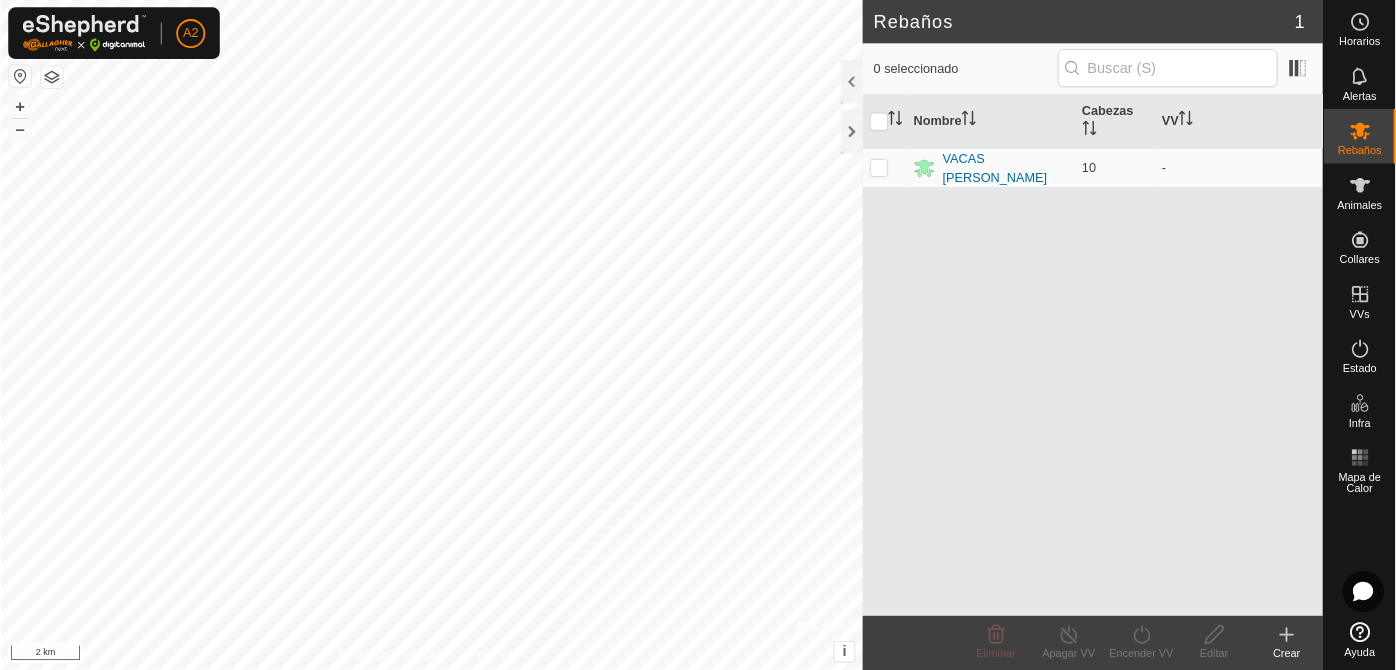 scroll, scrollTop: 0, scrollLeft: 0, axis: both 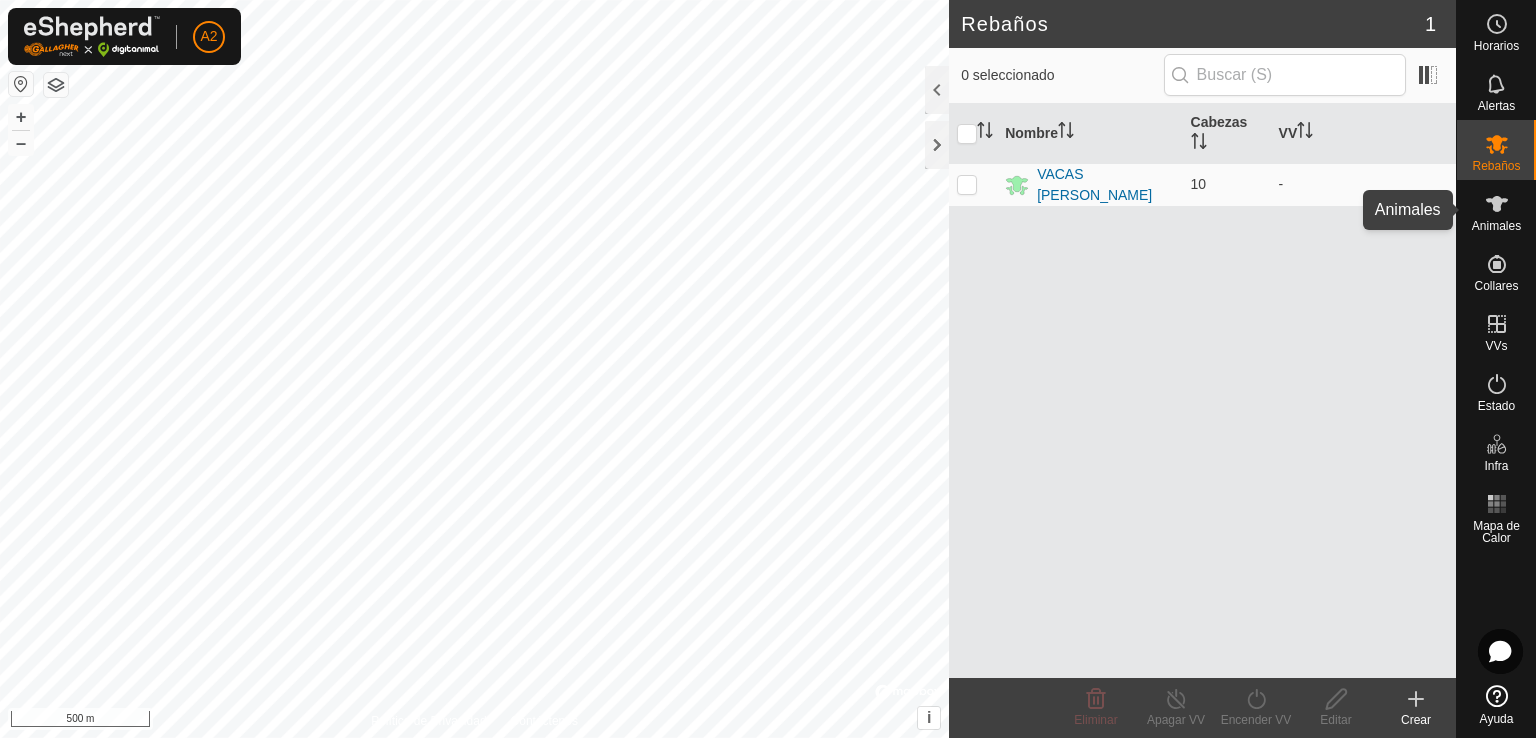 drag, startPoint x: 1491, startPoint y: 208, endPoint x: 1485, endPoint y: 334, distance: 126.14278 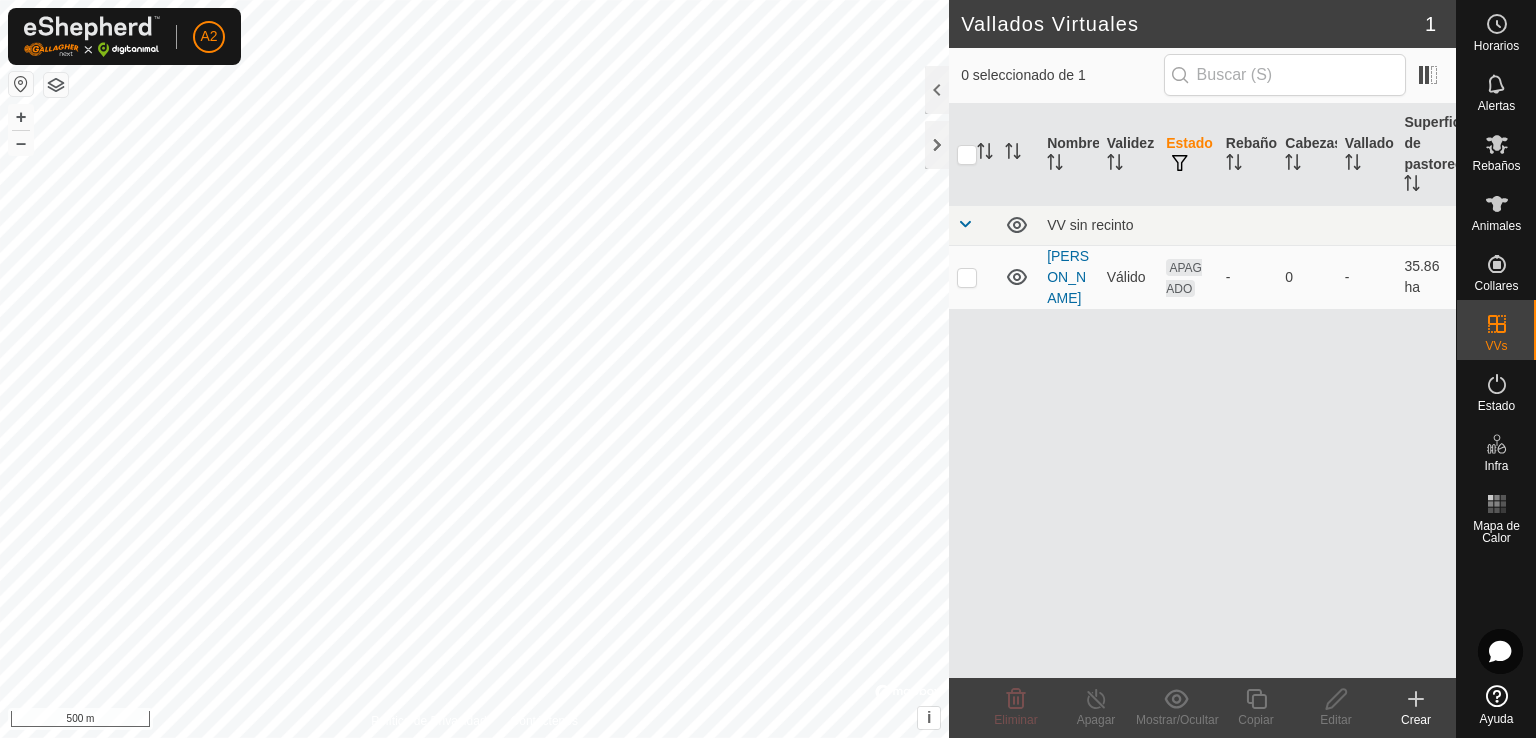 click 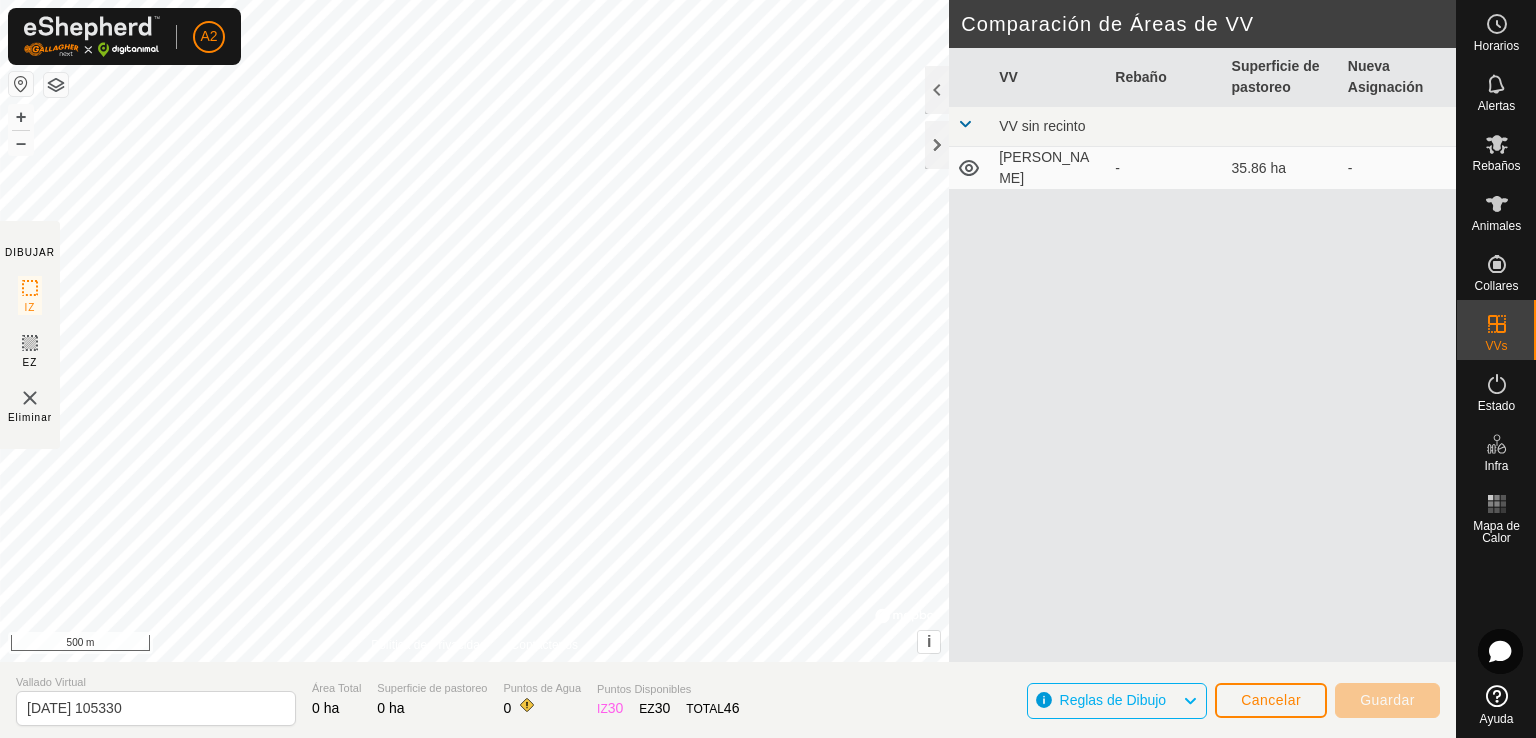 click on "Reglas de Dibujo" 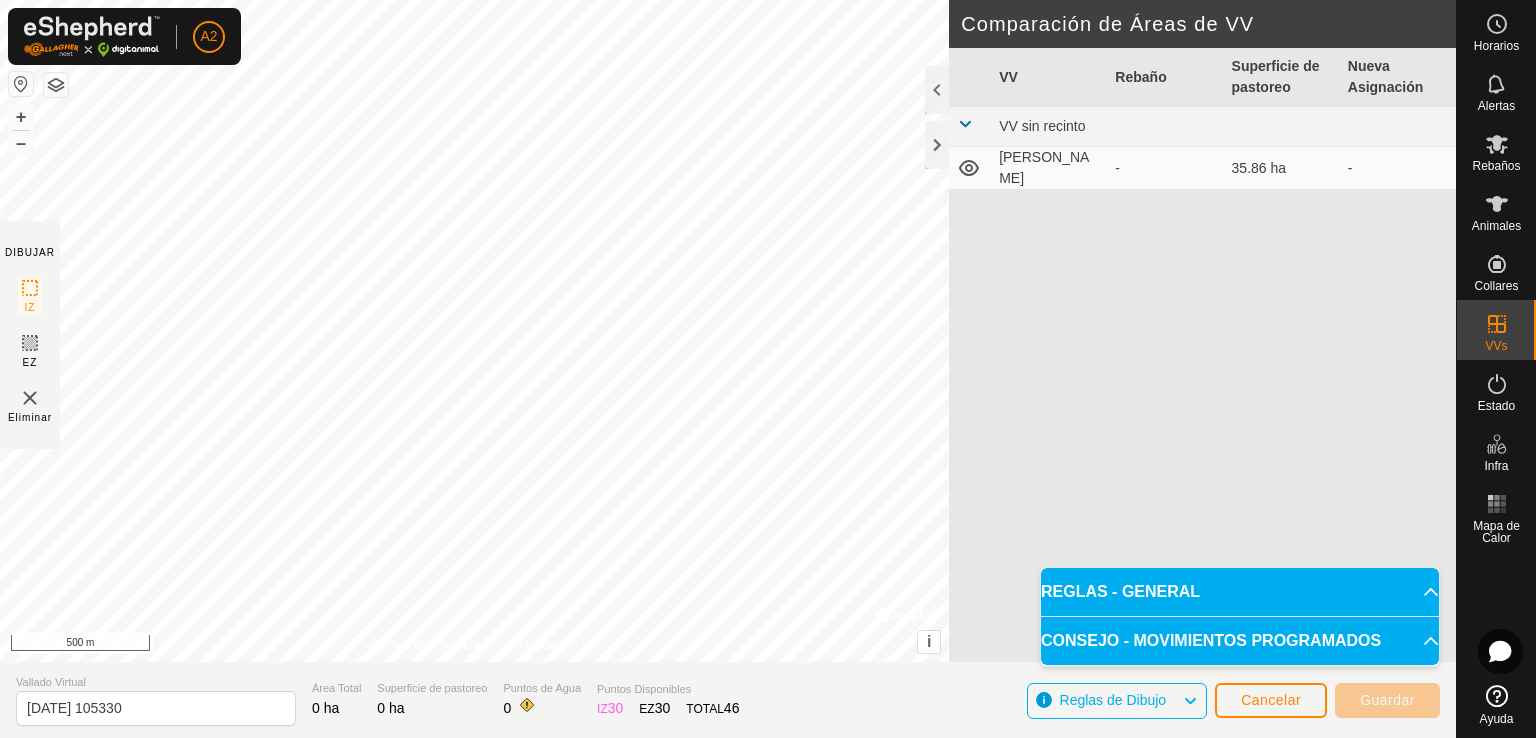 click on "Reglas de Dibujo" 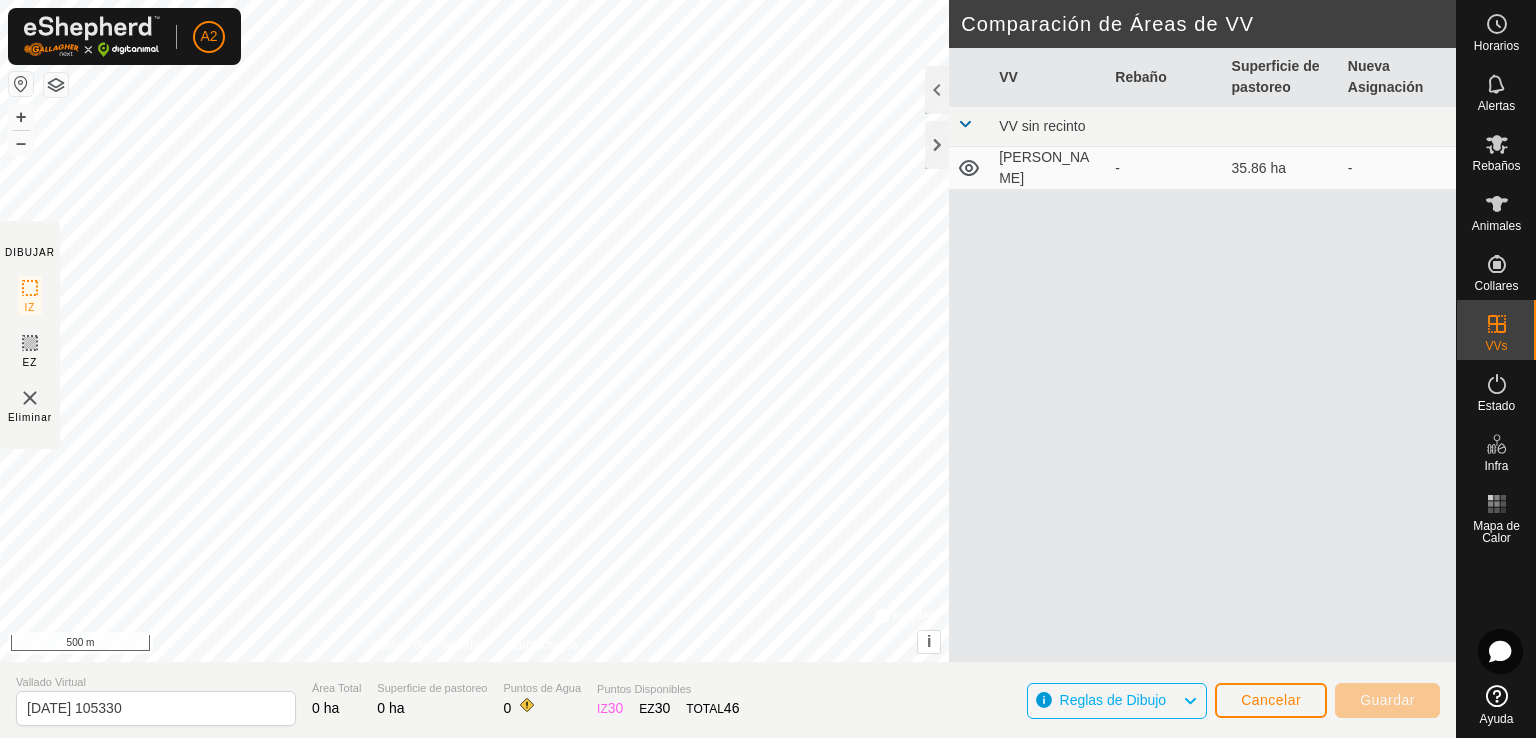 click on "Reglas de Dibujo" 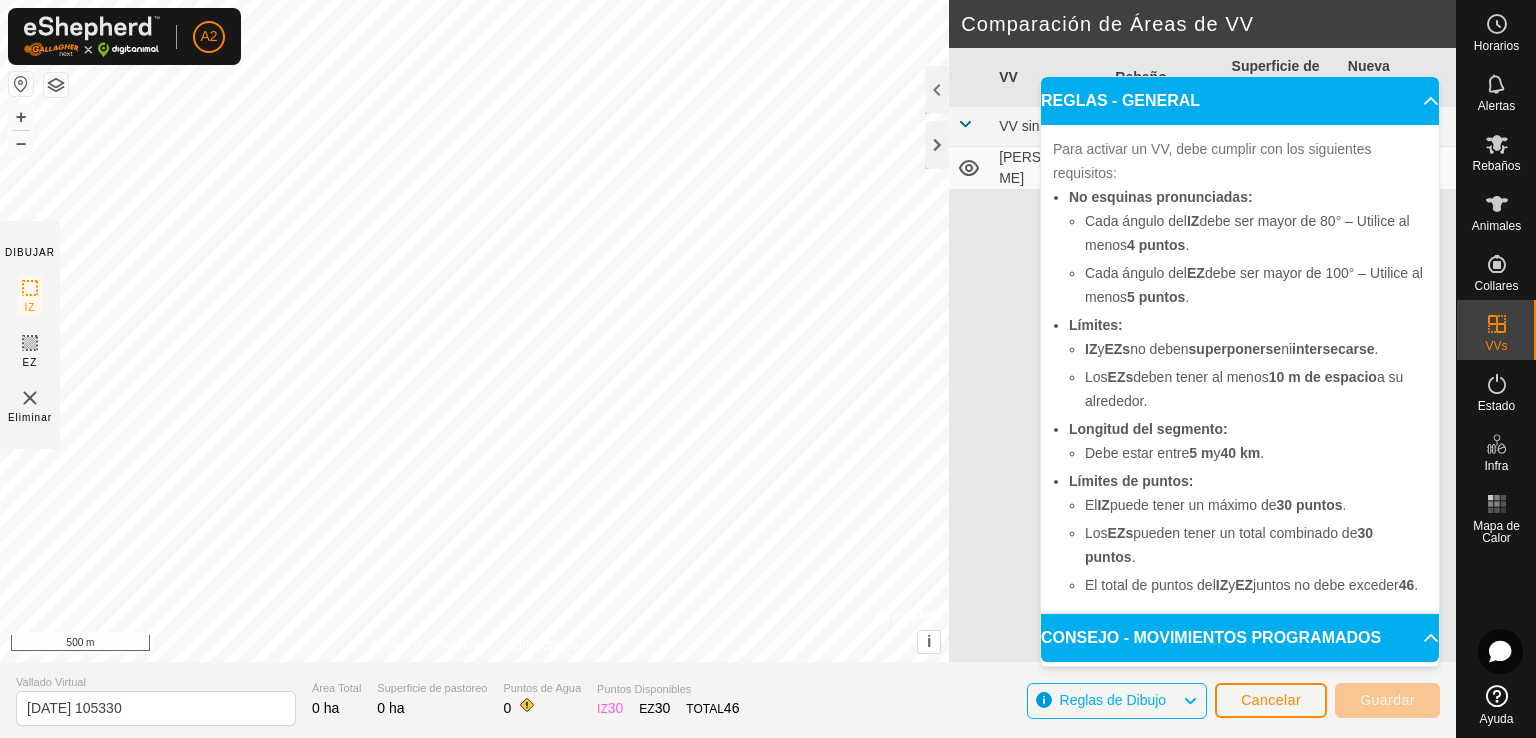 click on "VV   Rebaño   Superficie de pastoreo   Nueva Asignación  VV sin recinto  VIZMANOS  -  35.86 ha   -" at bounding box center (1202, 379) 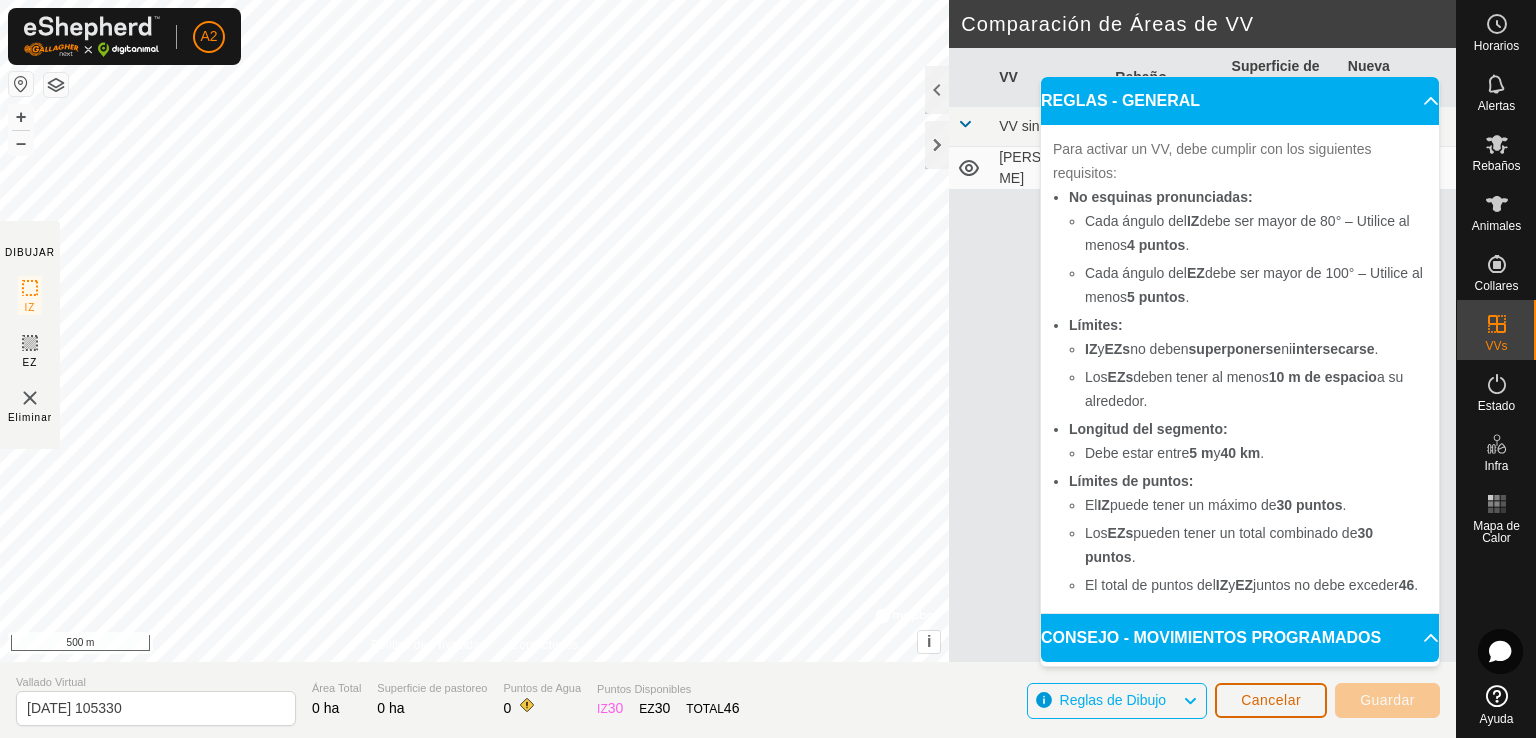 type 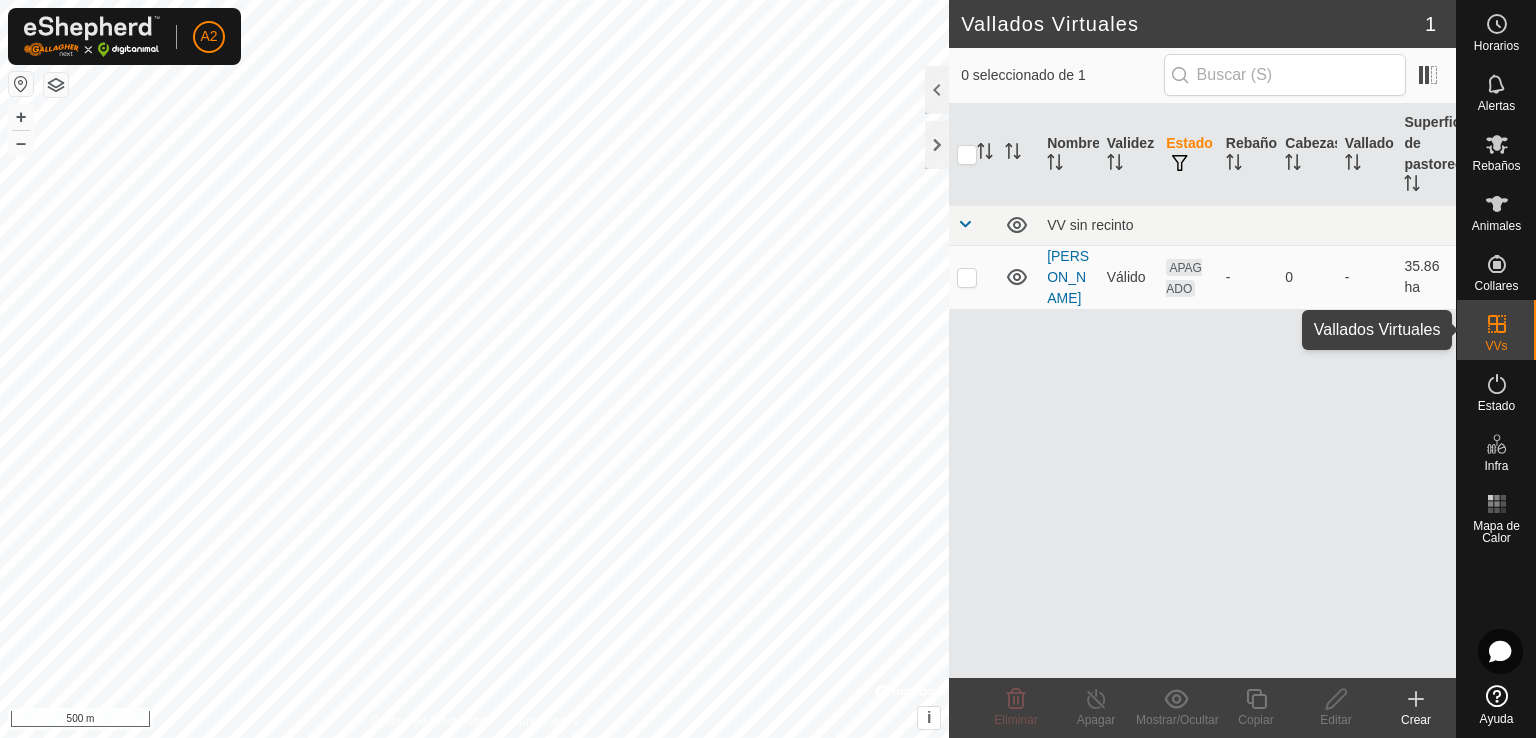 click 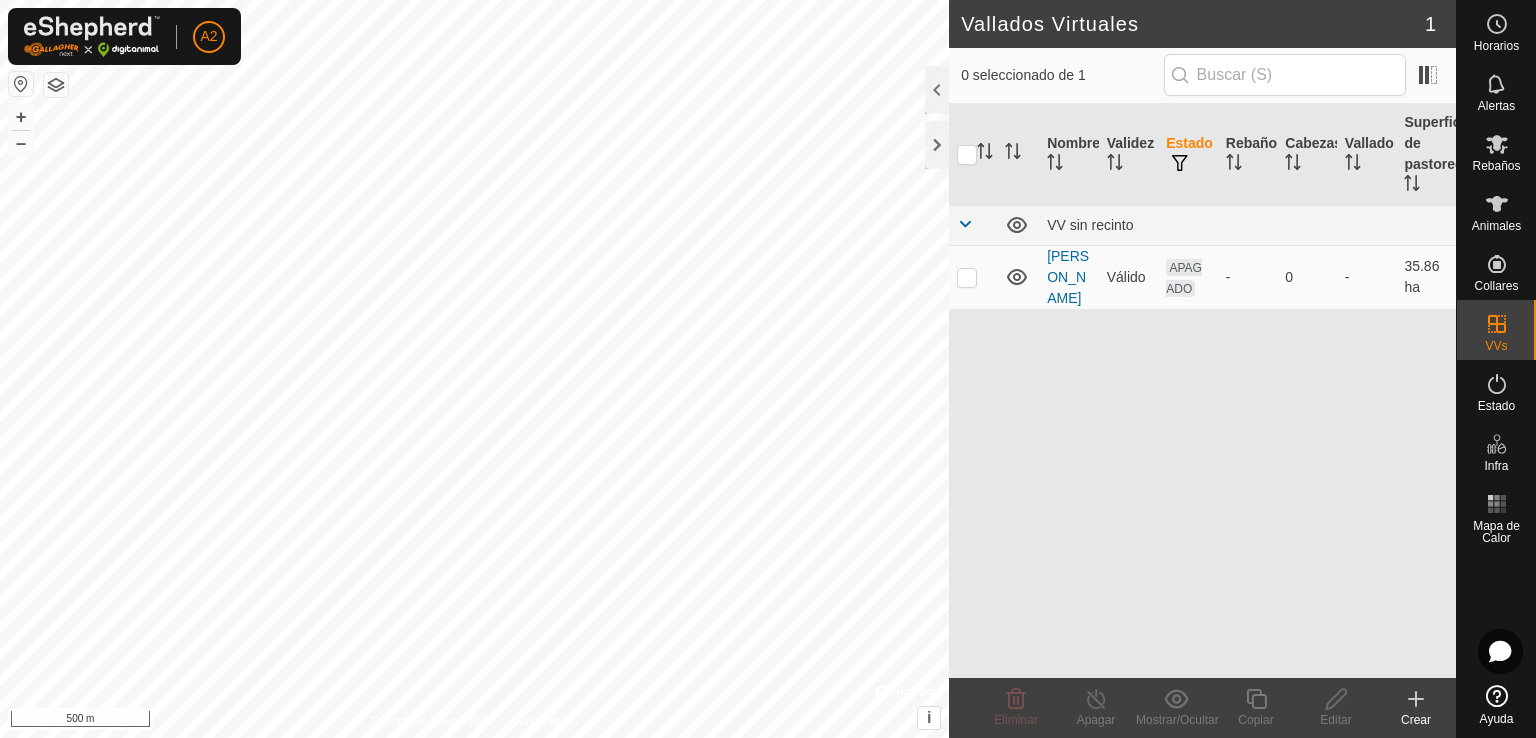 click 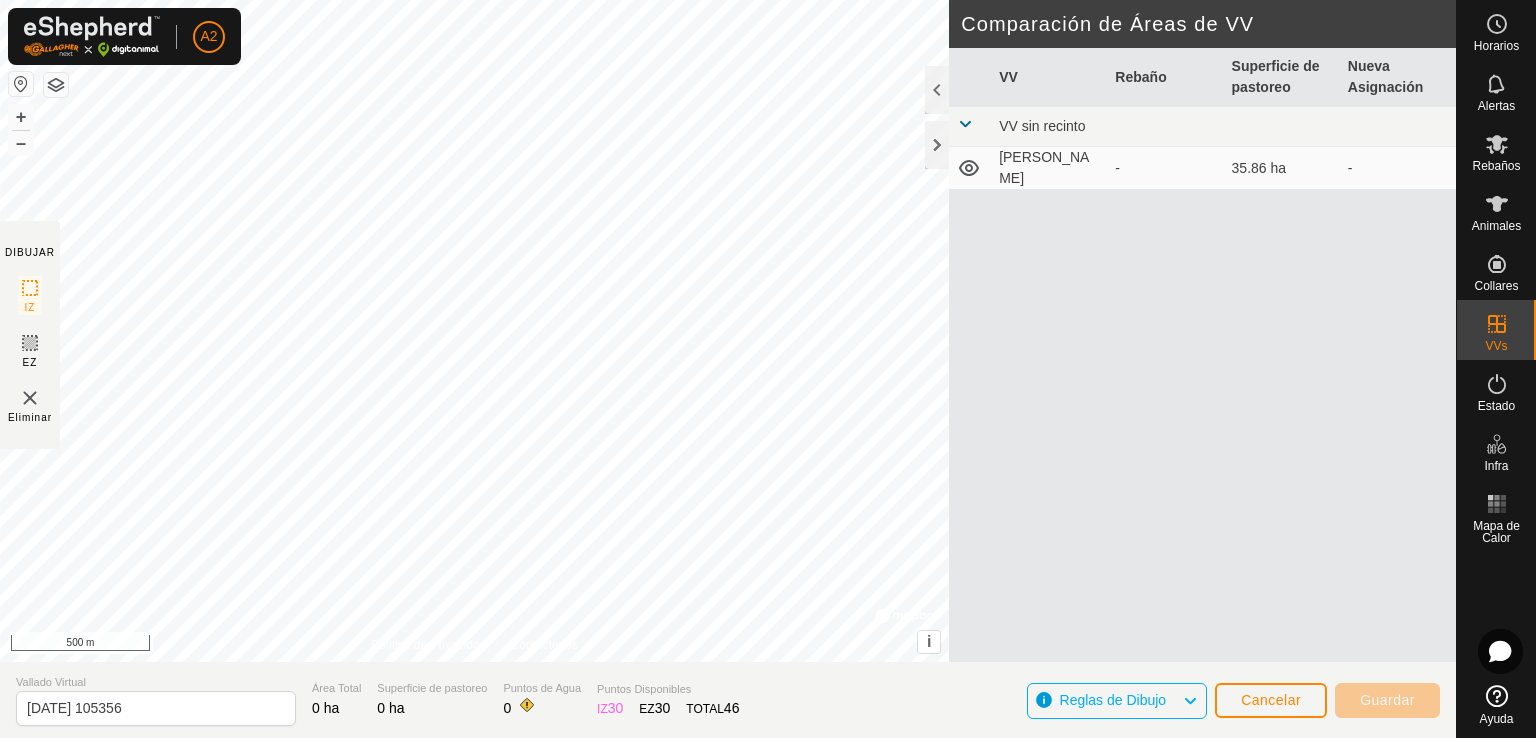 click at bounding box center [965, 124] 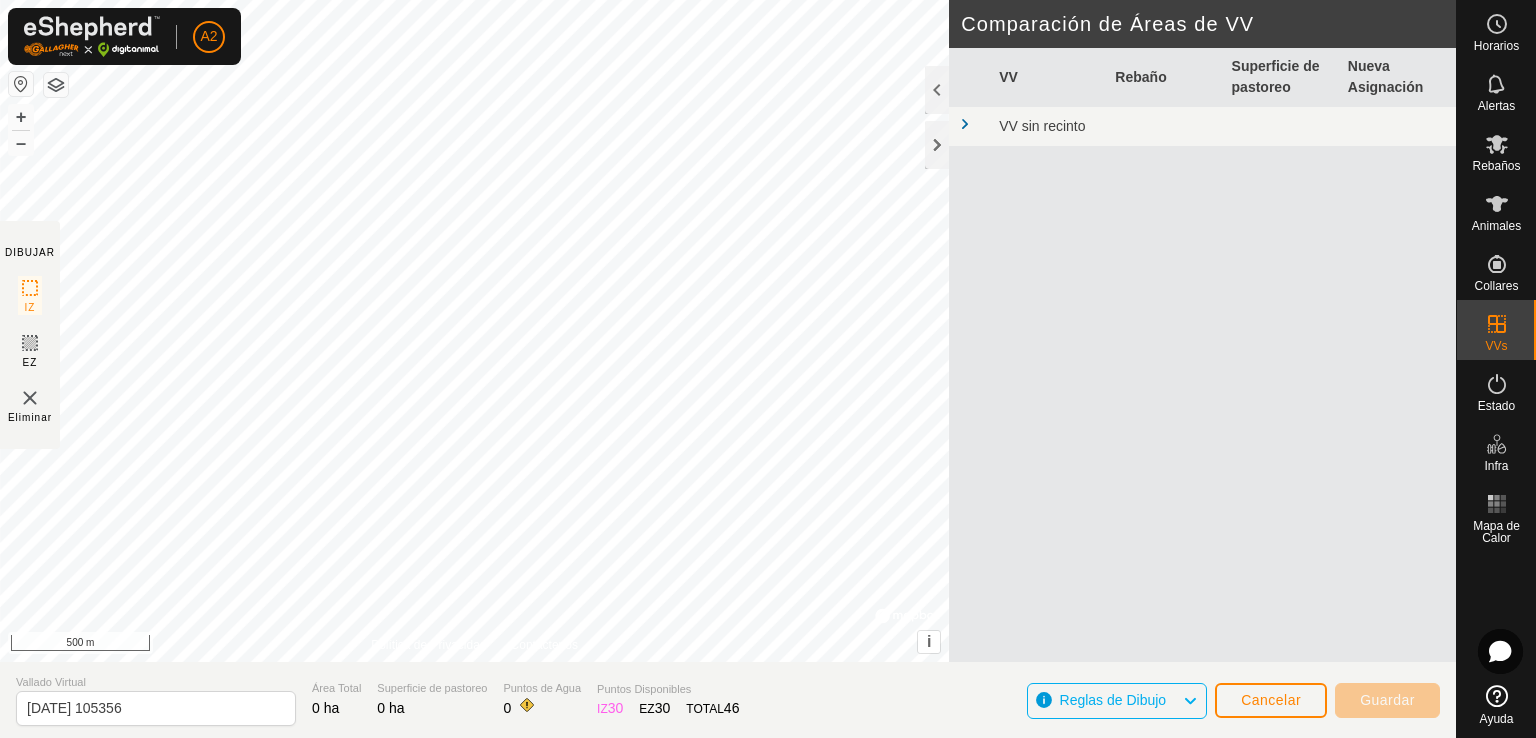 click at bounding box center (965, 124) 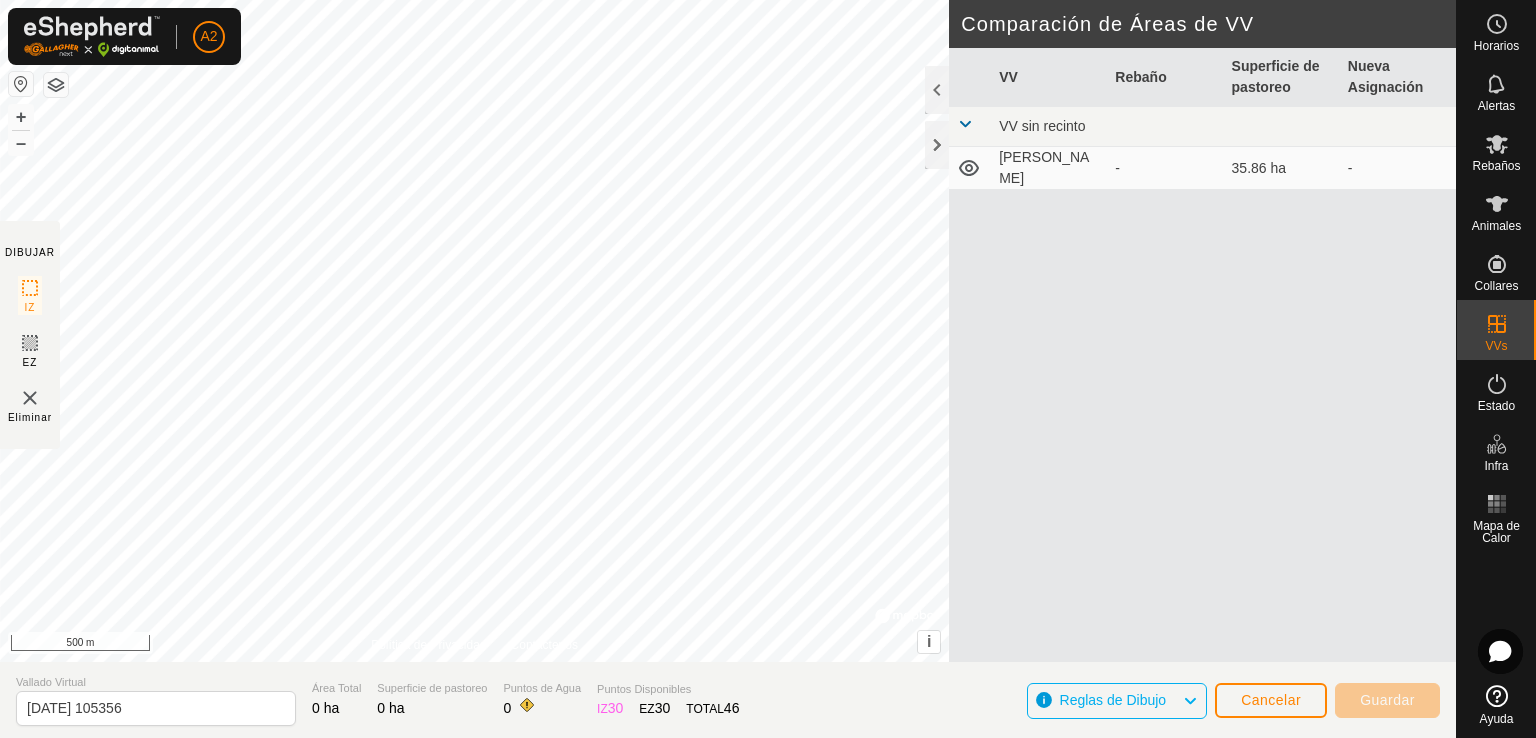 click on "Reglas de Dibujo" 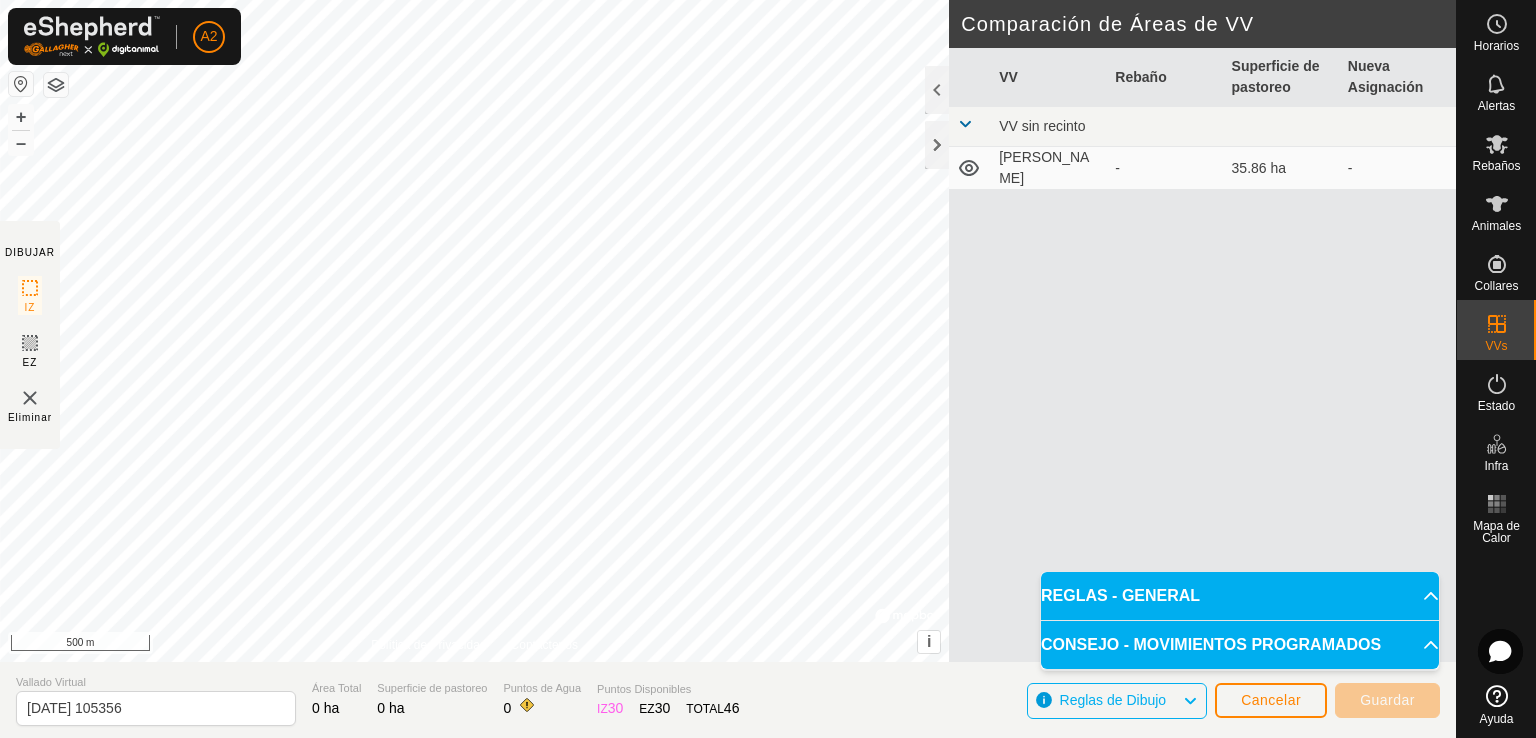 click on "Reglas de Dibujo" 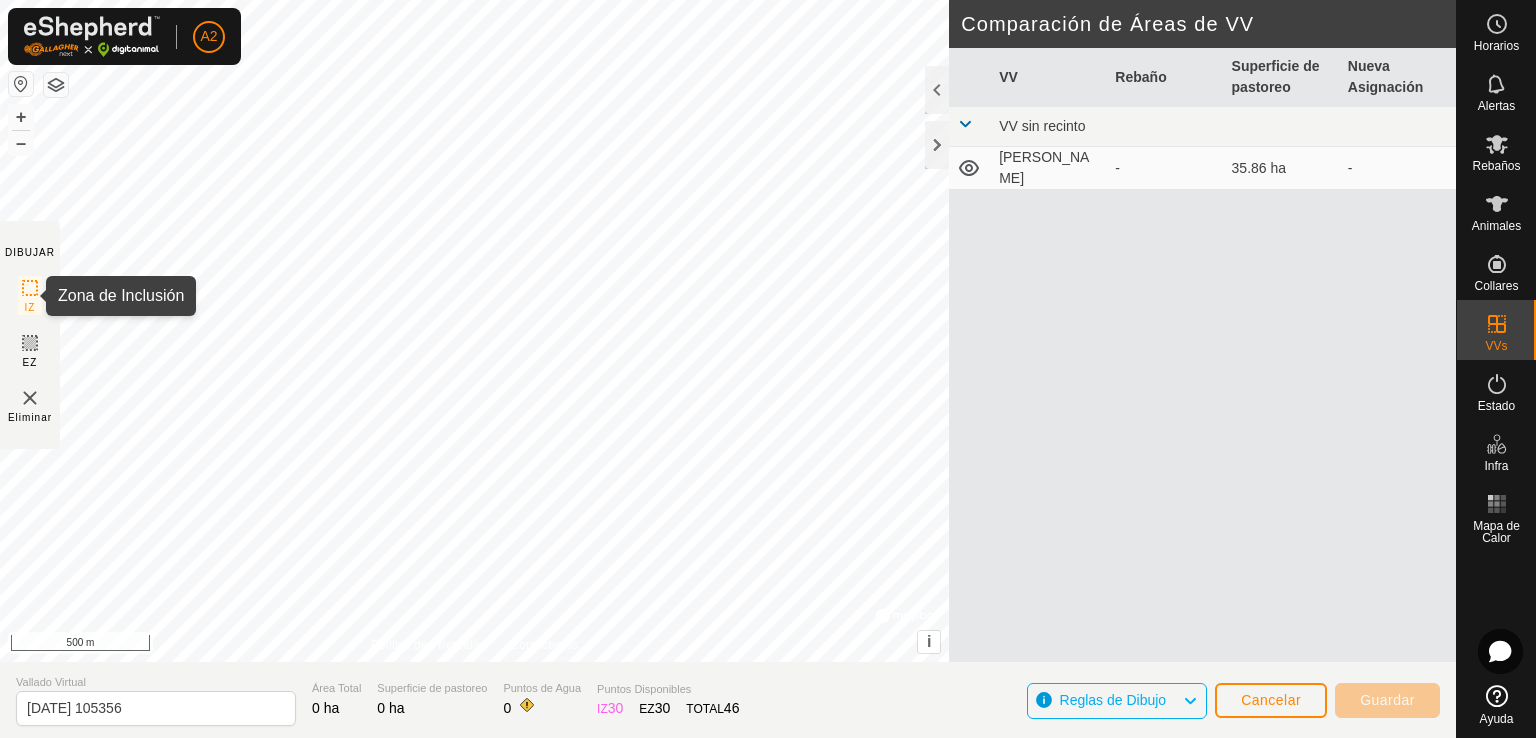 click 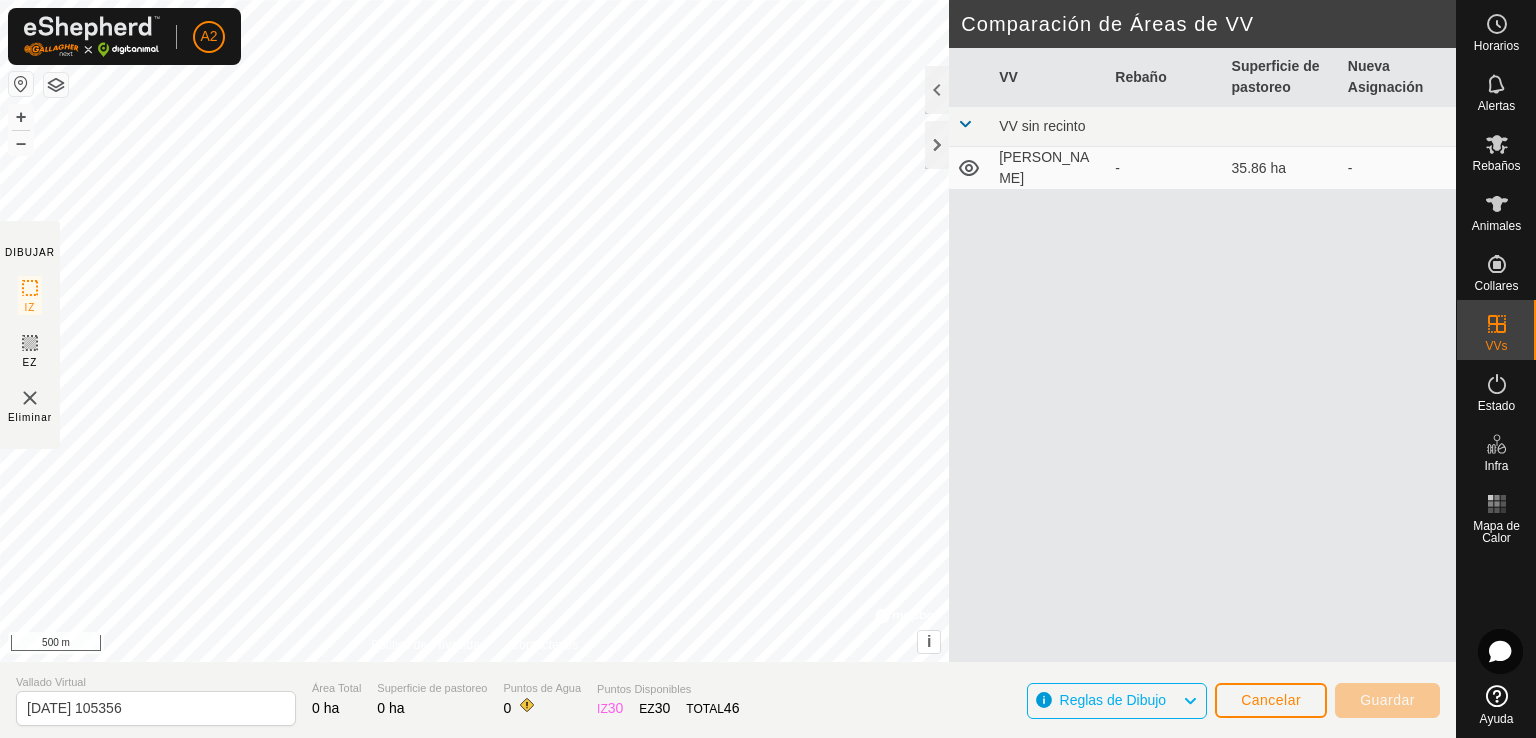 click 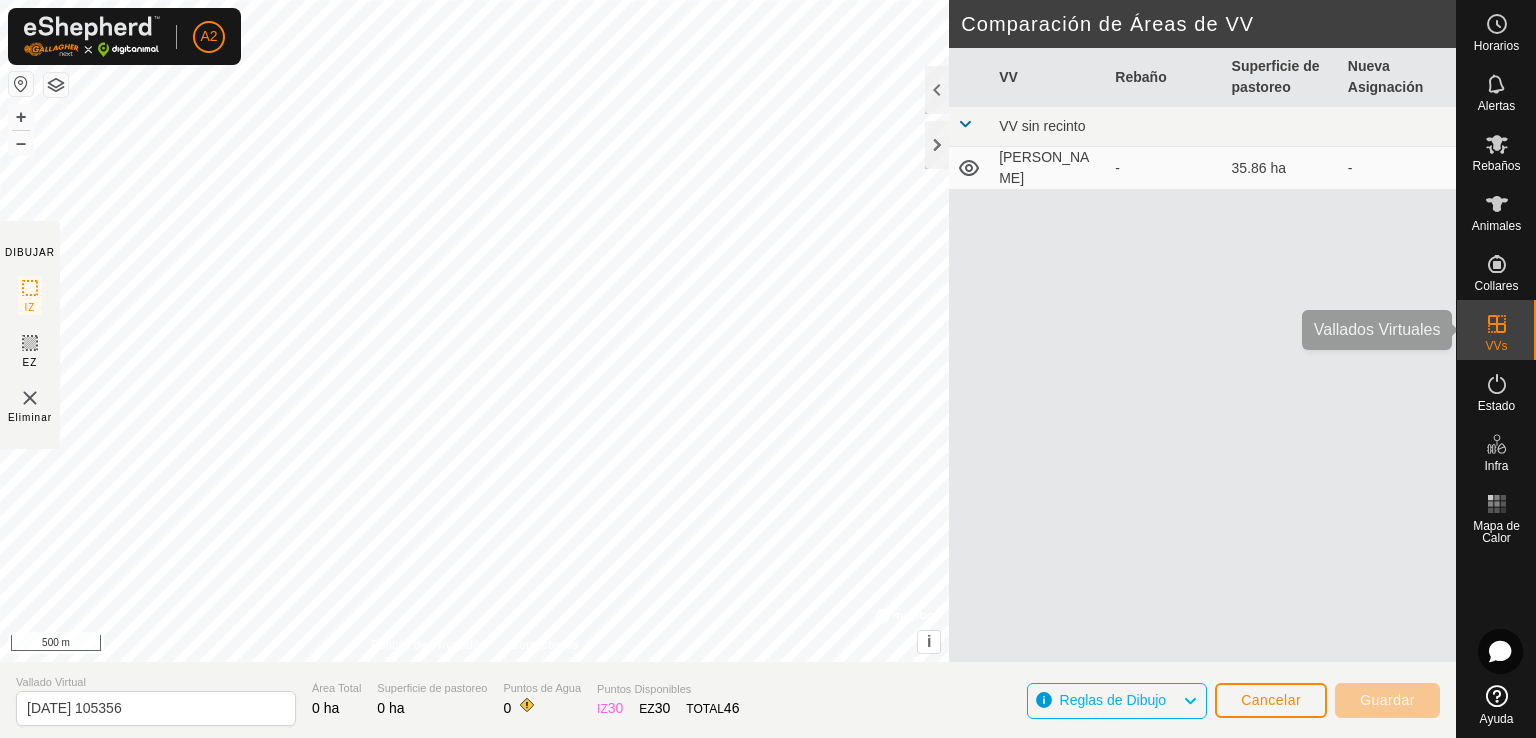 click 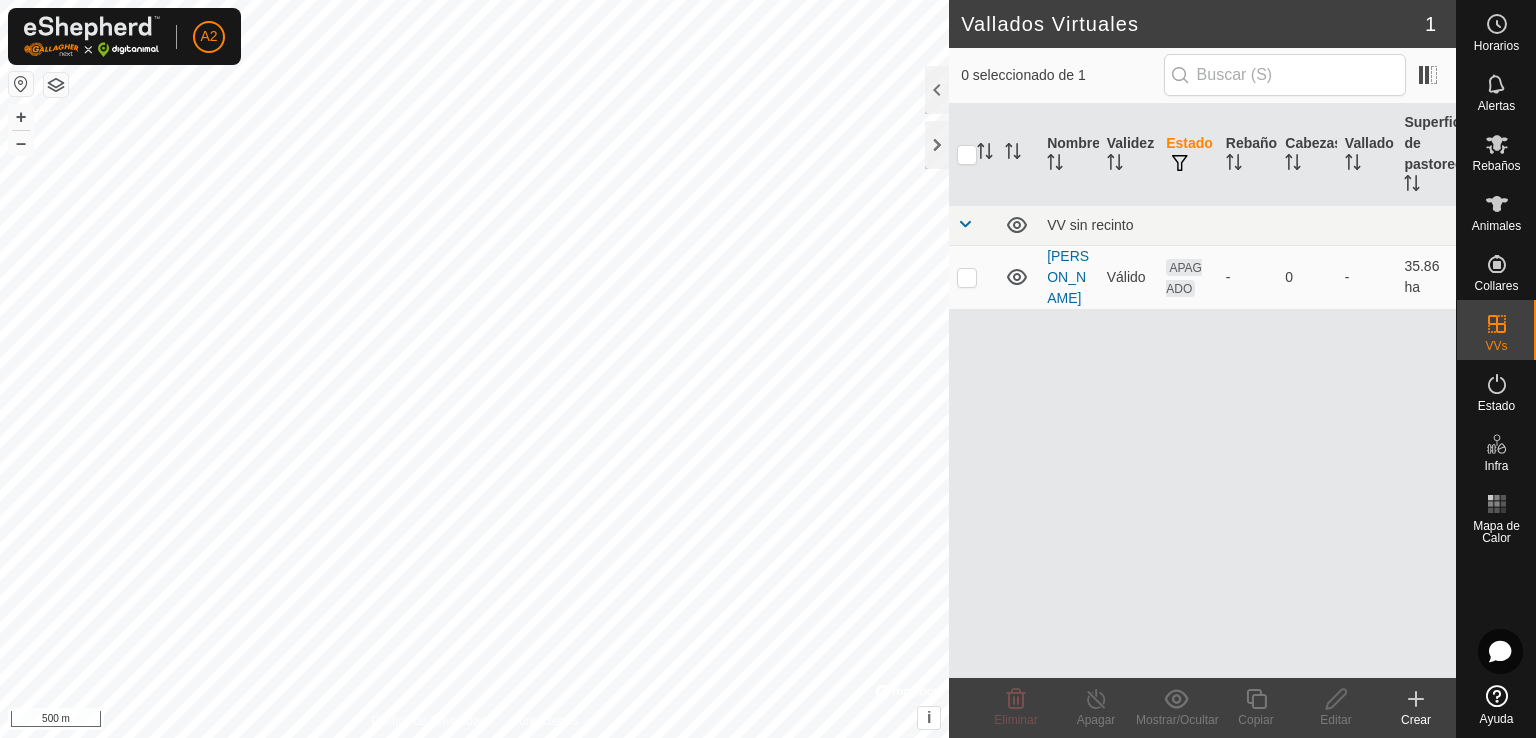 click 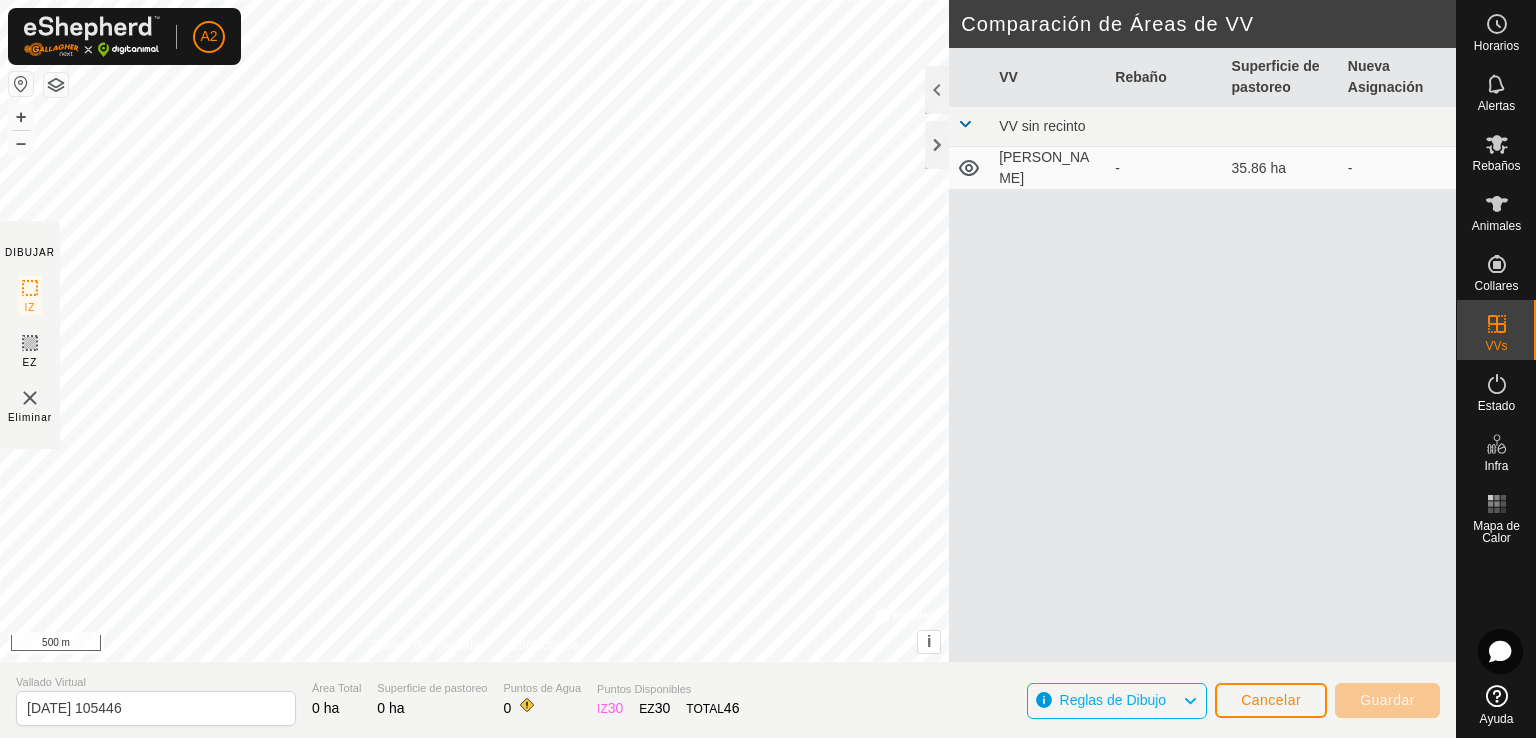 type 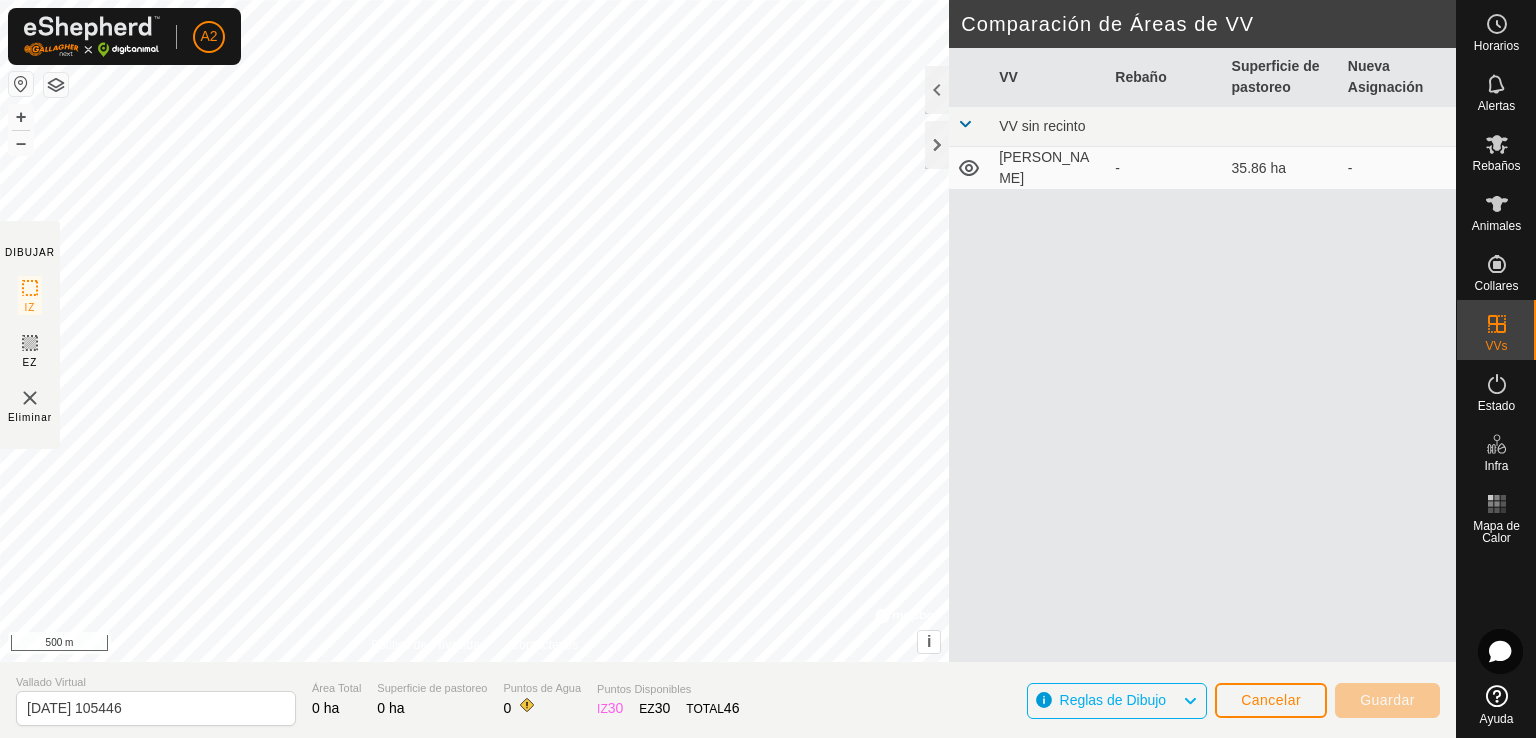 click at bounding box center [21, 84] 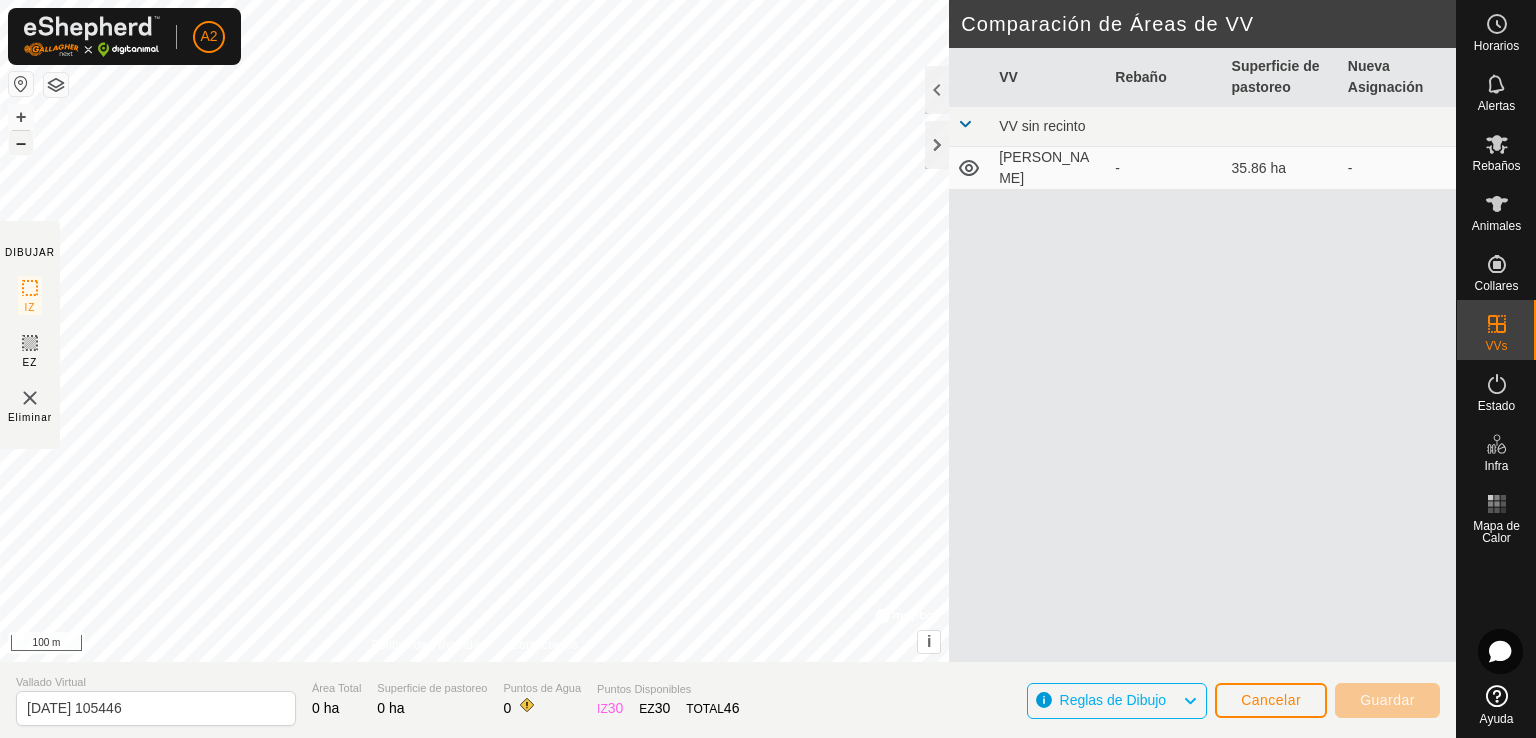 type 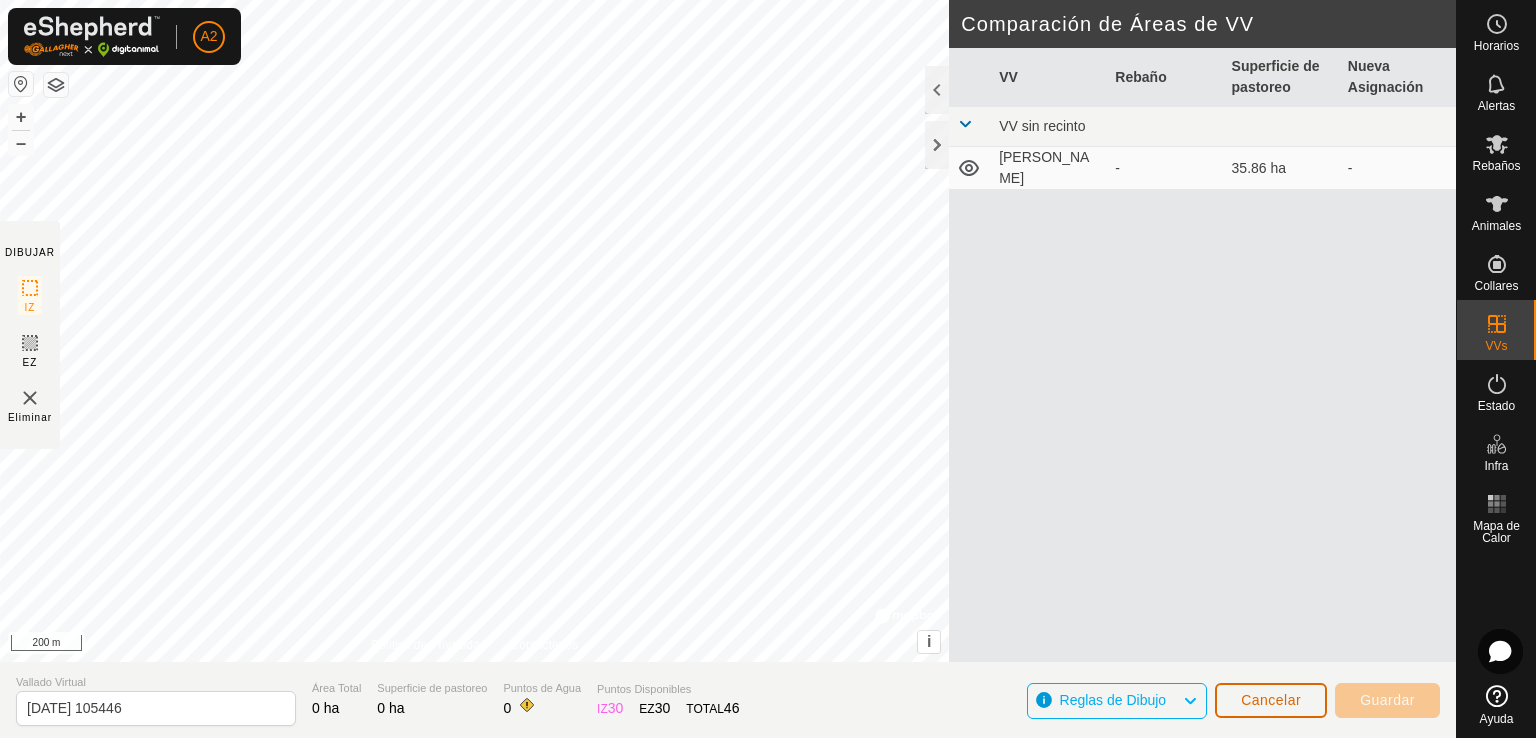 type 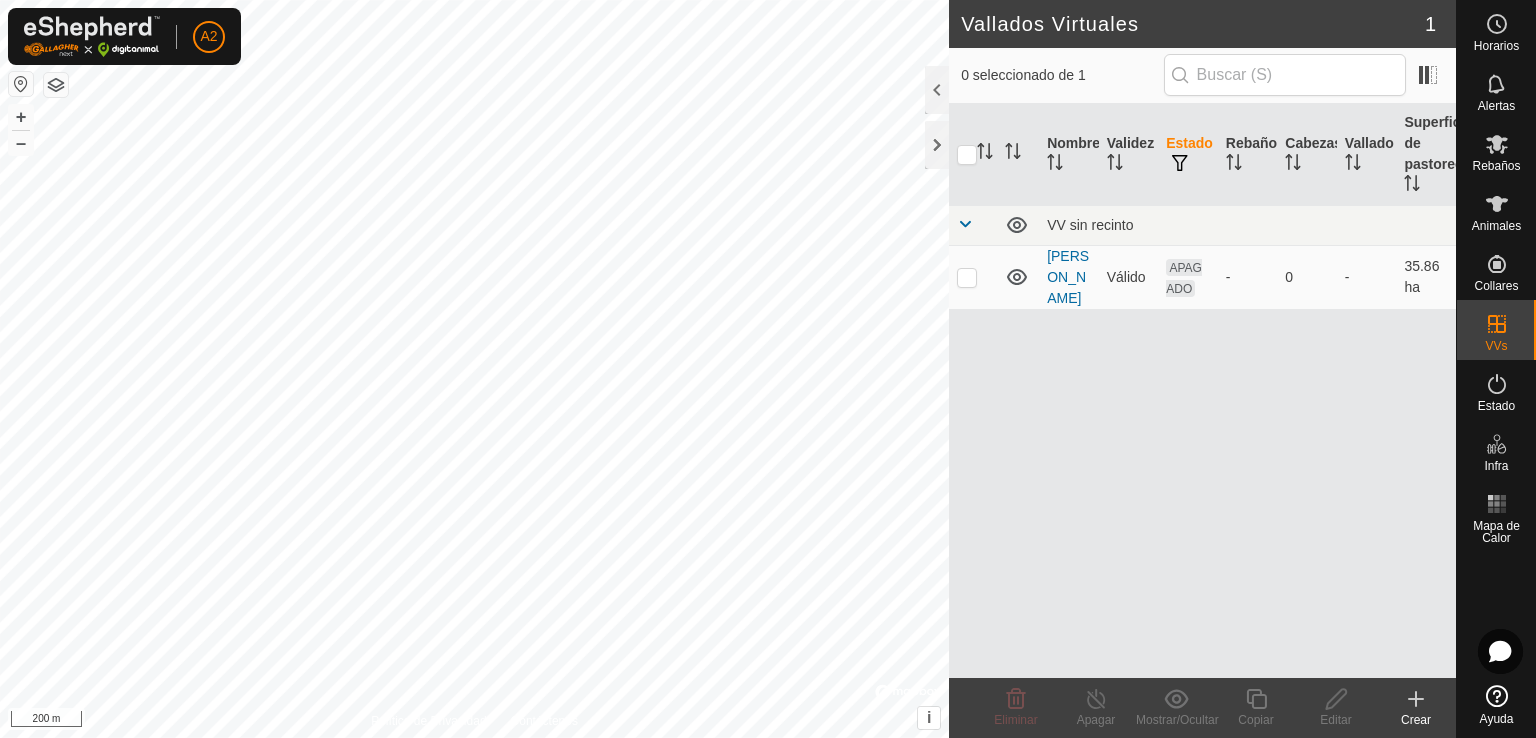 click 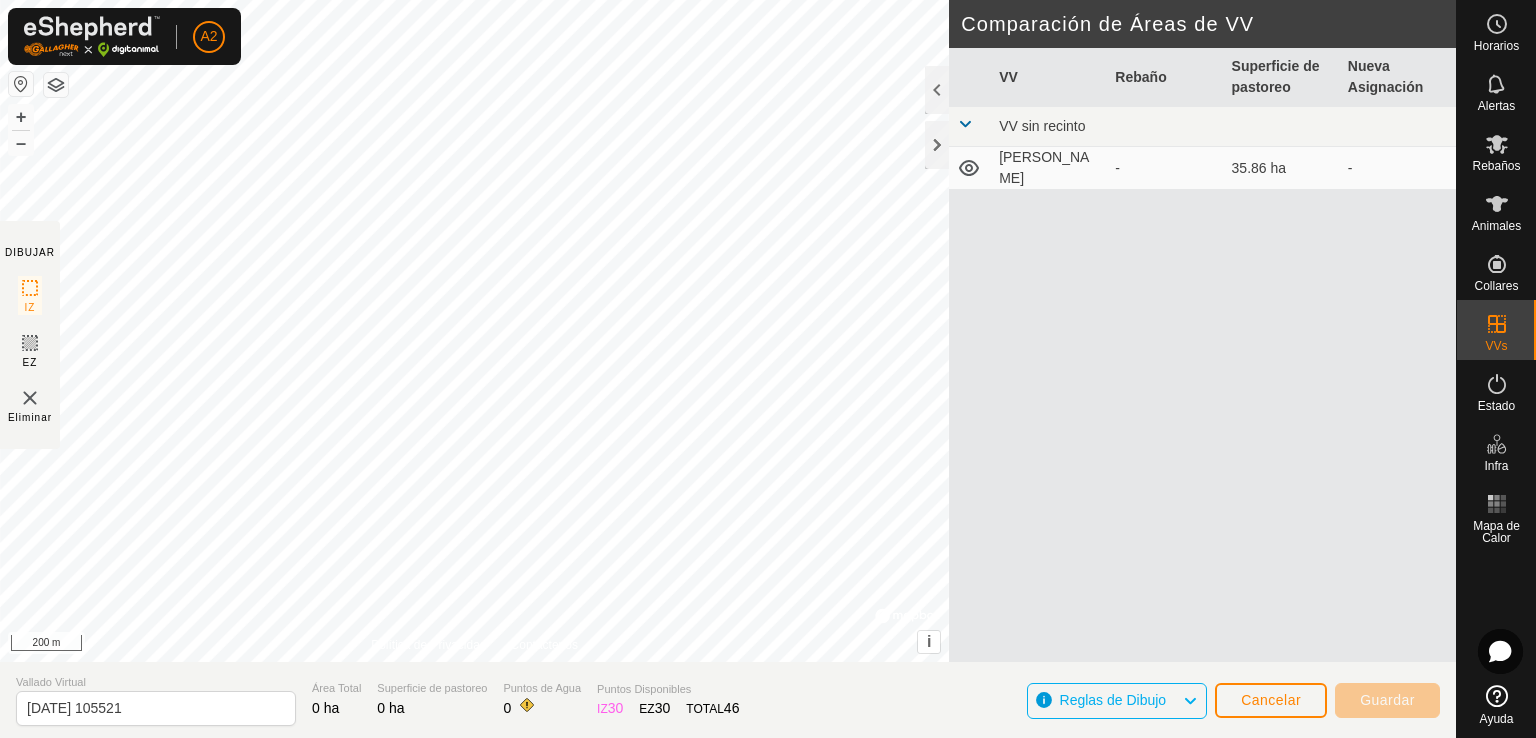 click on "Reglas de Dibujo" 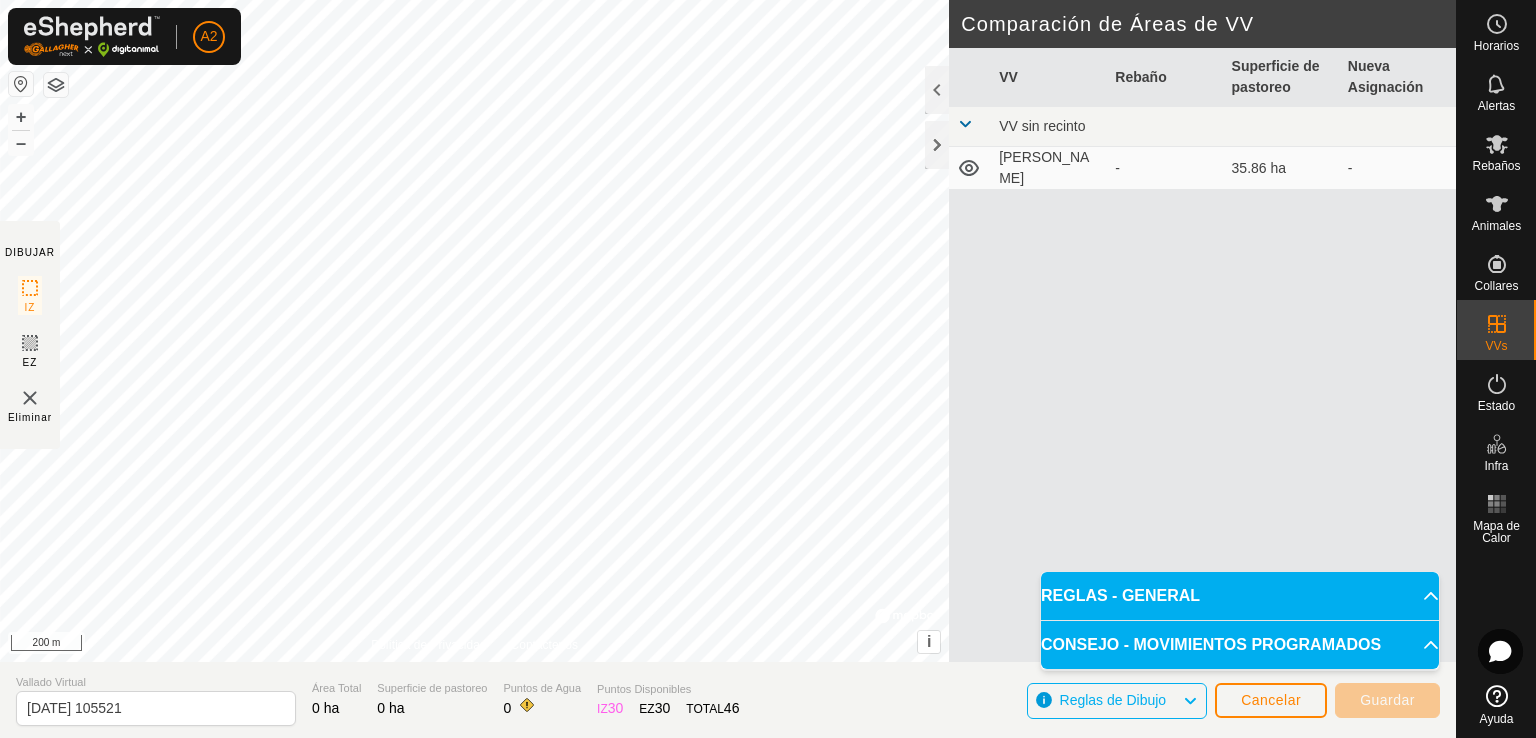 click on "Reglas de Dibujo" 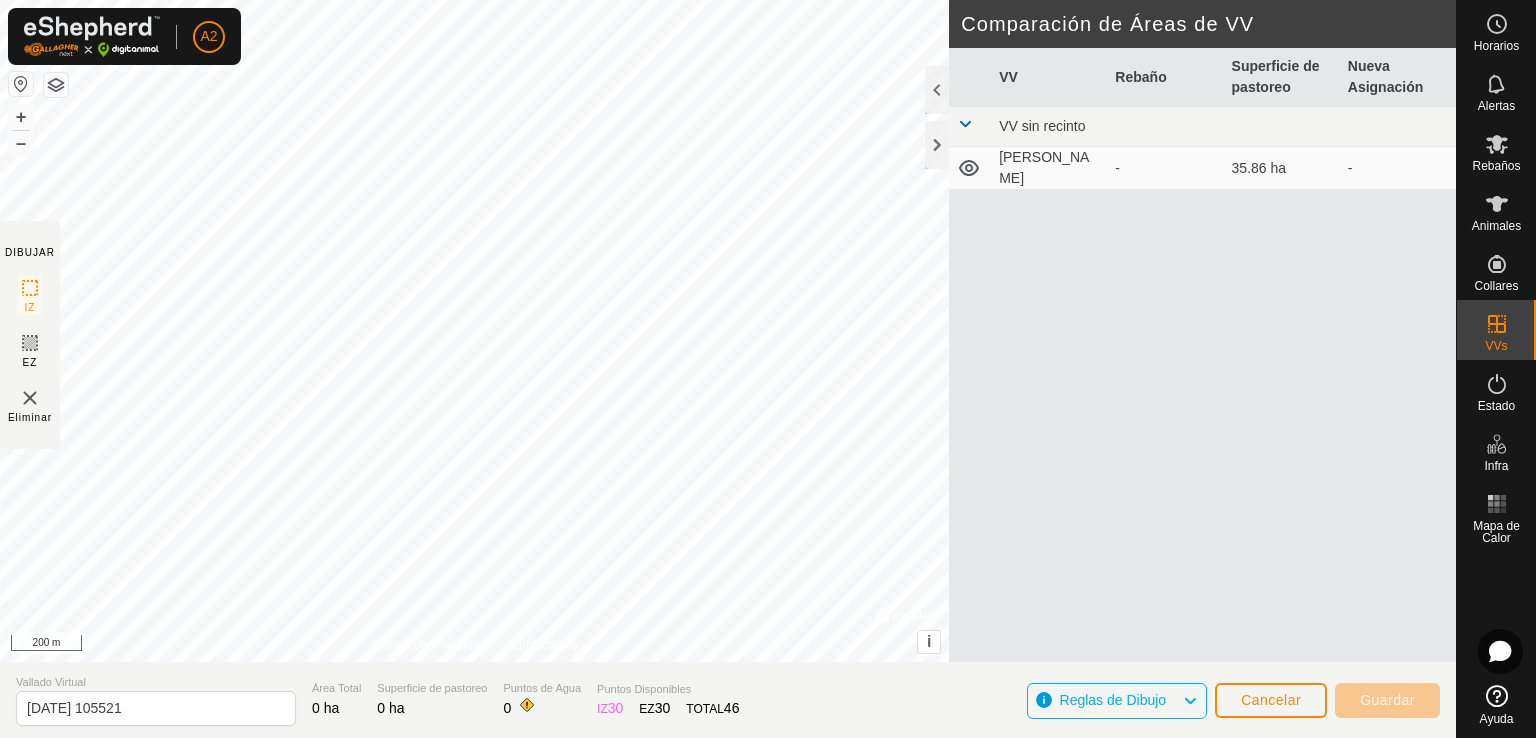 click on "DIBUJAR IZ EZ Eliminar Política de Privacidad Contáctenos + – ⇧ i ©  Mapbox , ©  OpenStreetMap ,  Improve this map 200 m Comparación de Áreas de VV     VV   Rebaño   Superficie de pastoreo   Nueva Asignación  VV sin recinto  VIZMANOS  -  35.86 ha   -  Vallado Virtual 2025-07-22 105521 Área Total 0 ha Superficie de pastoreo 0 ha Puntos de Agua 0 Puntos Disponibles  IZ   30  EZ  30  TOTAL   46 Reglas de Dibujo Cancelar Guardar" 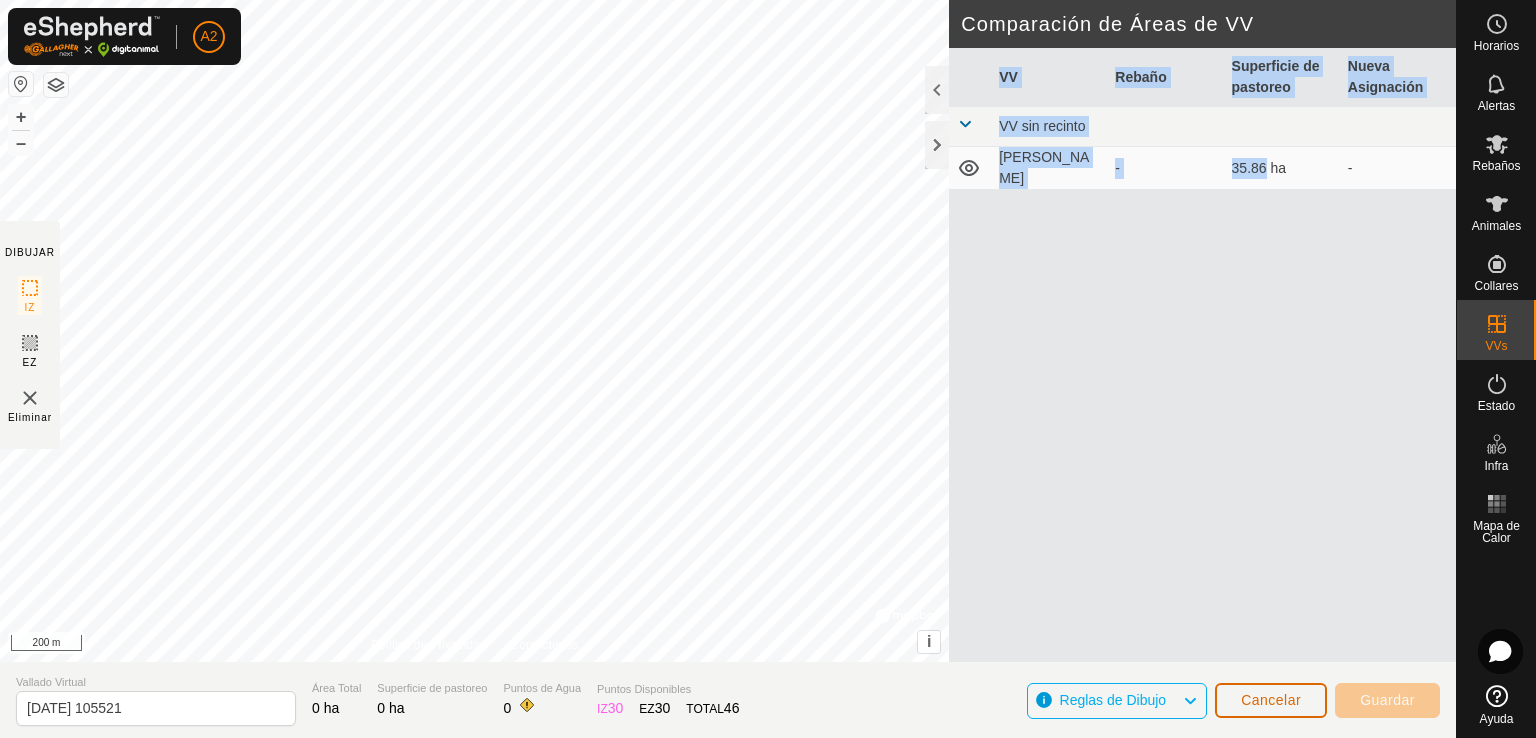 type 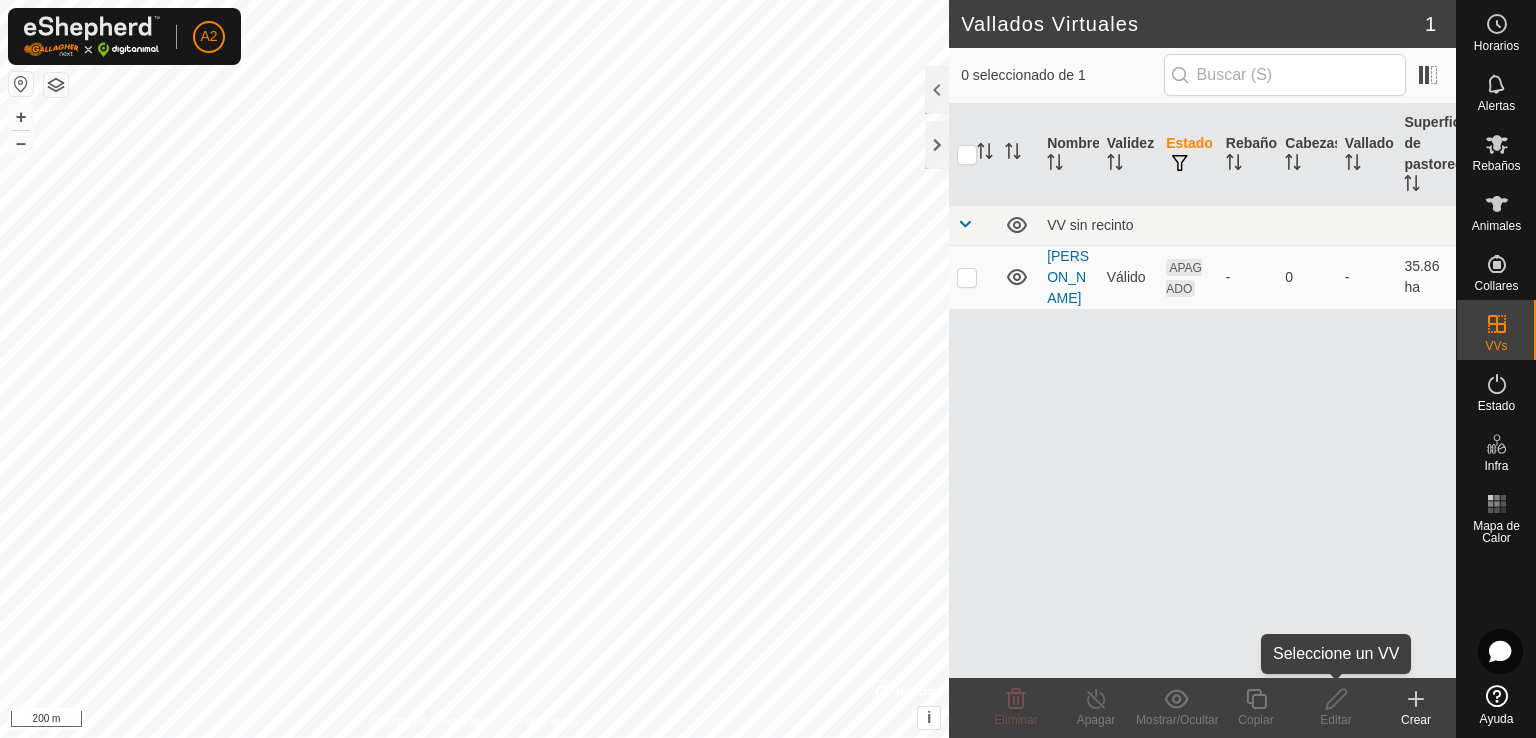 click 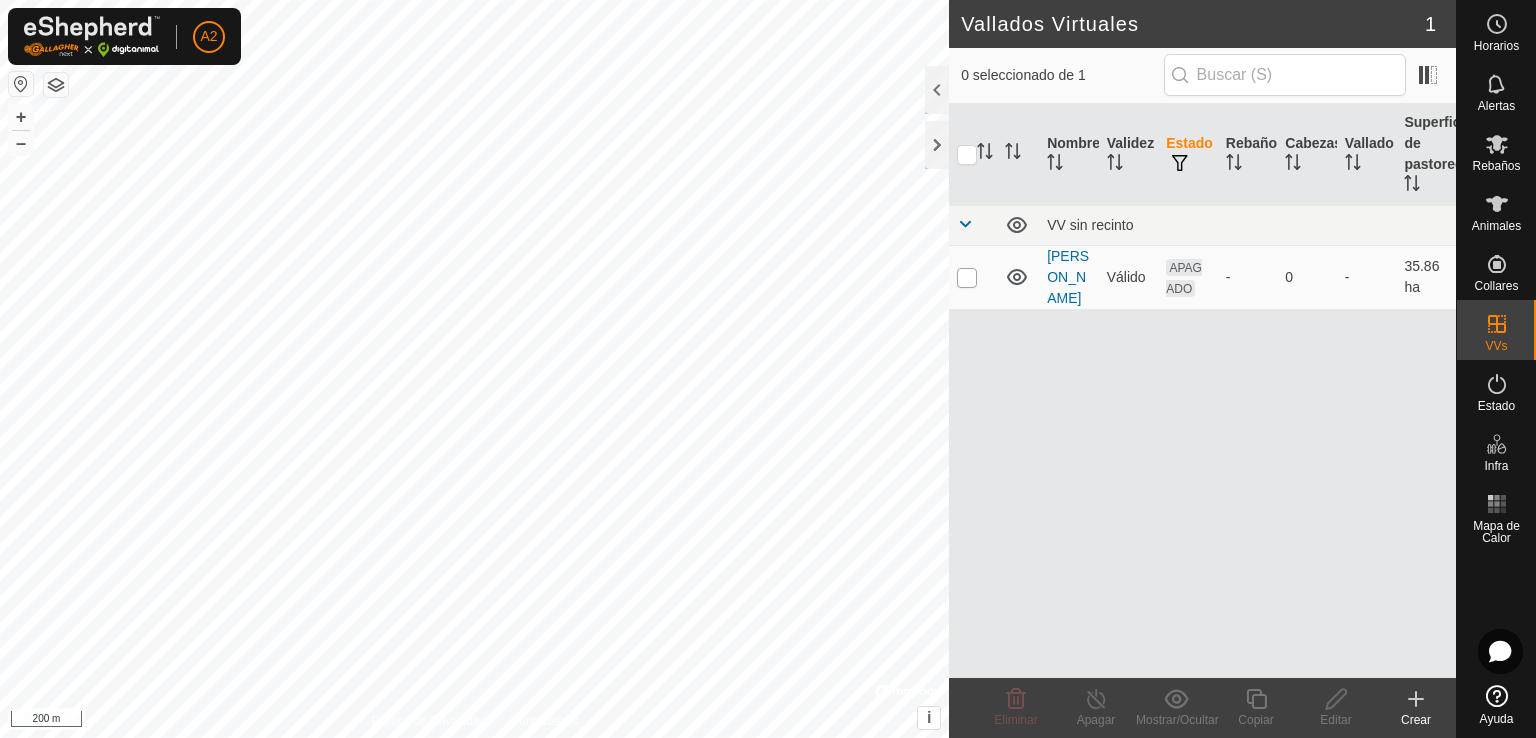 click at bounding box center (967, 278) 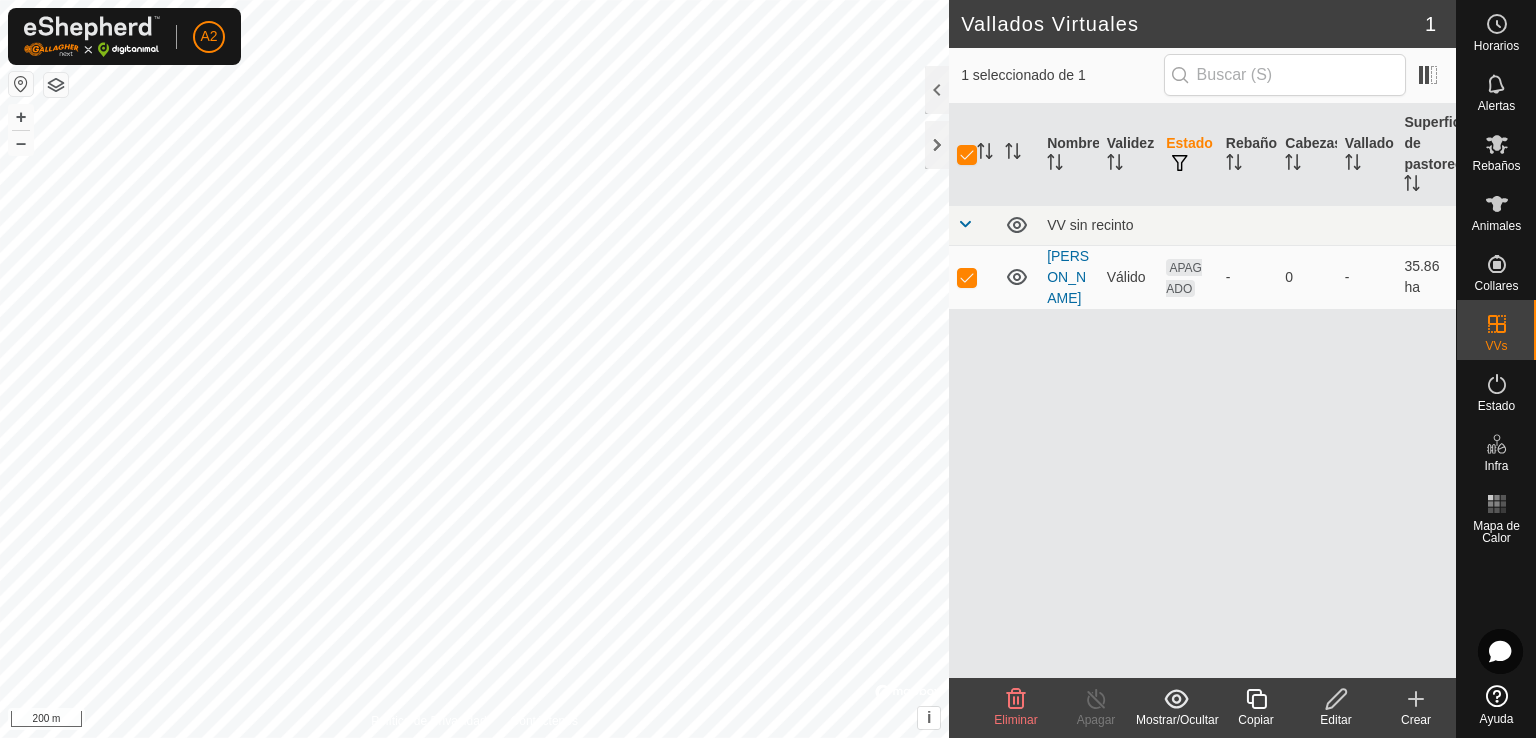 click 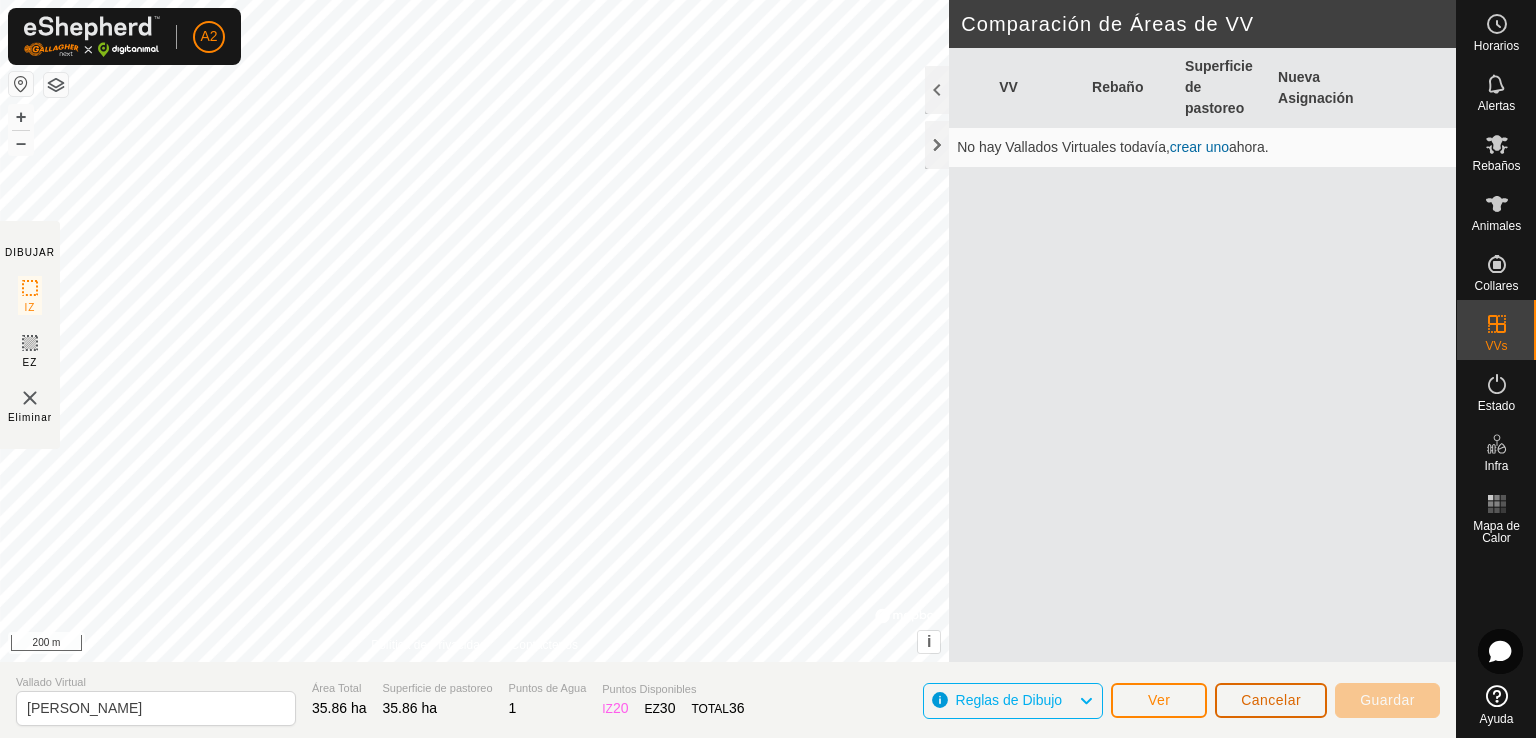 type 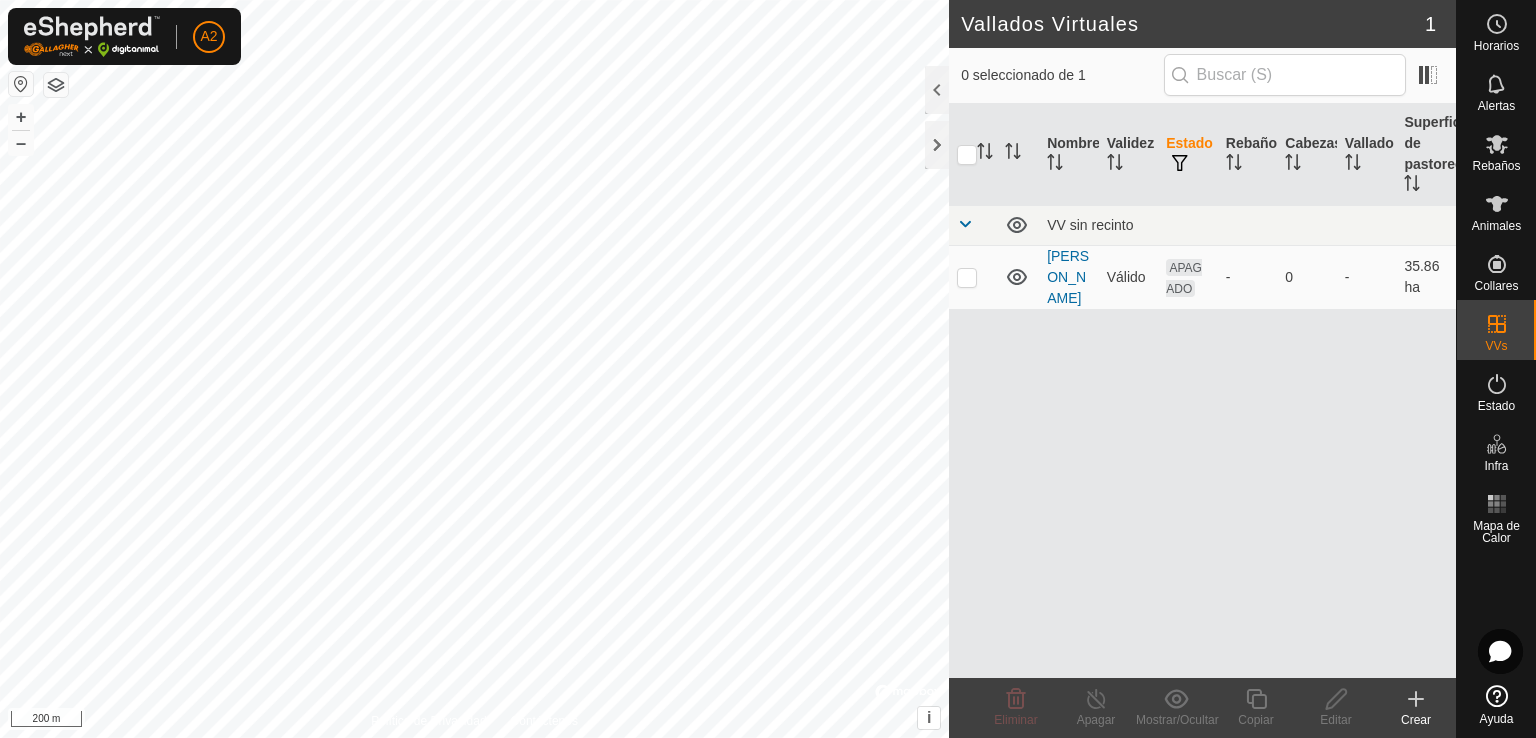 click 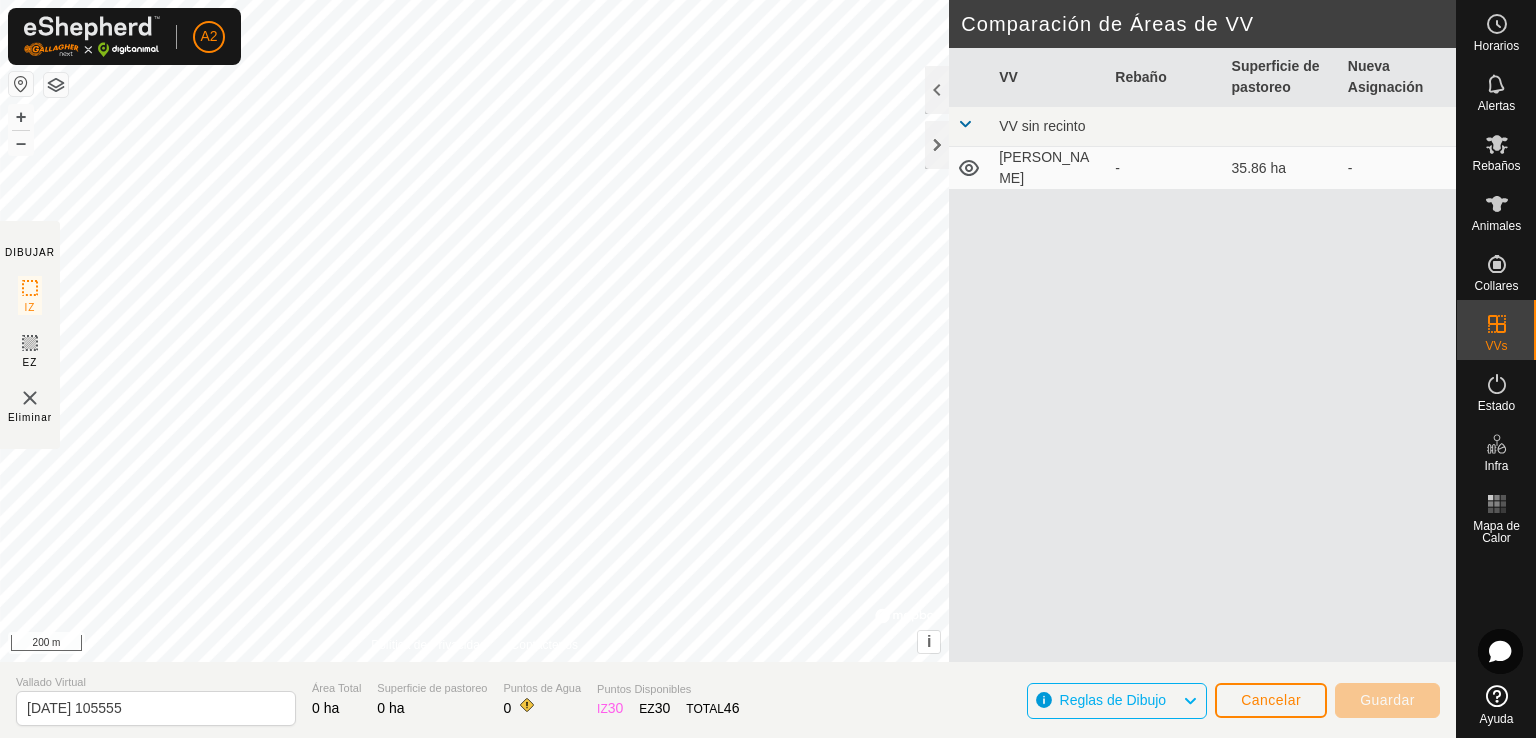 type 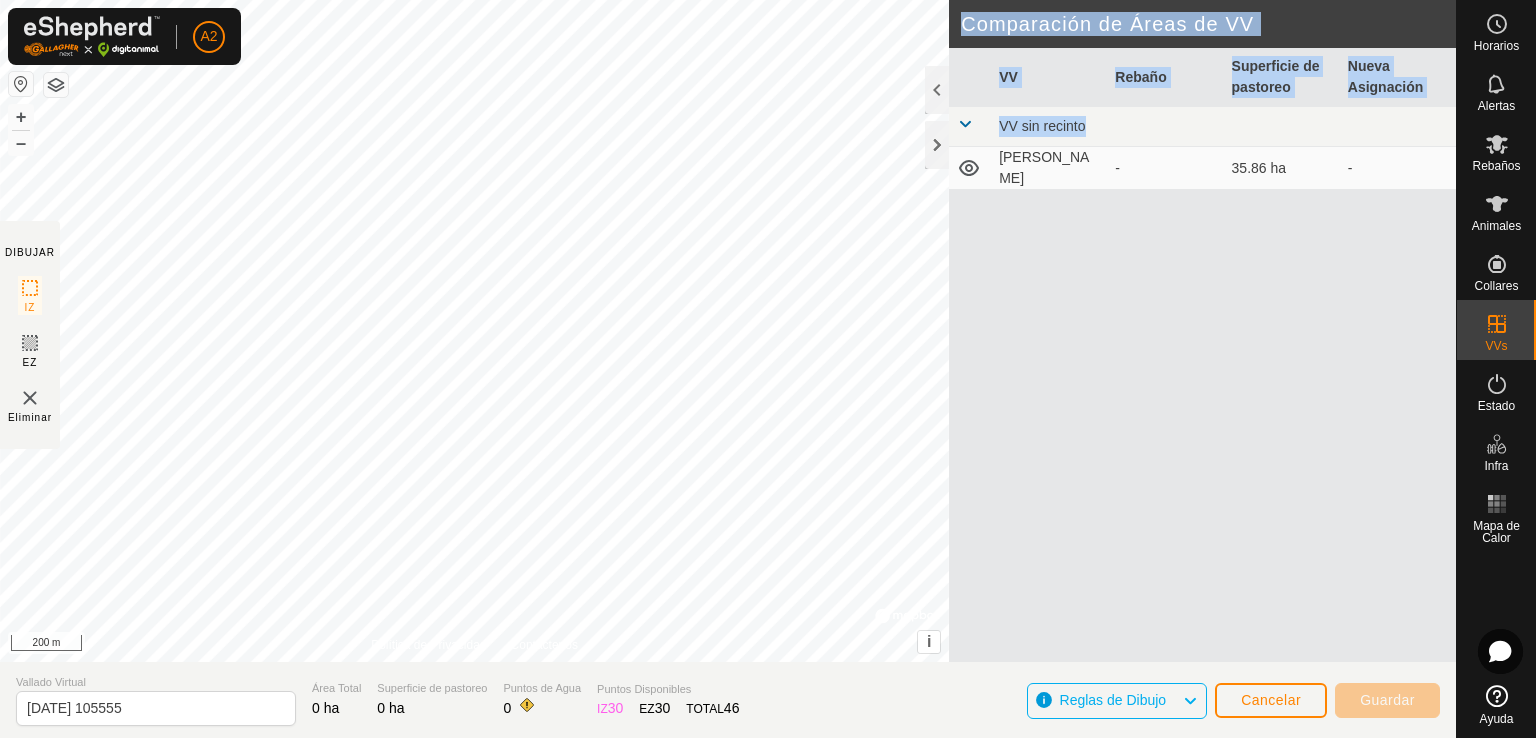 click on "DIBUJAR IZ EZ Eliminar Política de Privacidad Contáctenos + – ⇧ i ©  Mapbox , ©  OpenStreetMap ,  Improve this map 200 m Comparación de Áreas de VV     VV   Rebaño   Superficie de pastoreo   Nueva Asignación  VV sin recinto  VIZMANOS  -  35.86 ha   -" 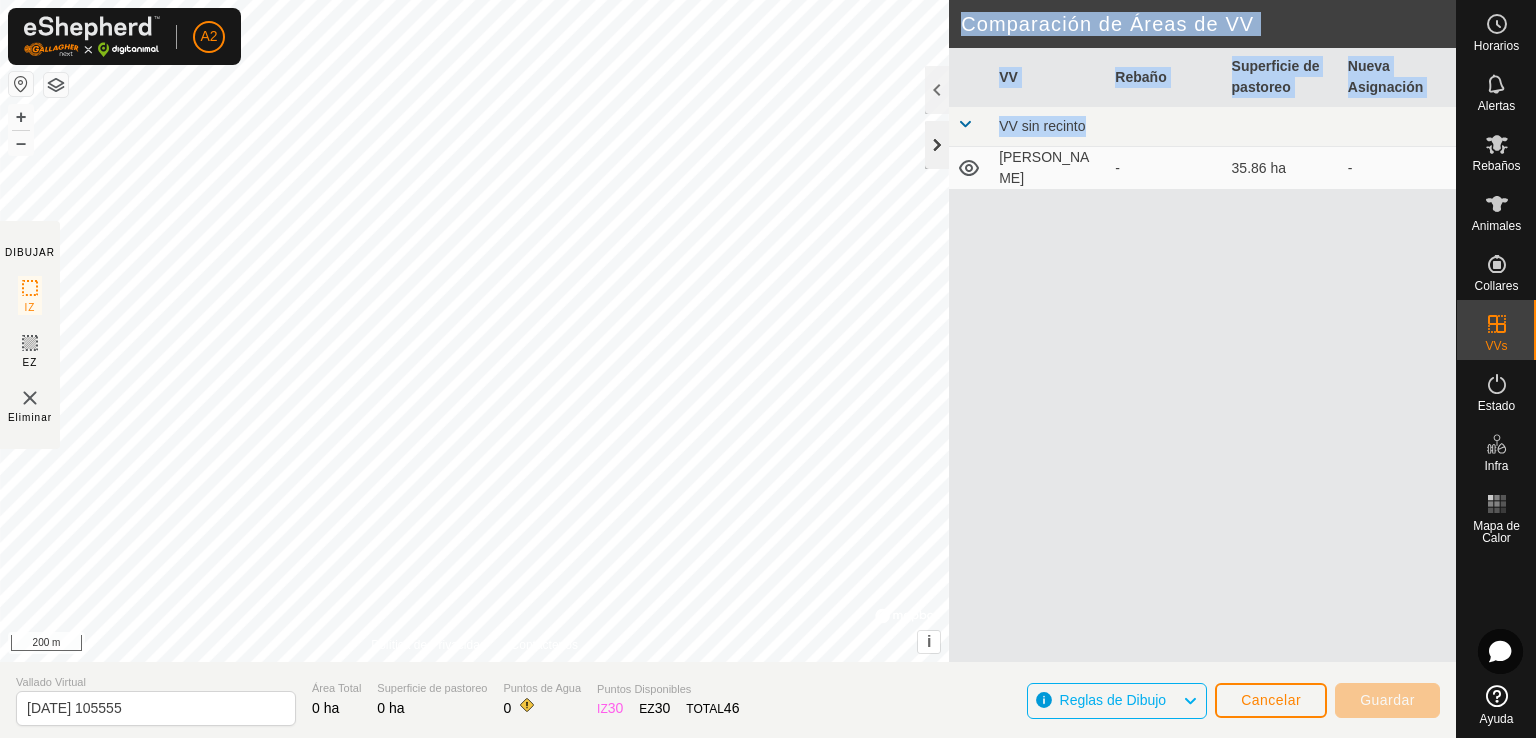 click 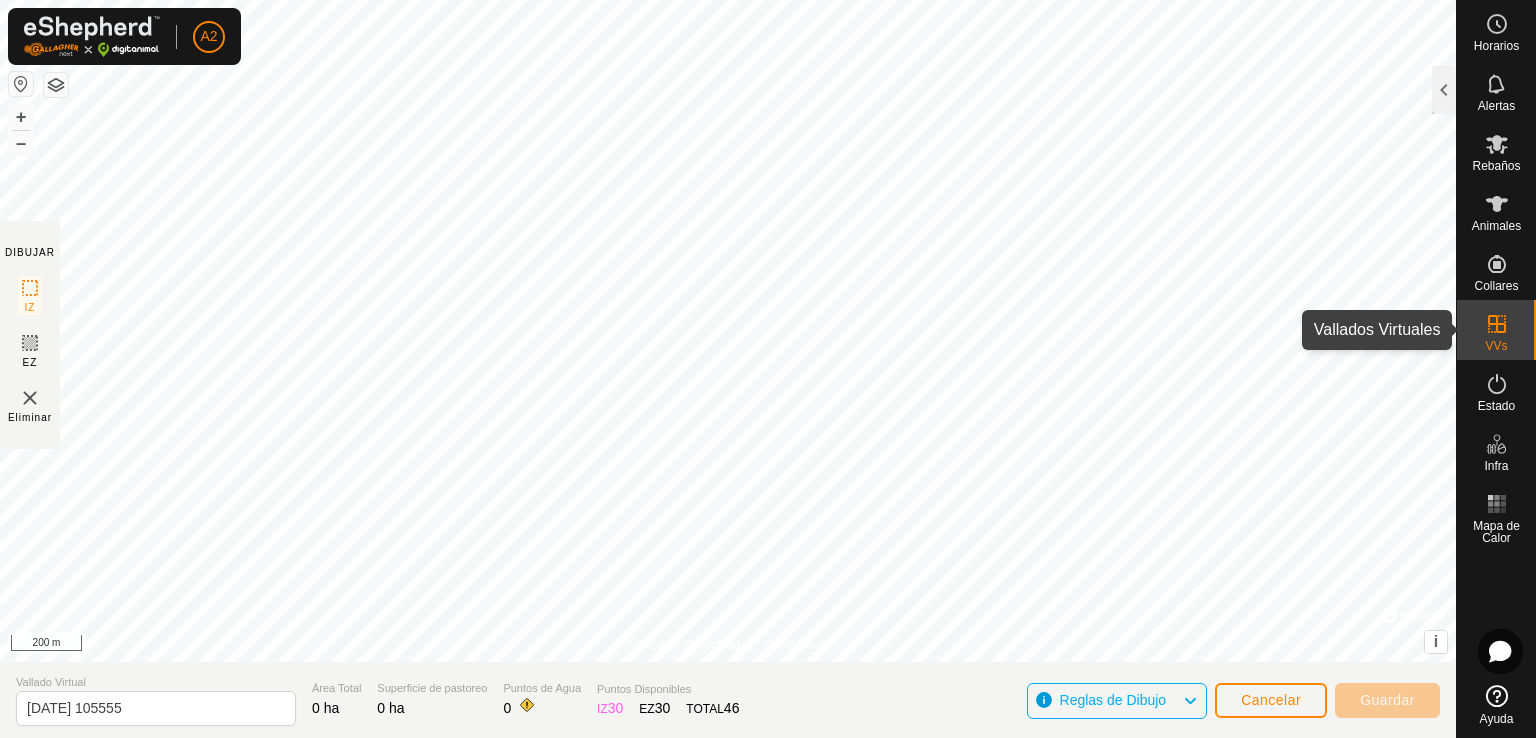 click 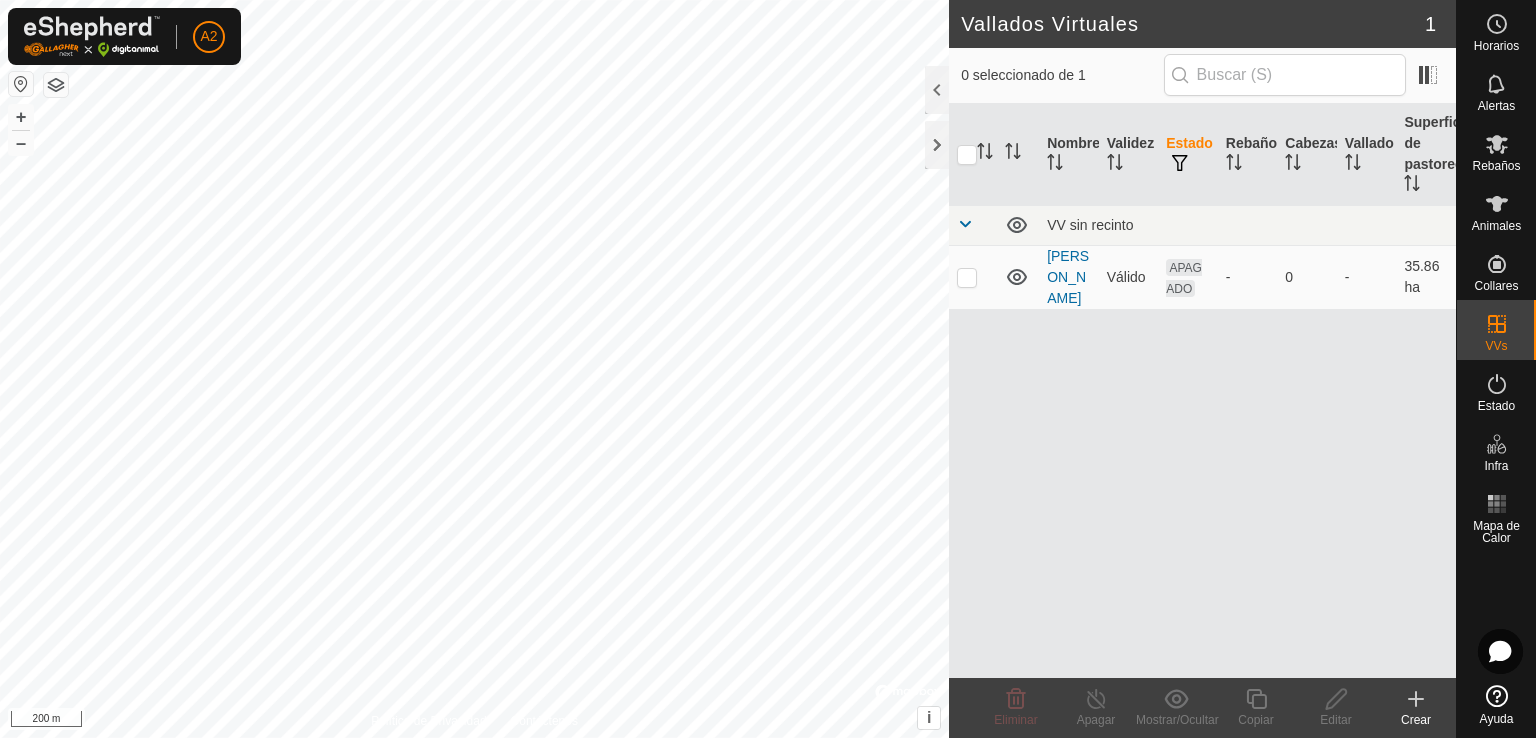 click 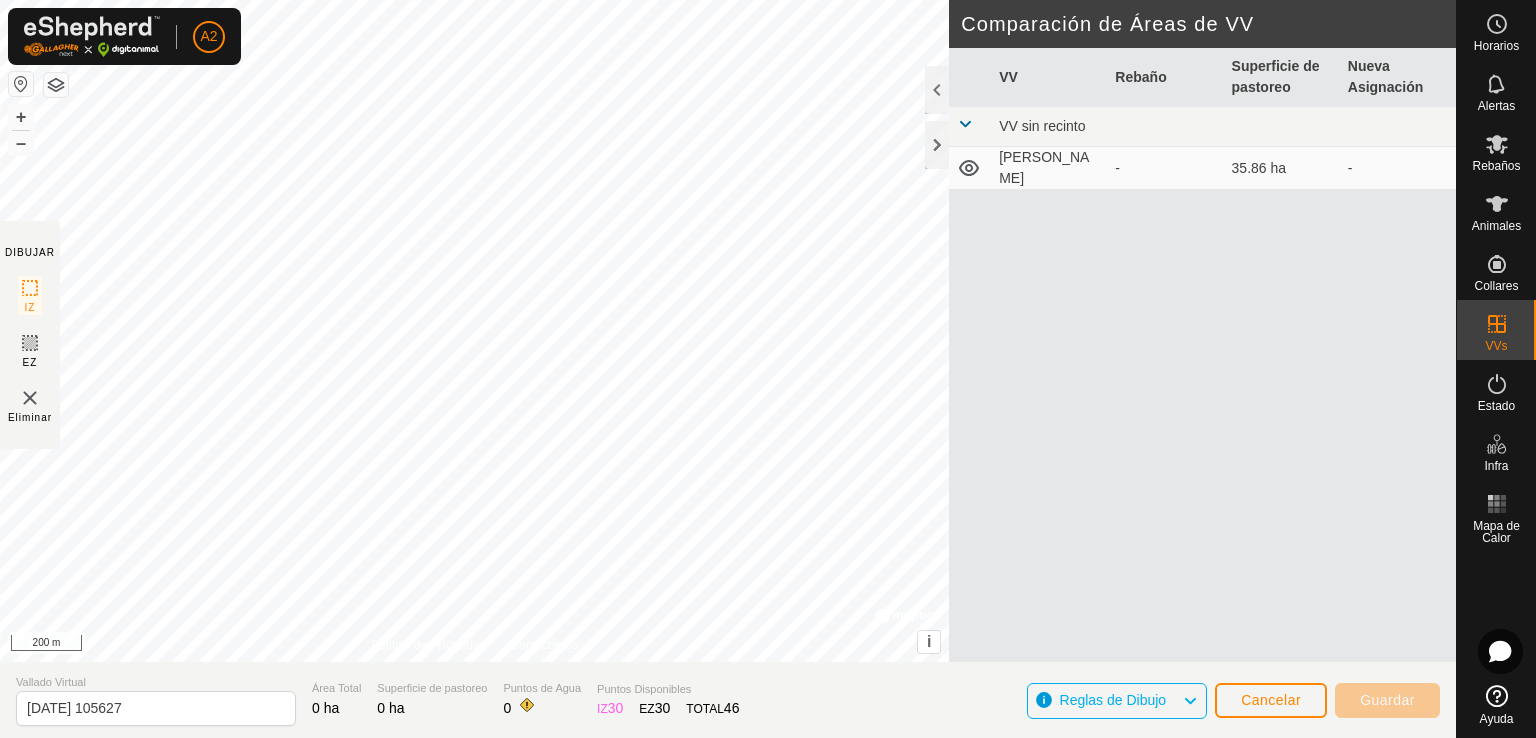 click on "35.86 ha" at bounding box center (1282, 168) 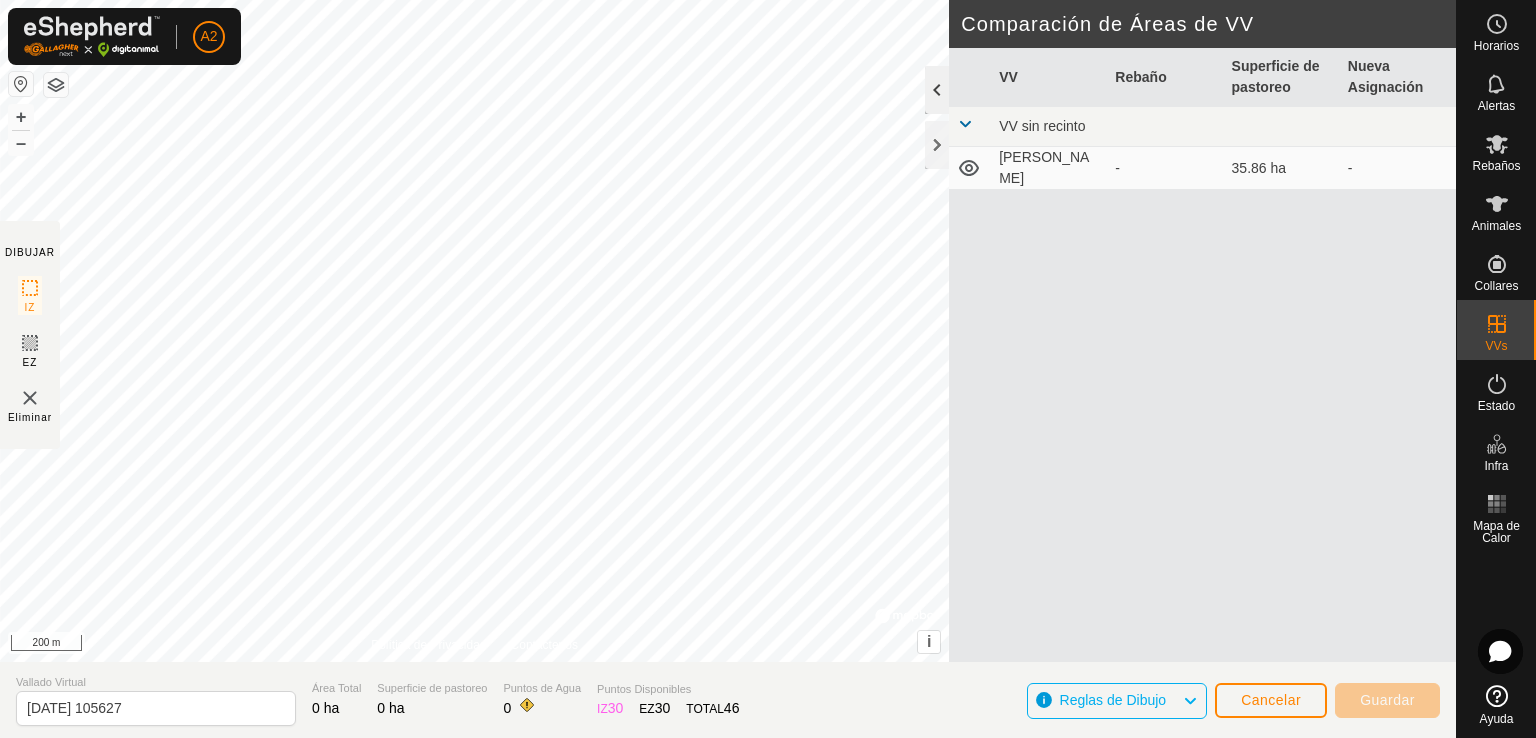 click 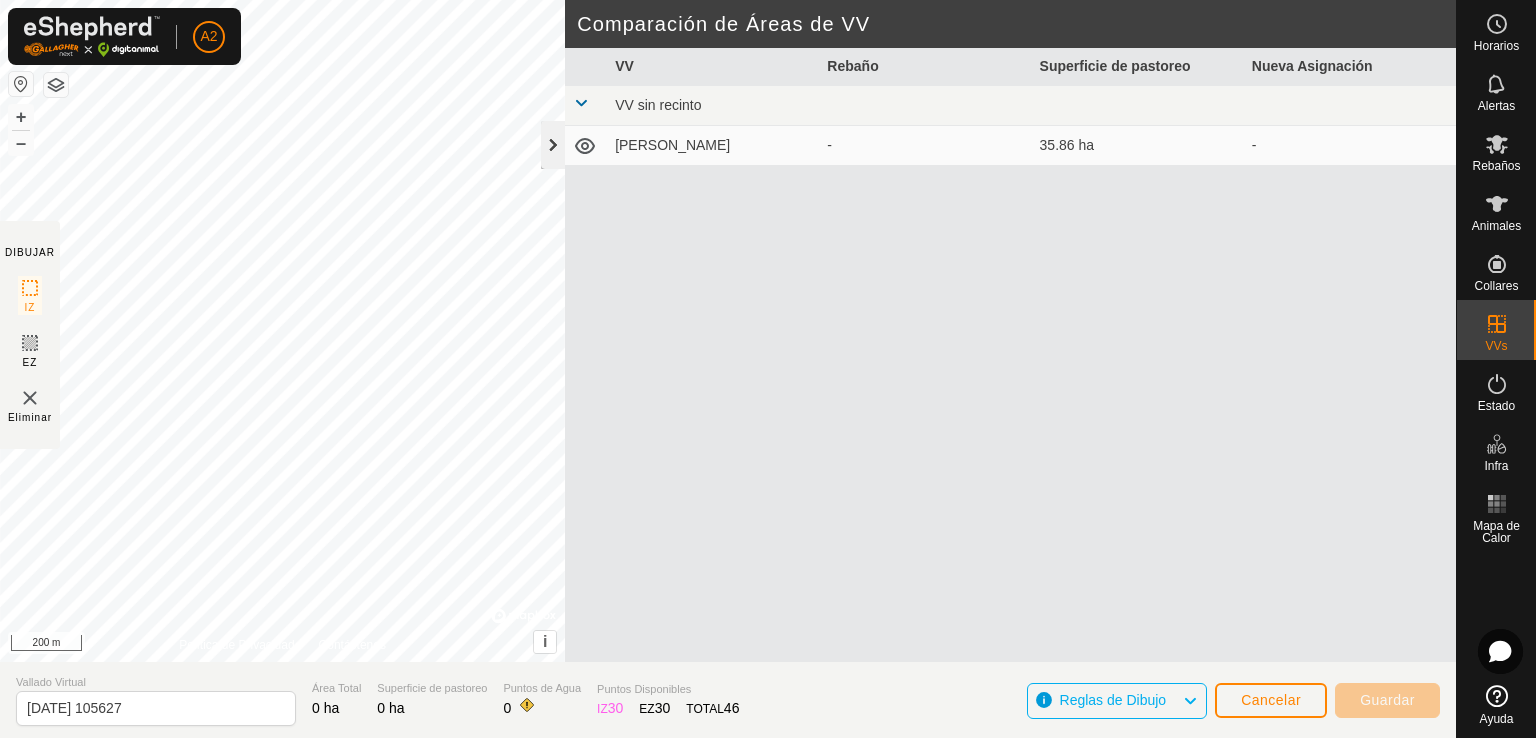 click 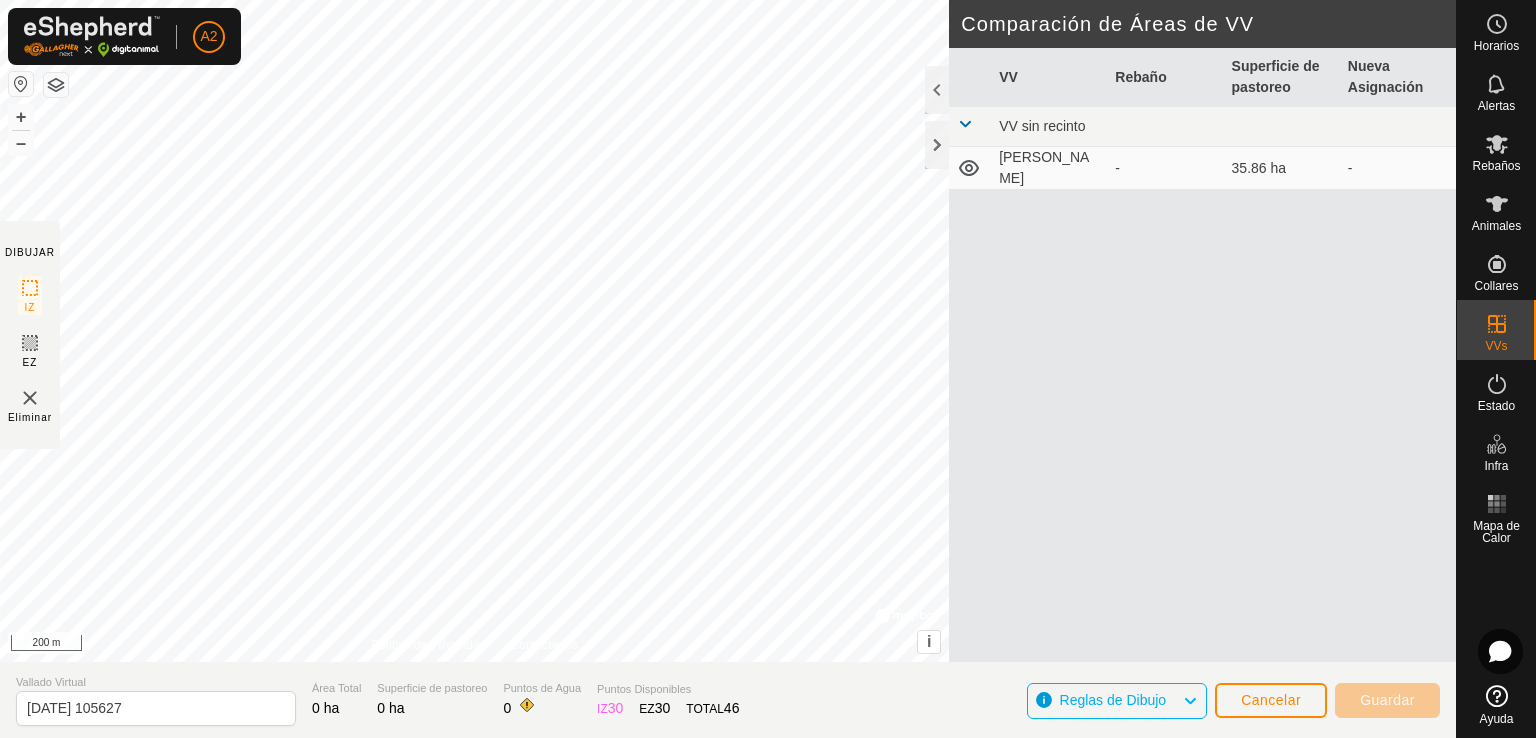drag, startPoint x: 1116, startPoint y: 110, endPoint x: 1144, endPoint y: 257, distance: 149.64291 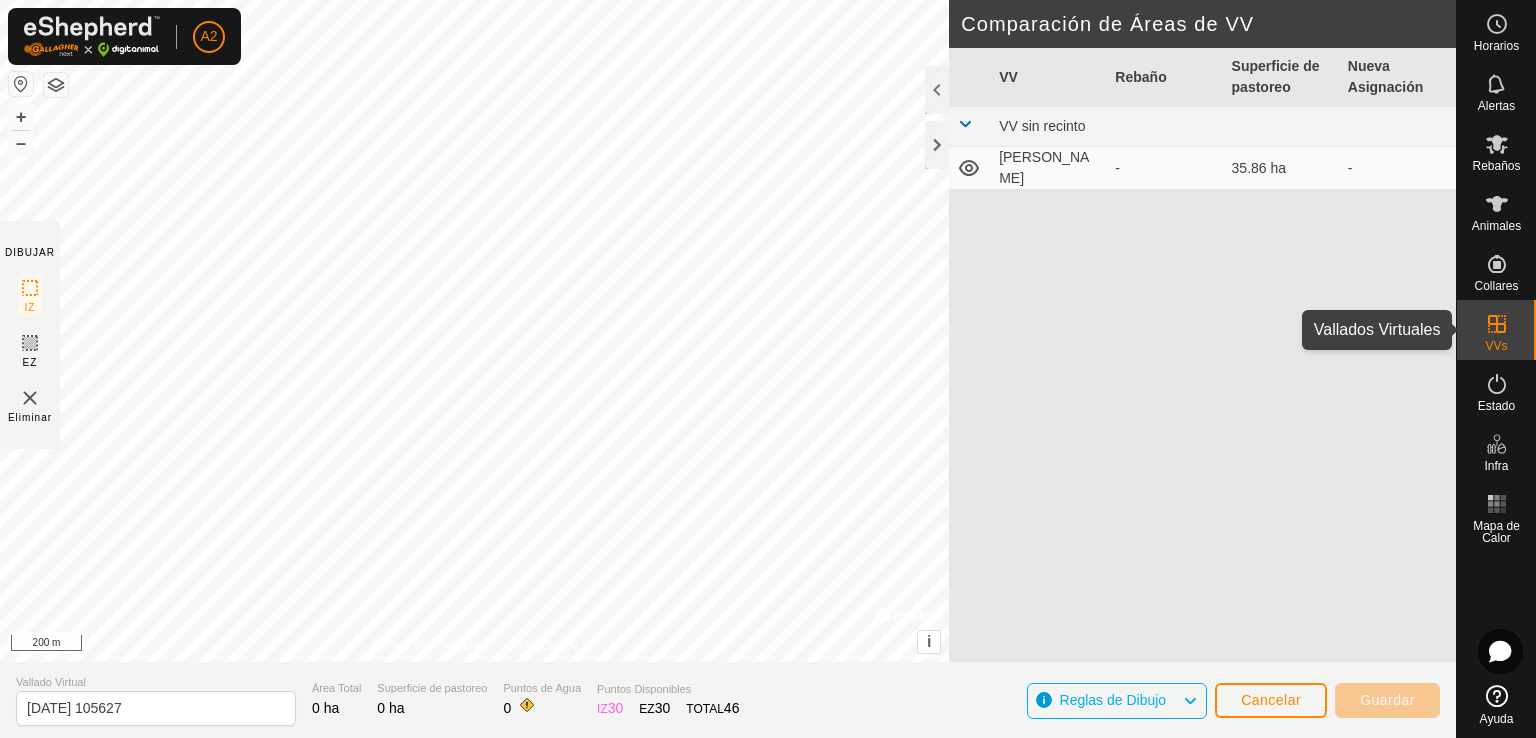 click 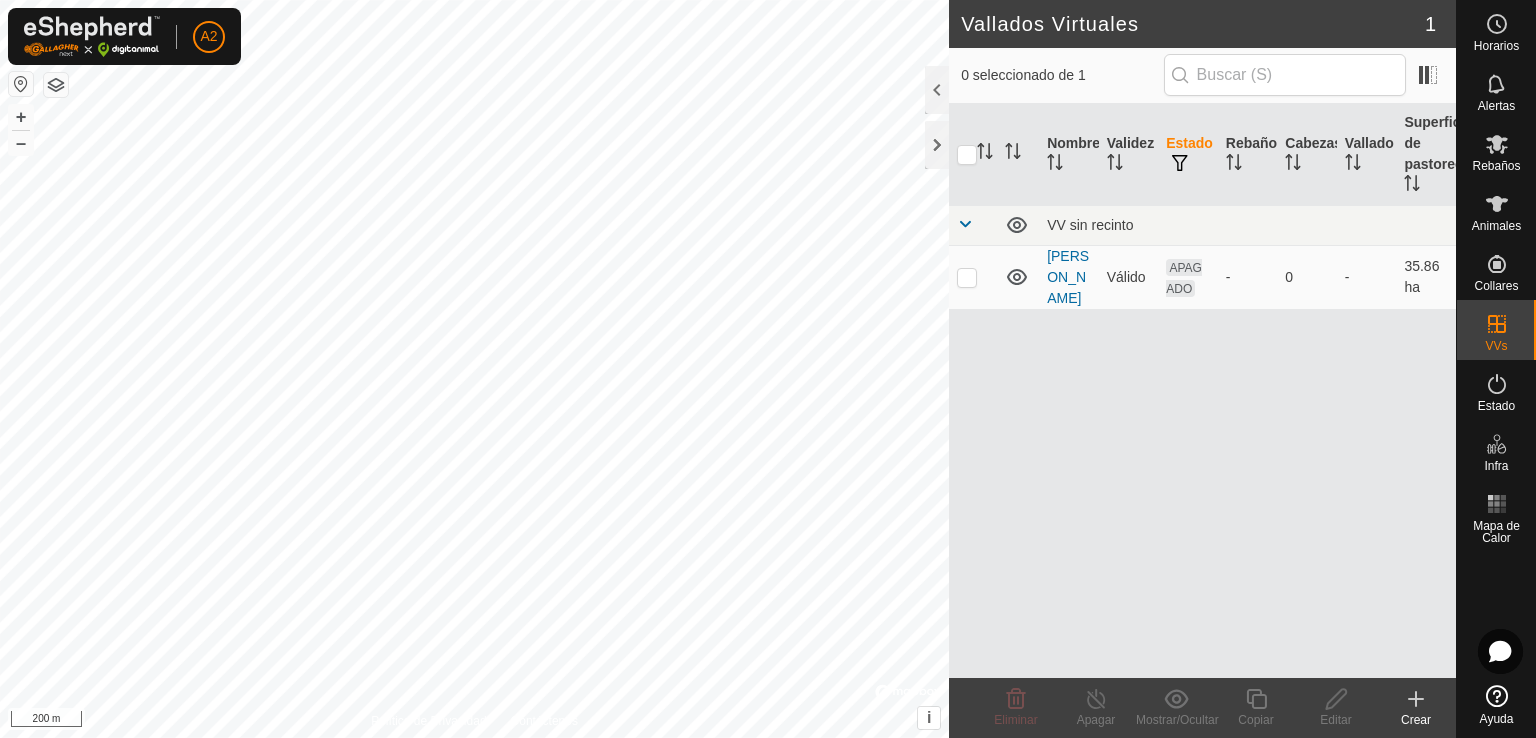 click 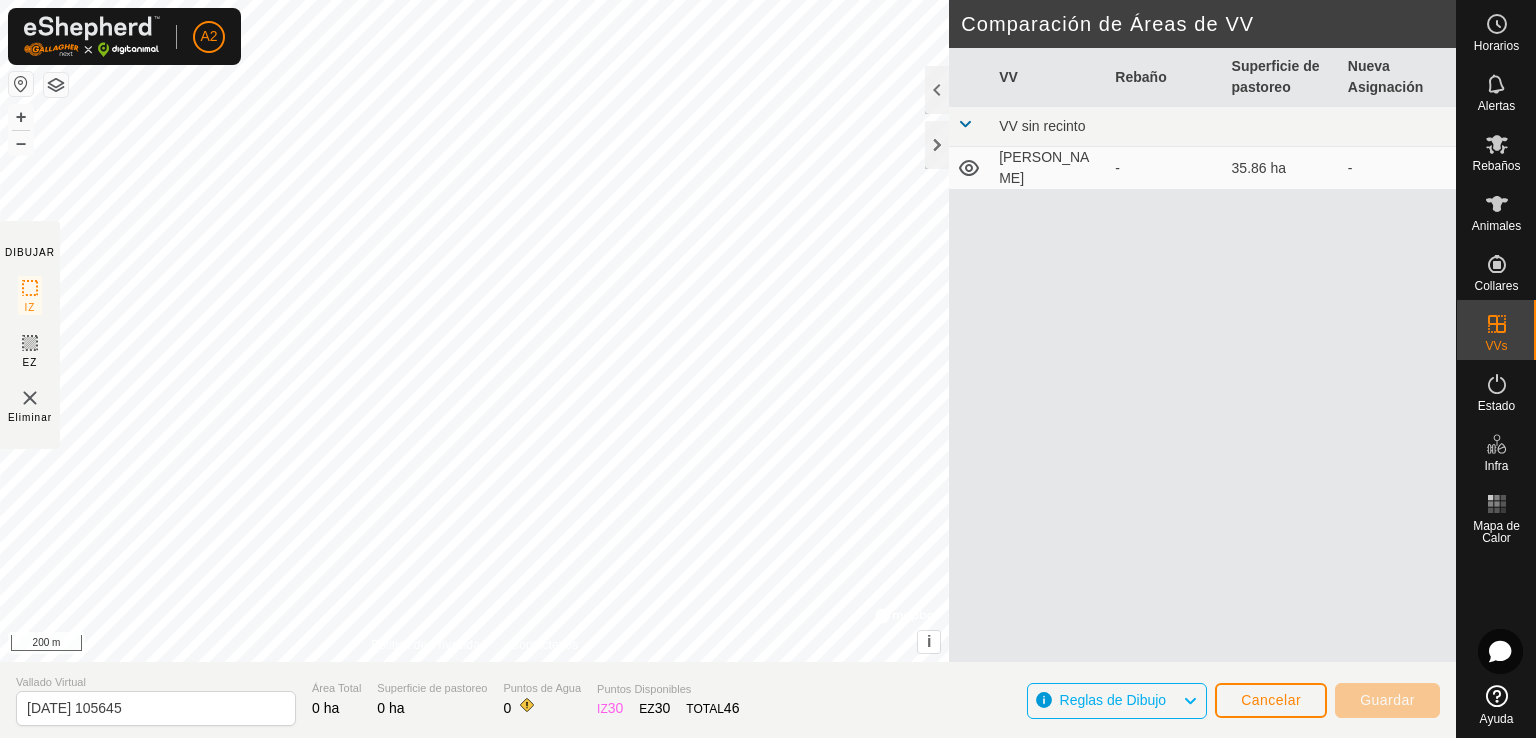 click on "Reglas de Dibujo" 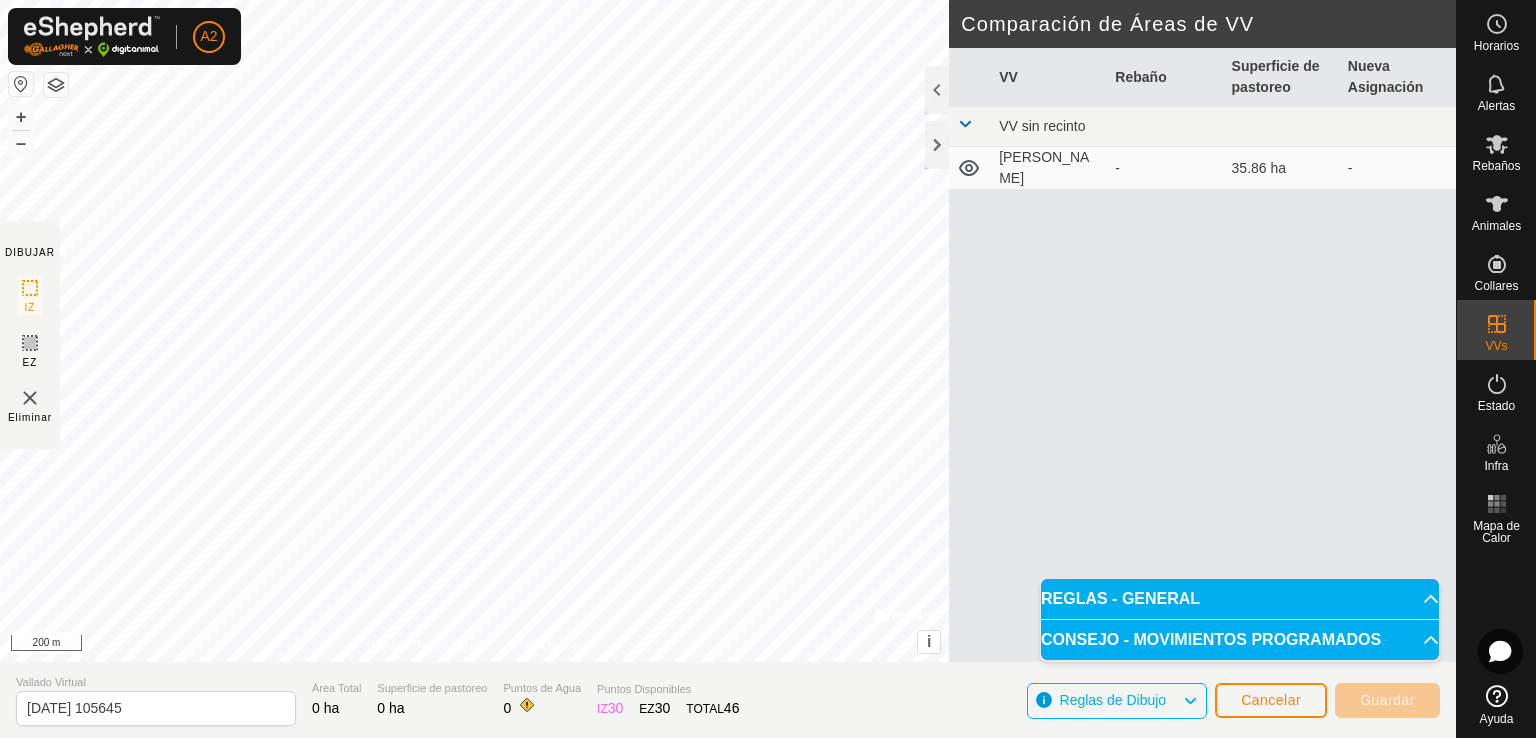 click on "CONSEJO - MOVIMIENTOS PROGRAMADOS" at bounding box center (1240, 640) 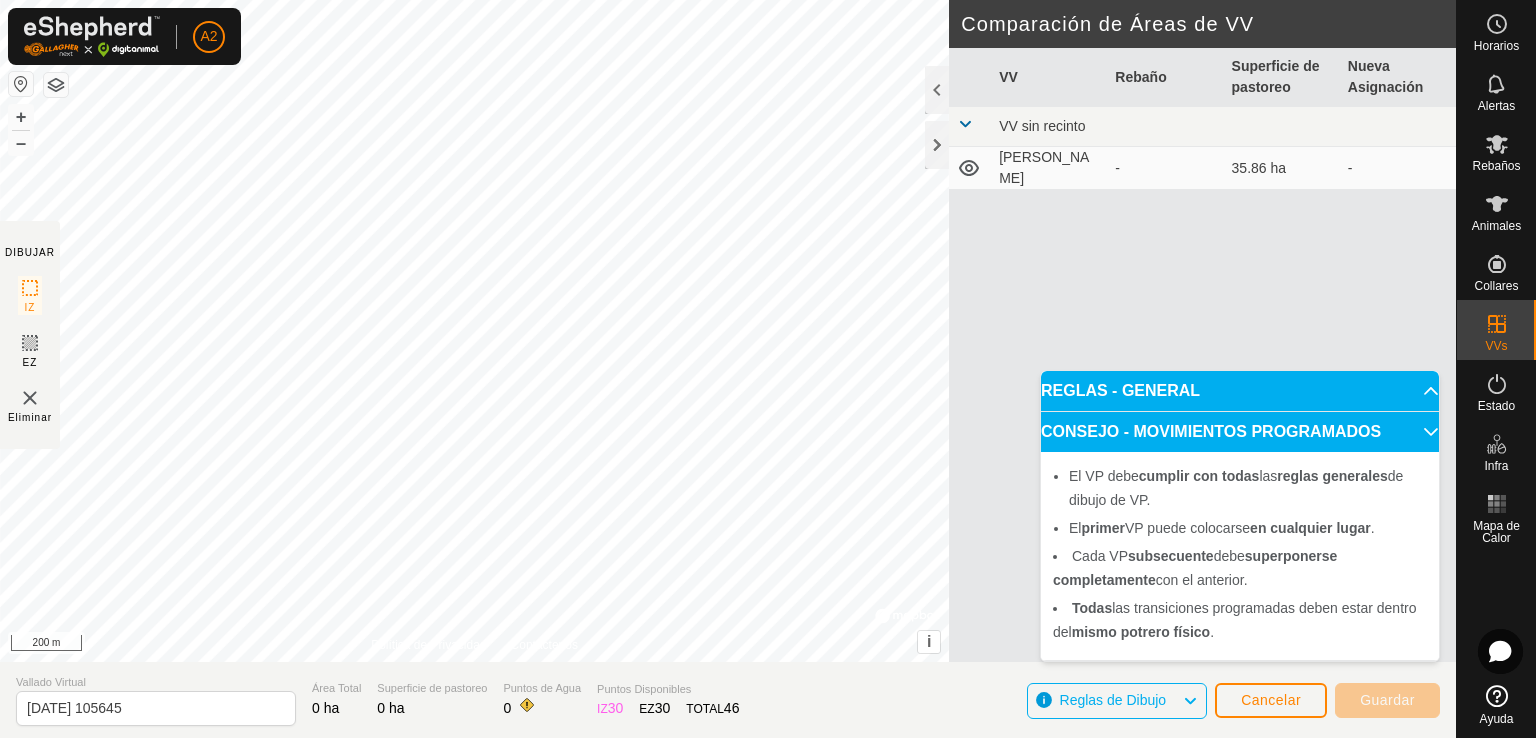 drag, startPoint x: 1115, startPoint y: 229, endPoint x: 1111, endPoint y: 239, distance: 10.770329 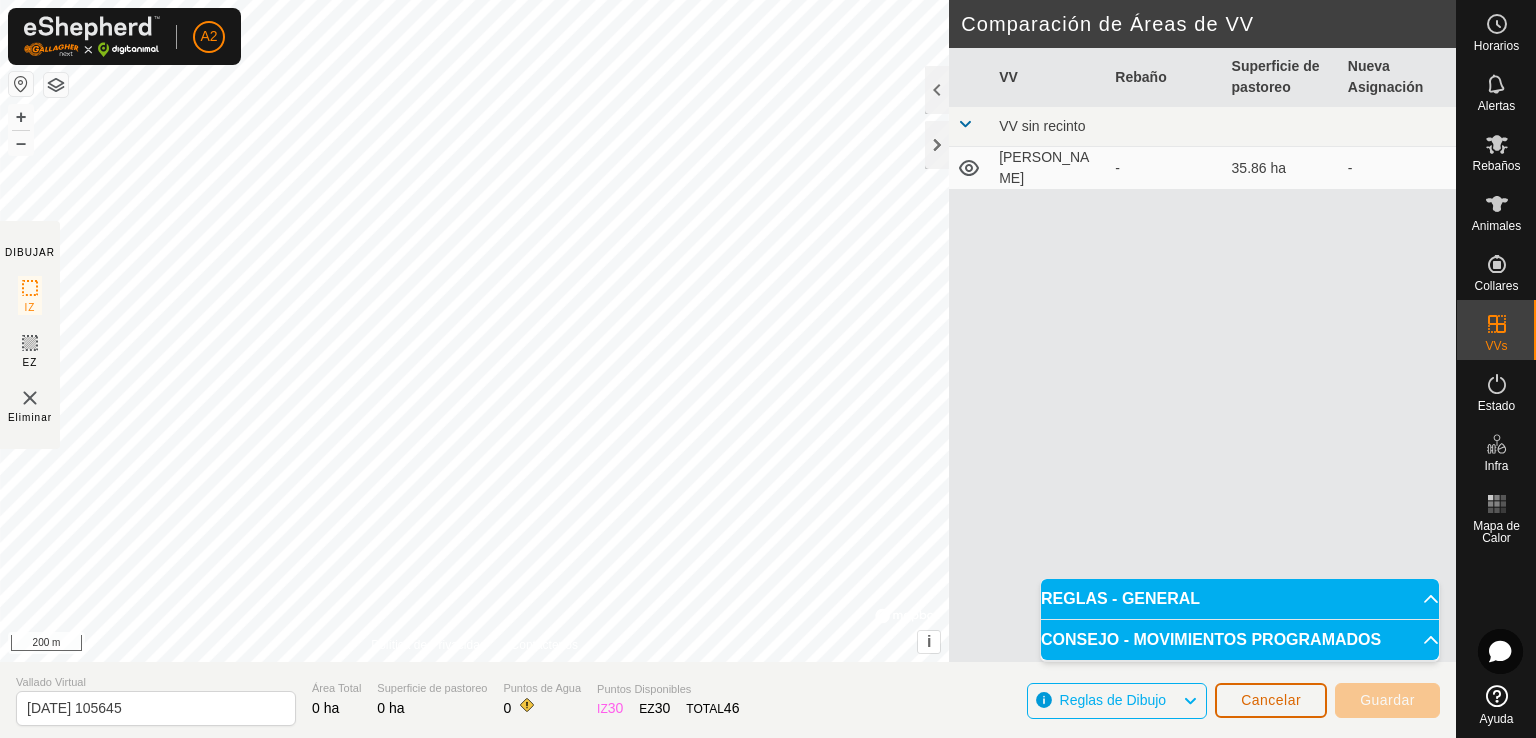 type 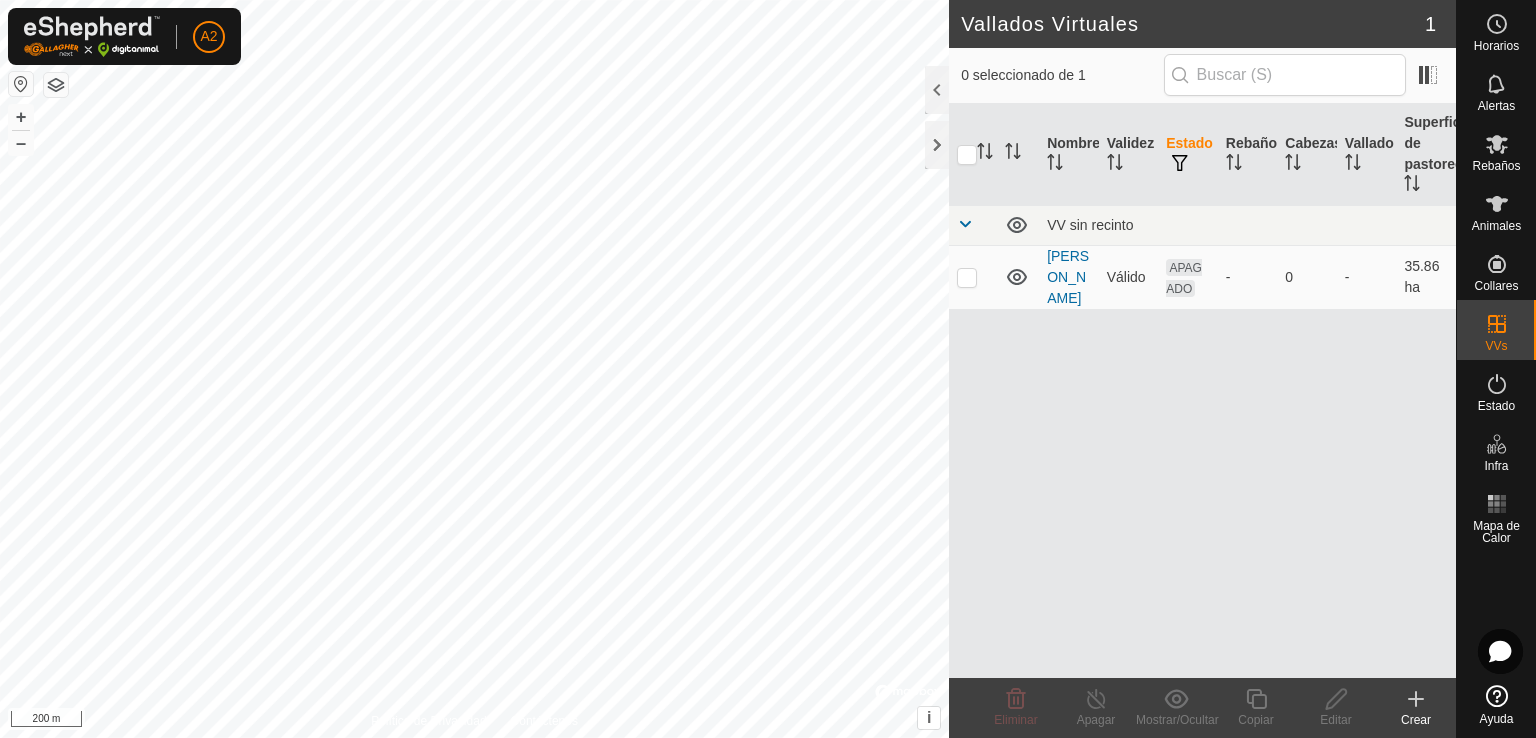 click 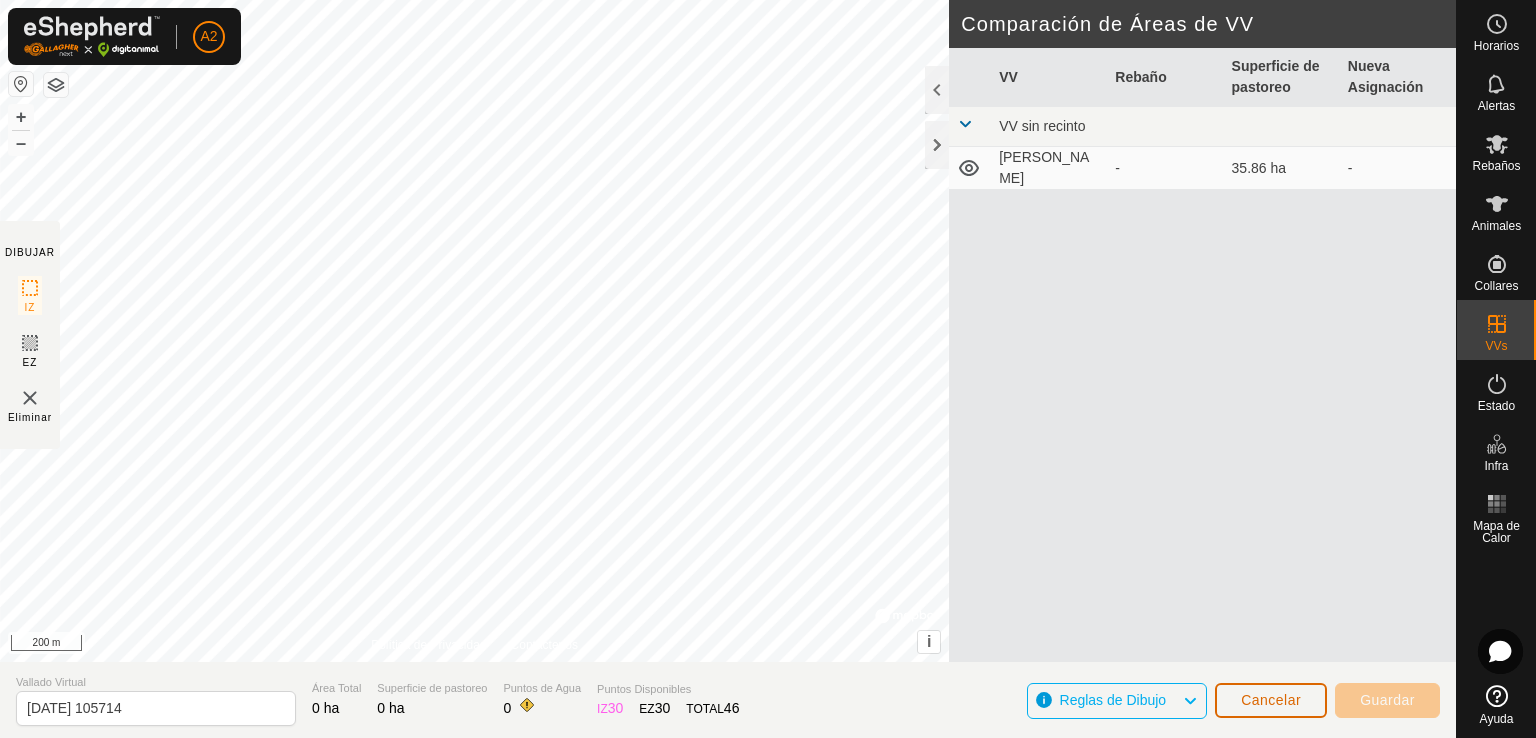 type 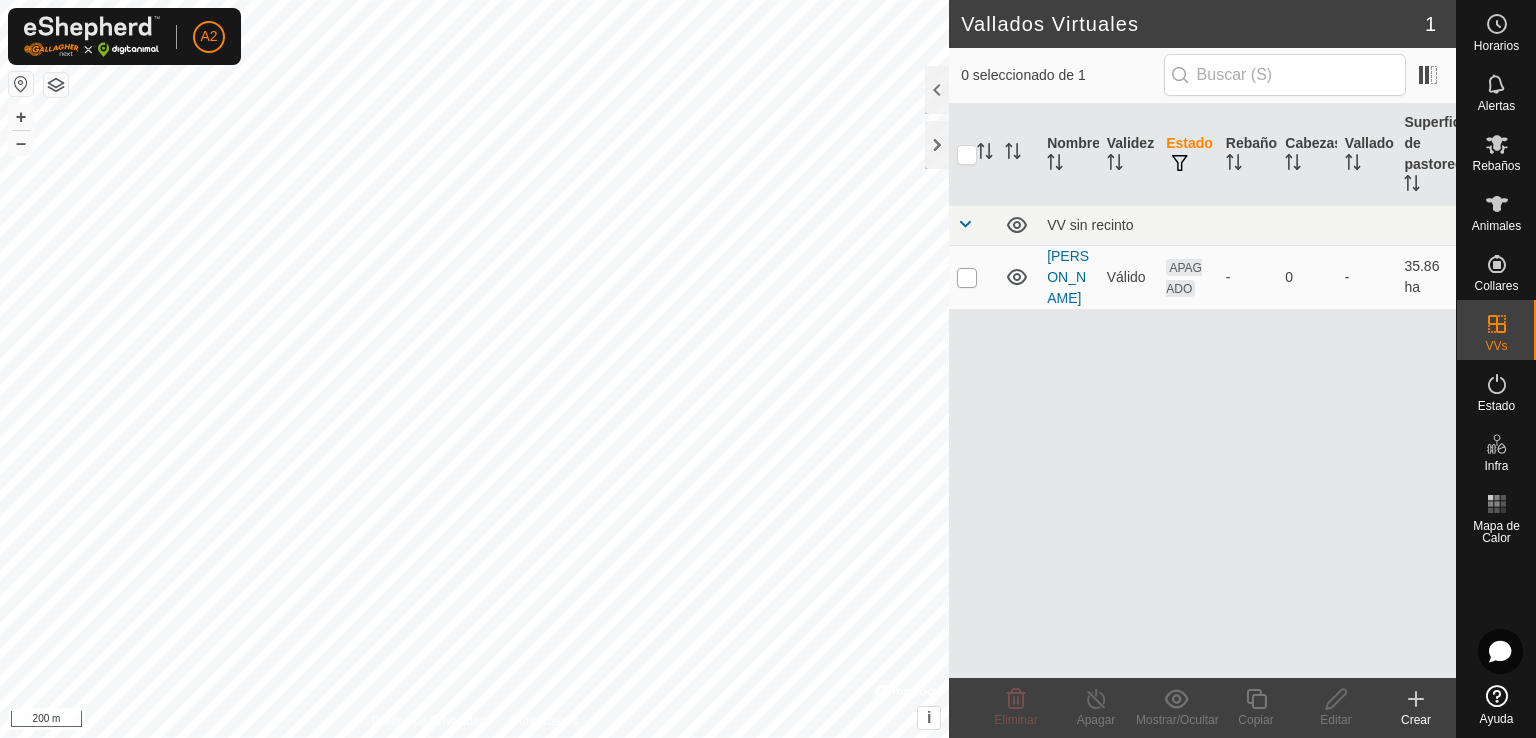 click at bounding box center (967, 278) 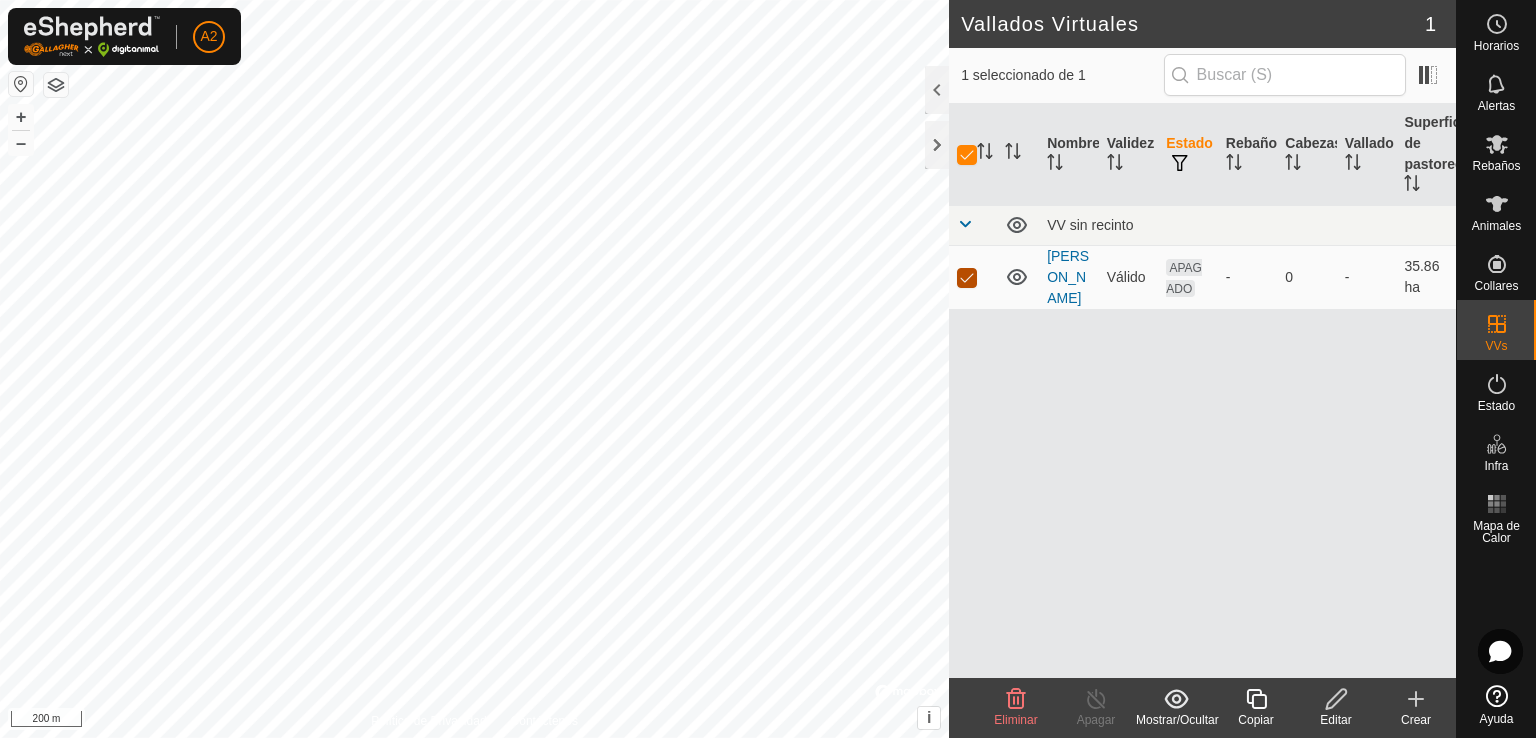 click at bounding box center (967, 278) 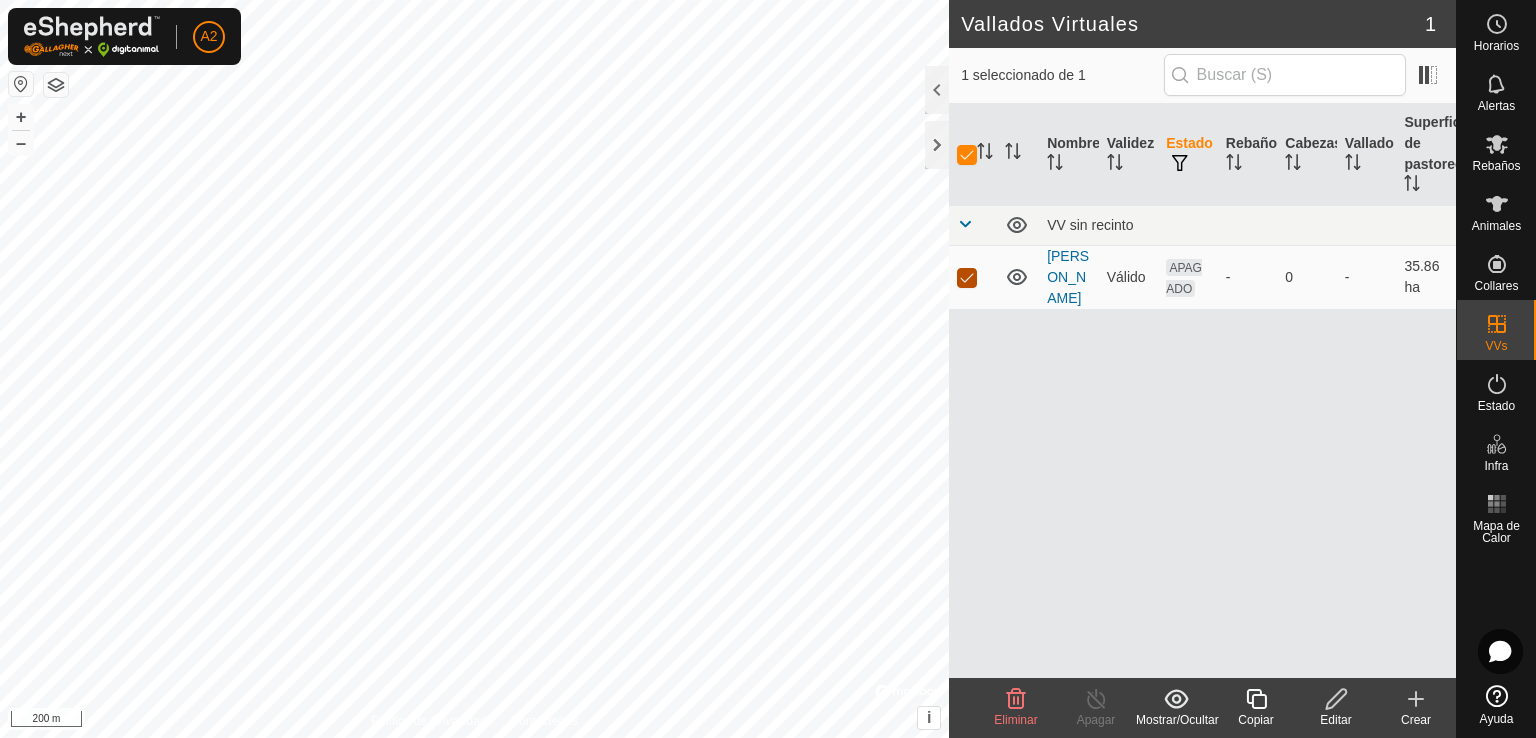 checkbox on "false" 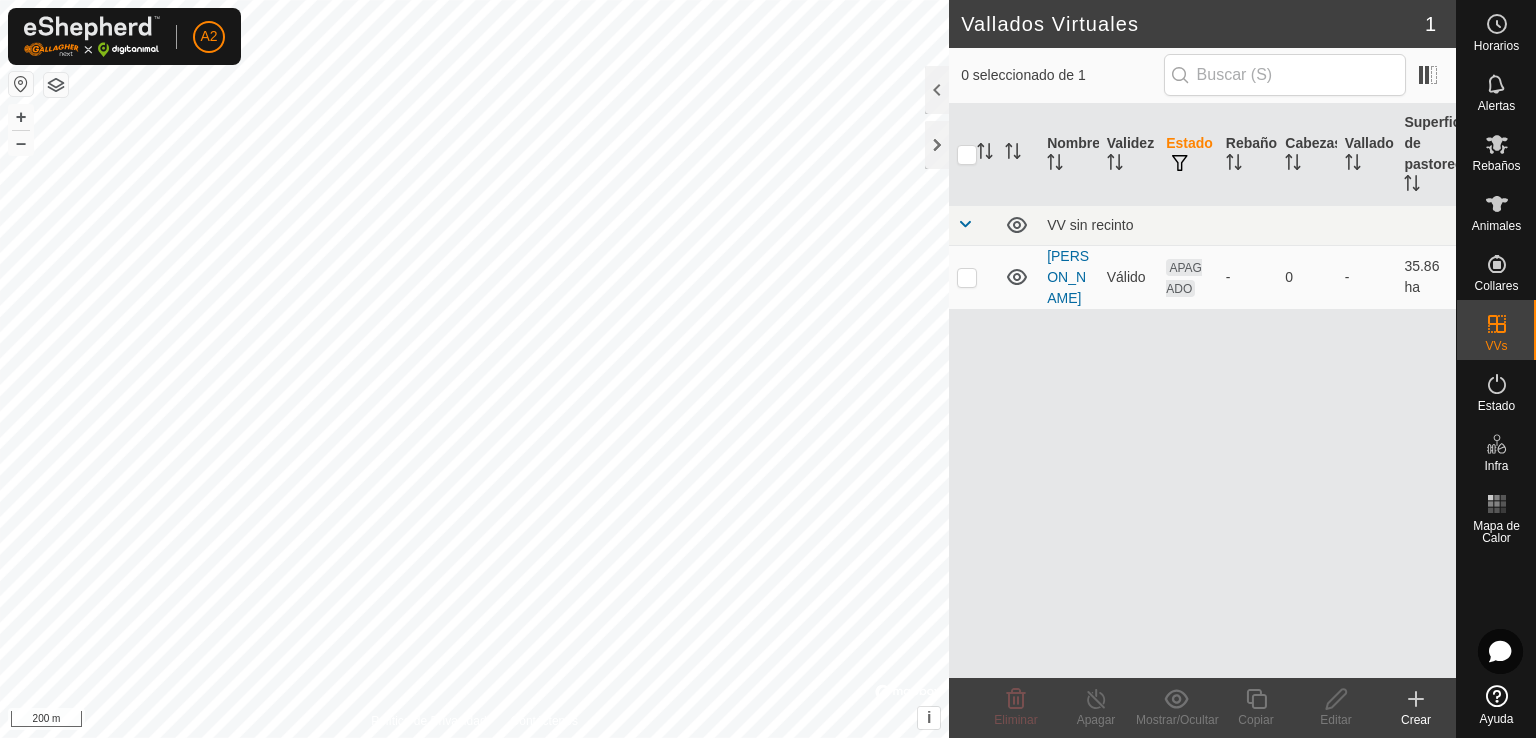 click 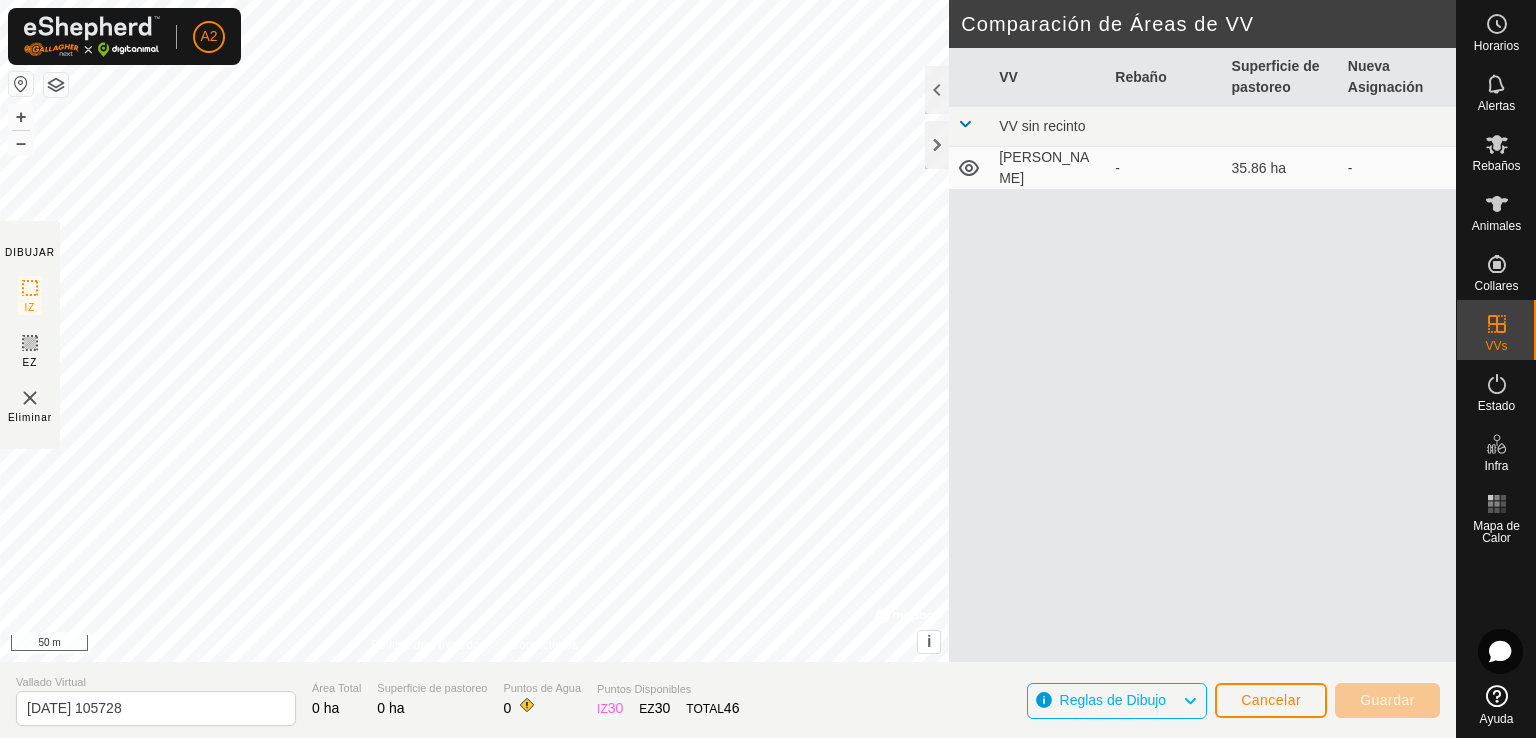 click on "DIBUJAR IZ EZ Eliminar Política de Privacidad Contáctenos + – ⇧ i ©  Mapbox , ©  OpenStreetMap ,  Improve this map 50 m Comparación de Áreas de VV     VV   Rebaño   Superficie de pastoreo   Nueva Asignación  VV sin recinto  VIZMANOS  -  35.86 ha   -  Vallado Virtual 2025-07-22 105728 Área Total 0 ha Superficie de pastoreo 0 ha Puntos de Agua 0 Puntos Disponibles  IZ   30  EZ  30  TOTAL   46 Reglas de Dibujo Cancelar Guardar" 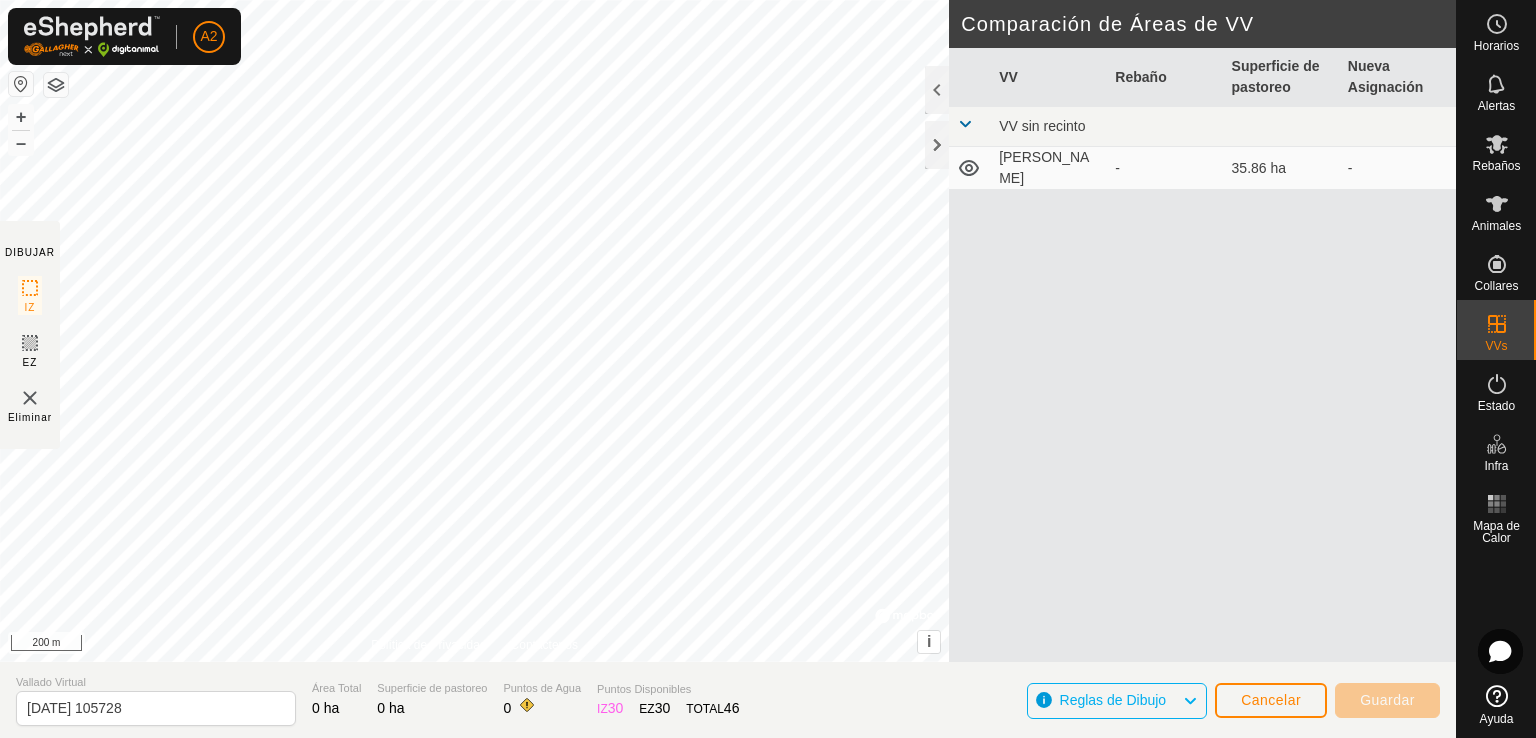click on "DIBUJAR" 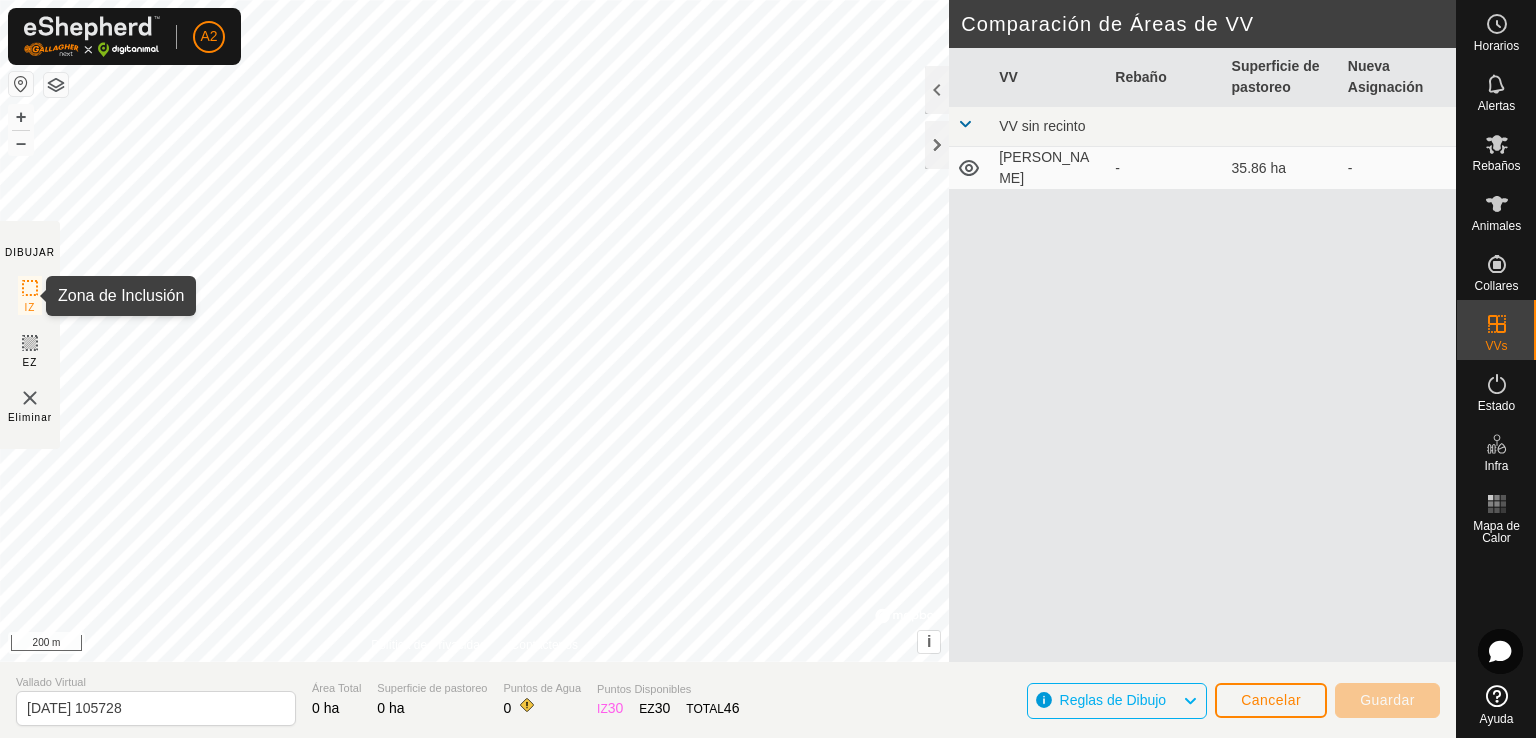 click 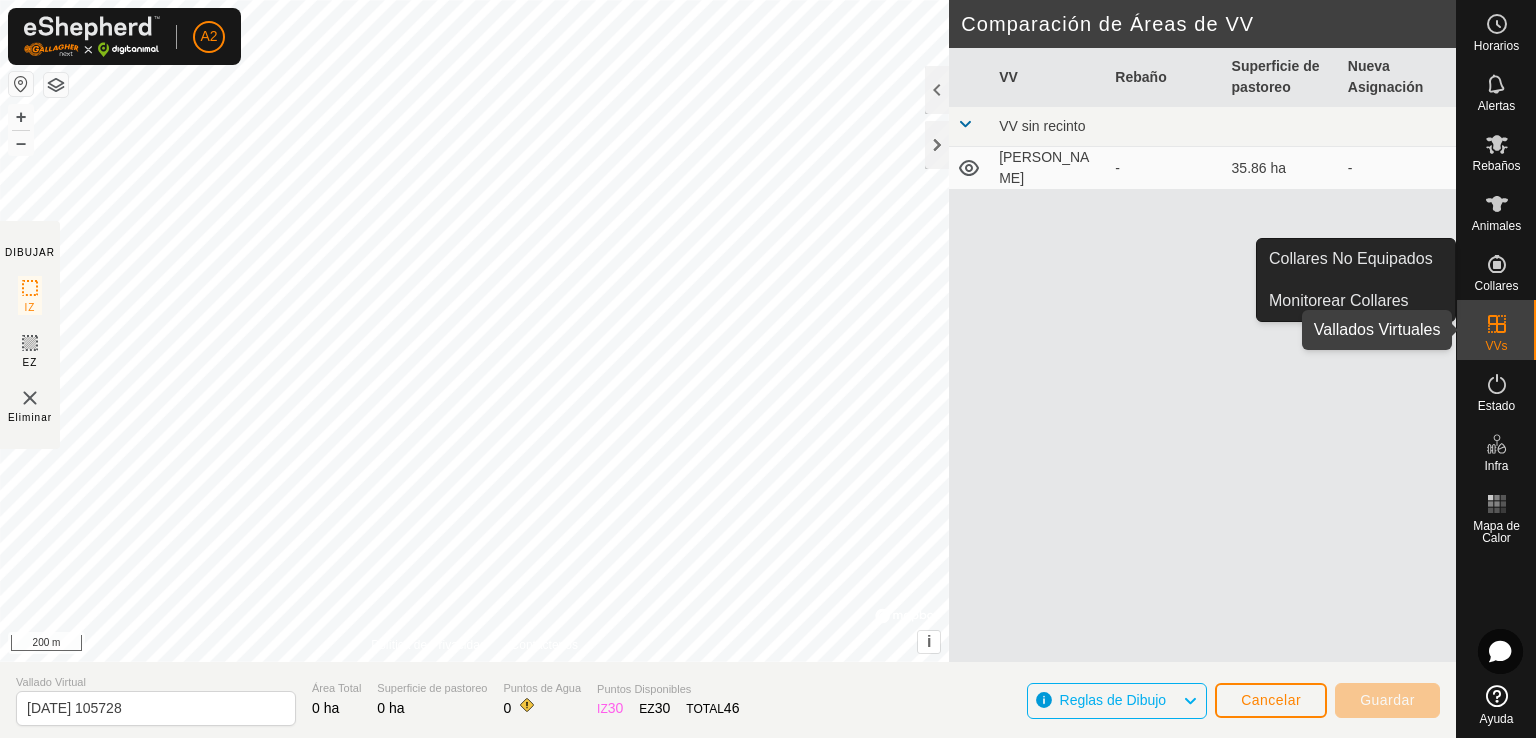 click at bounding box center (1497, 324) 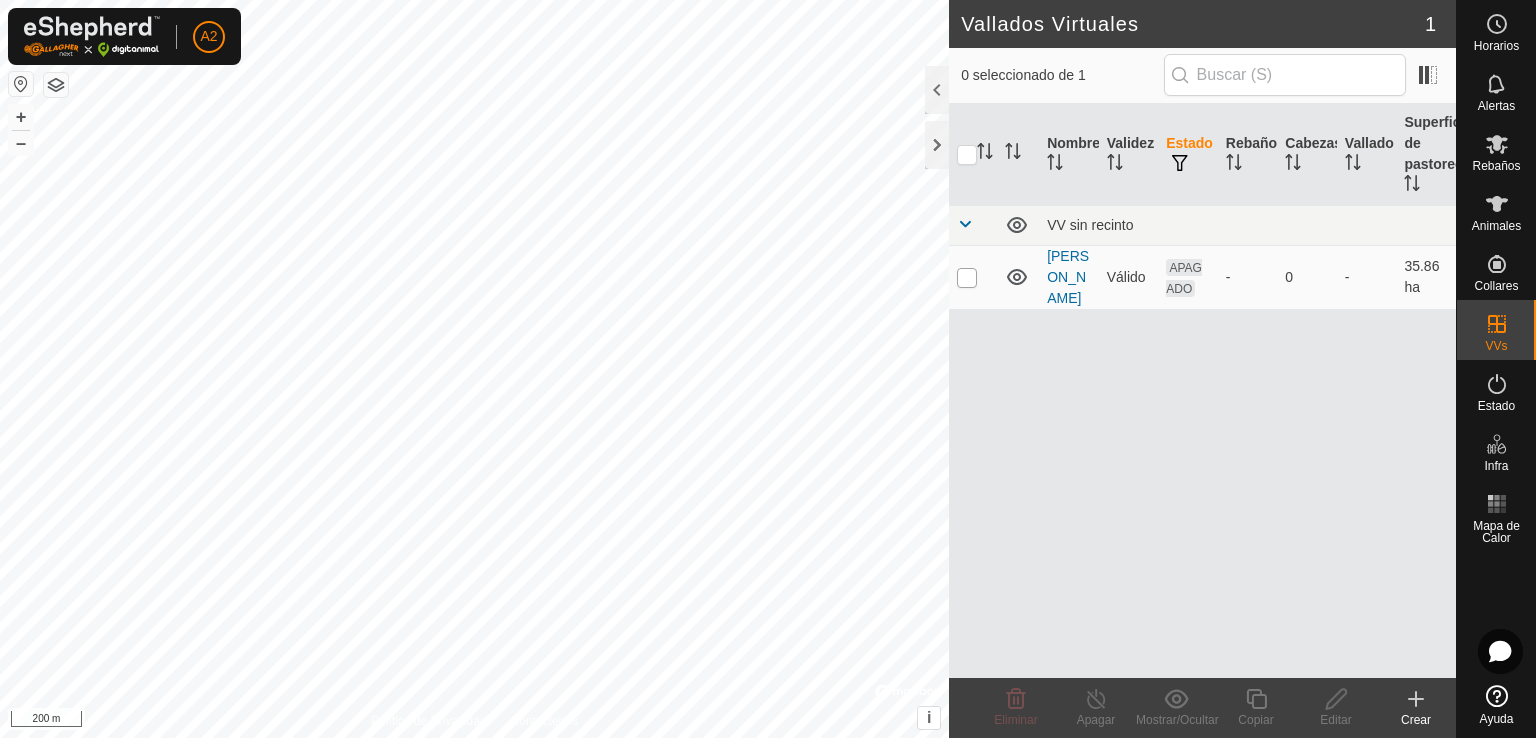 click at bounding box center [967, 278] 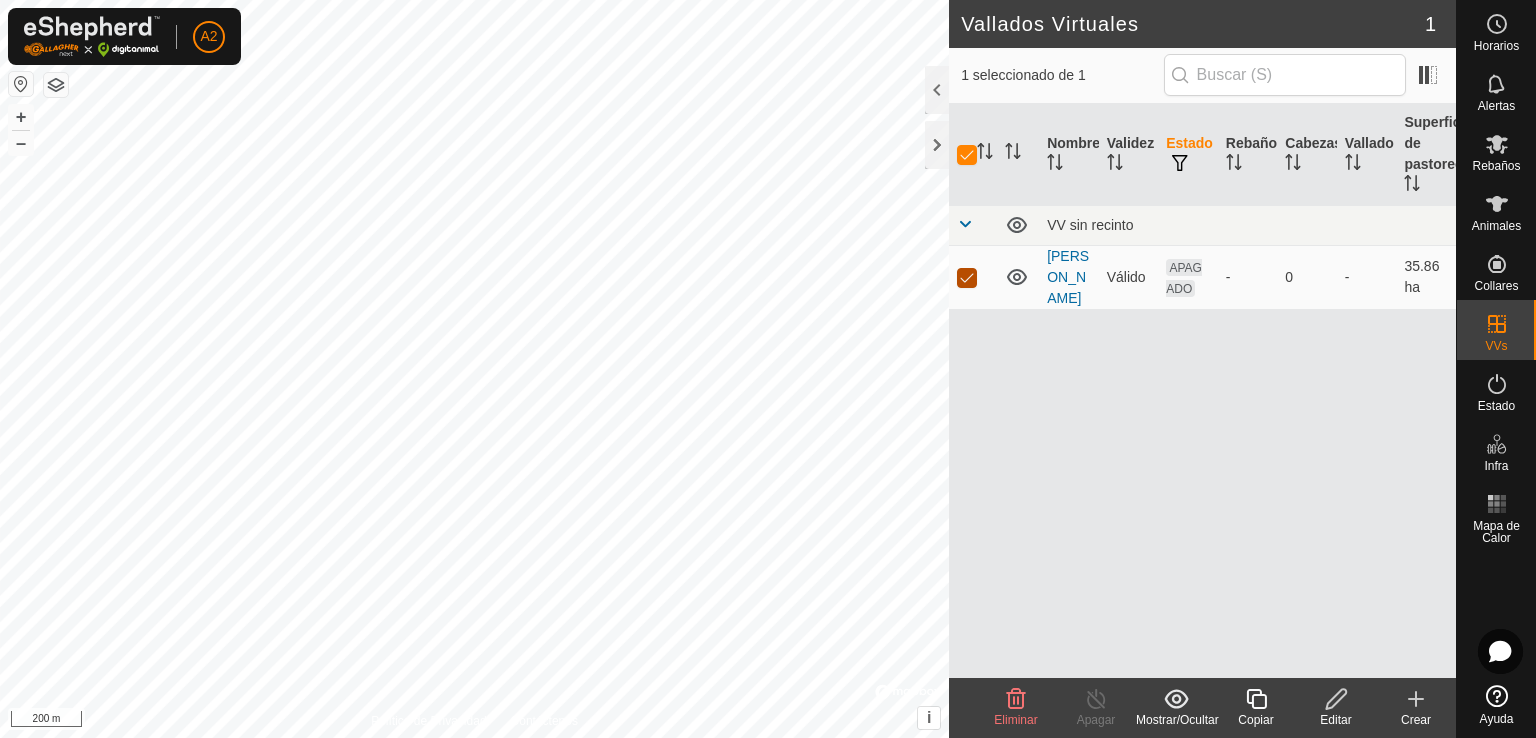 click at bounding box center [967, 278] 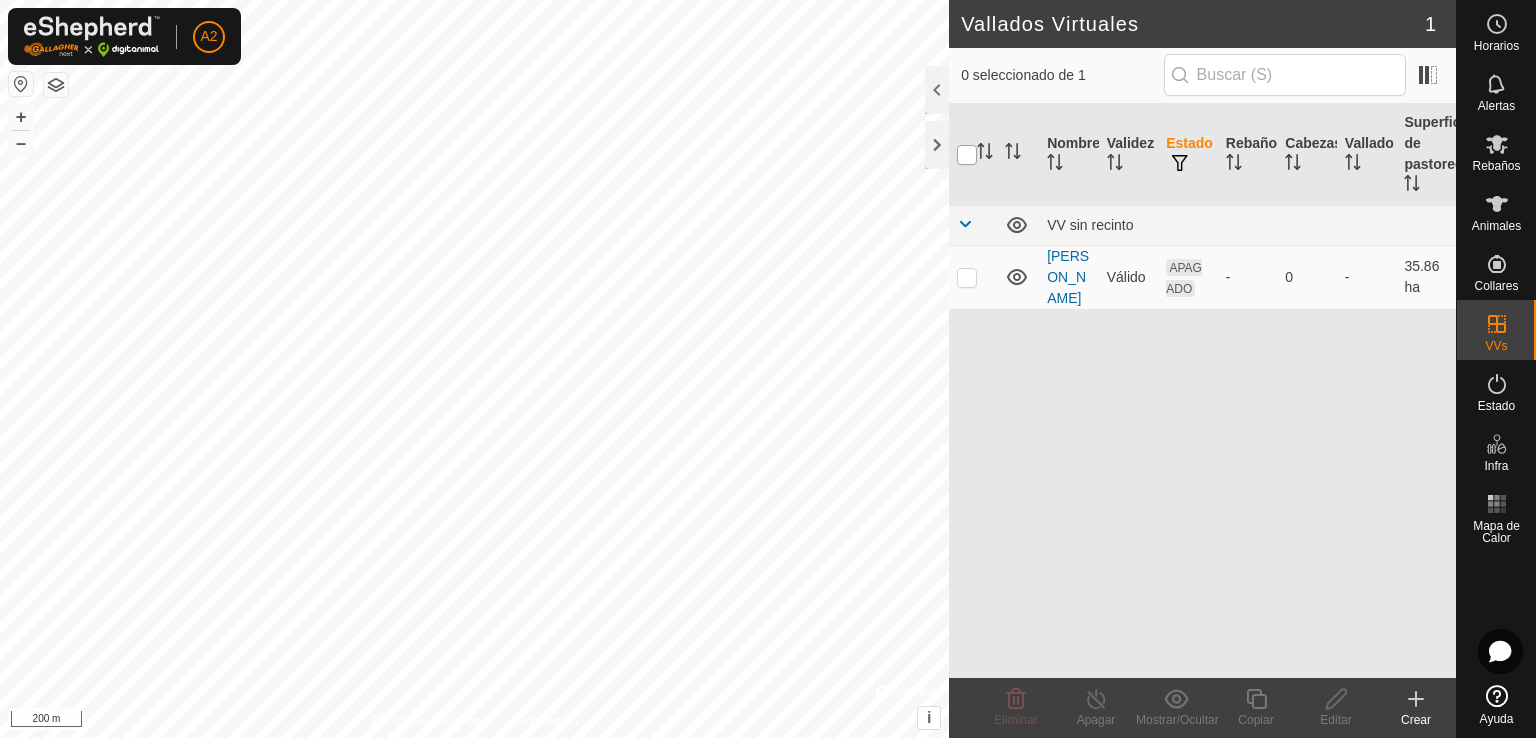 click at bounding box center [967, 155] 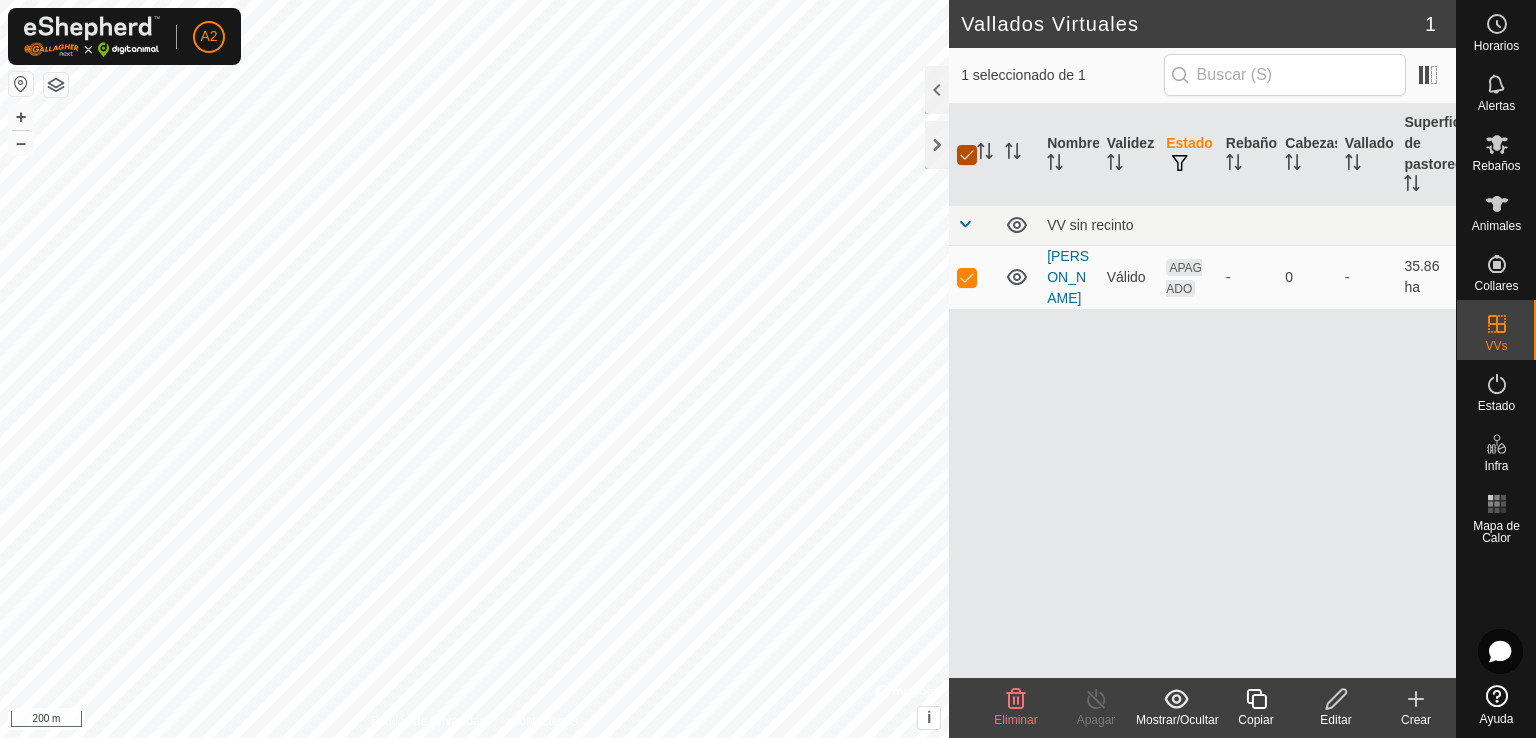click at bounding box center [967, 155] 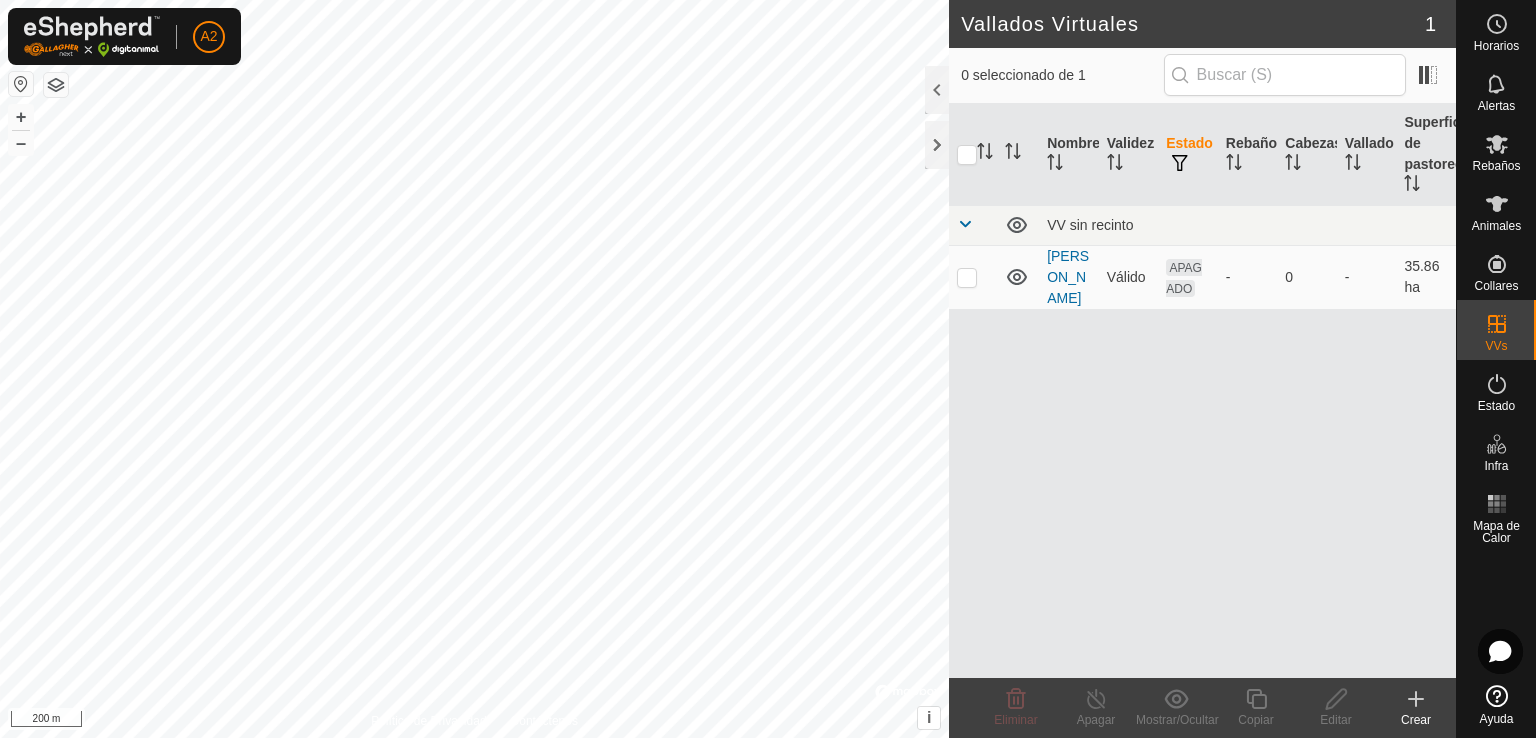 click 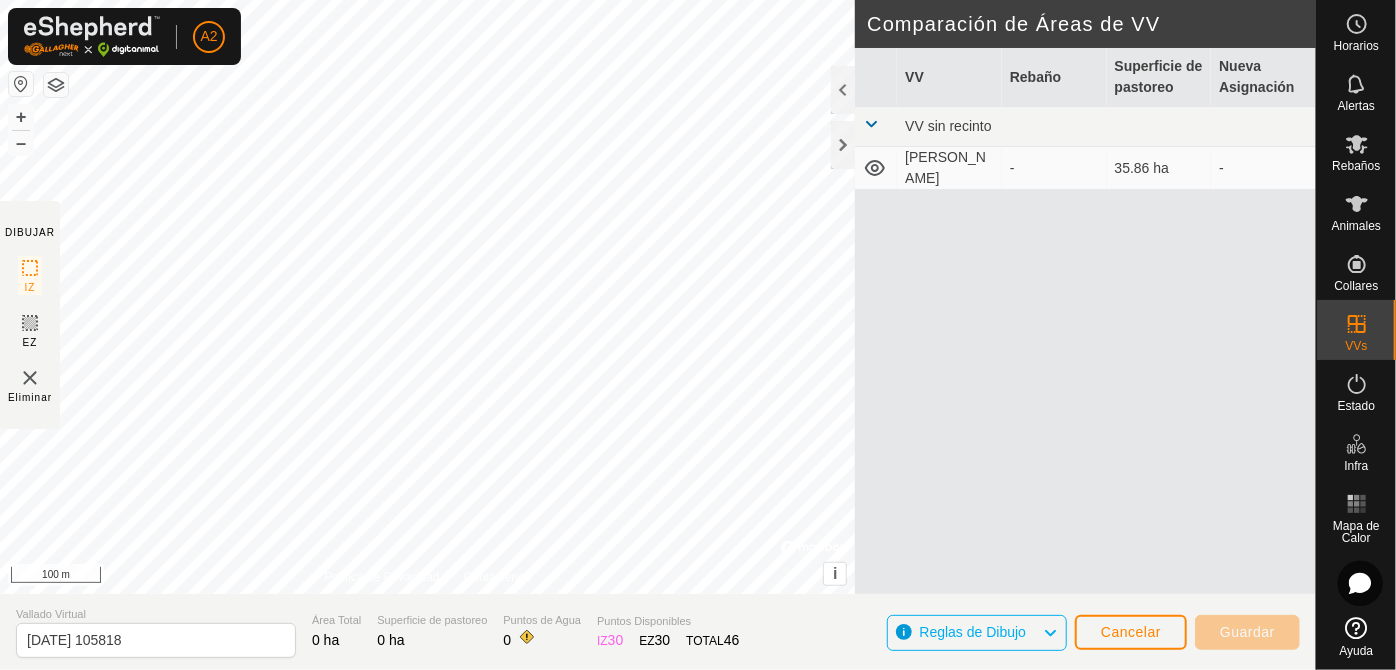 click on "DIBUJAR IZ EZ Eliminar Política de Privacidad Contáctenos + – ⇧ i ©  Mapbox , ©  OpenStreetMap ,  Improve this map 100 m Comparación de Áreas de VV     VV   Rebaño   Superficie de pastoreo   Nueva Asignación  VV sin recinto  VIZMANOS  -  35.86 ha   -" 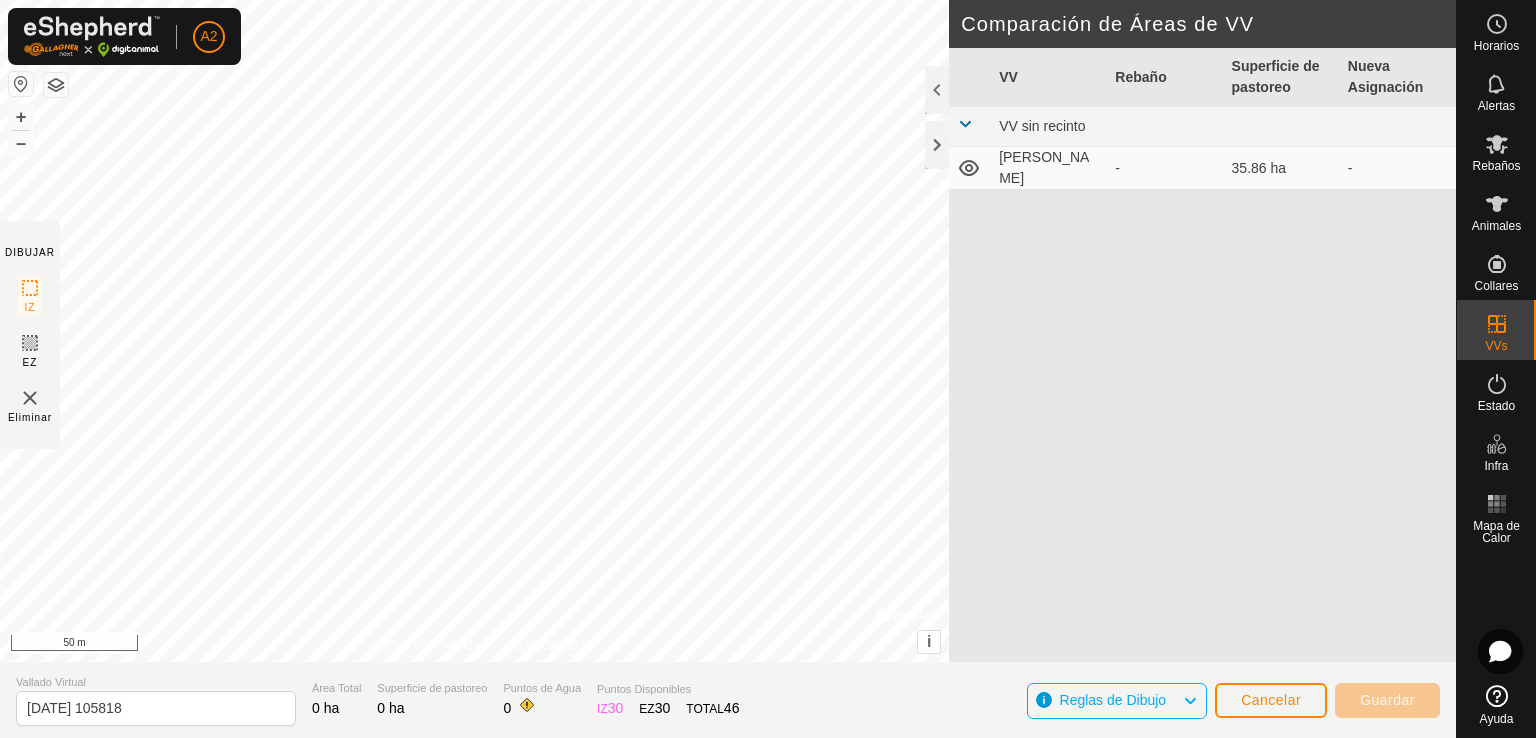 click on "Horarios Alertas Rebaños Animales Collares VVs Estado Infra Mapa de Calor Ayuda DIBUJAR IZ EZ Eliminar Política de Privacidad Contáctenos + – ⇧ i ©  Mapbox , ©  OpenStreetMap ,  Improve this map 50 m Comparación de Áreas de VV     VV   Rebaño   Superficie de pastoreo   Nueva Asignación  VV sin recinto  VIZMANOS  -  35.86 ha   -  Vallado Virtual 2025-07-22 105818 Área Total 0 ha Superficie de pastoreo 0 ha Puntos de Agua 0 Puntos Disponibles  IZ   30  EZ  30  TOTAL   46 Reglas de Dibujo Cancelar Guardar" 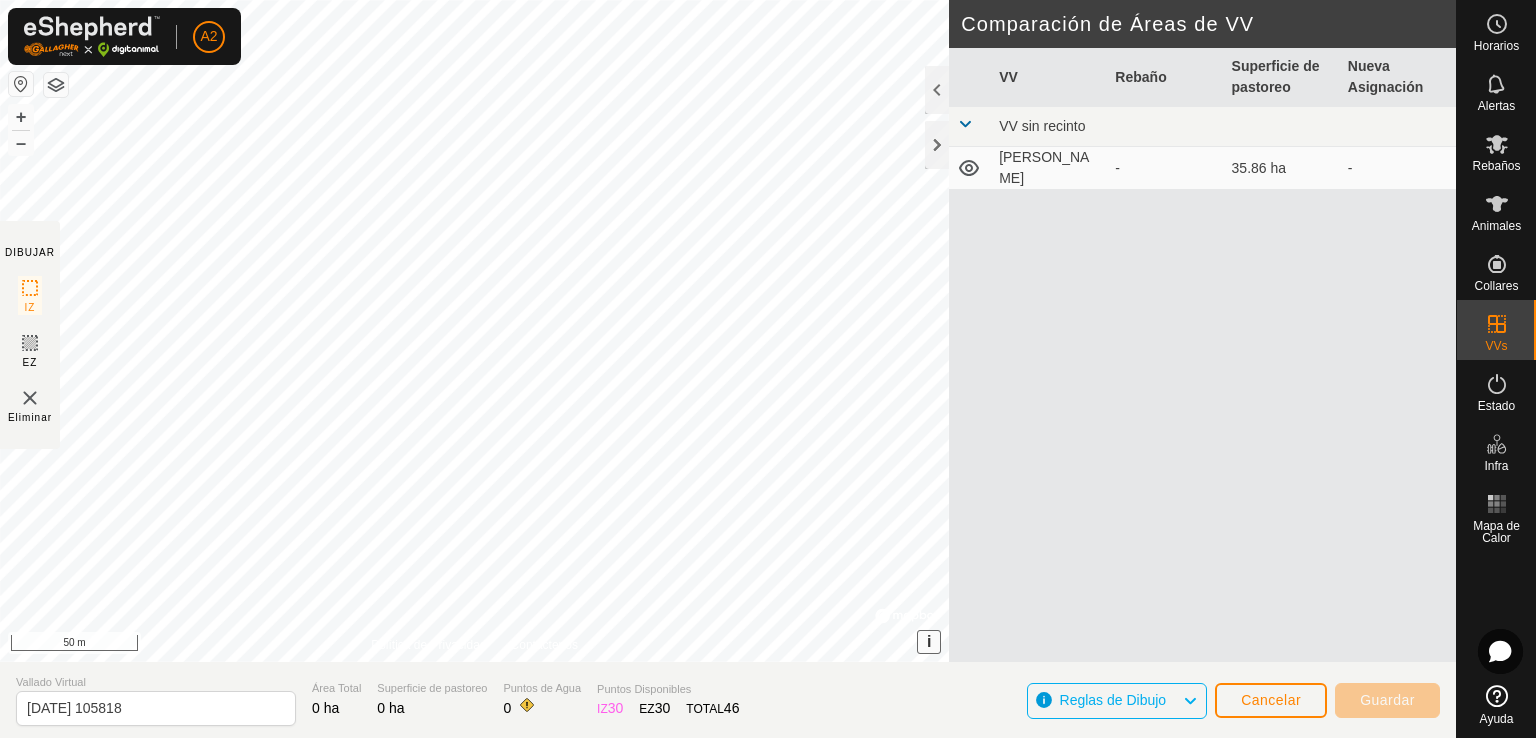 type 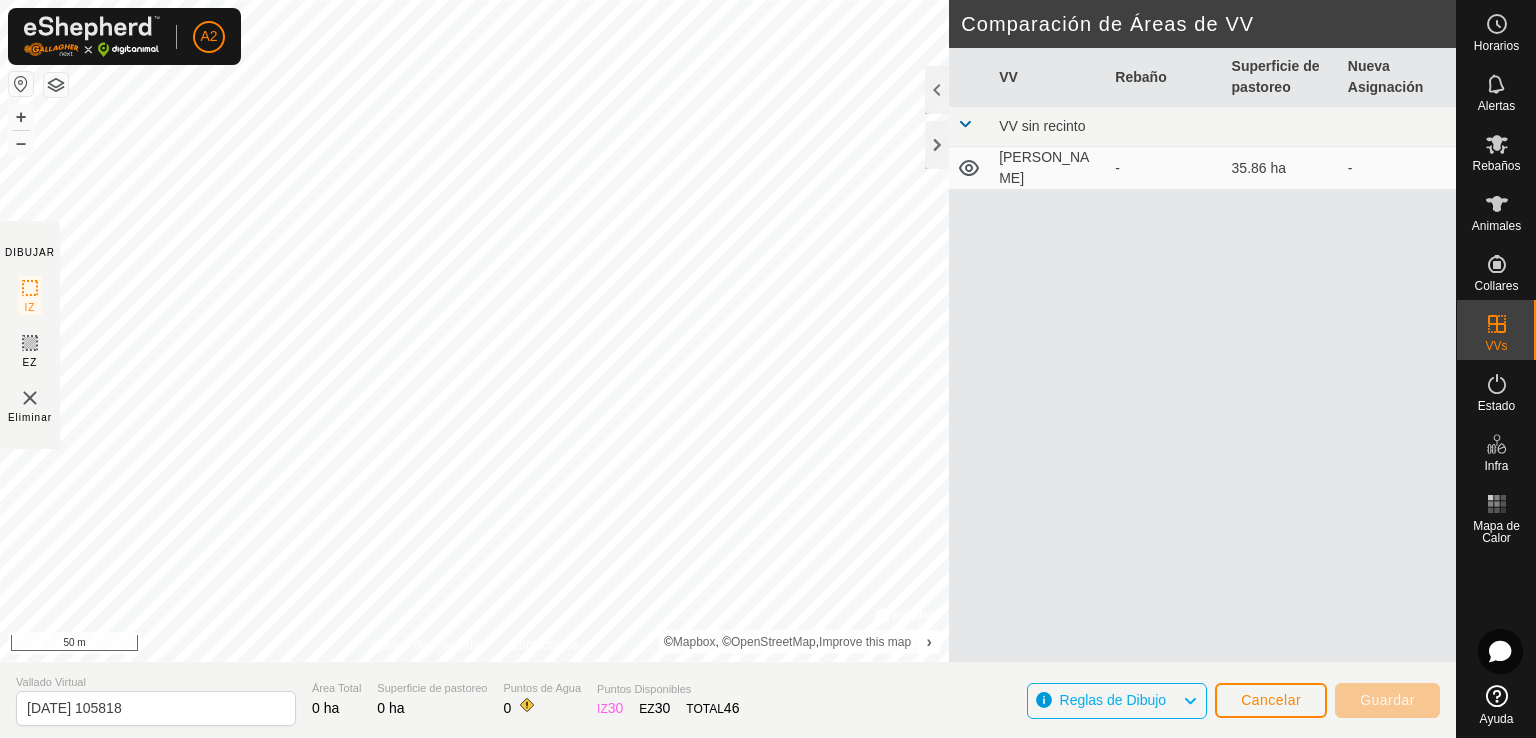 click on "DIBUJAR IZ EZ Eliminar Política de Privacidad Contáctenos + – ⇧ › ©  Mapbox , ©  OpenStreetMap ,  Improve this map 50 m Comparación de Áreas de VV     VV   Rebaño   Superficie de pastoreo   Nueva Asignación  VV sin recinto  VIZMANOS  -  35.86 ha   -" 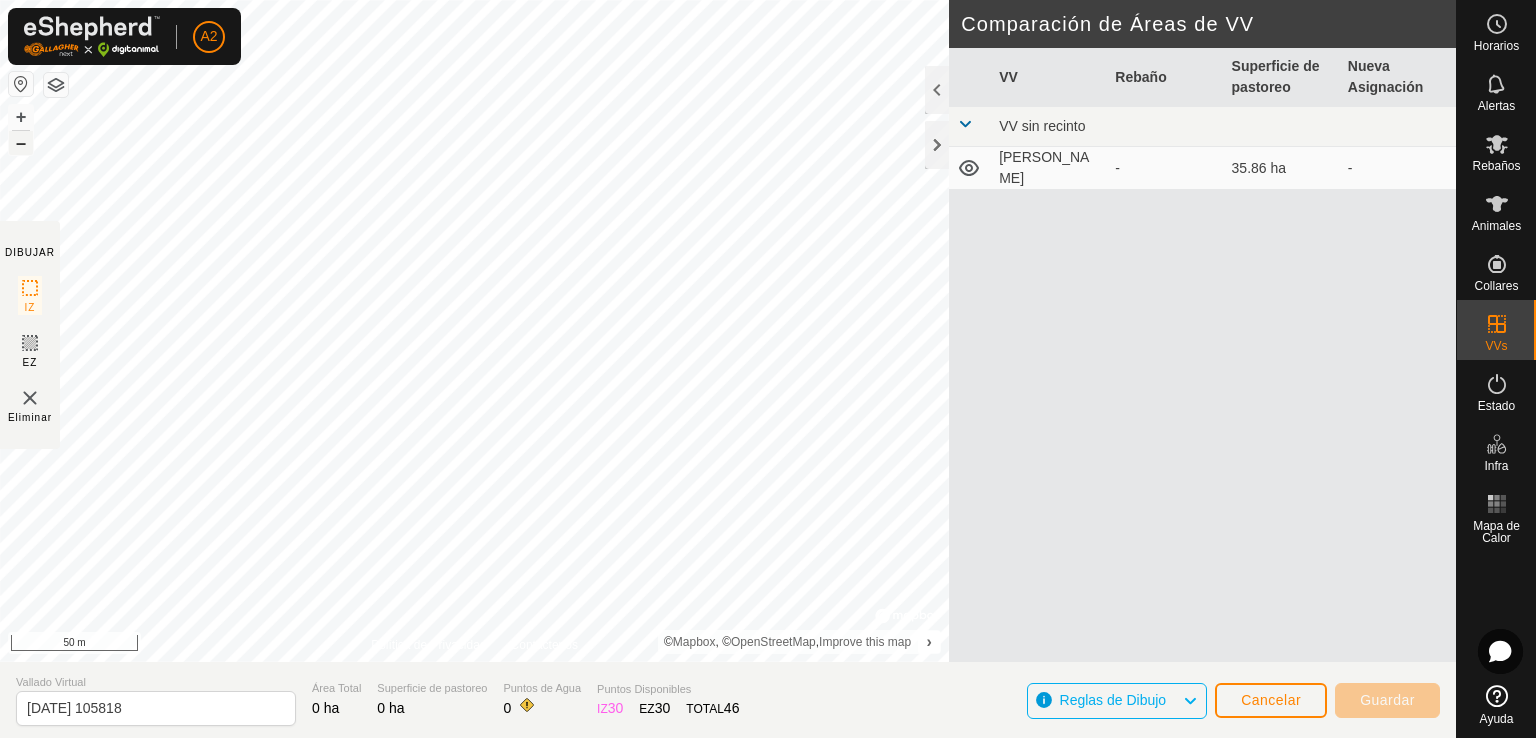 type 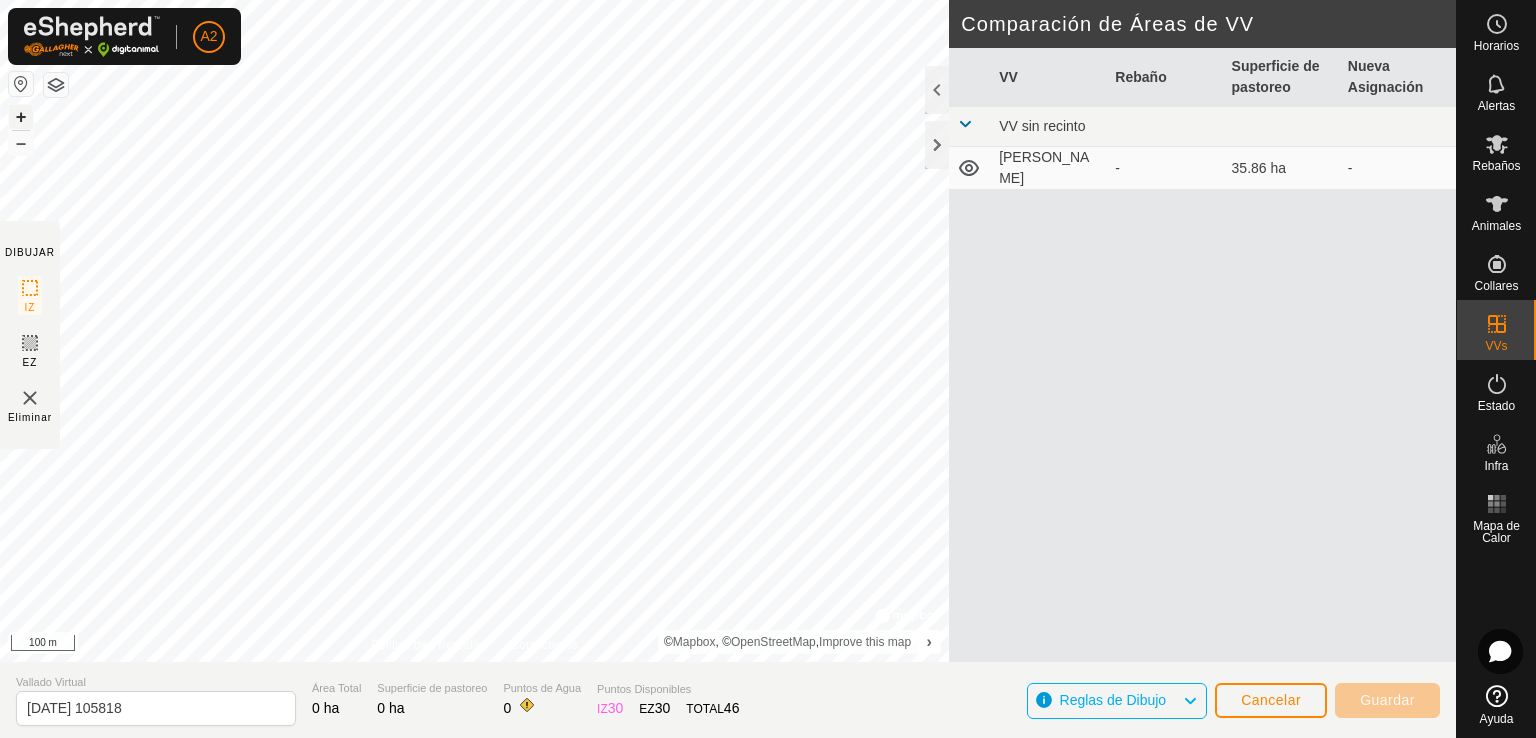 type 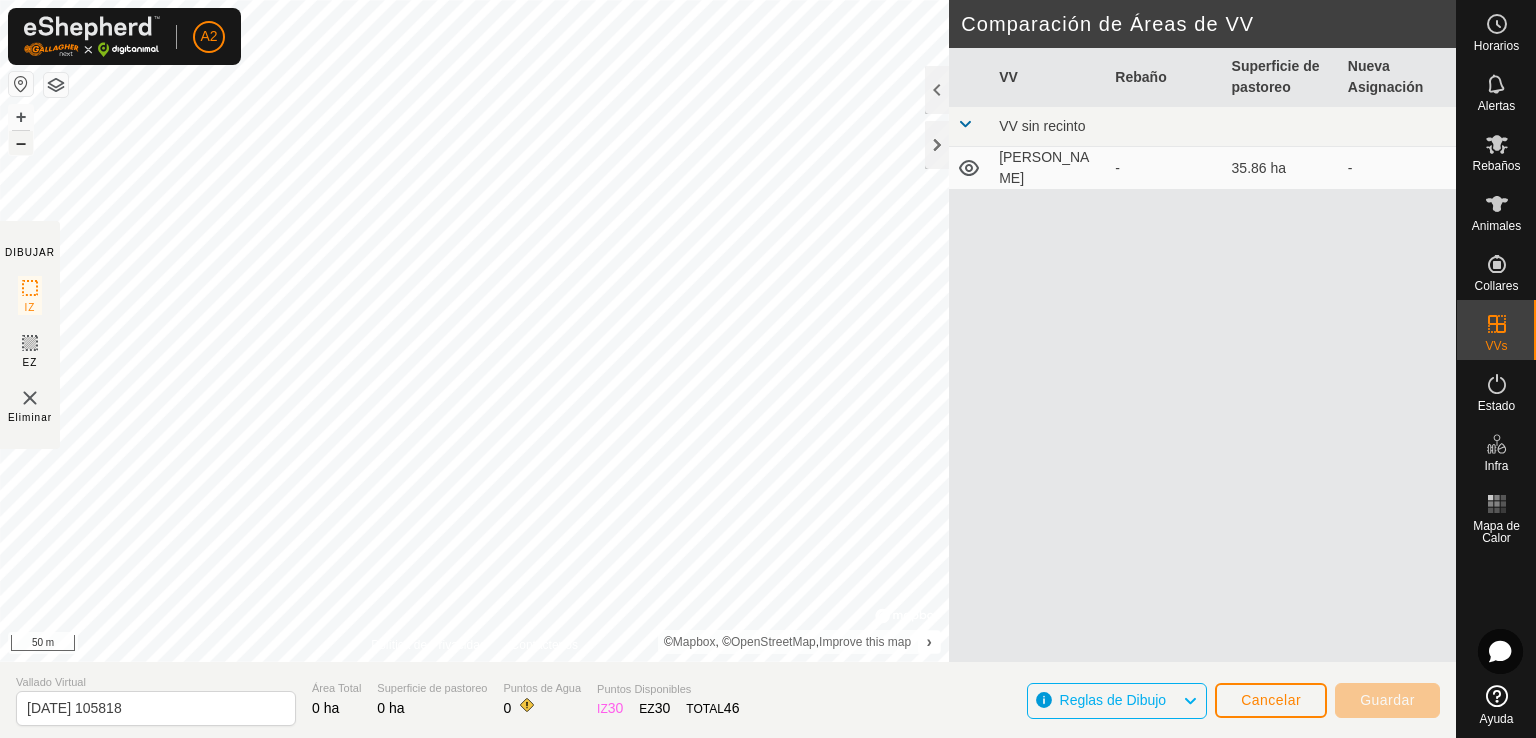 click on "–" at bounding box center (21, 143) 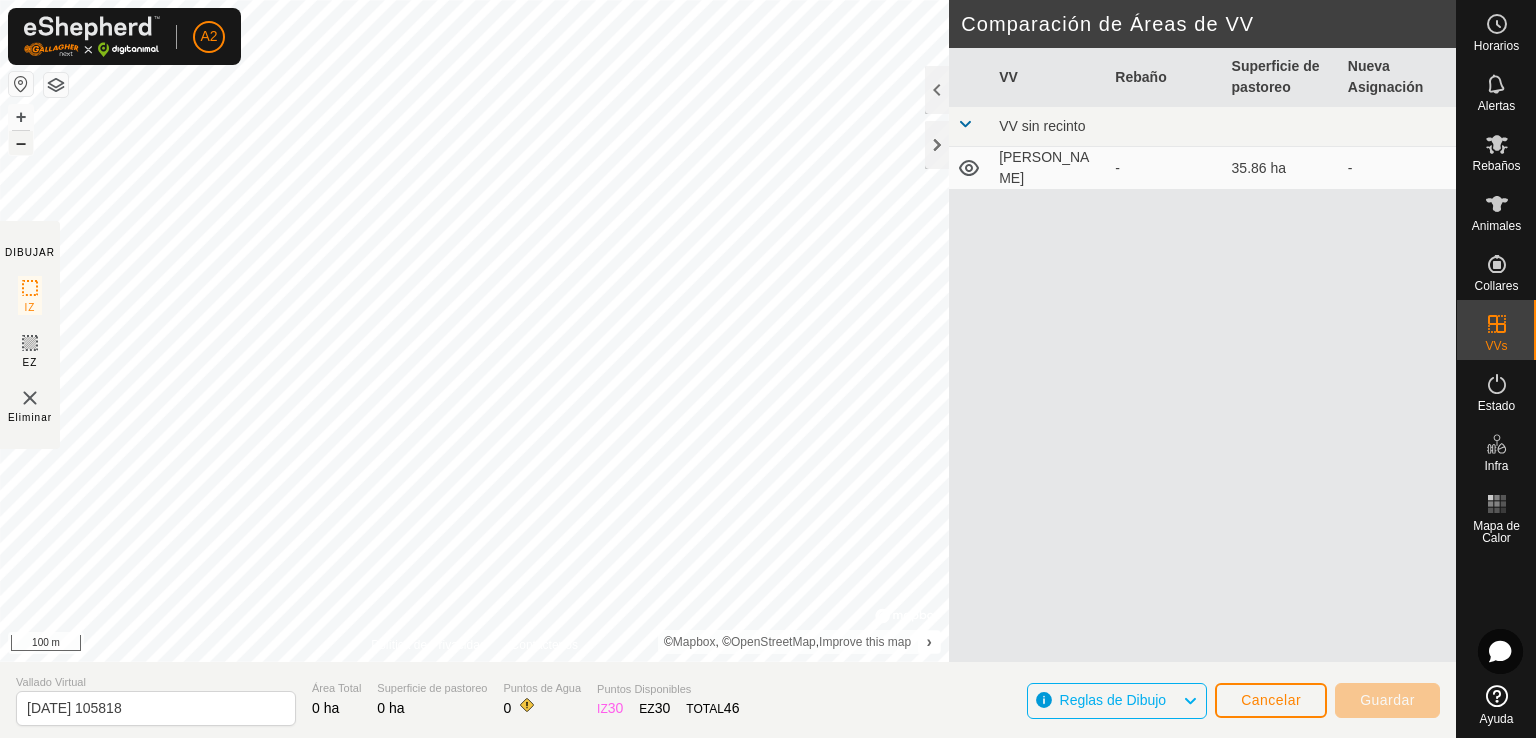 click on "–" at bounding box center [21, 143] 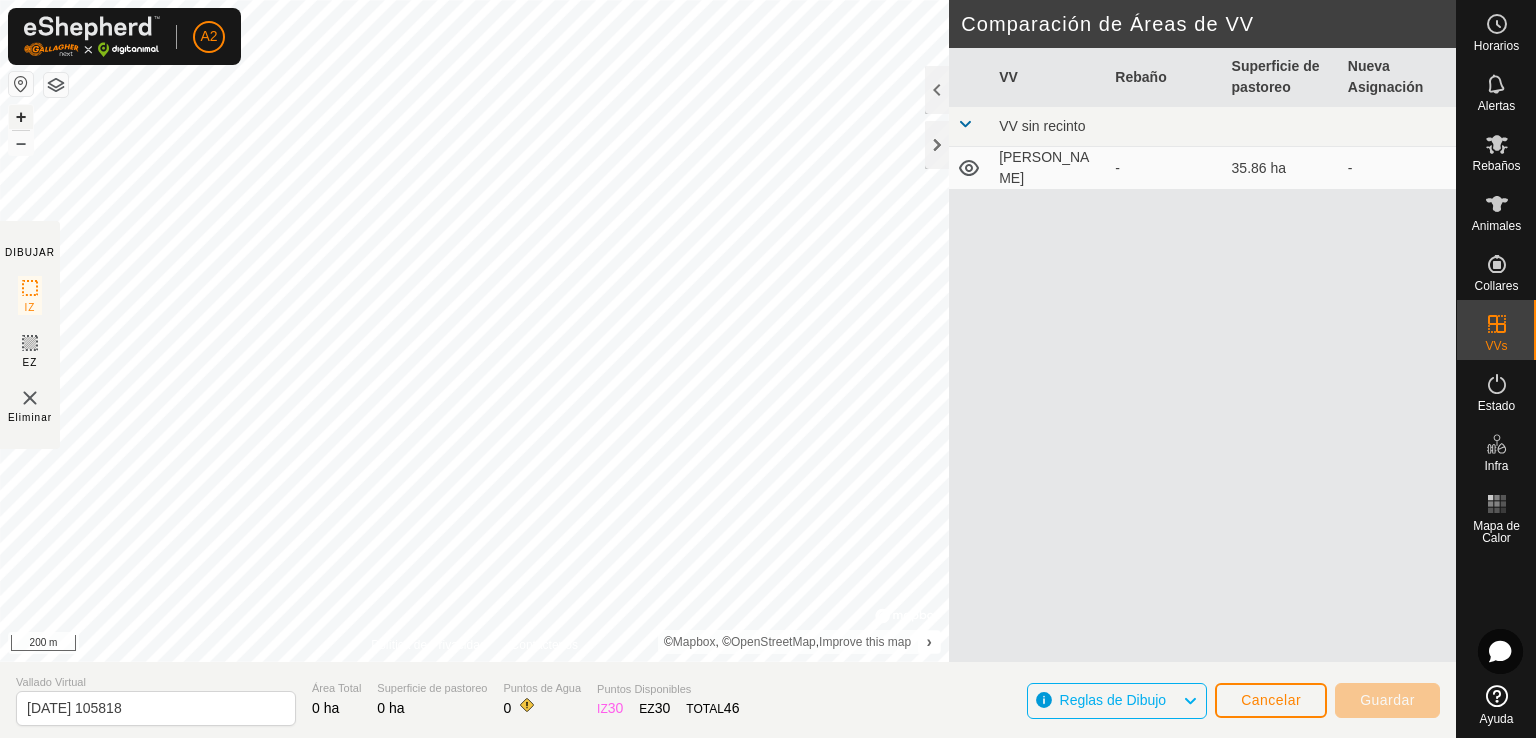 click on "+" at bounding box center (21, 117) 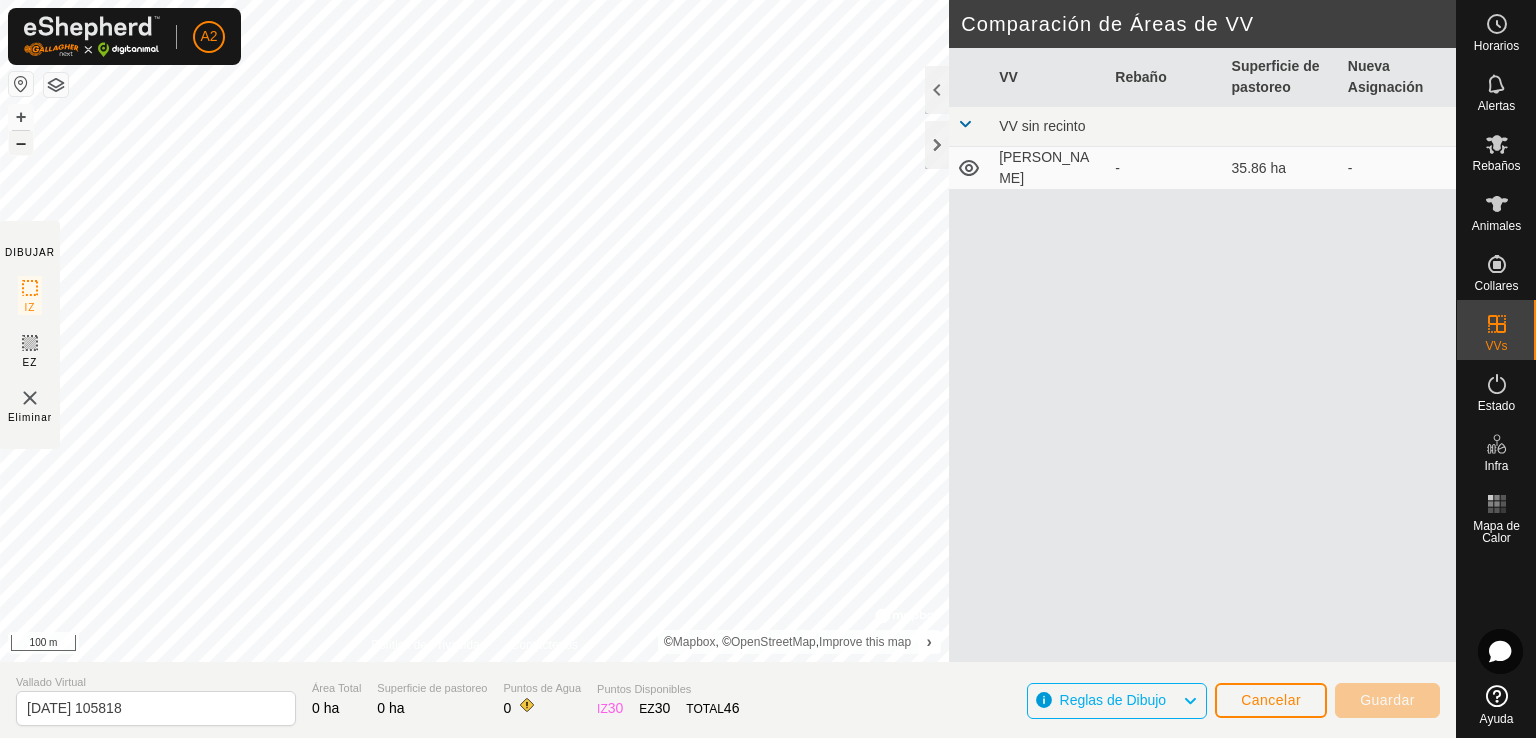 click on "–" at bounding box center [21, 143] 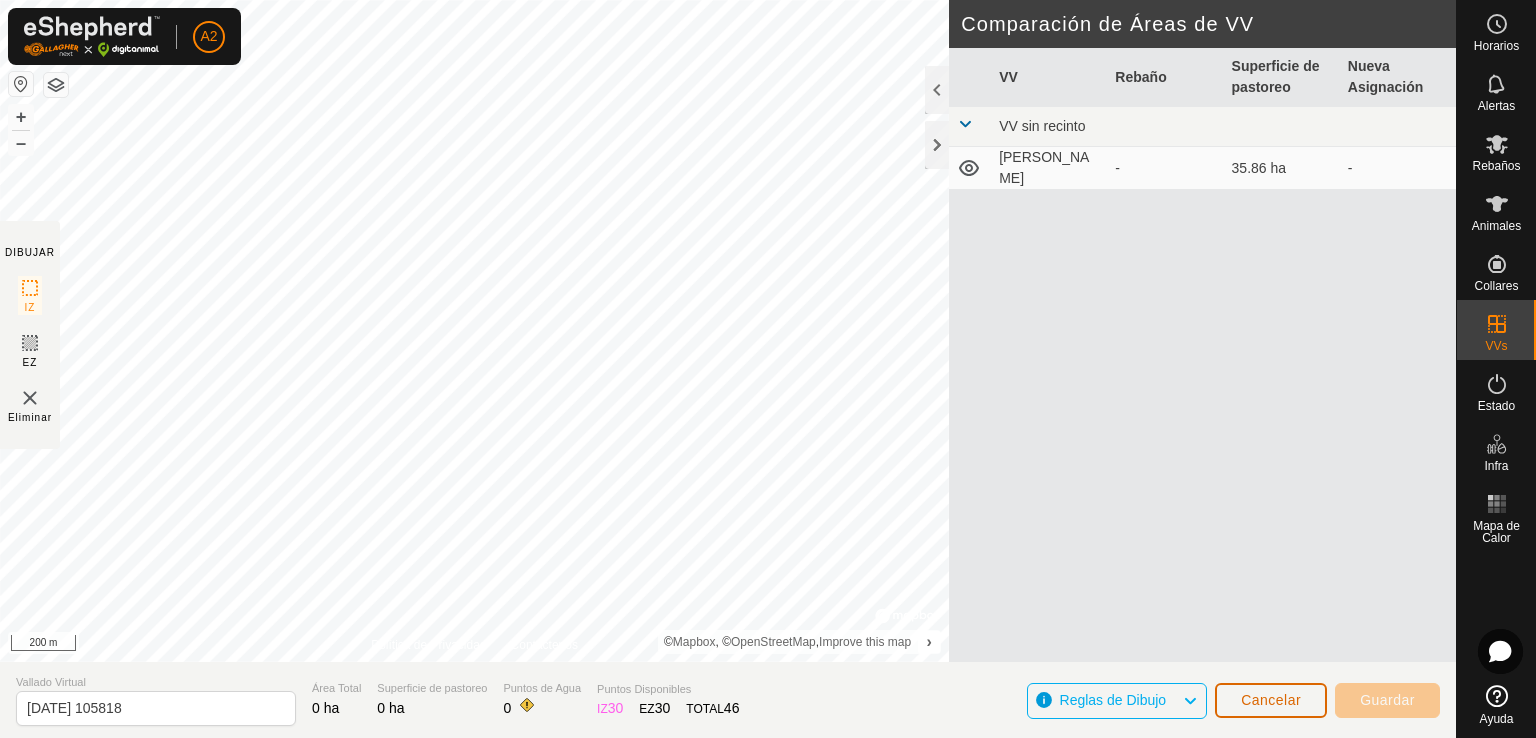 type 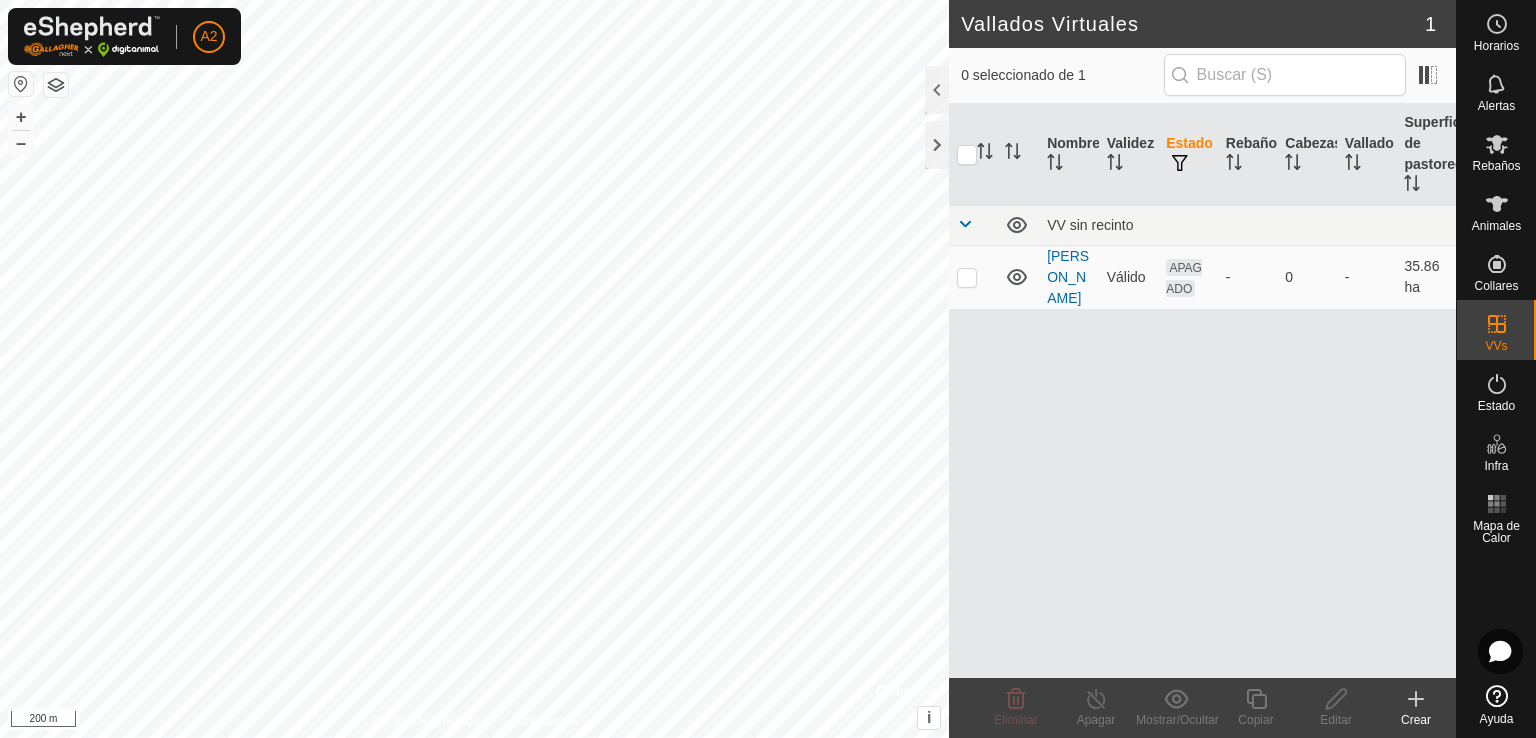 click 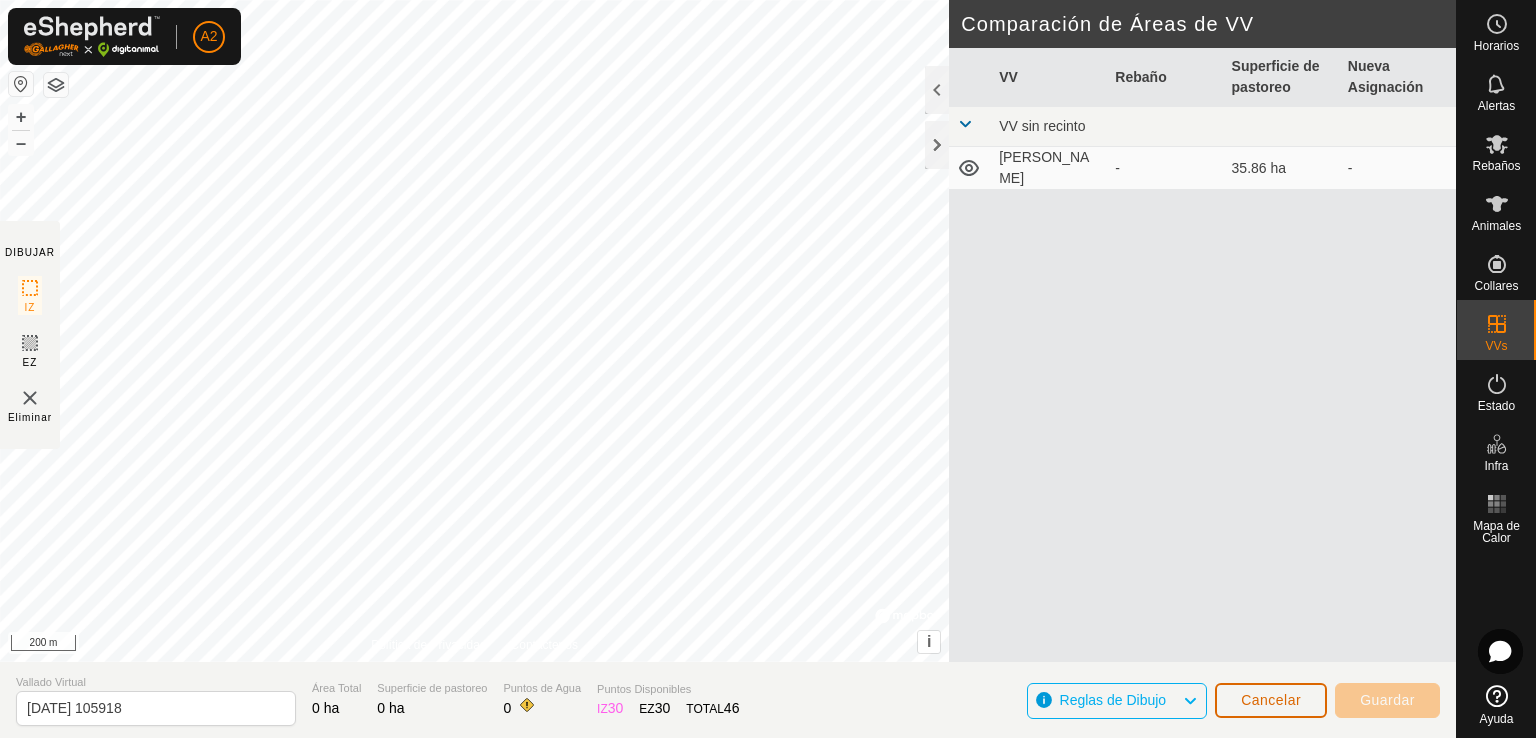 type 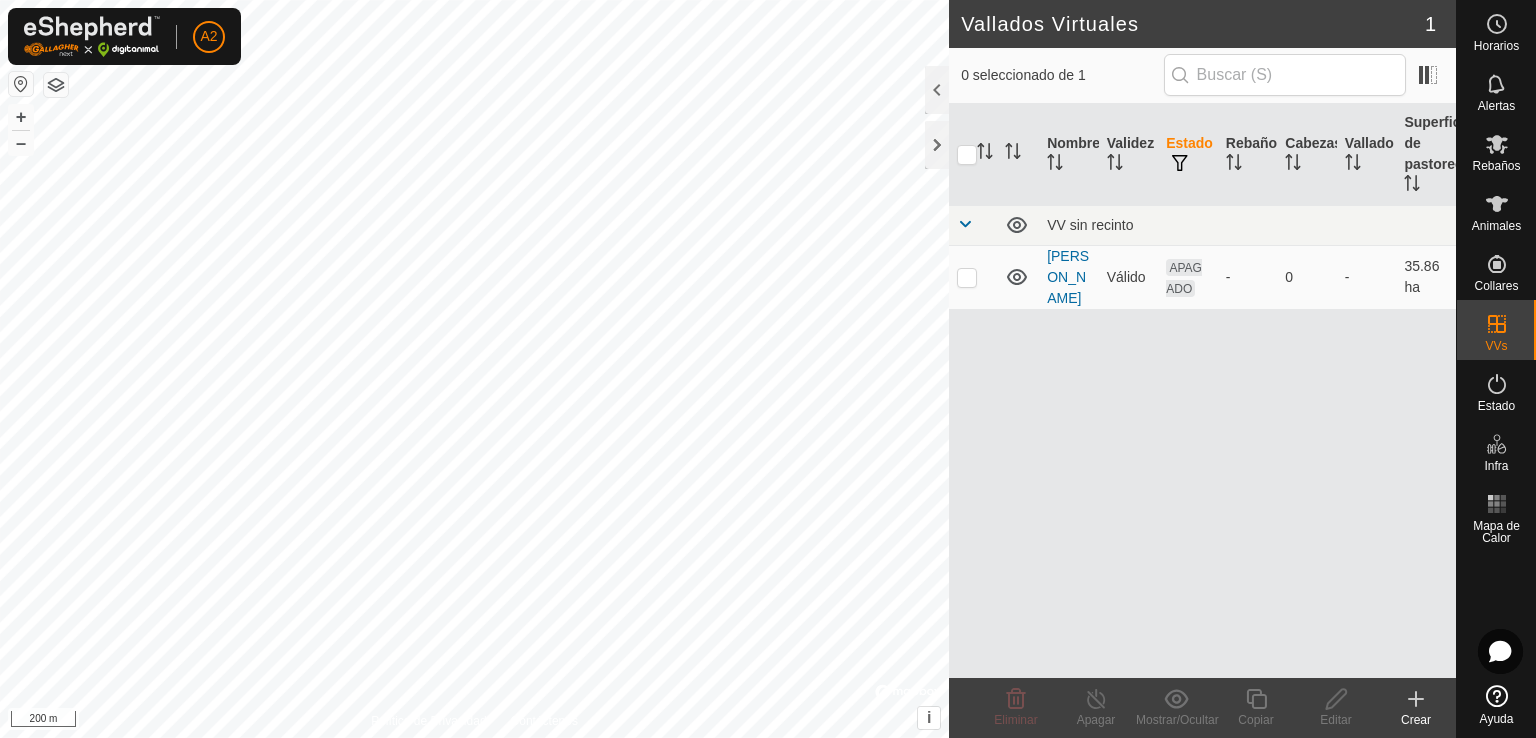 click on "Crear" 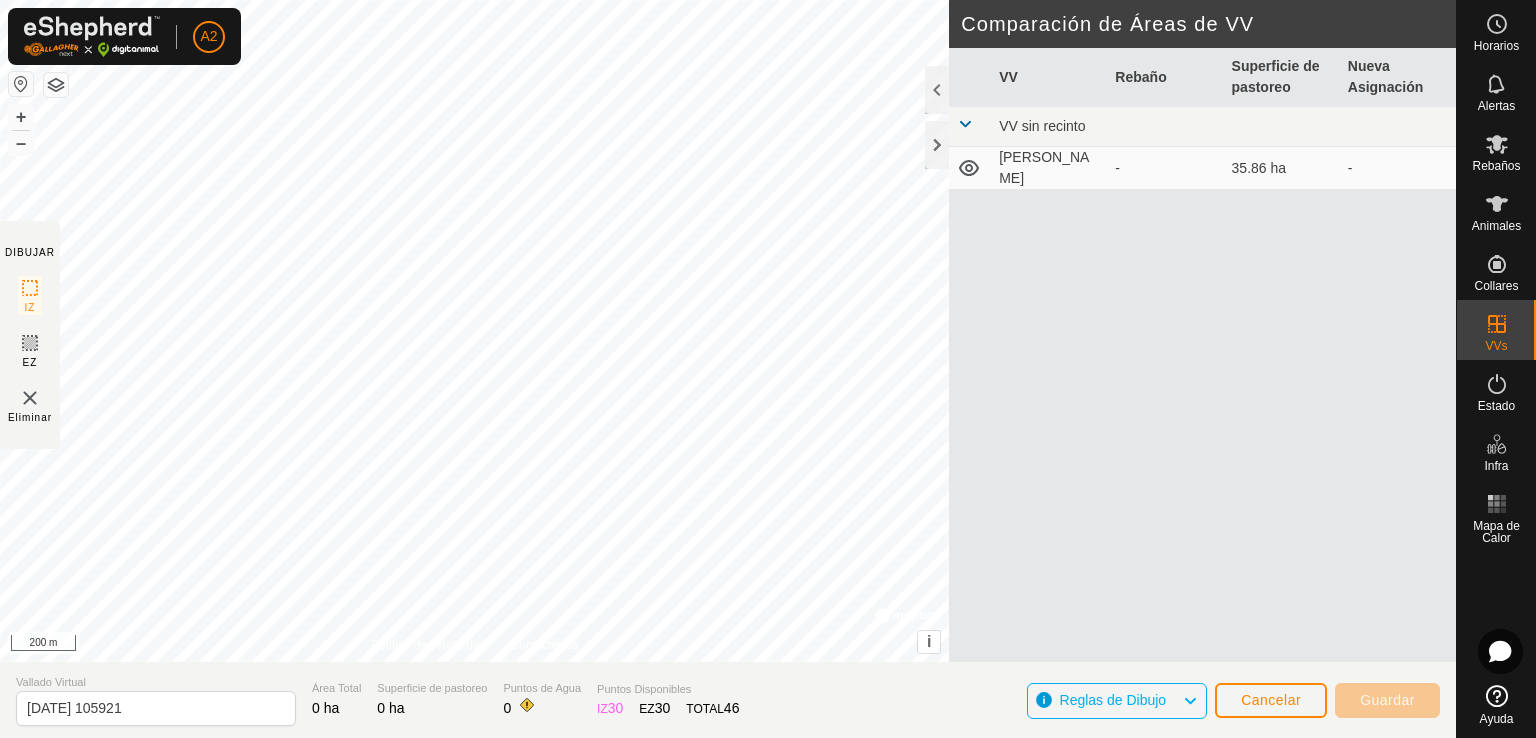 drag, startPoint x: 1080, startPoint y: 349, endPoint x: 1185, endPoint y: 476, distance: 164.78471 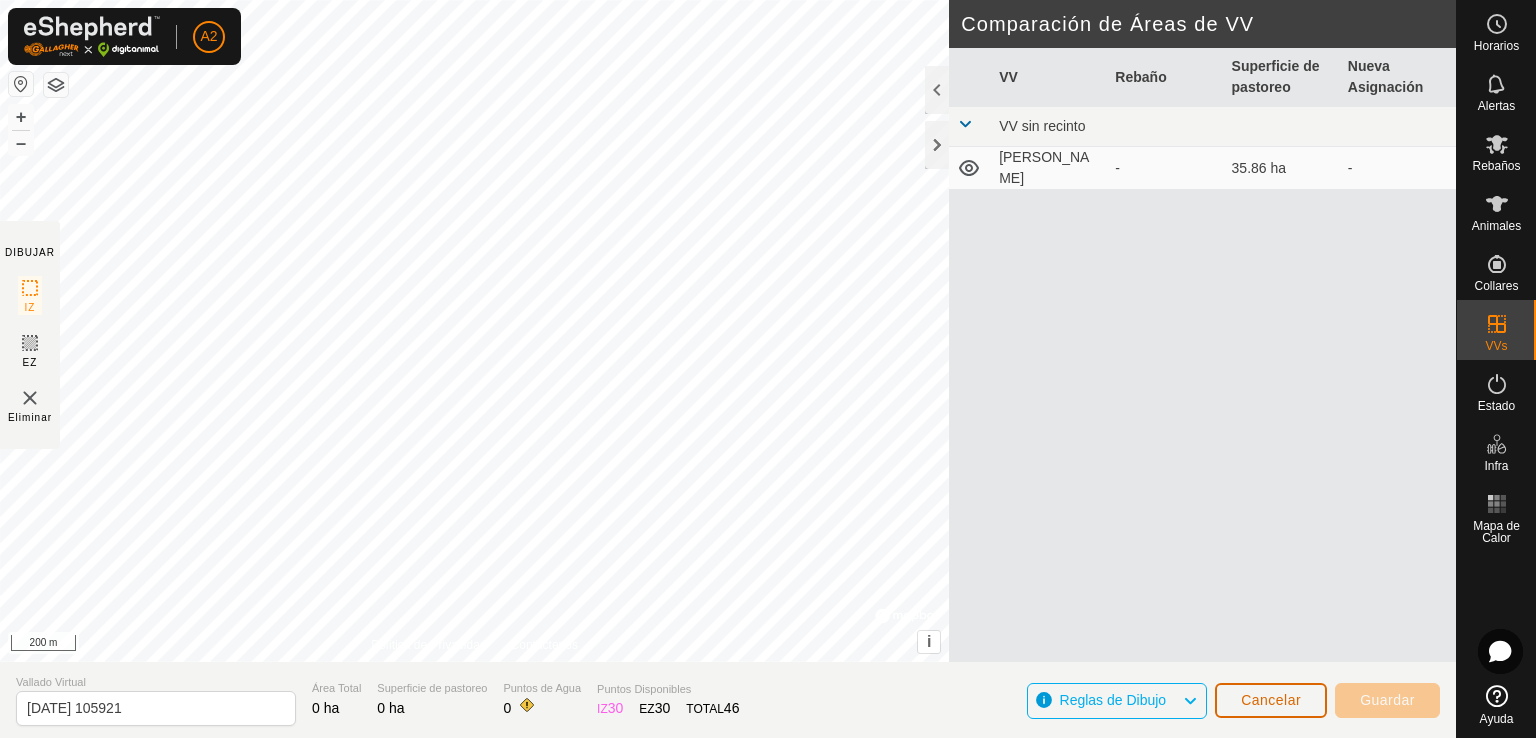 type 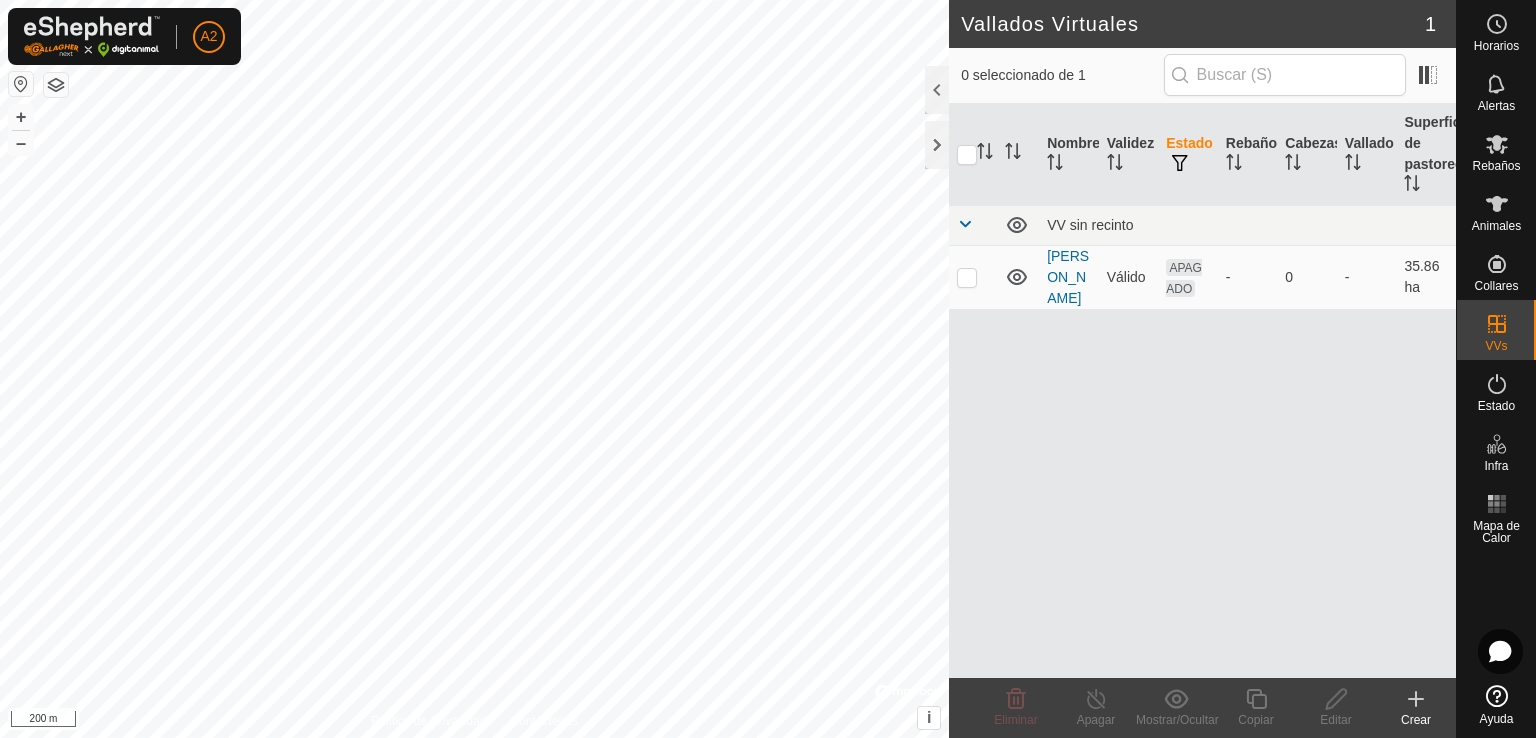 click on "Crear" 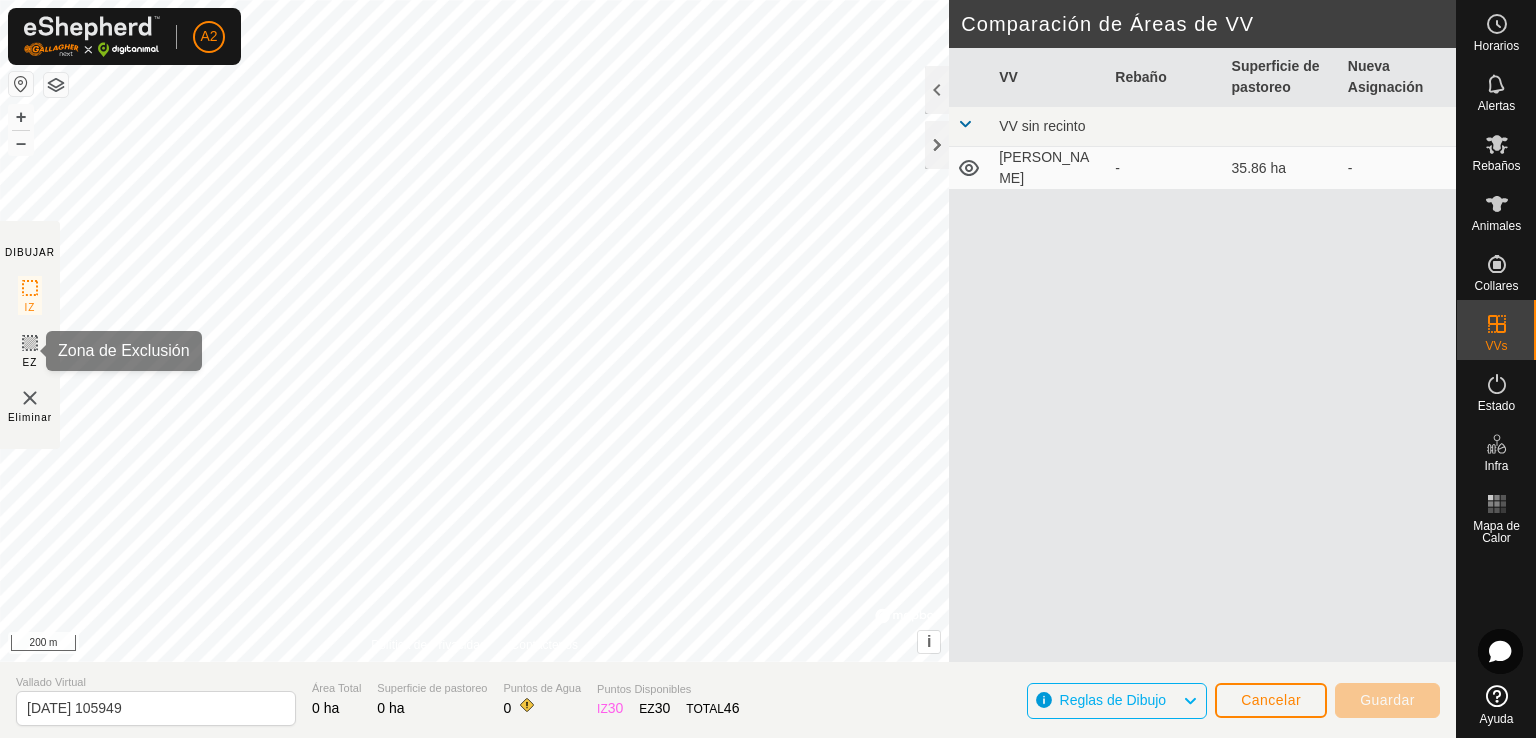 drag, startPoint x: 33, startPoint y: 353, endPoint x: 56, endPoint y: 353, distance: 23 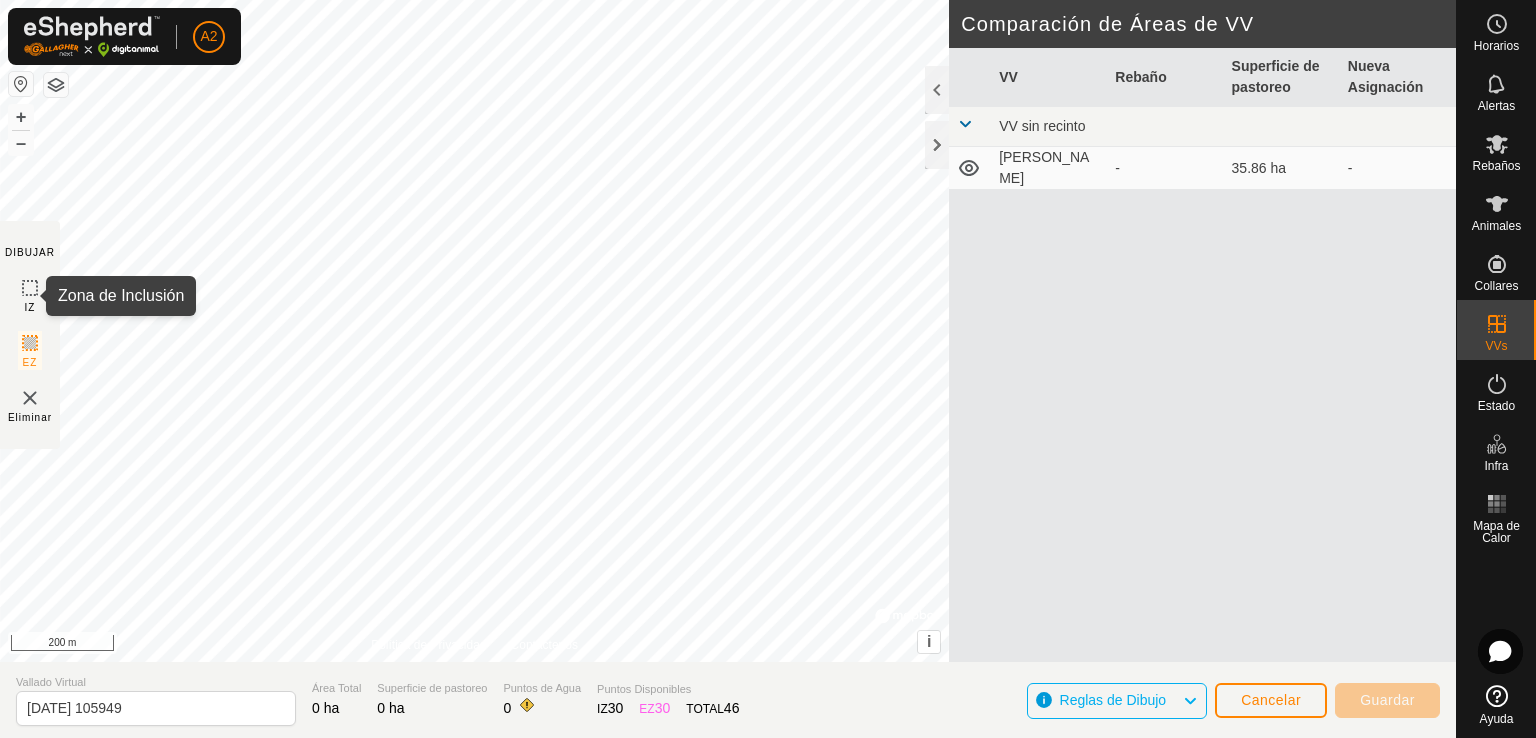 click 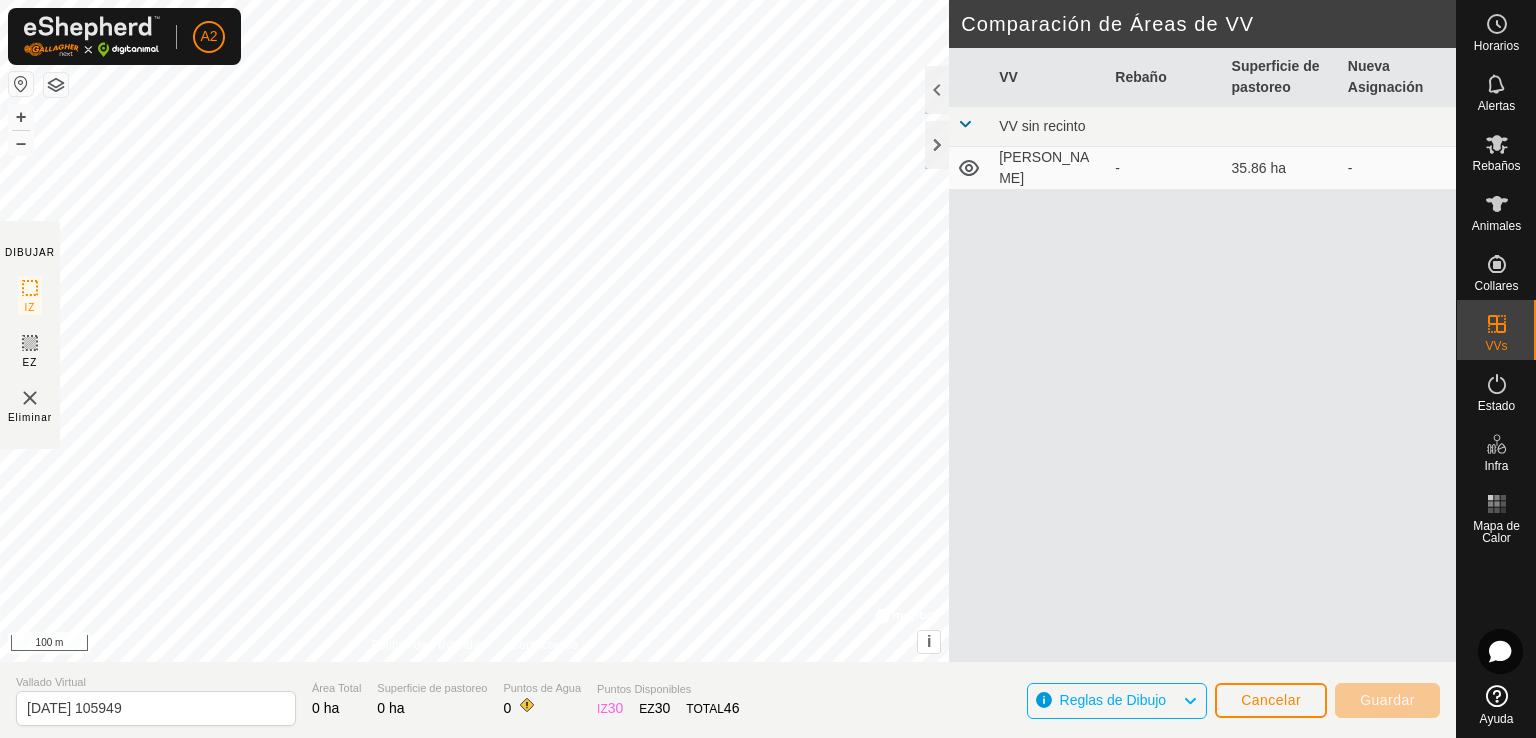 click on "DIBUJAR IZ EZ Eliminar Política de Privacidad Contáctenos + – ⇧ i ©  Mapbox , ©  OpenStreetMap ,  Improve this map 100 m Comparación de Áreas de VV     VV   Rebaño   Superficie de pastoreo   Nueva Asignación  VV sin recinto  VIZMANOS  -  35.86 ha   -" 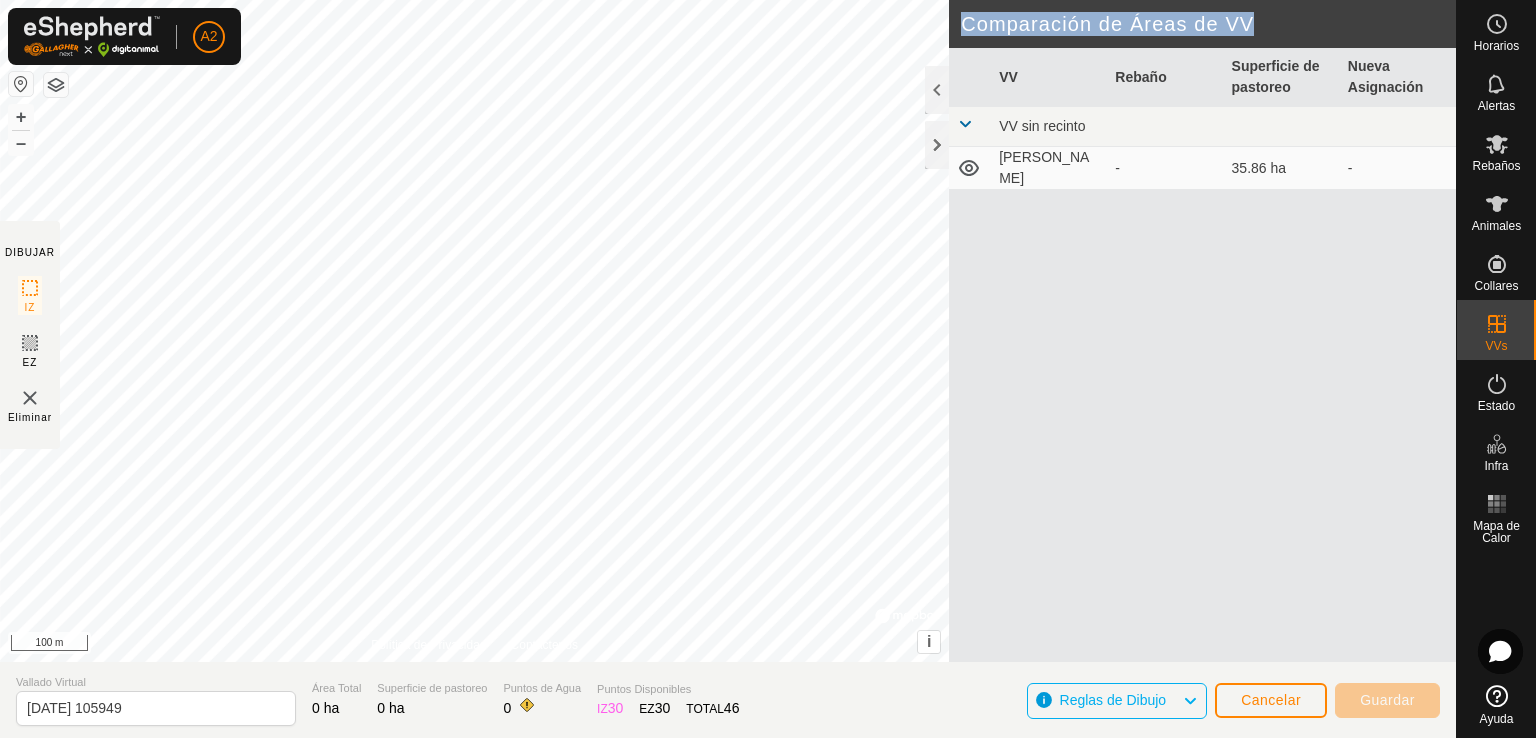 click on "DIBUJAR IZ EZ Eliminar Política de Privacidad Contáctenos + – ⇧ i ©  Mapbox , ©  OpenStreetMap ,  Improve this map 100 m Comparación de Áreas de VV     VV   Rebaño   Superficie de pastoreo   Nueva Asignación  VV sin recinto  VIZMANOS  -  35.86 ha   -" 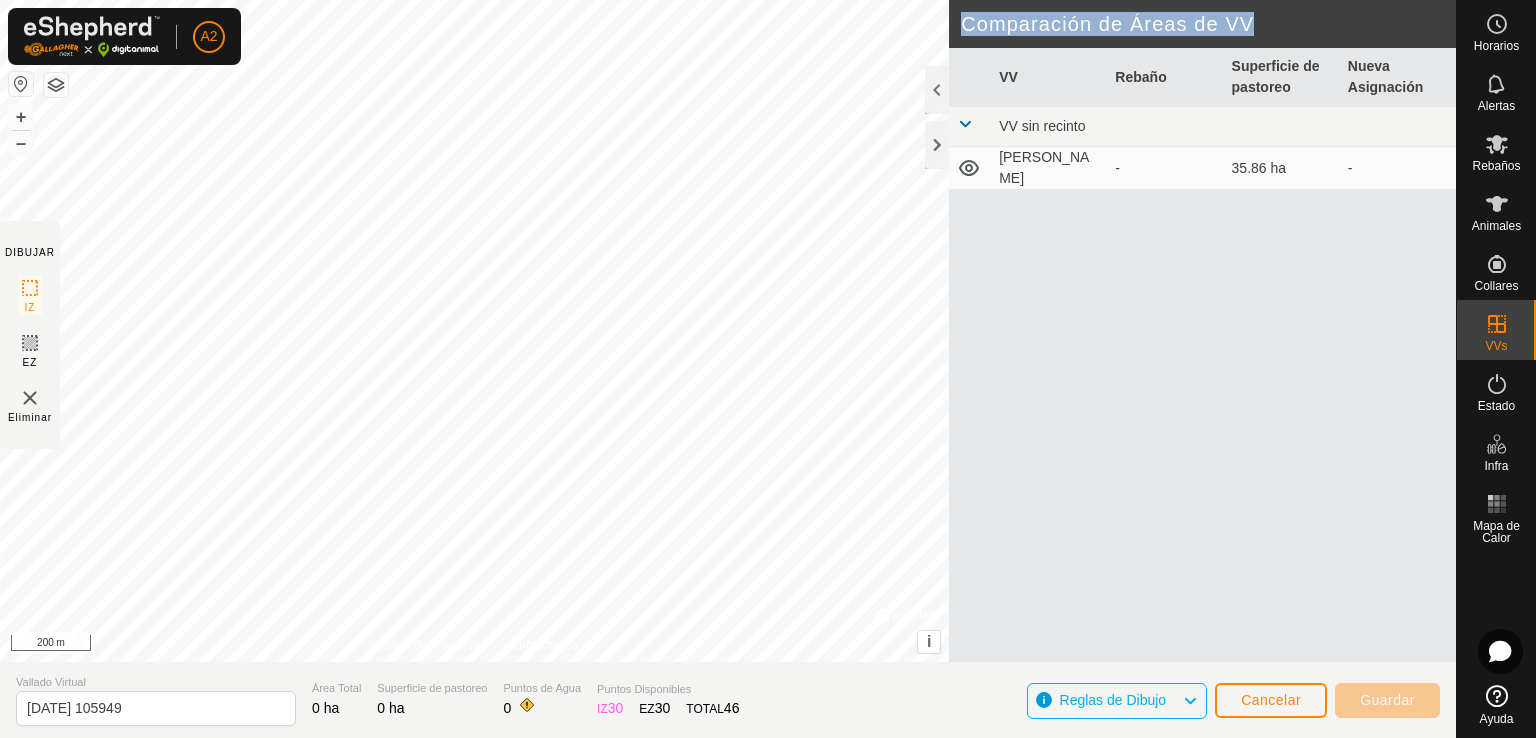 type 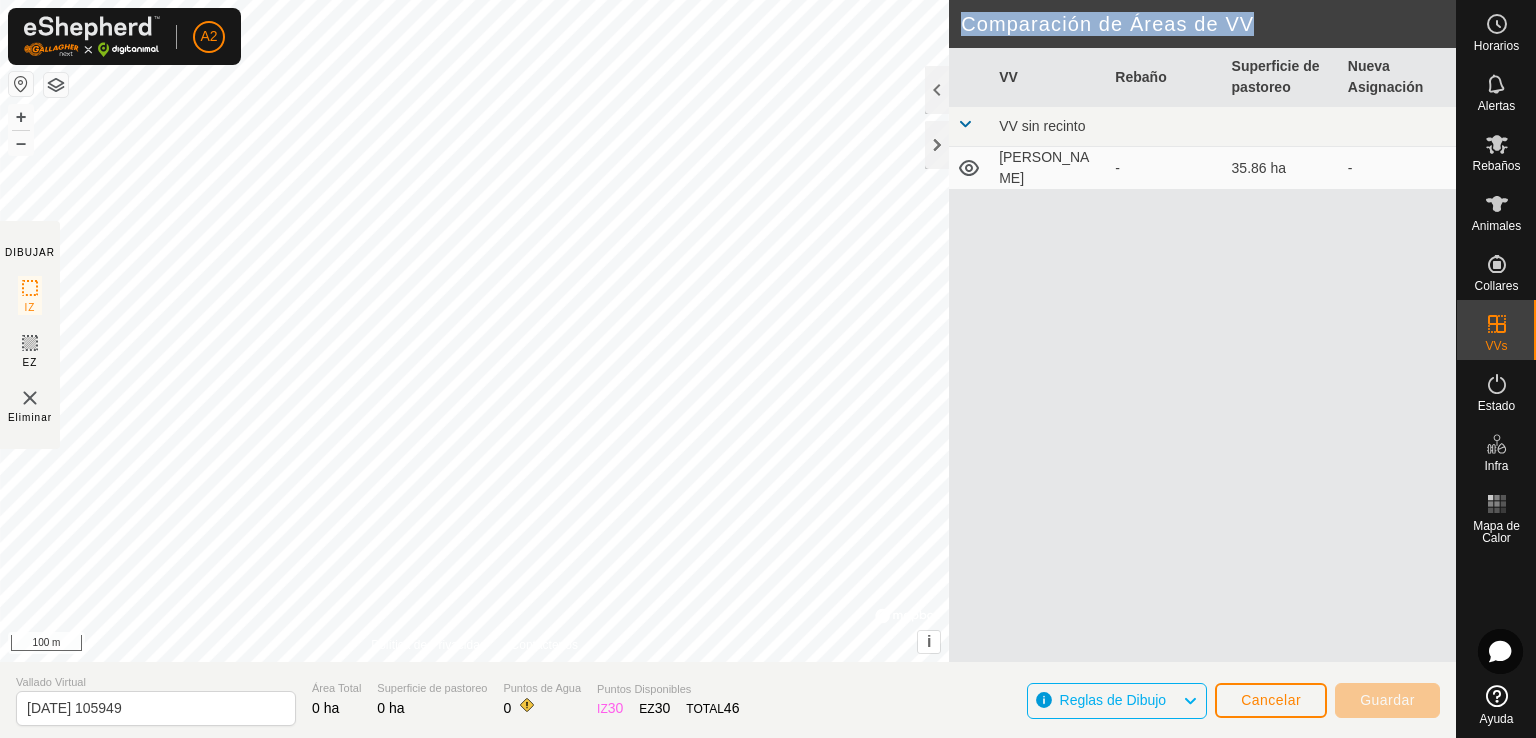 click at bounding box center [21, 84] 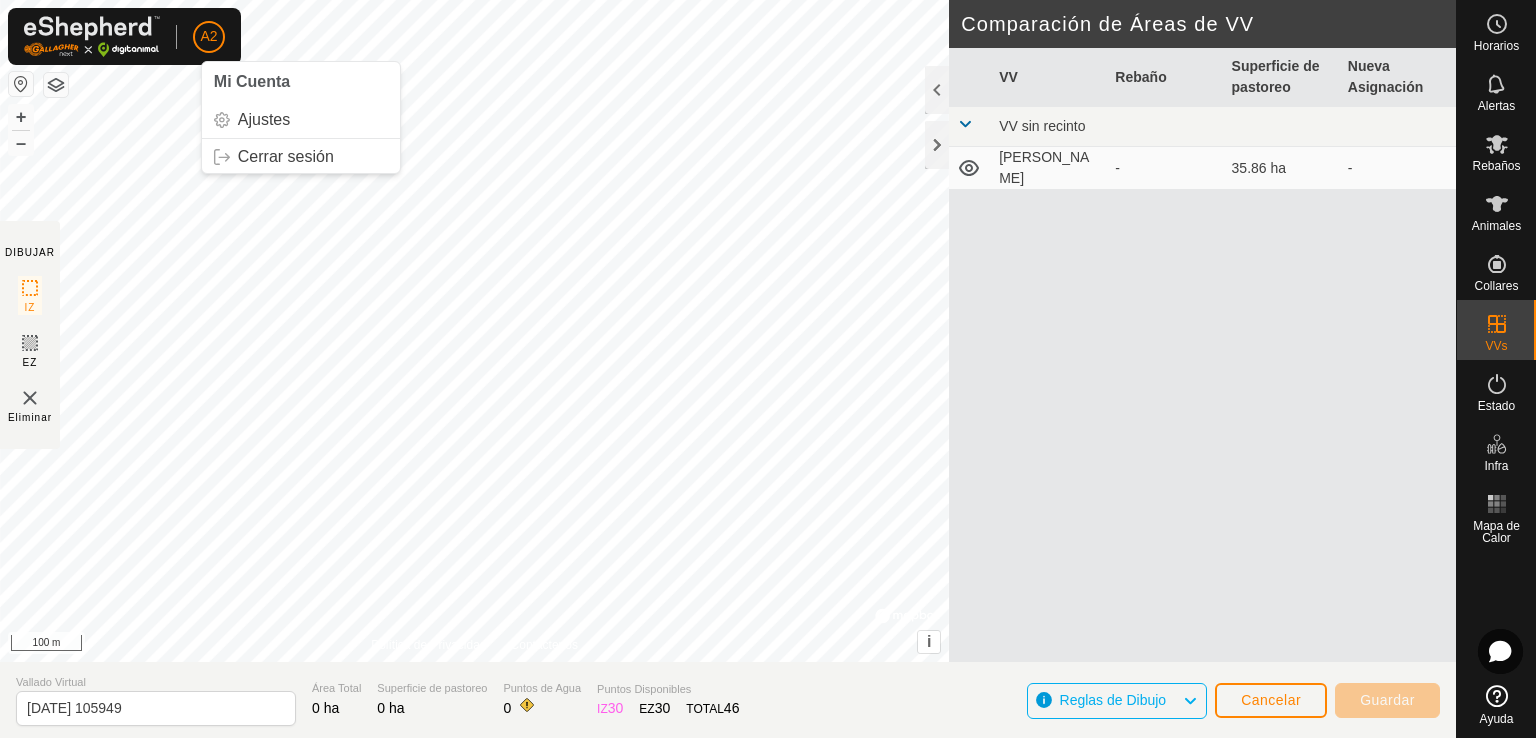 click on "A2" 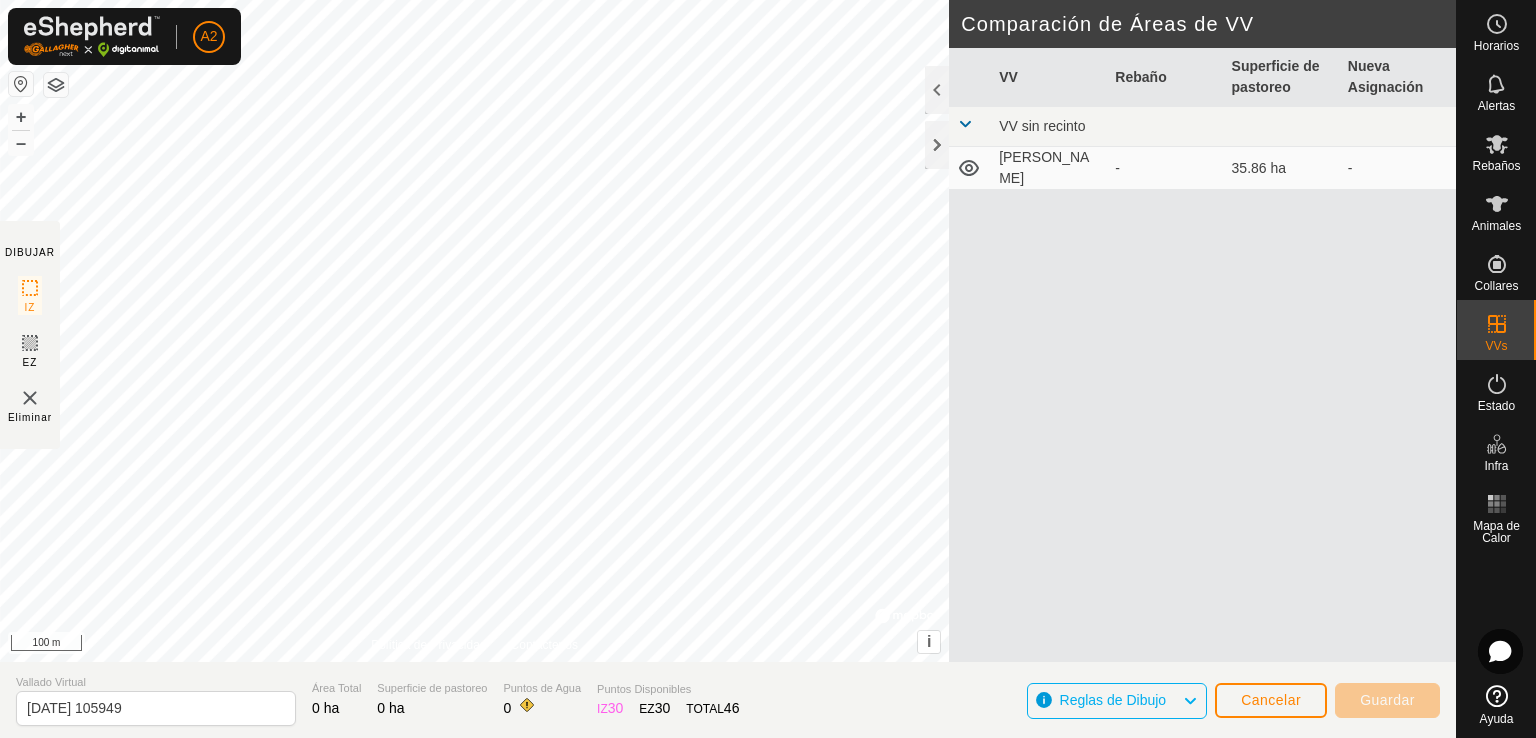 click 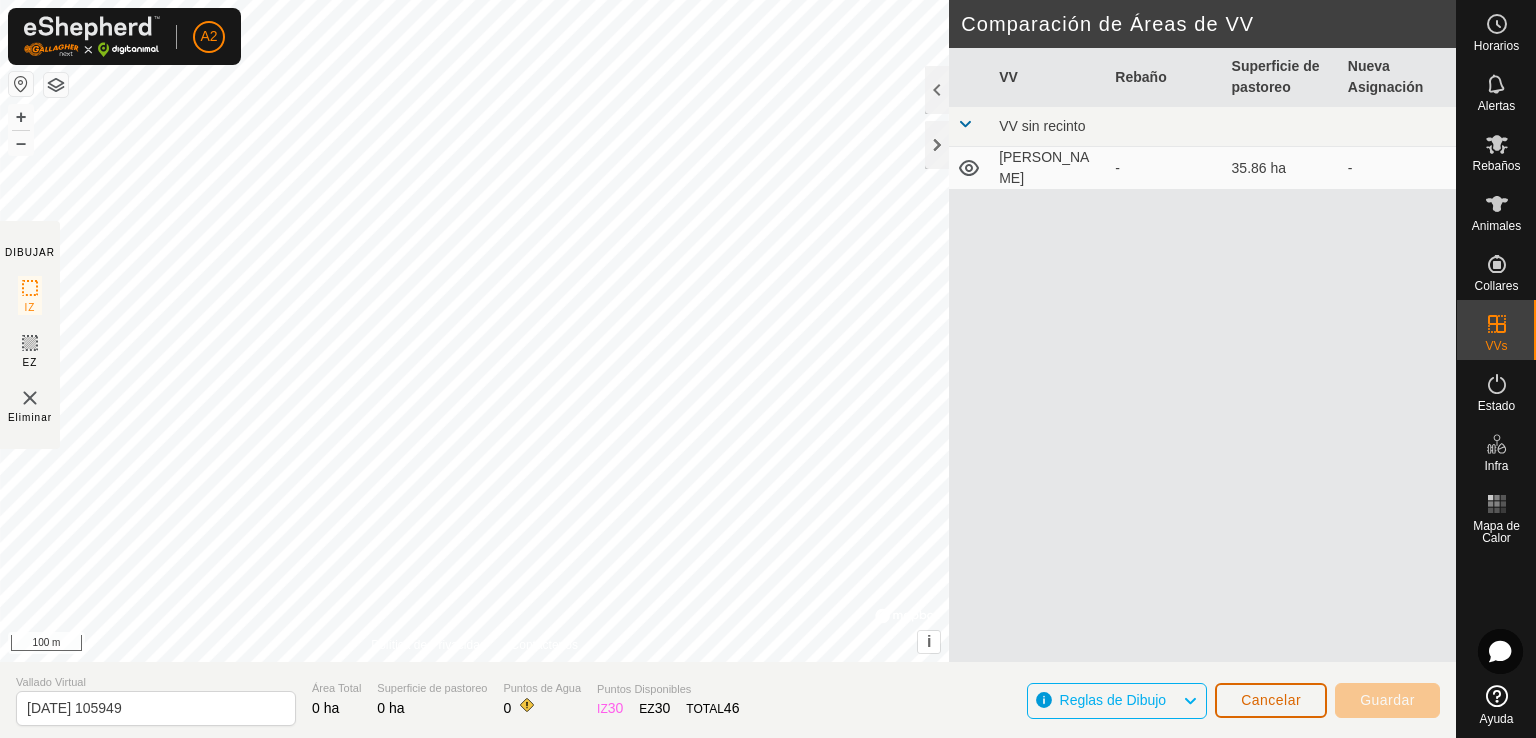 click on "Cancelar" 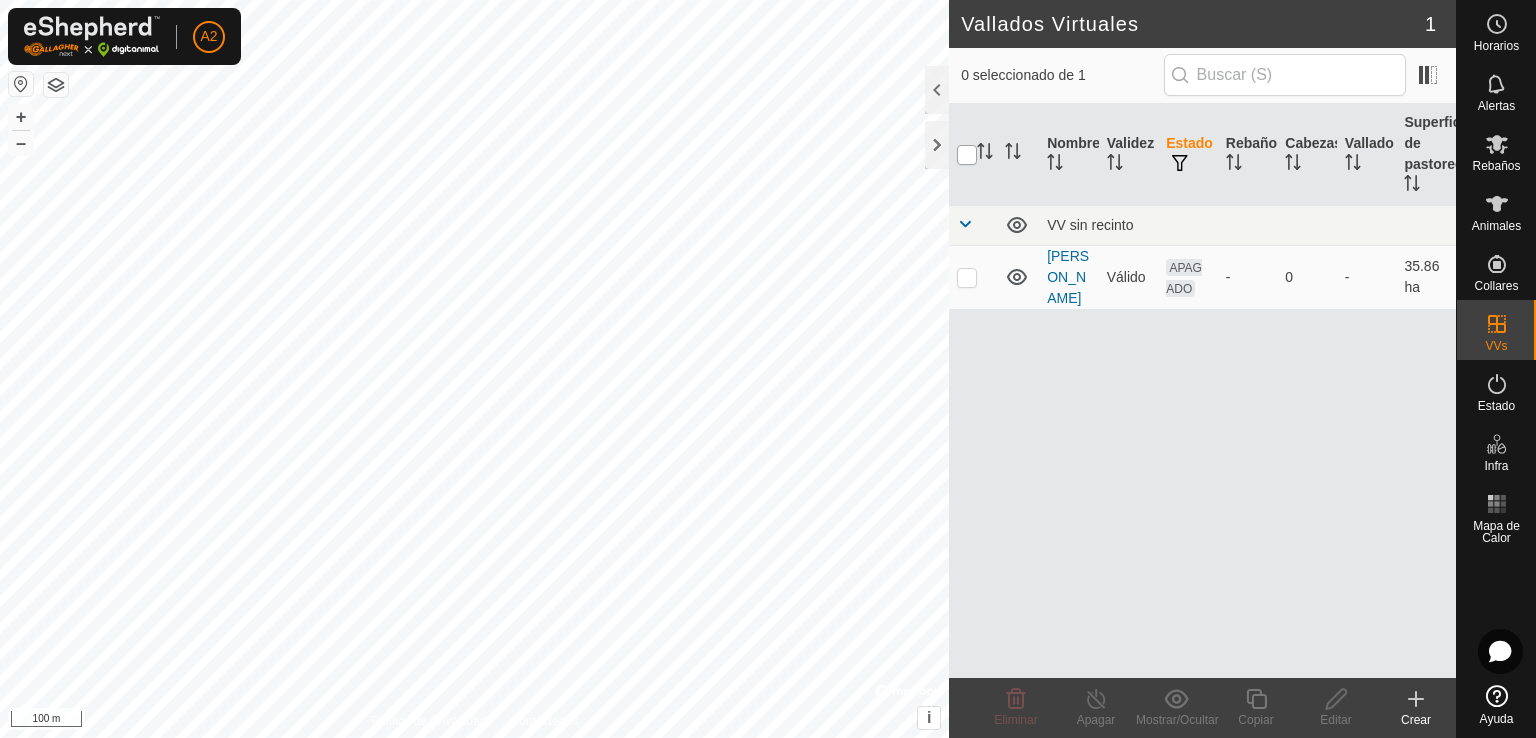 click at bounding box center (967, 155) 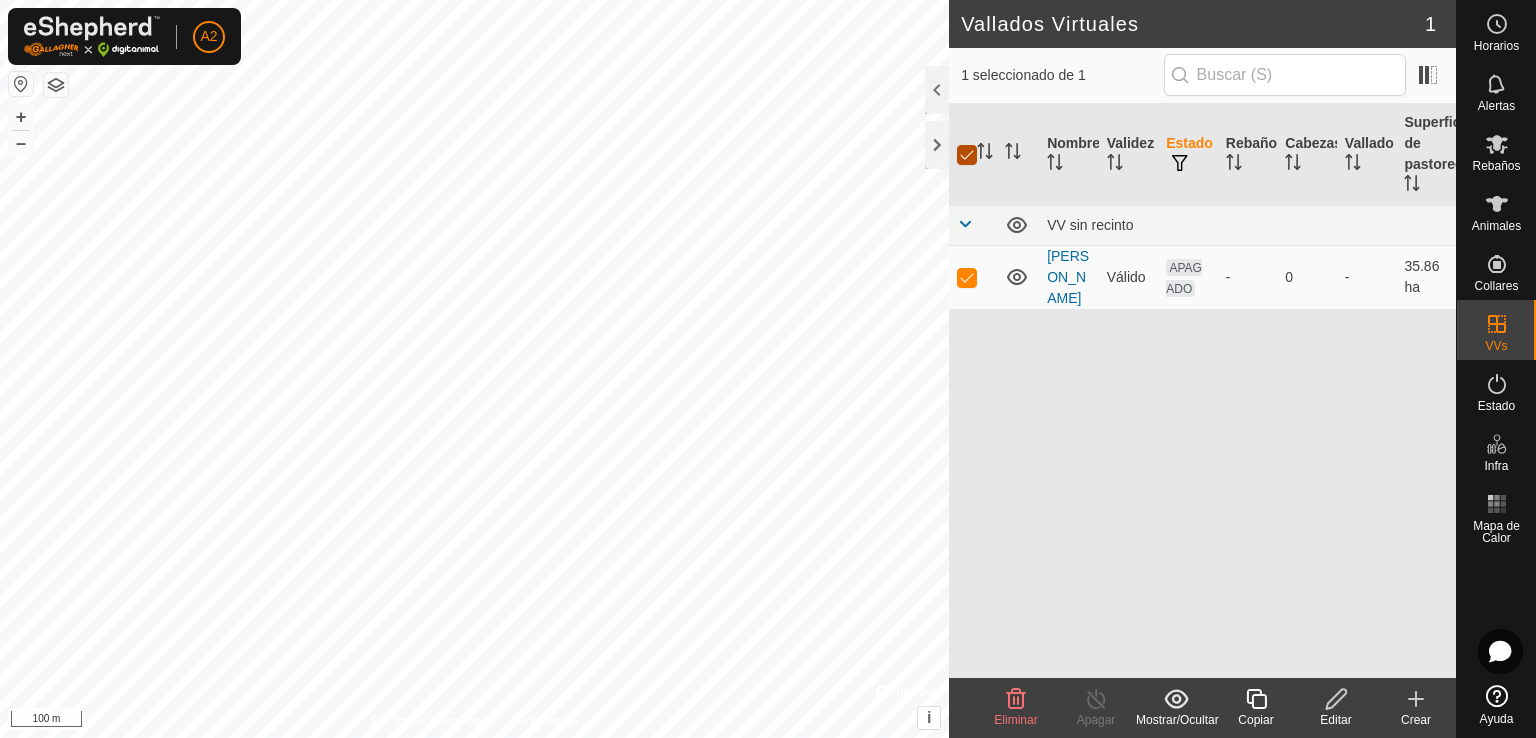 click at bounding box center (967, 155) 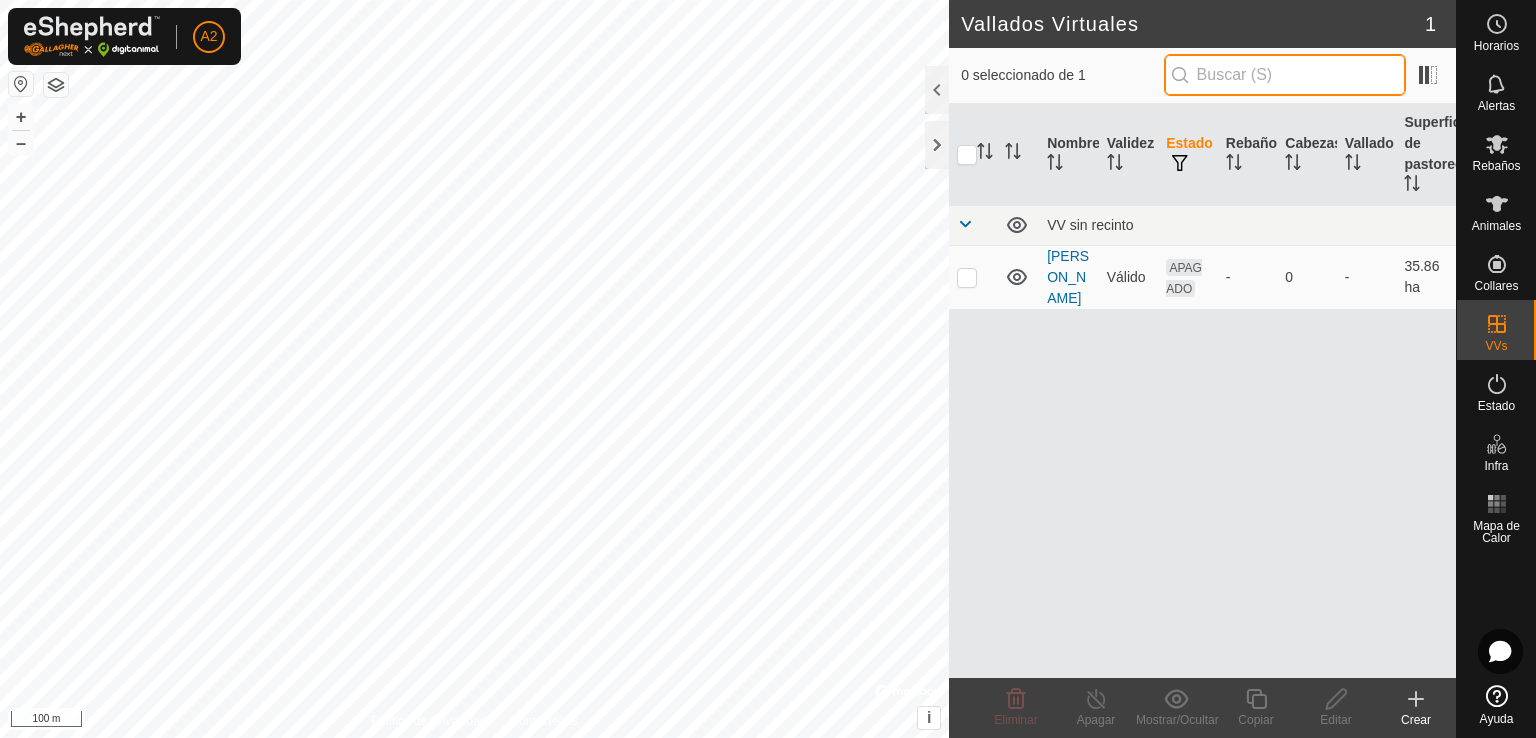 click at bounding box center [1285, 75] 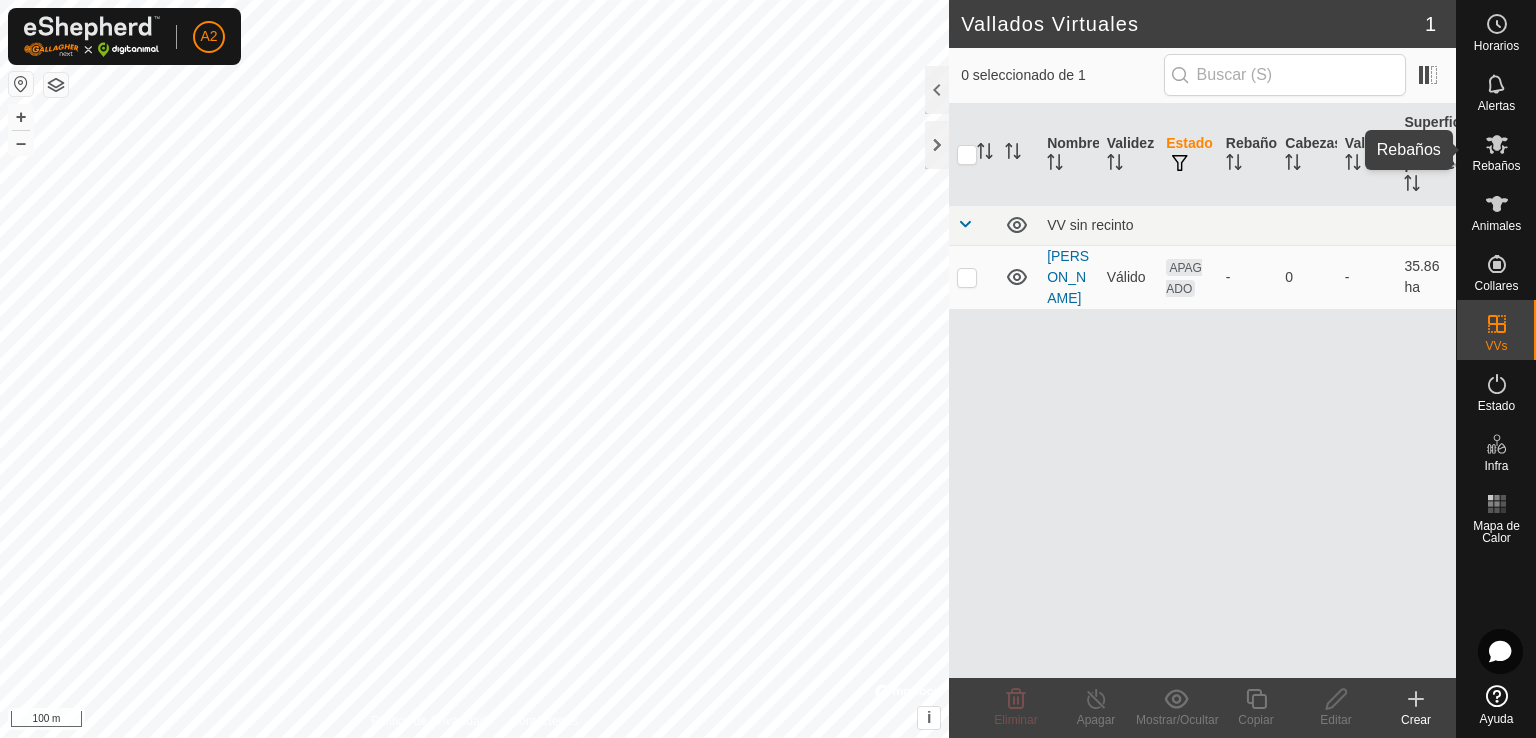 click 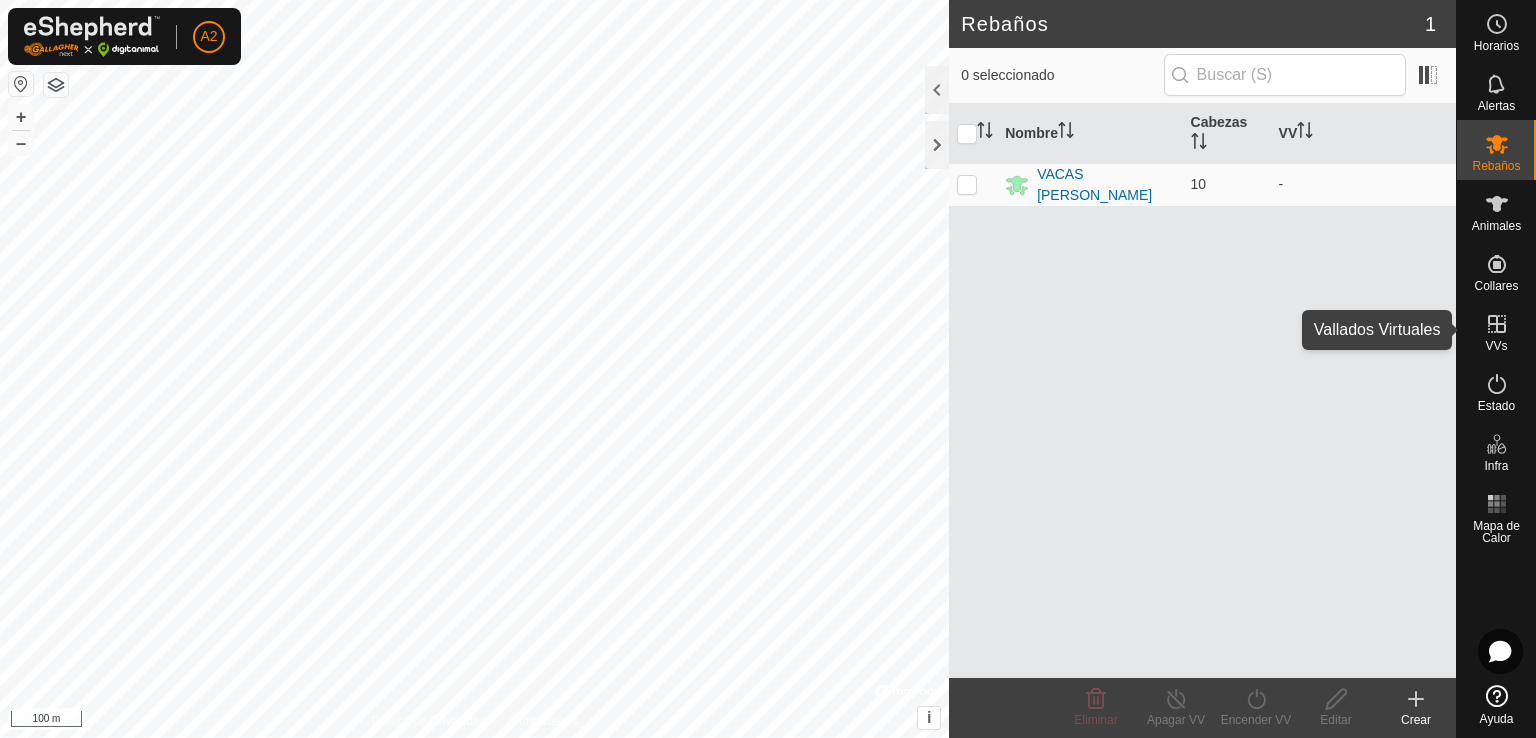 click on "VVs" at bounding box center (1496, 346) 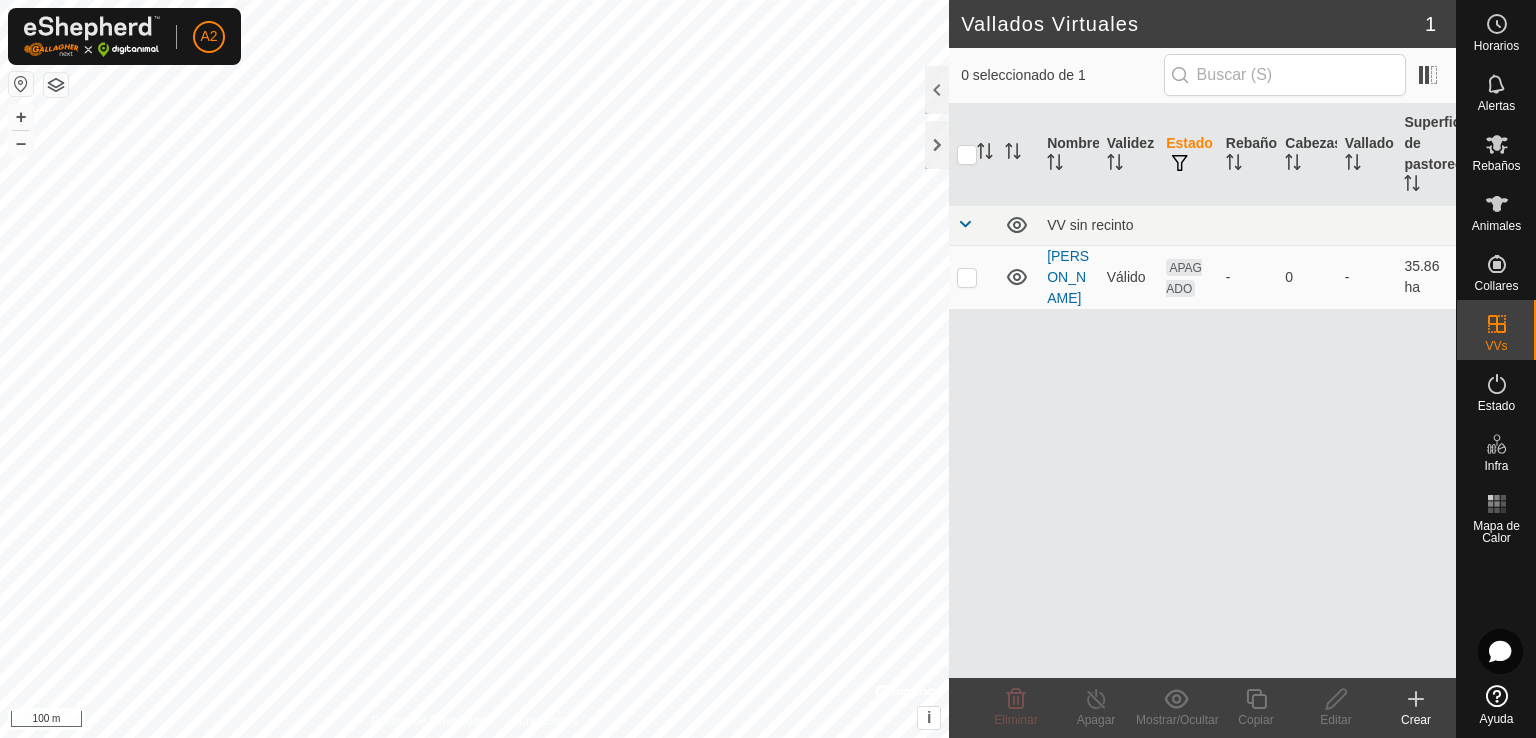 click on "Nombre   Validez   Estado   Rebaño   Cabezas   Vallado   Superficie de pastoreo   VV sin recinto  VIZMANOS  Válido  APAGADO  -   0   -   35.86 ha" at bounding box center (1202, 391) 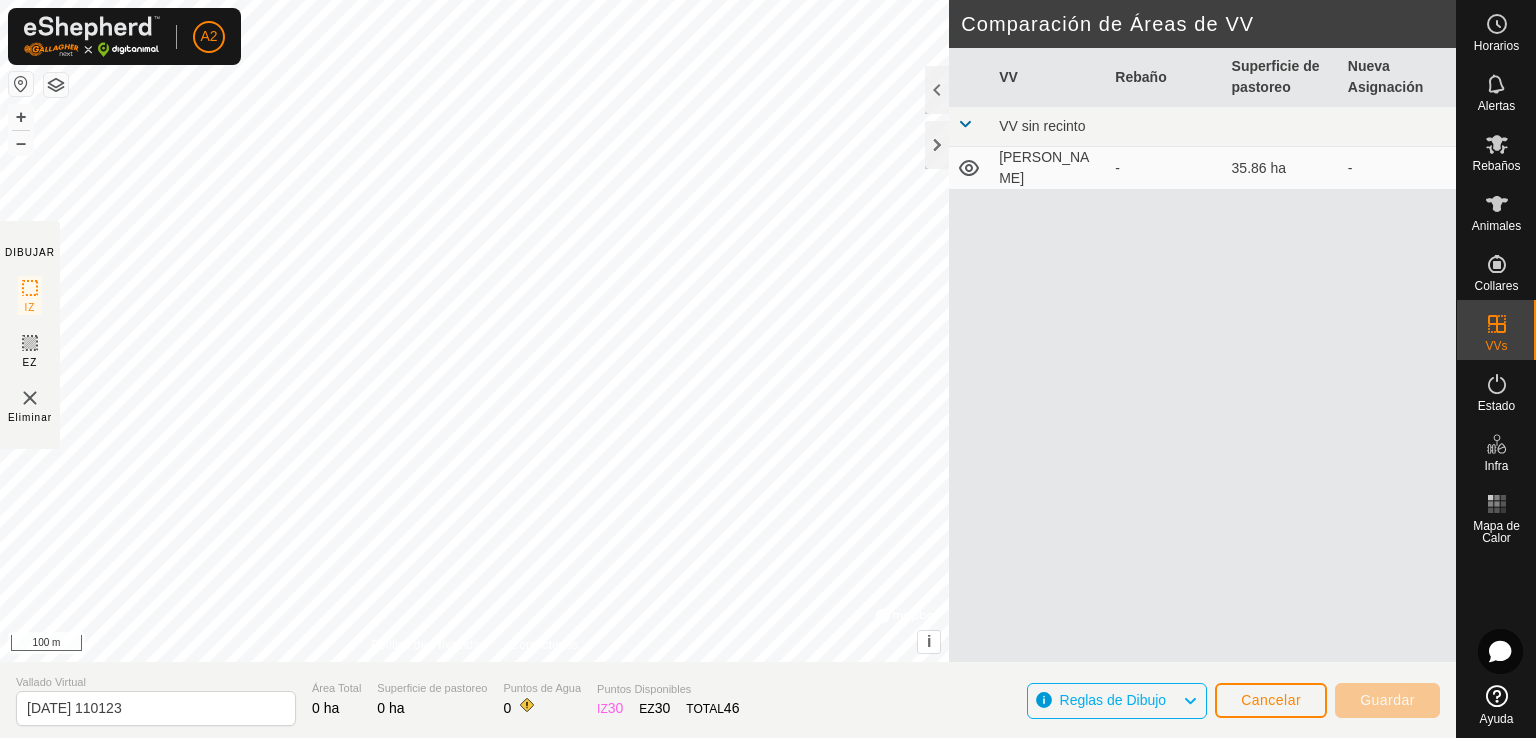 click at bounding box center [965, 124] 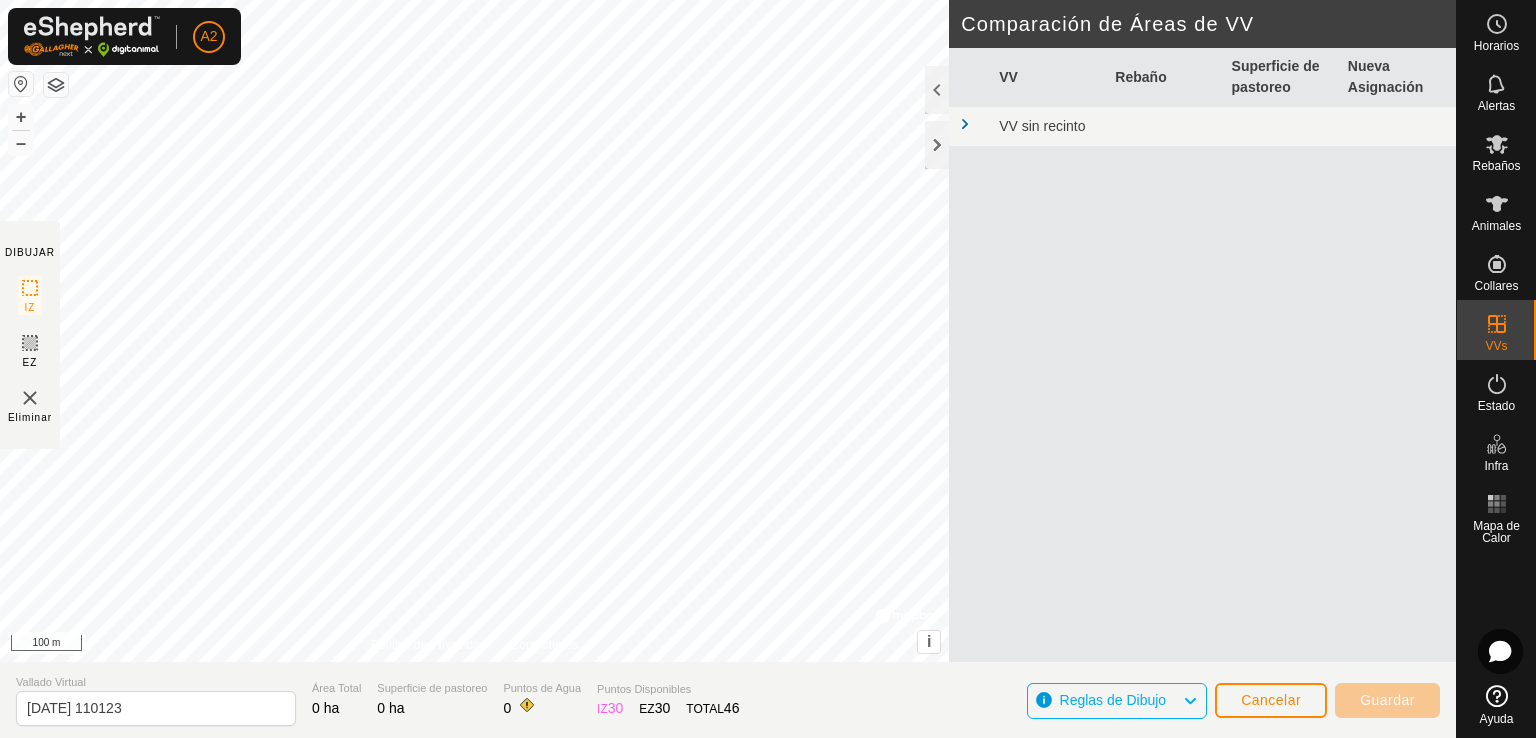 click at bounding box center [965, 124] 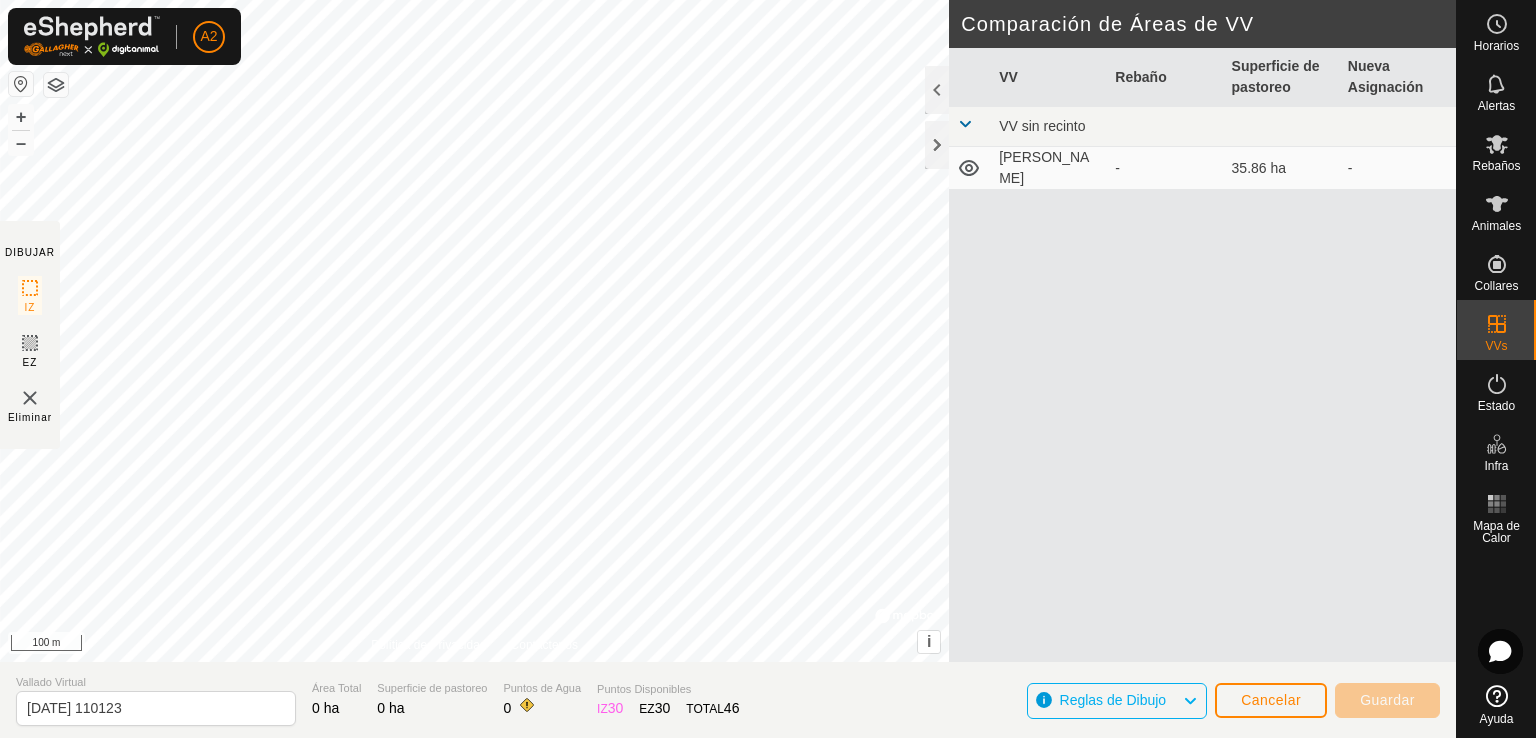 click at bounding box center (965, 124) 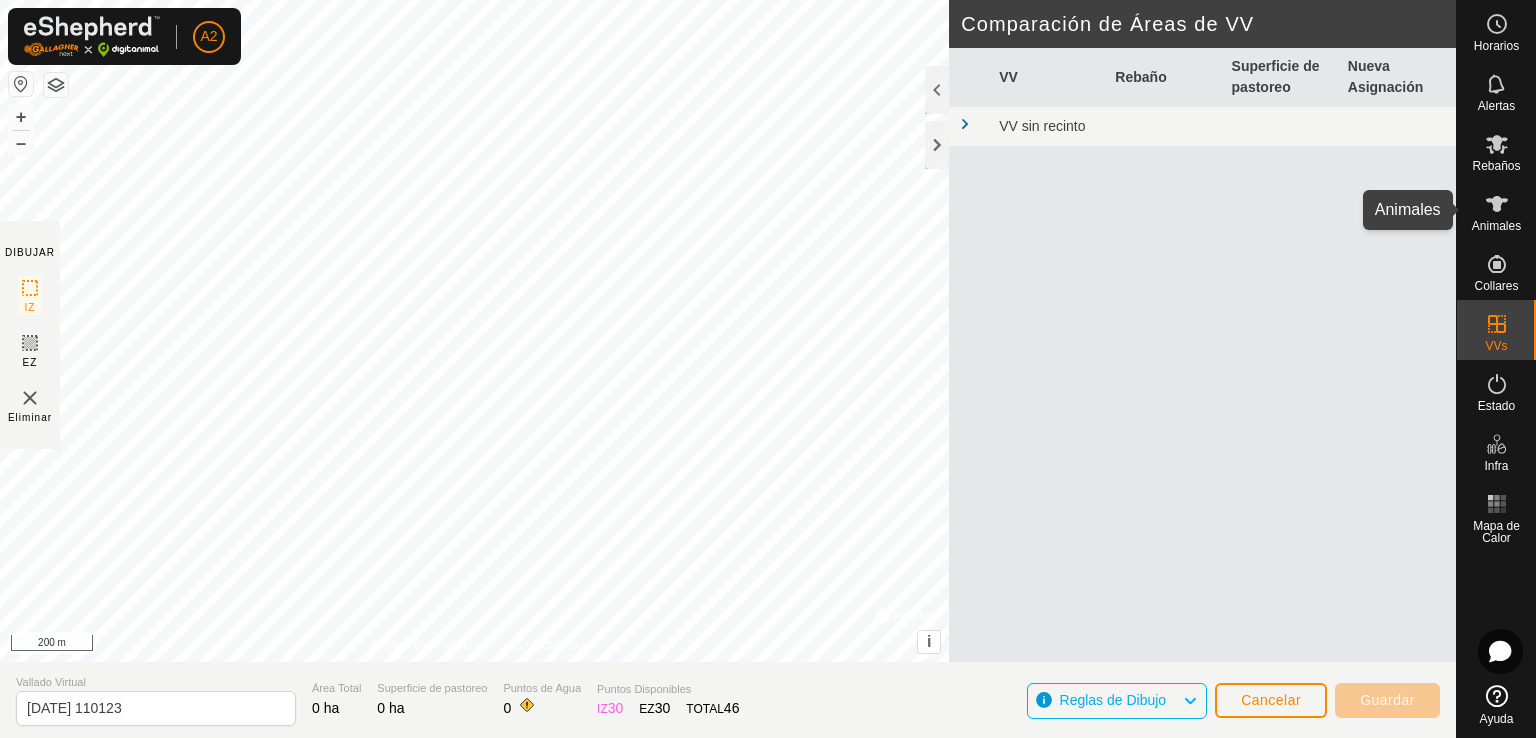click on "Animales" at bounding box center [1496, 226] 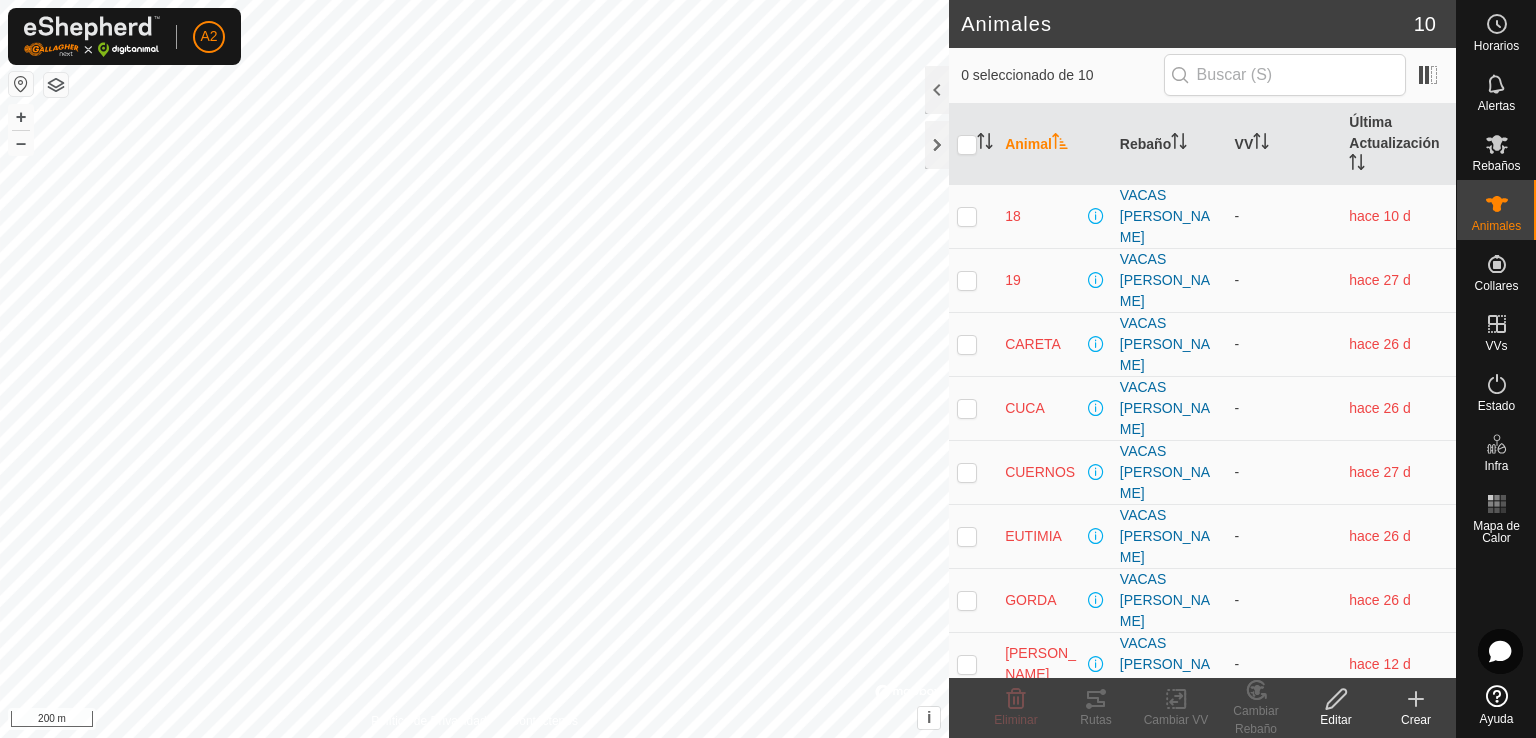 click on "Crear" 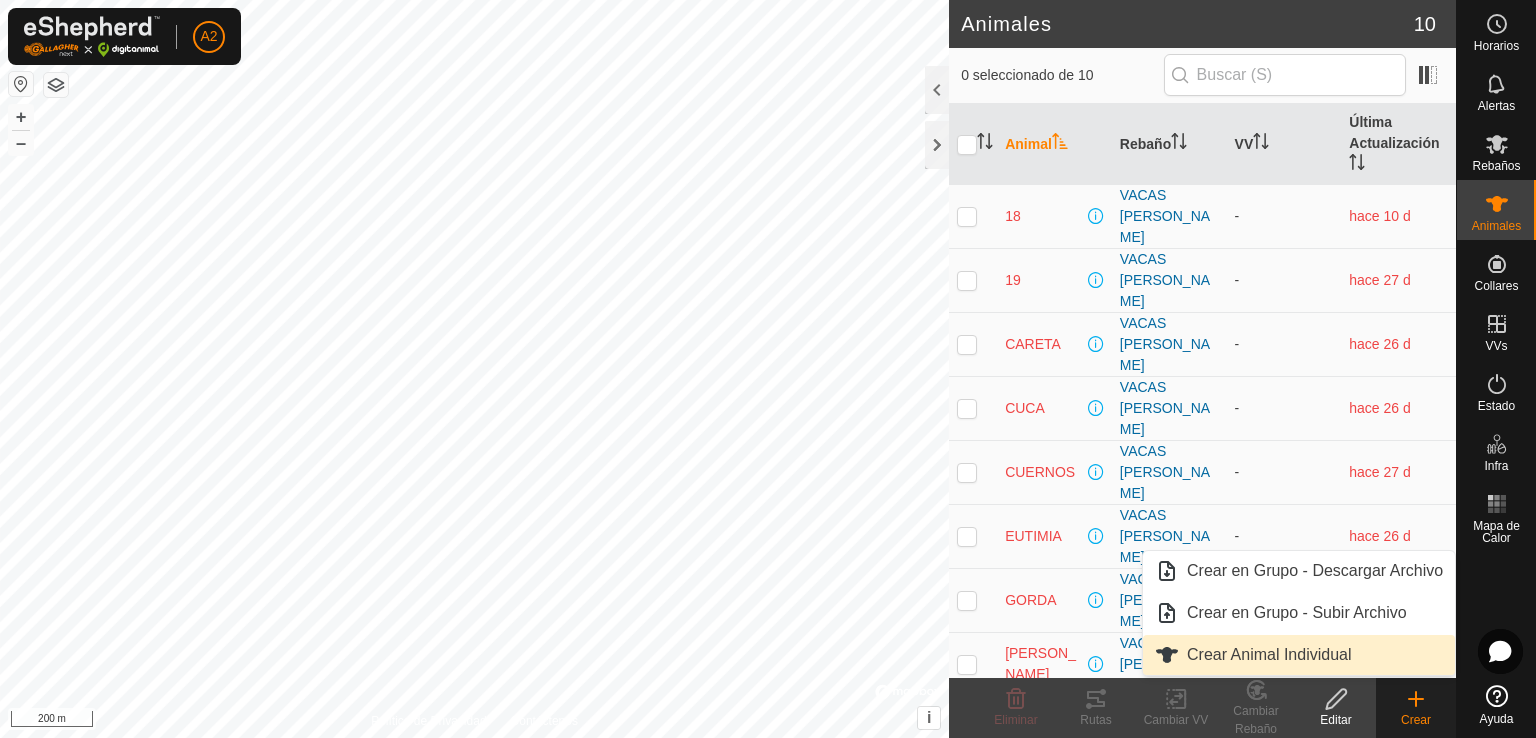 click on "Crear Animal Individual" at bounding box center [1299, 655] 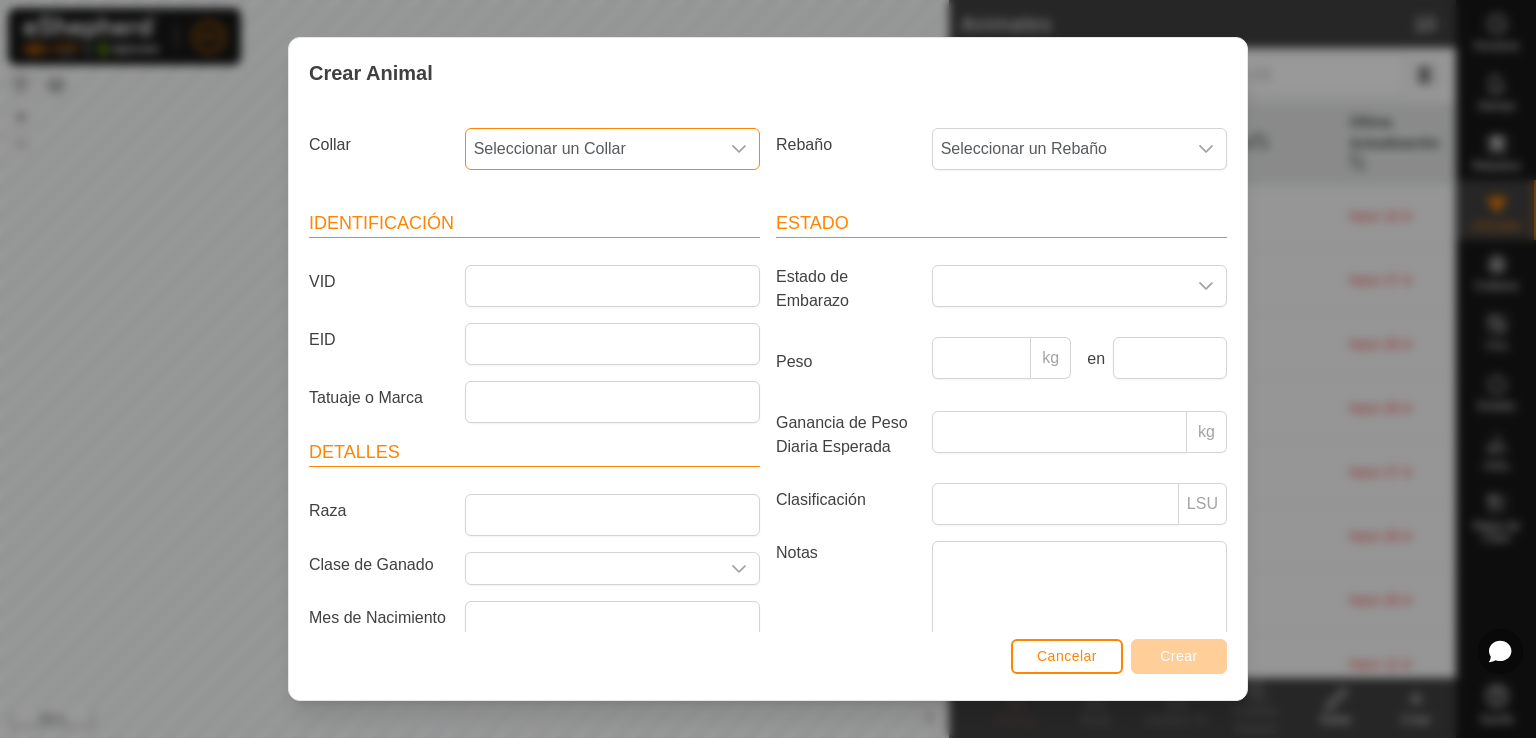 click on "Seleccionar un Collar" at bounding box center [592, 149] 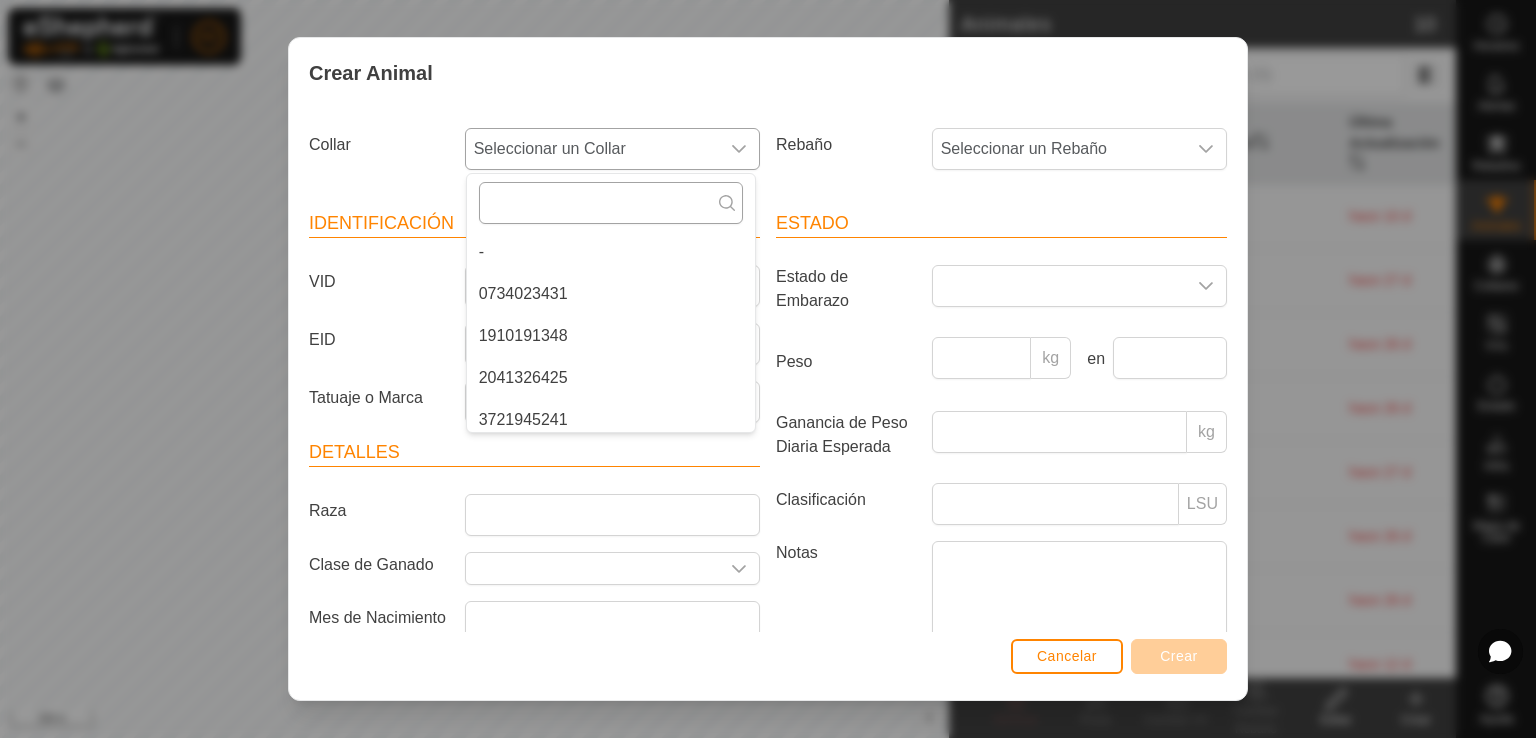 click at bounding box center [611, 203] 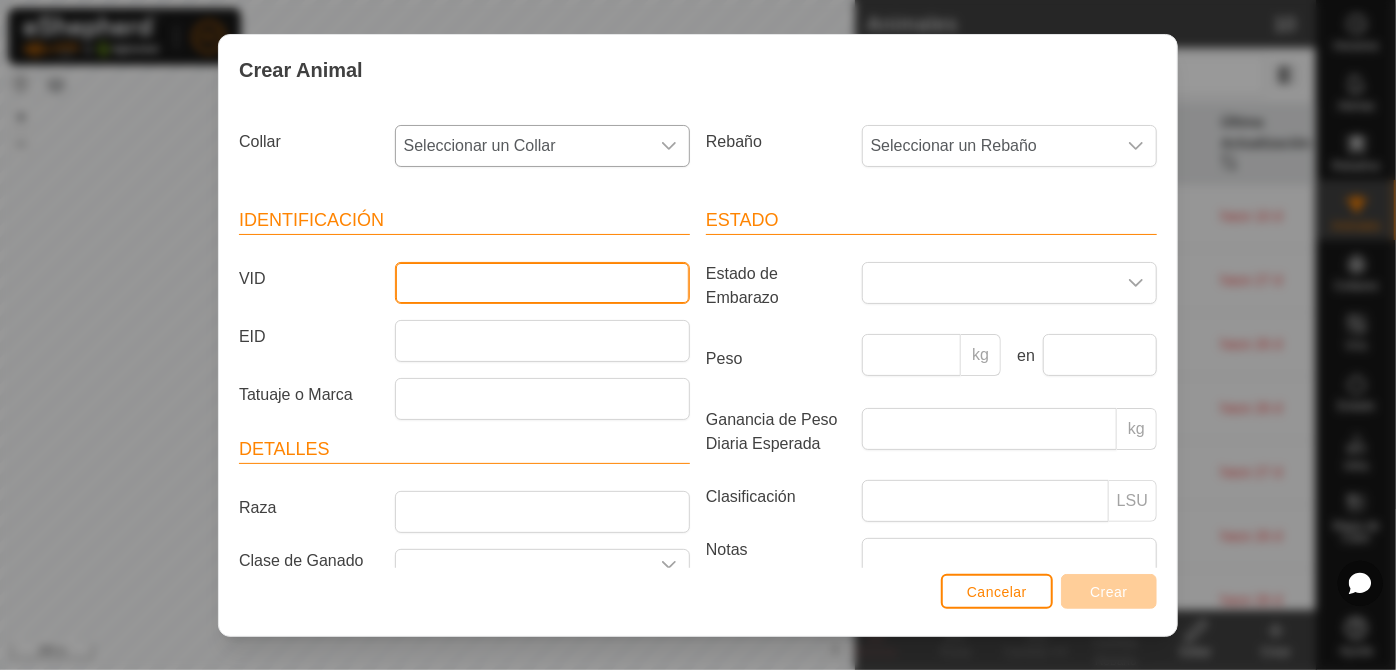 click on "VID" at bounding box center [542, 283] 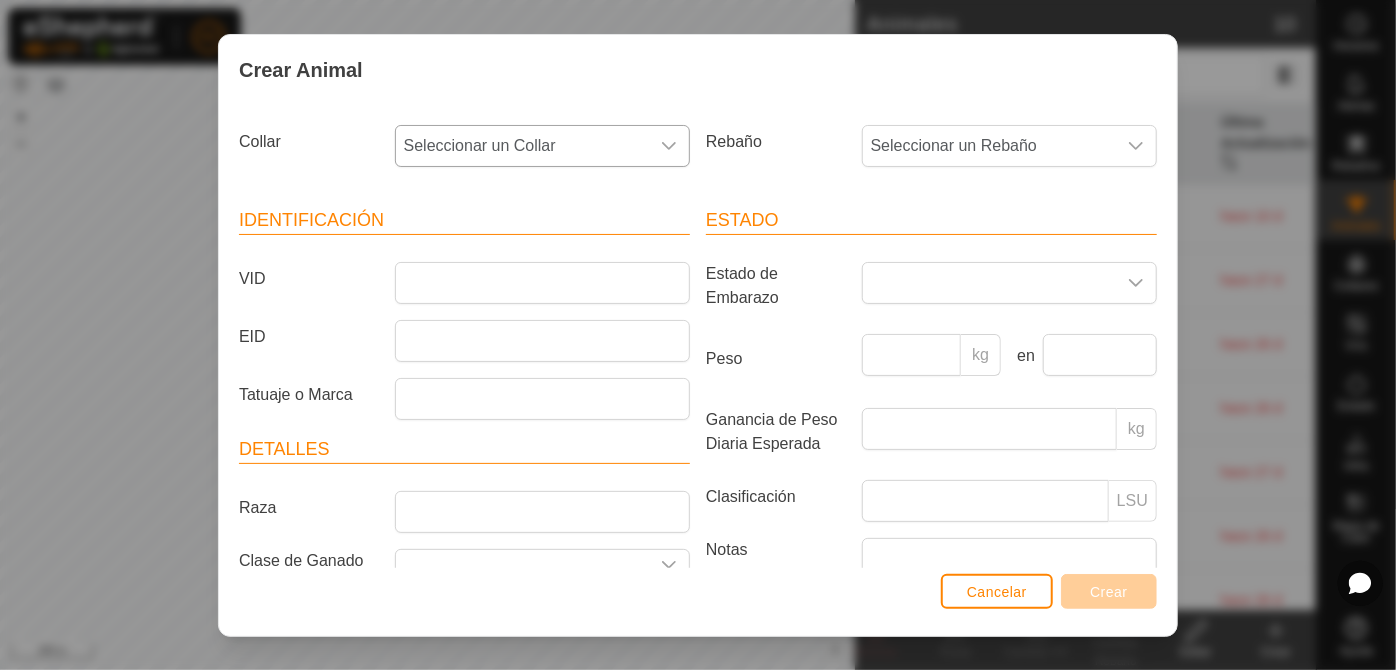 click on "Seleccionar un Collar" at bounding box center (522, 146) 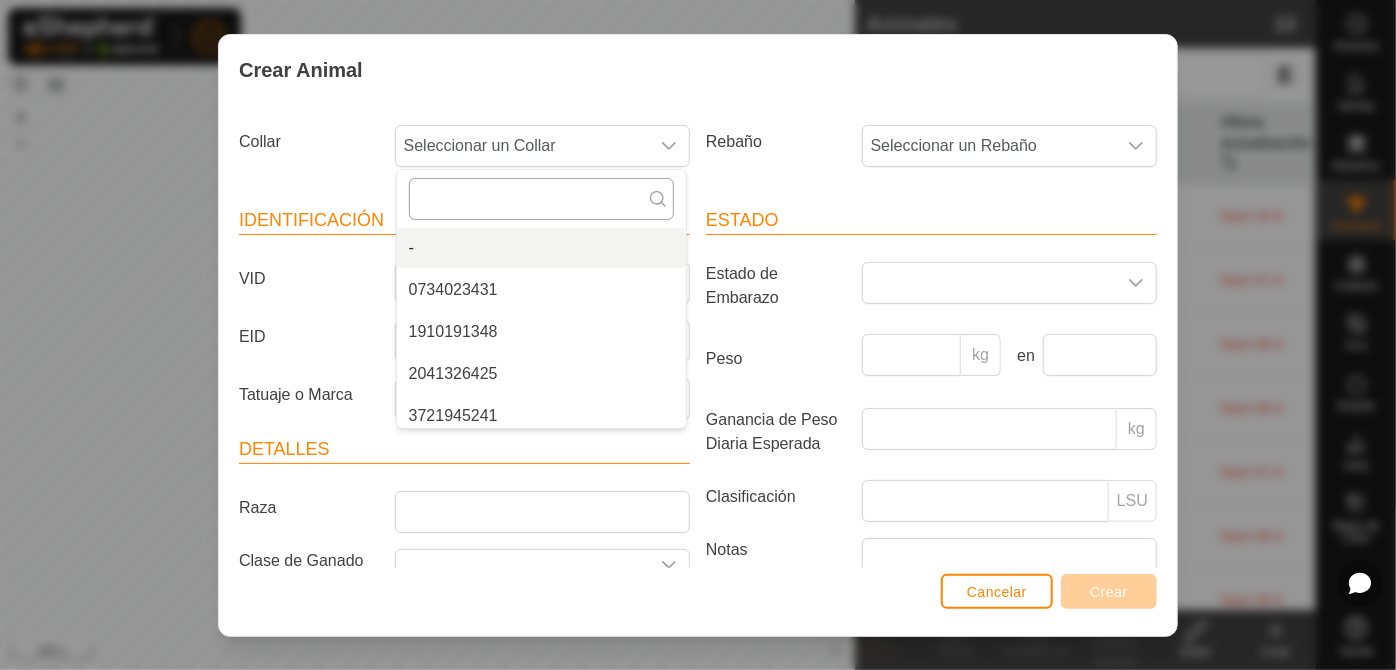 click at bounding box center [541, 199] 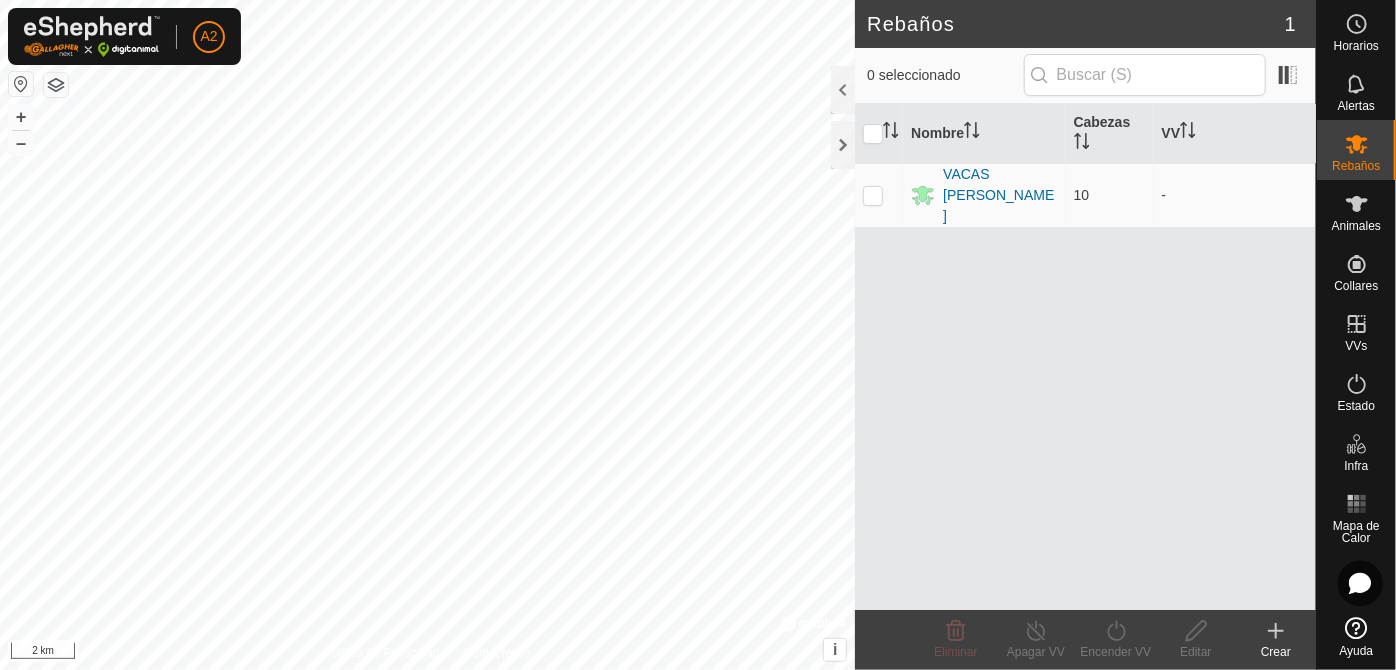 scroll, scrollTop: 0, scrollLeft: 0, axis: both 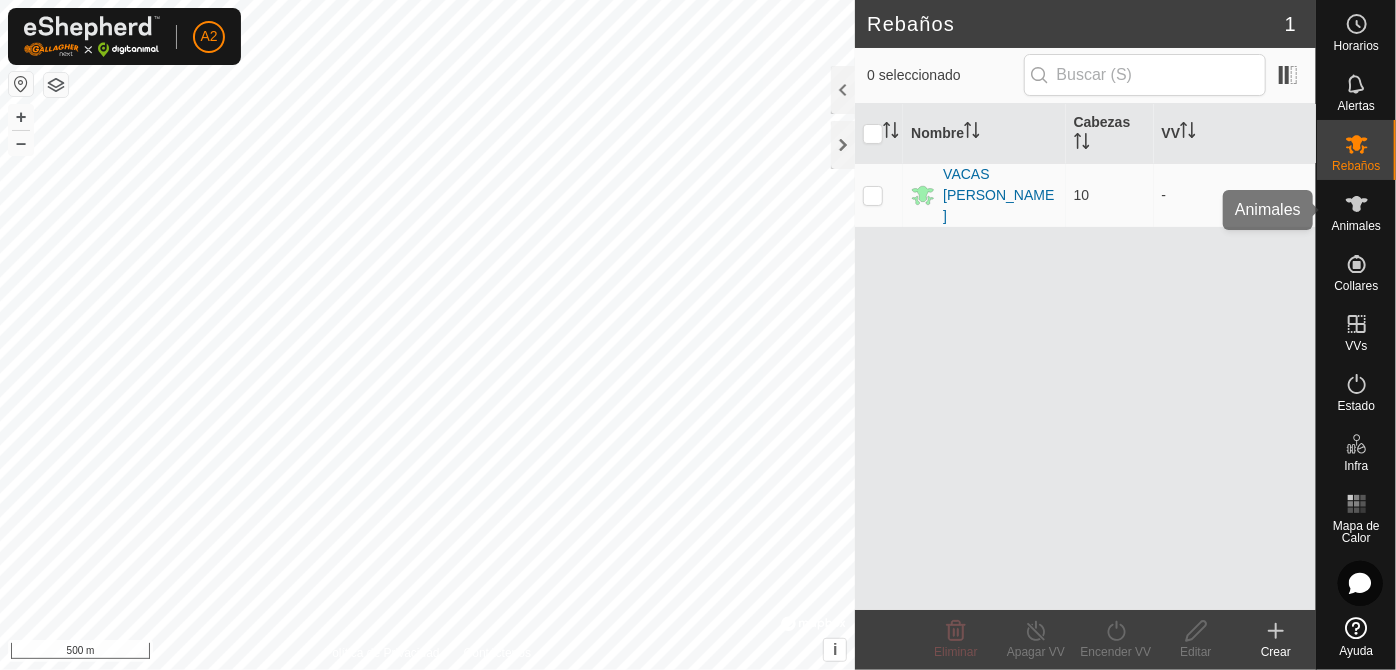 click on "Animales" at bounding box center (1356, 226) 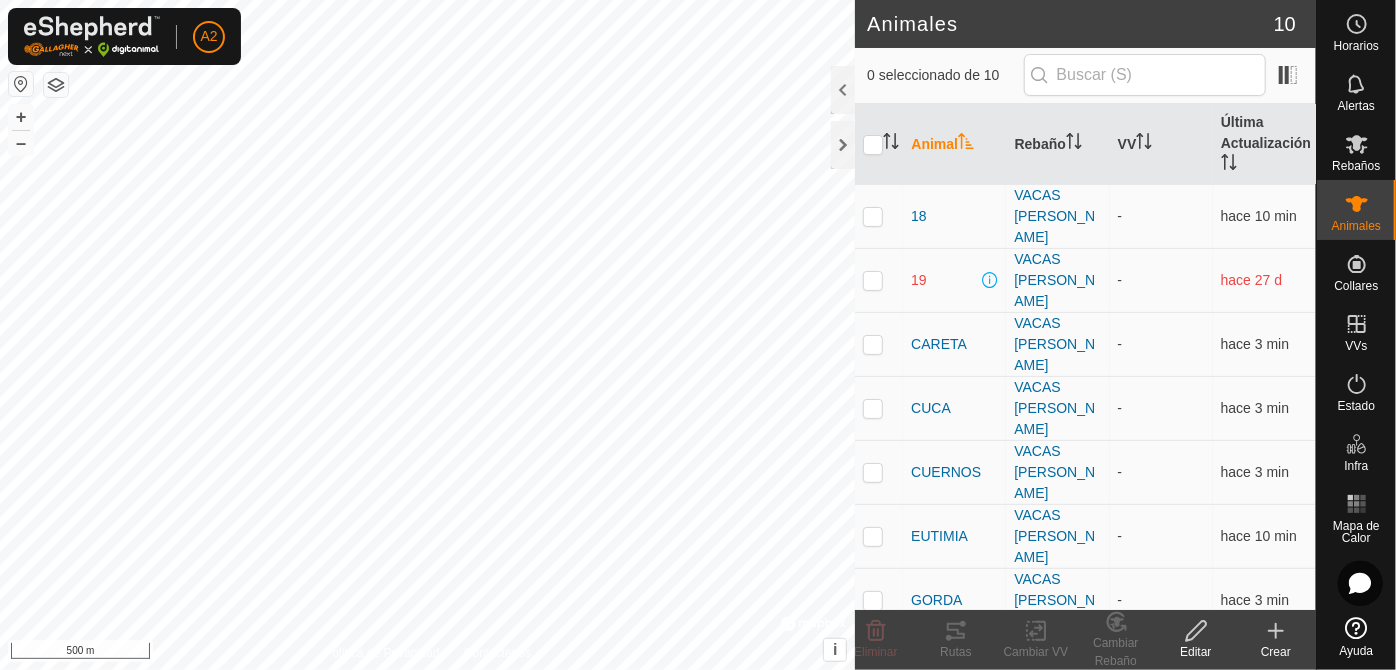 click 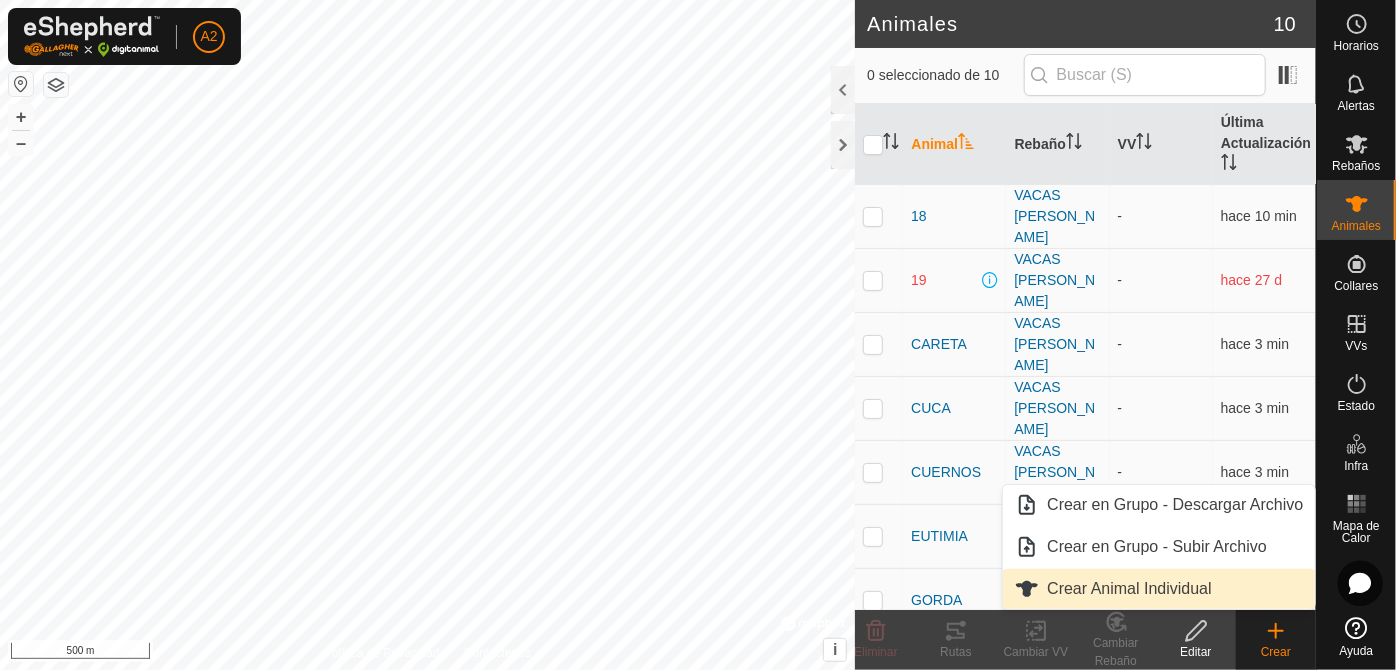 click on "Crear Animal Individual" at bounding box center (1159, 589) 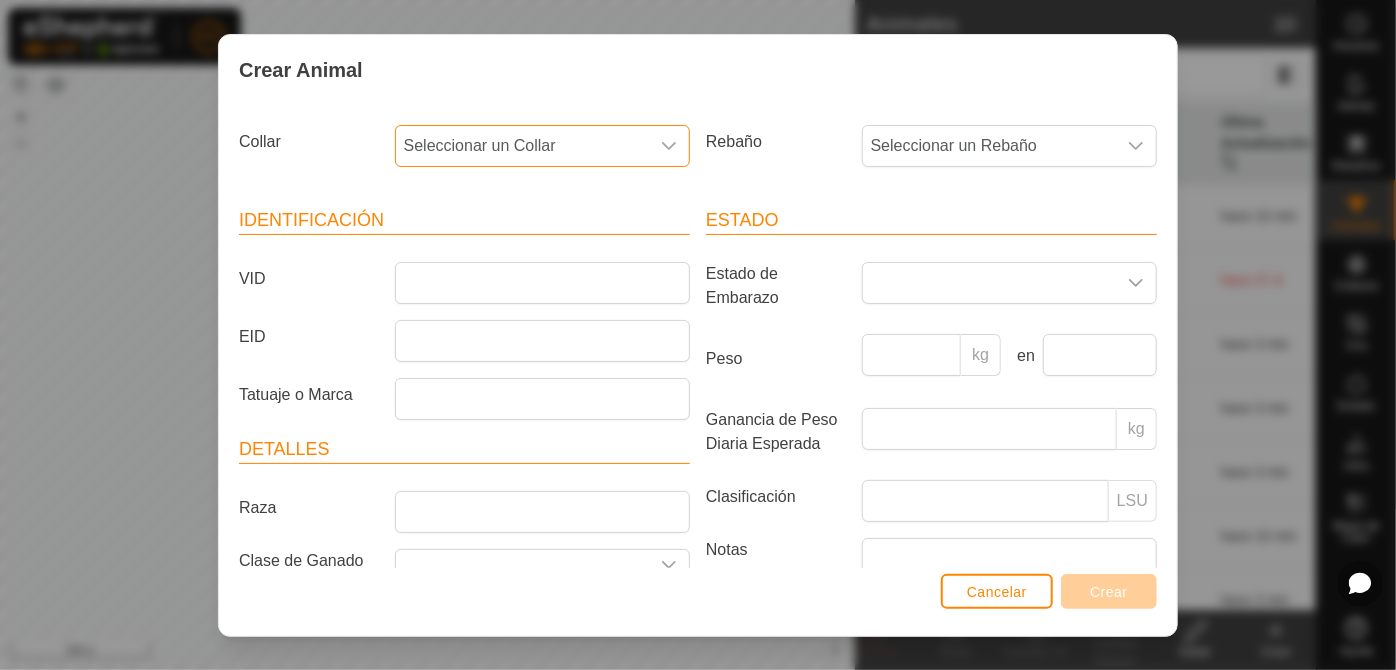 click on "Seleccionar un Collar" at bounding box center [522, 146] 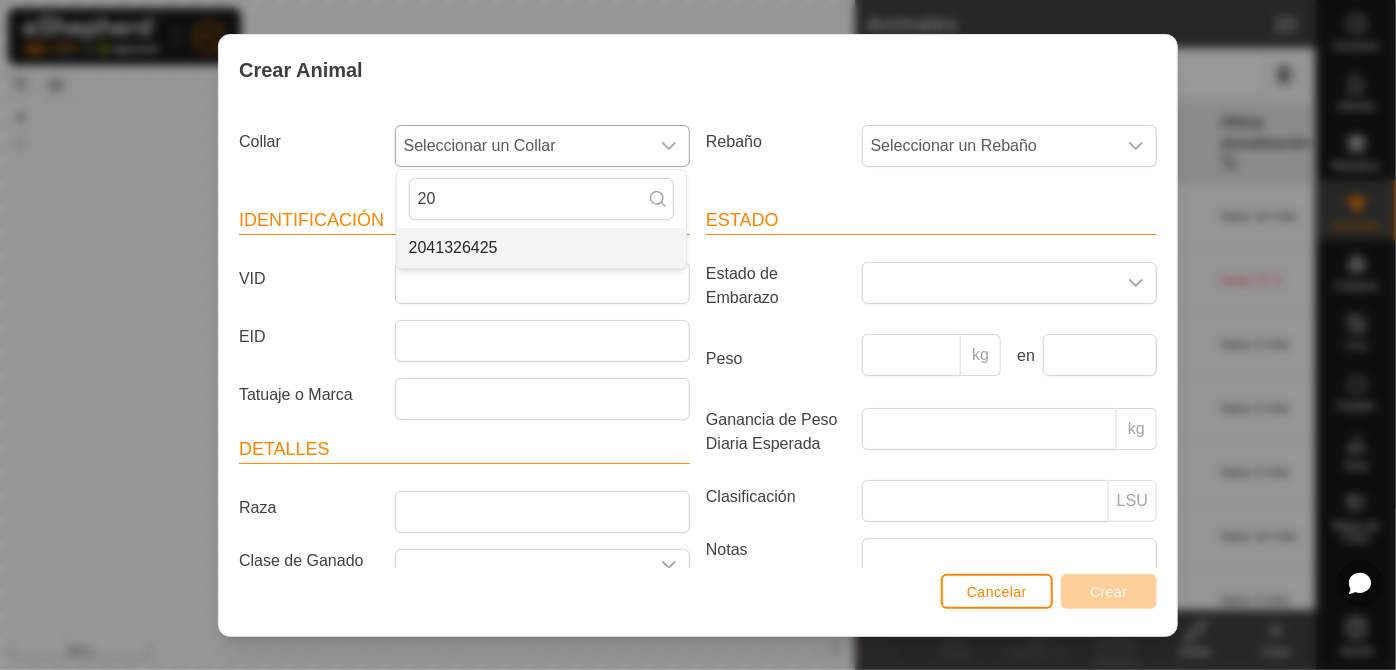 type on "20" 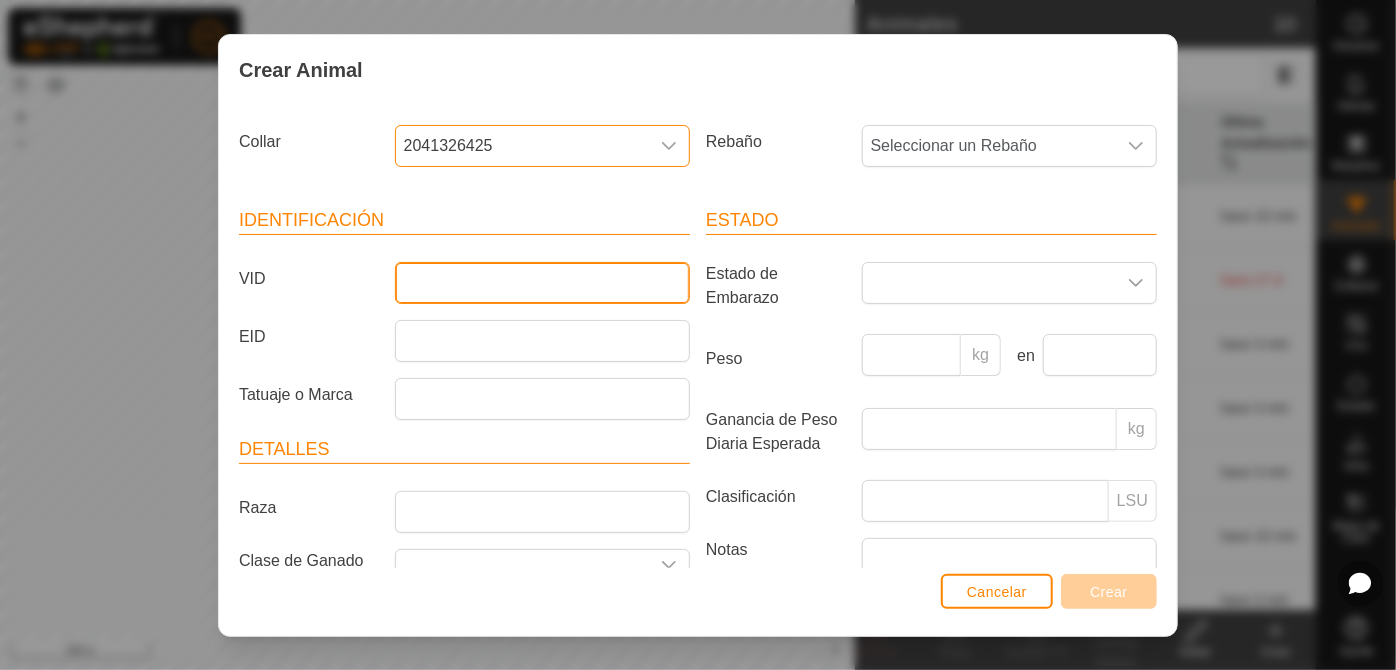 click on "VID" at bounding box center [542, 283] 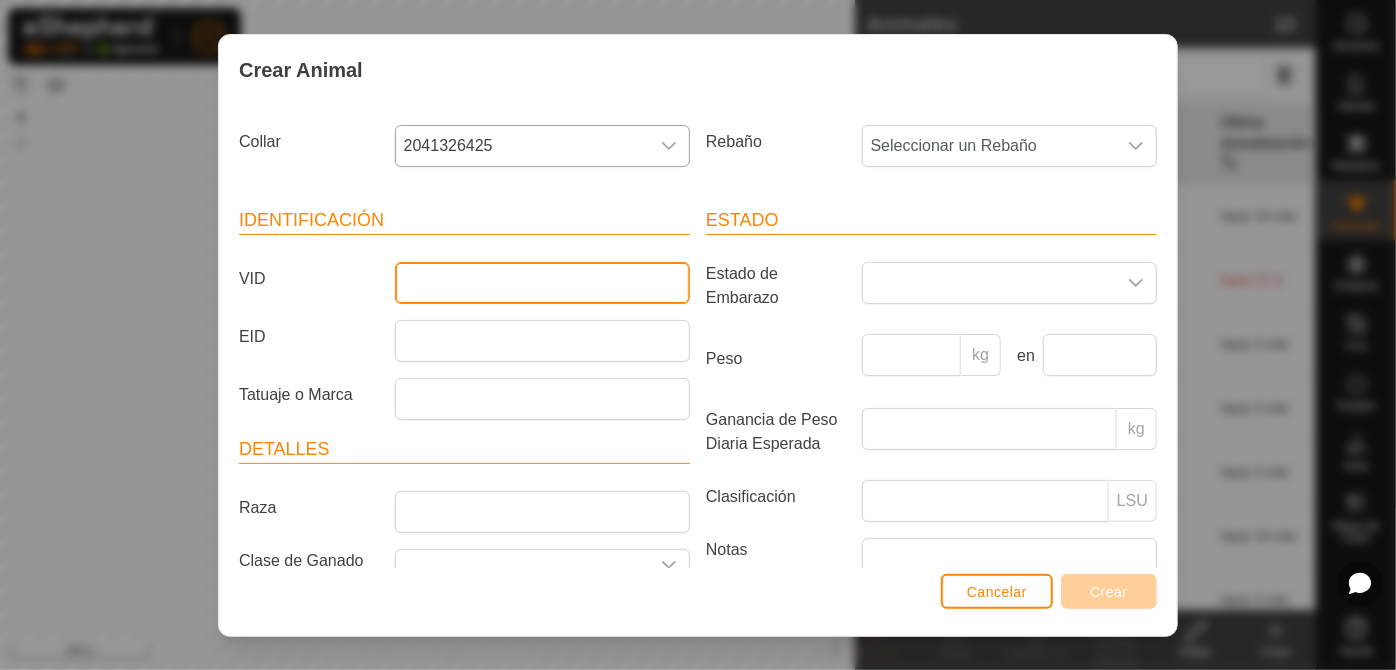 click on "VID" at bounding box center [542, 283] 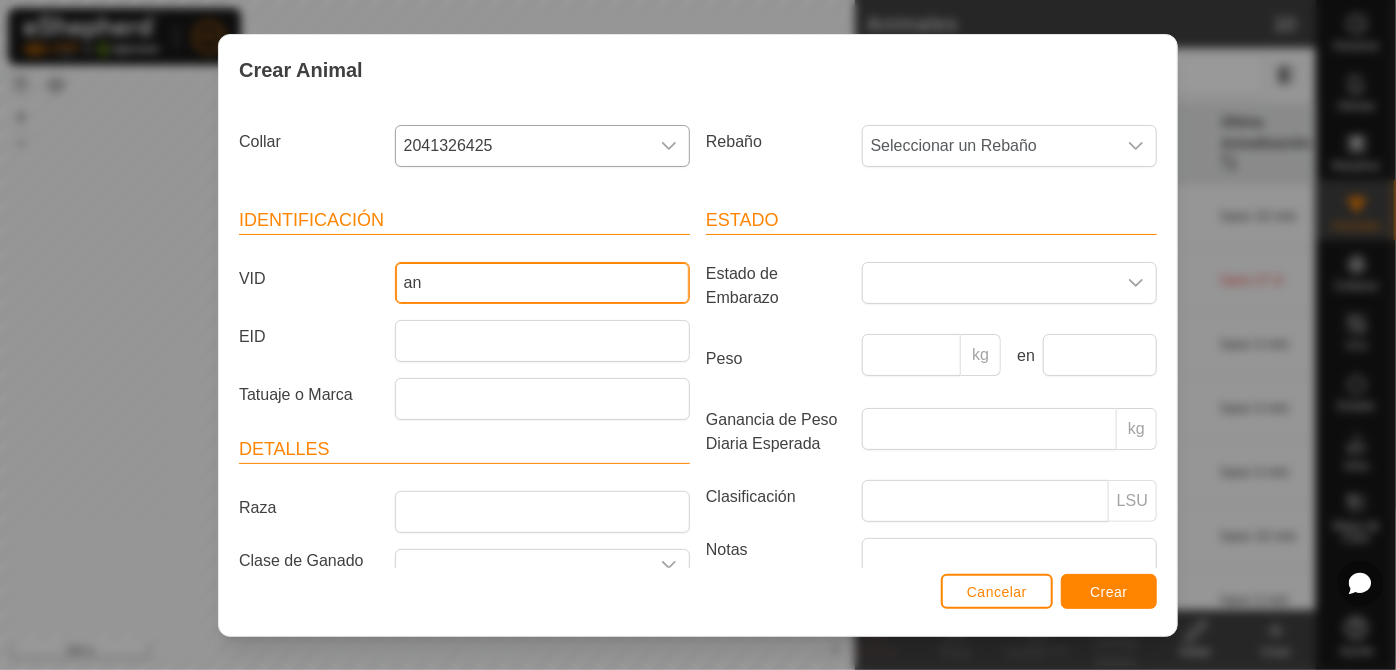 type on "a" 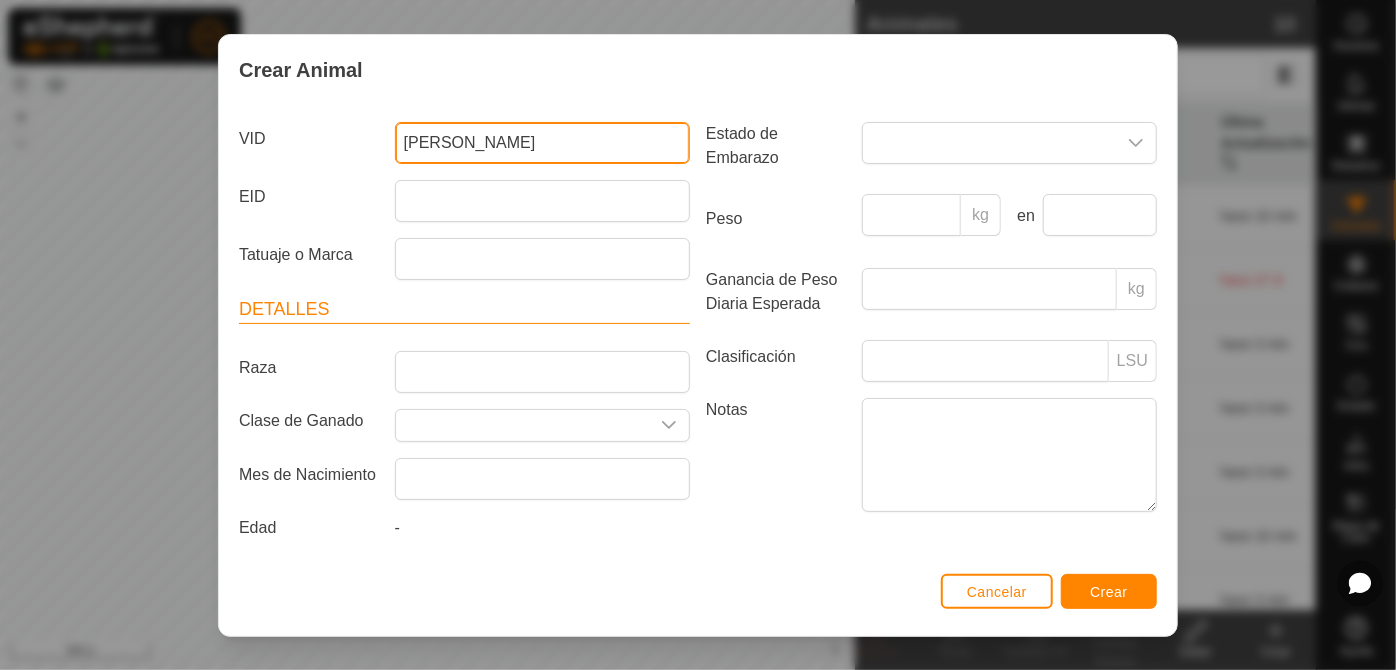 scroll, scrollTop: 0, scrollLeft: 0, axis: both 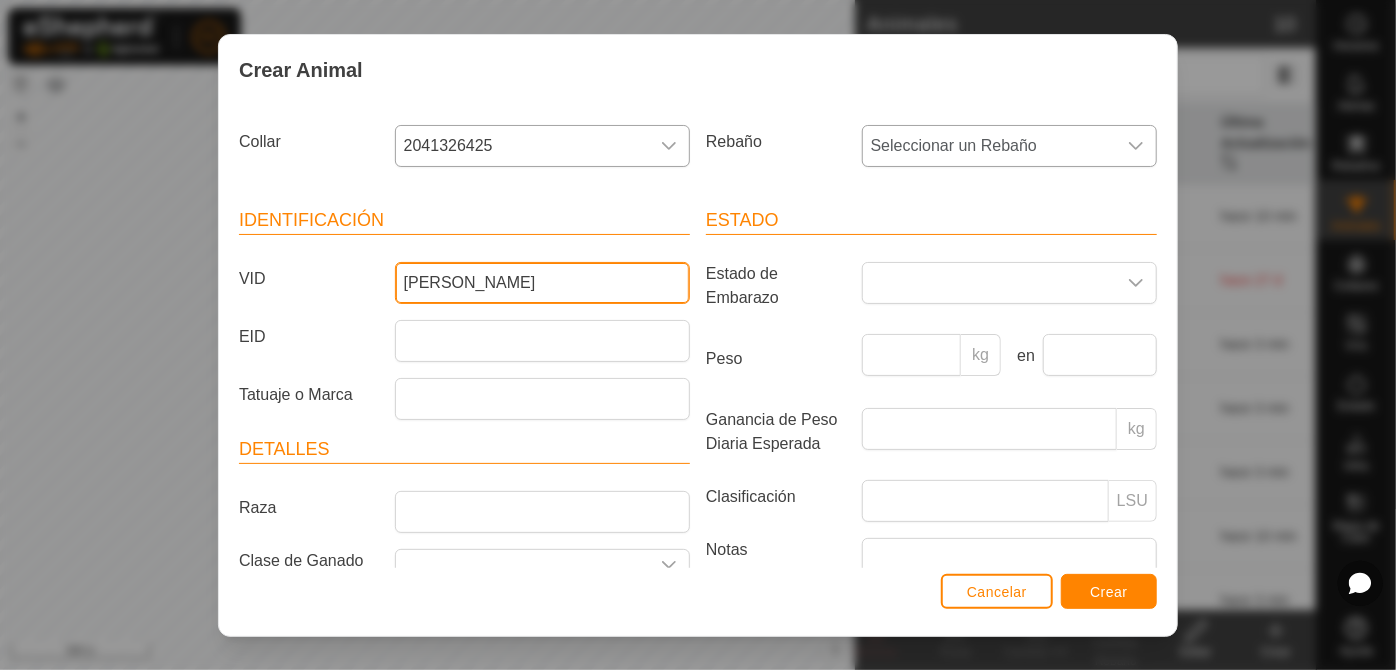 type on "[PERSON_NAME]" 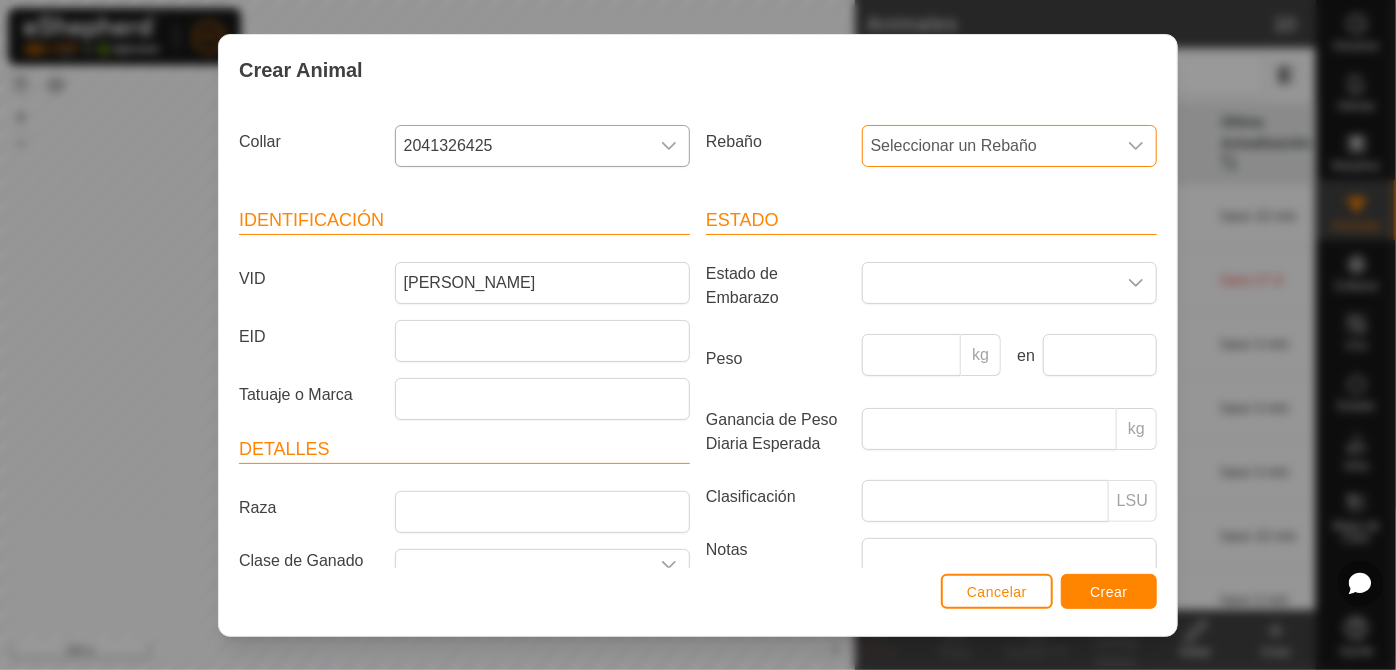 click on "Seleccionar un Rebaño" at bounding box center (989, 146) 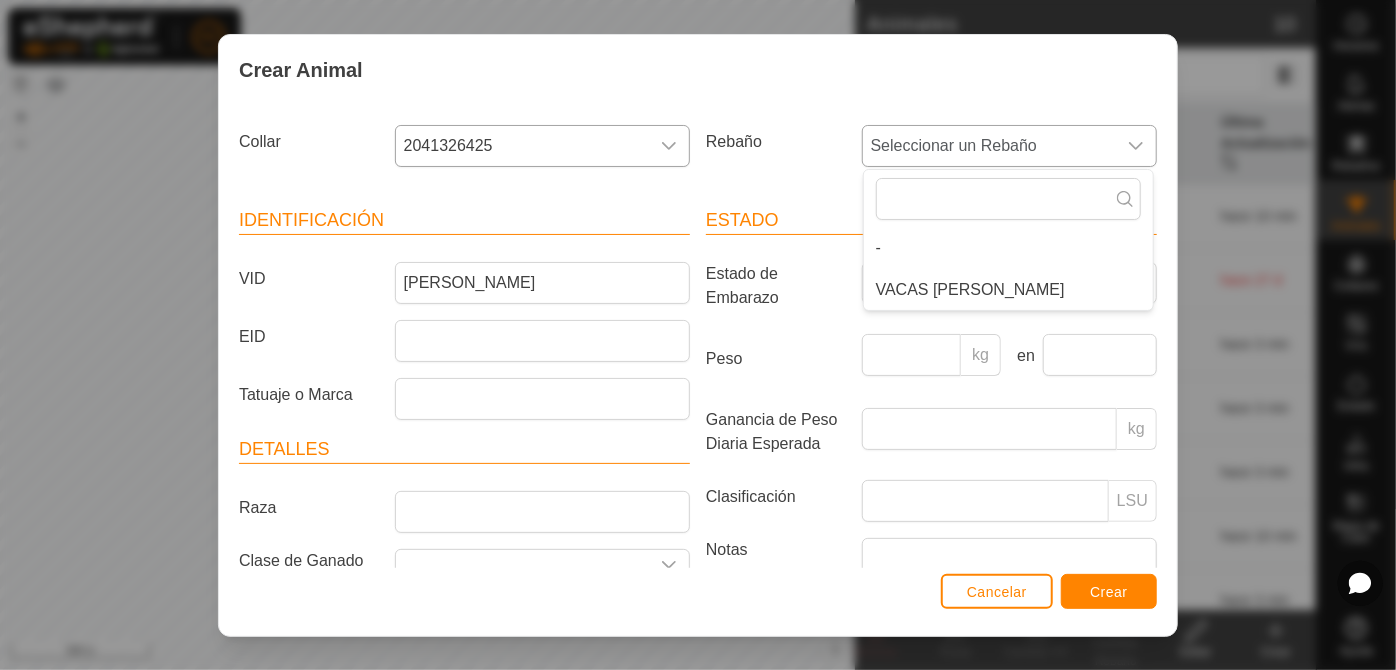 click on "Seleccionar un Rebaño" at bounding box center [989, 146] 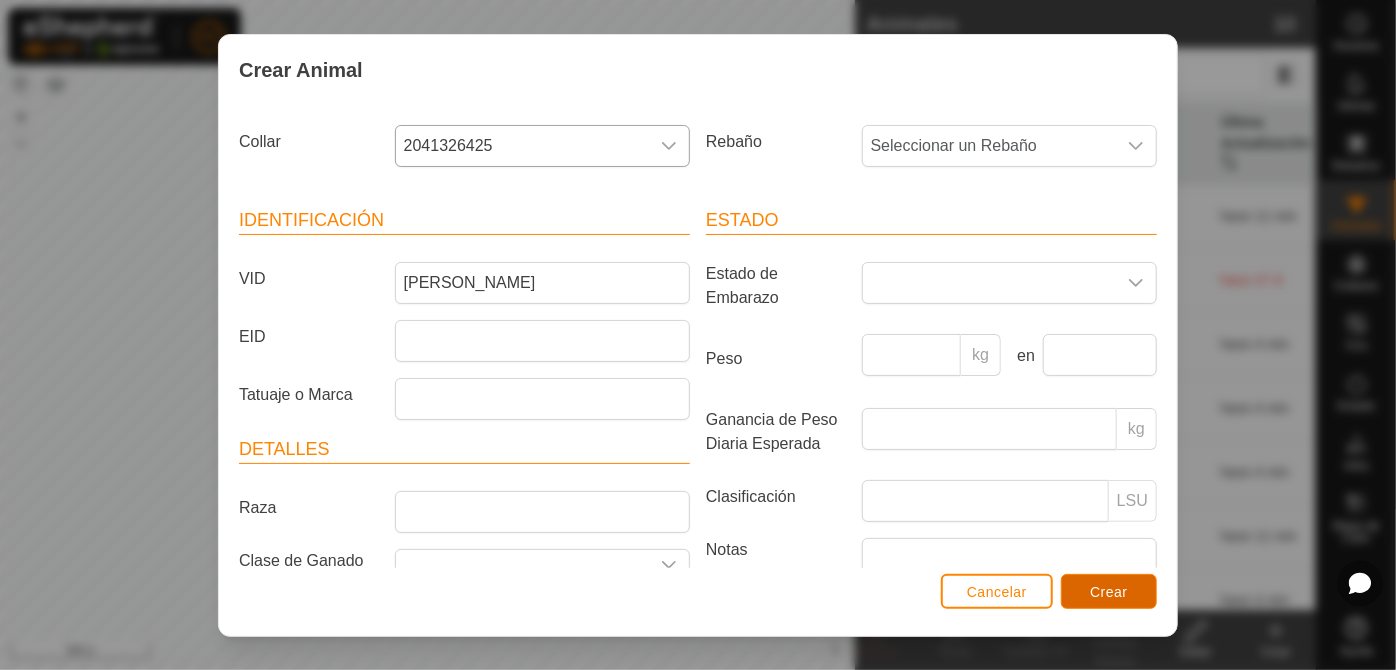 click on "Crear" at bounding box center (1109, 592) 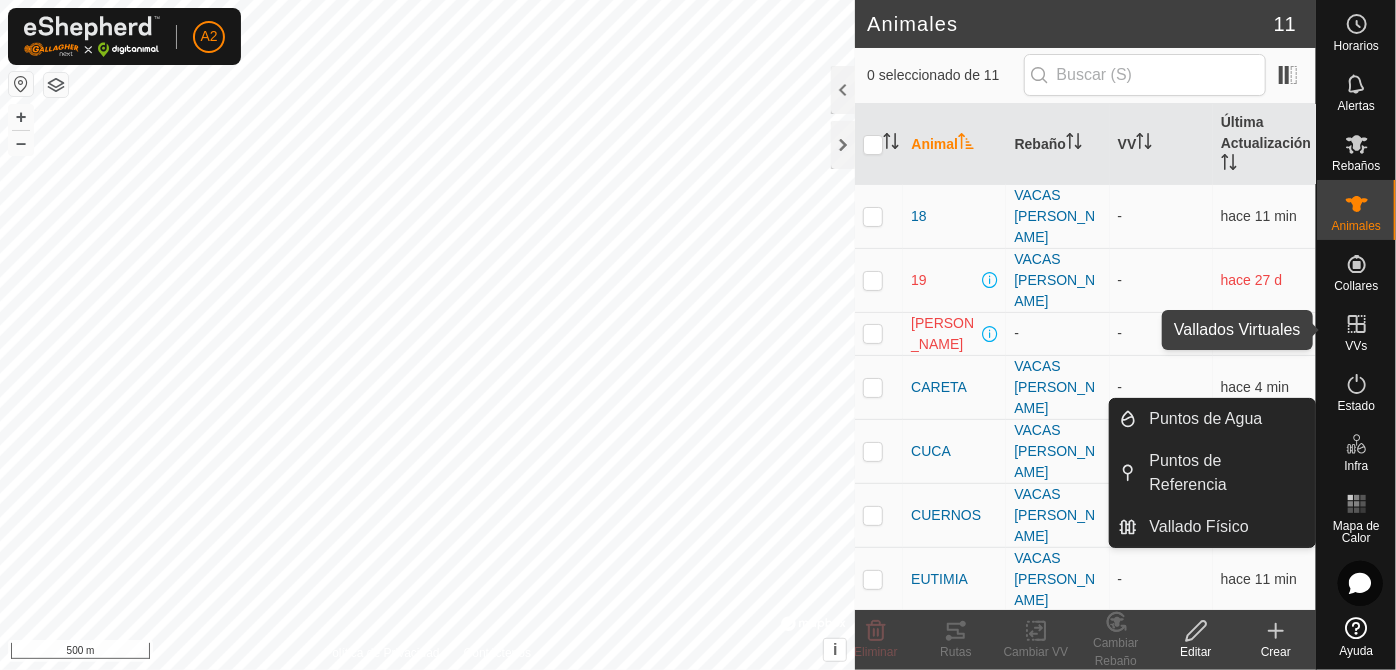 click on "VVs" at bounding box center [1356, 346] 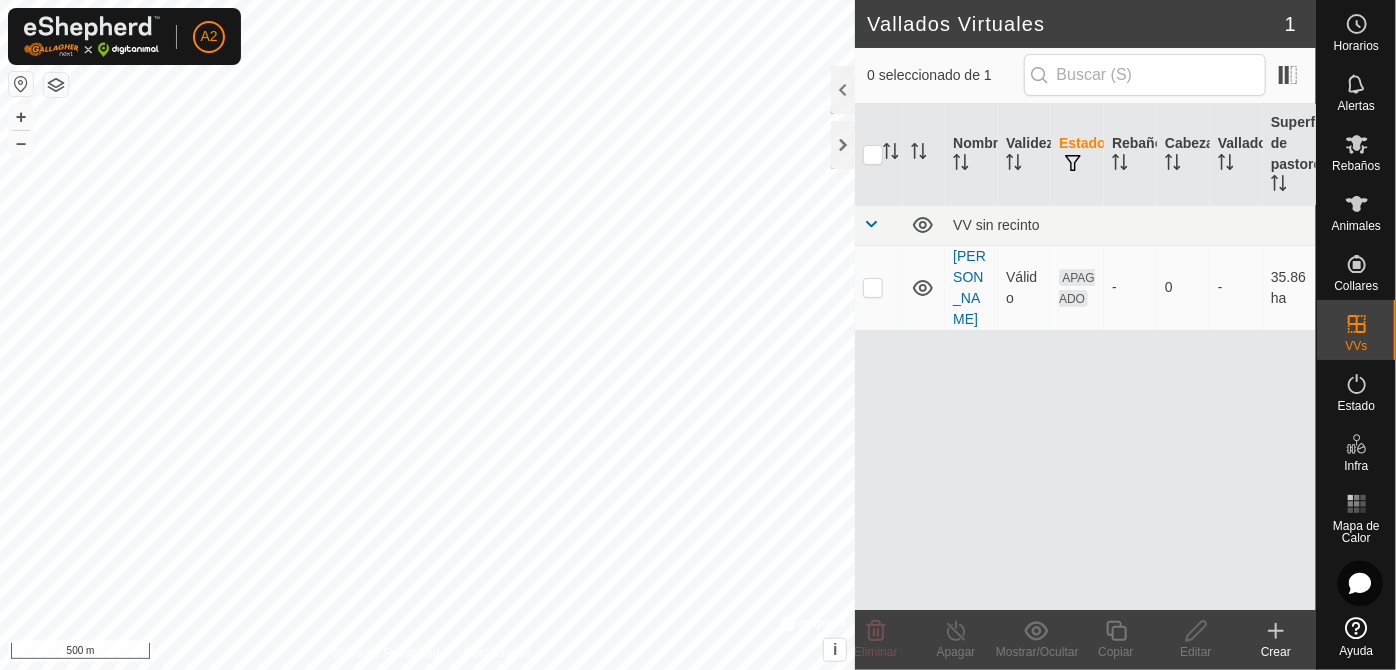 click 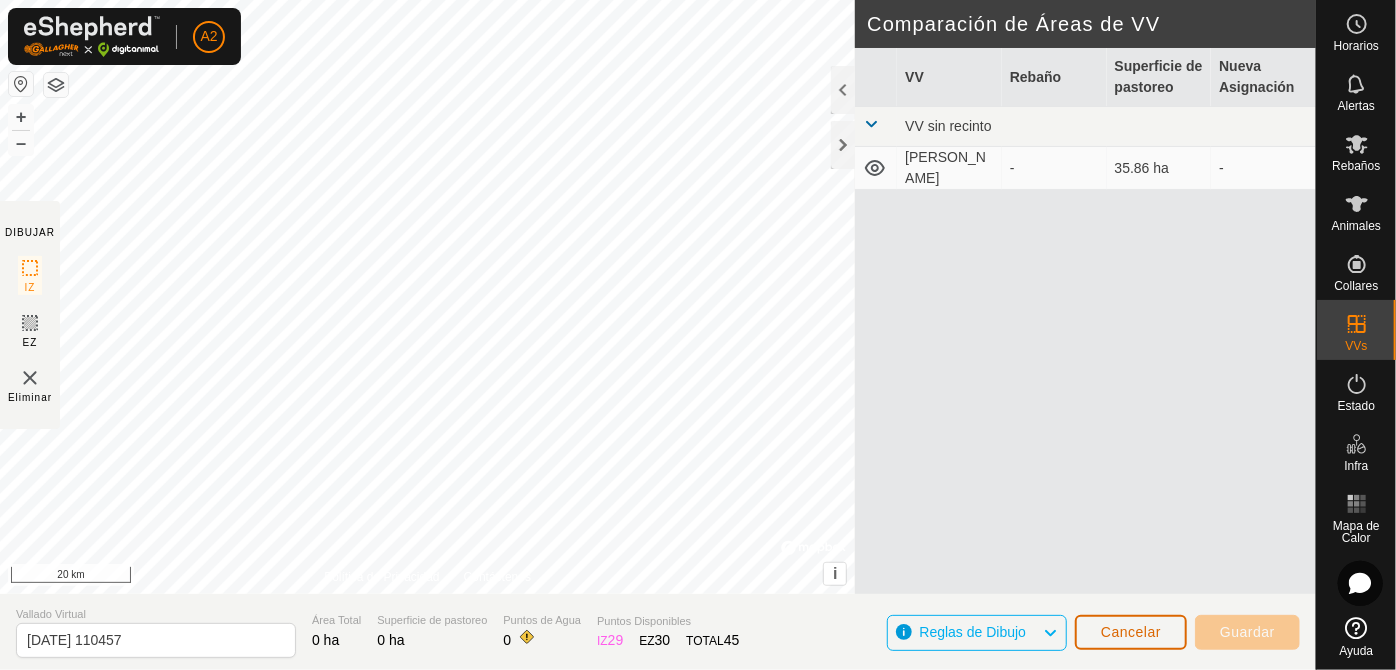 click on "Cancelar" 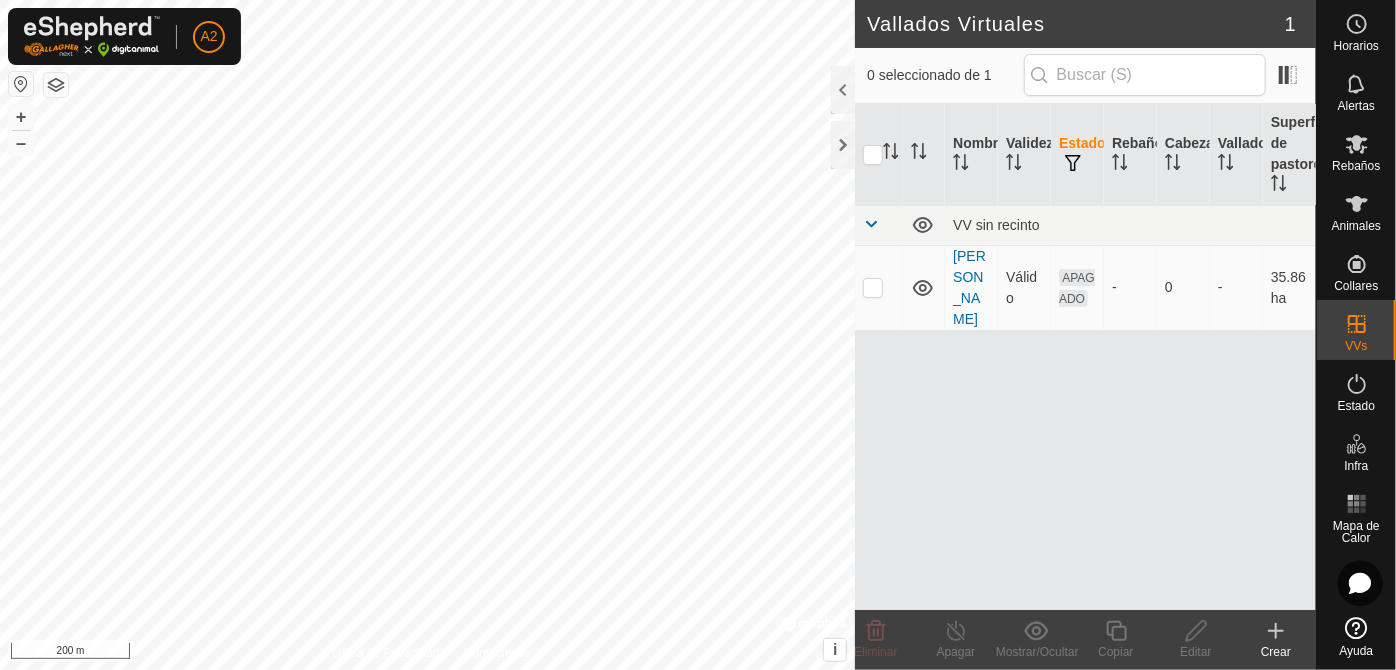 click 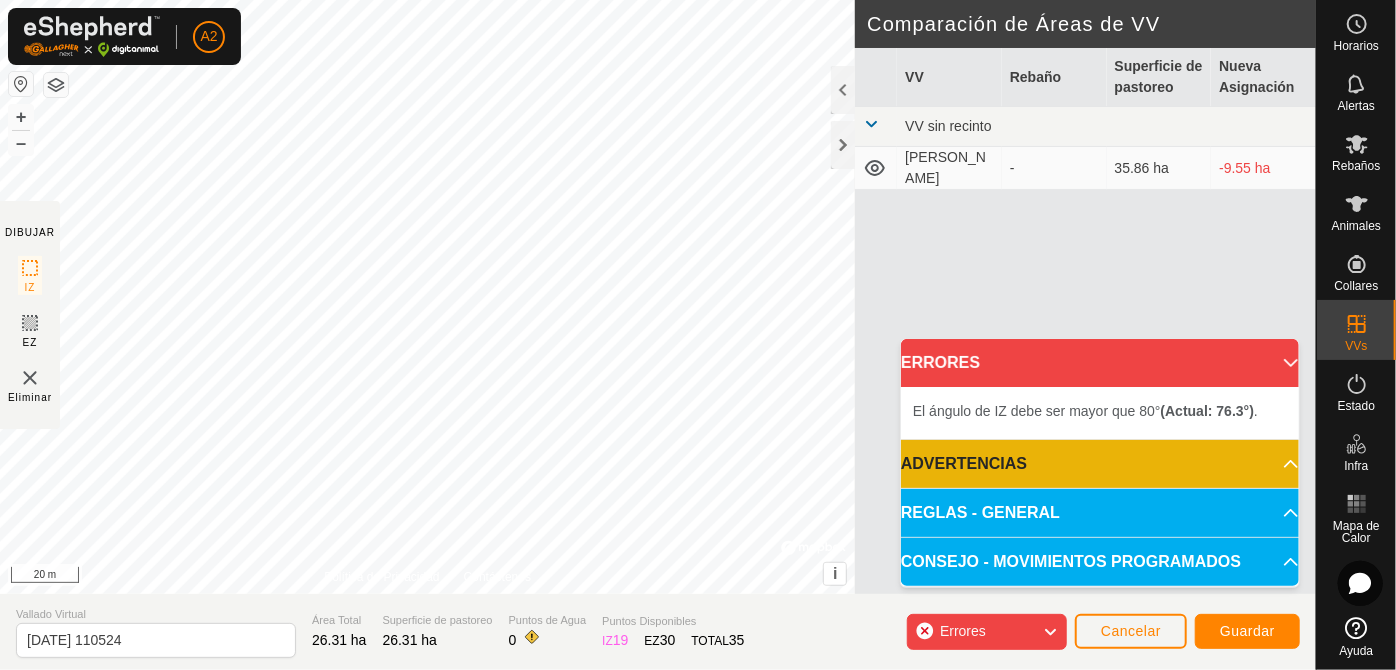 click on "El ángulo de IZ debe ser mayor que 80°  (Actual: 76.3°) . + – ⇧ i ©  Mapbox , ©  OpenStreetMap ,  Improve this map 20 m" at bounding box center (427, 297) 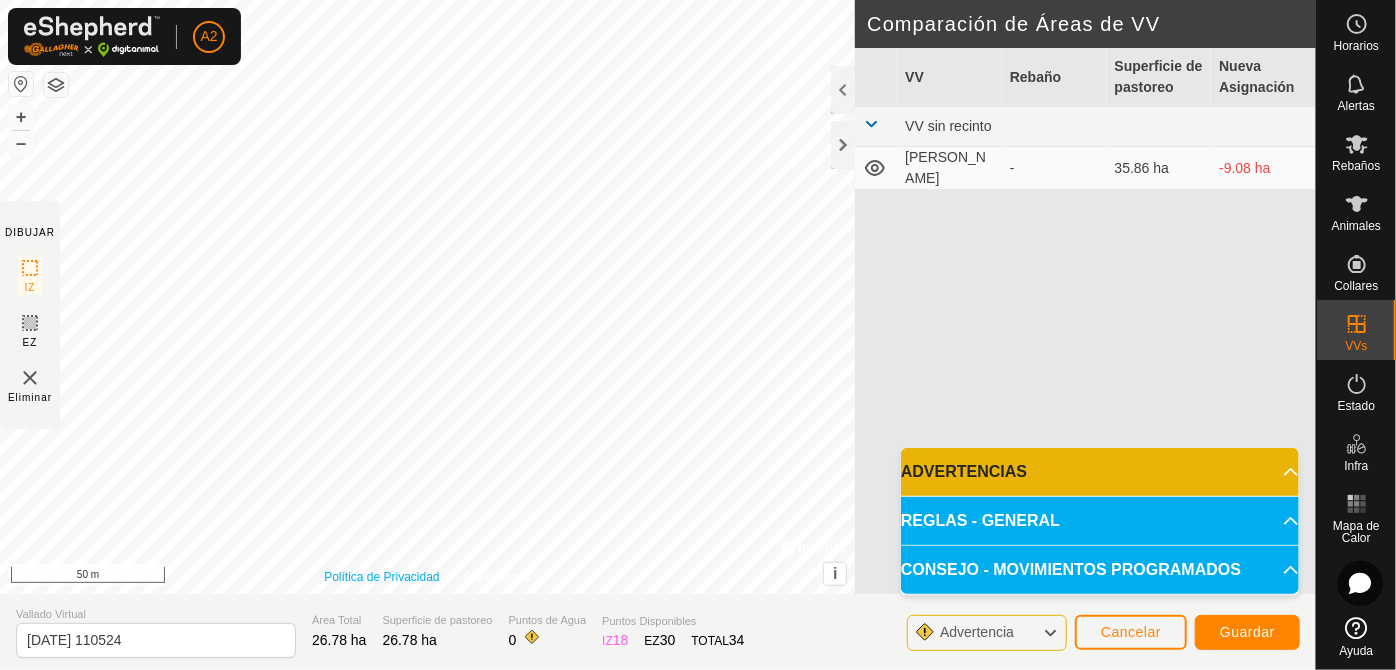drag, startPoint x: 231, startPoint y: 430, endPoint x: 386, endPoint y: 583, distance: 217.79349 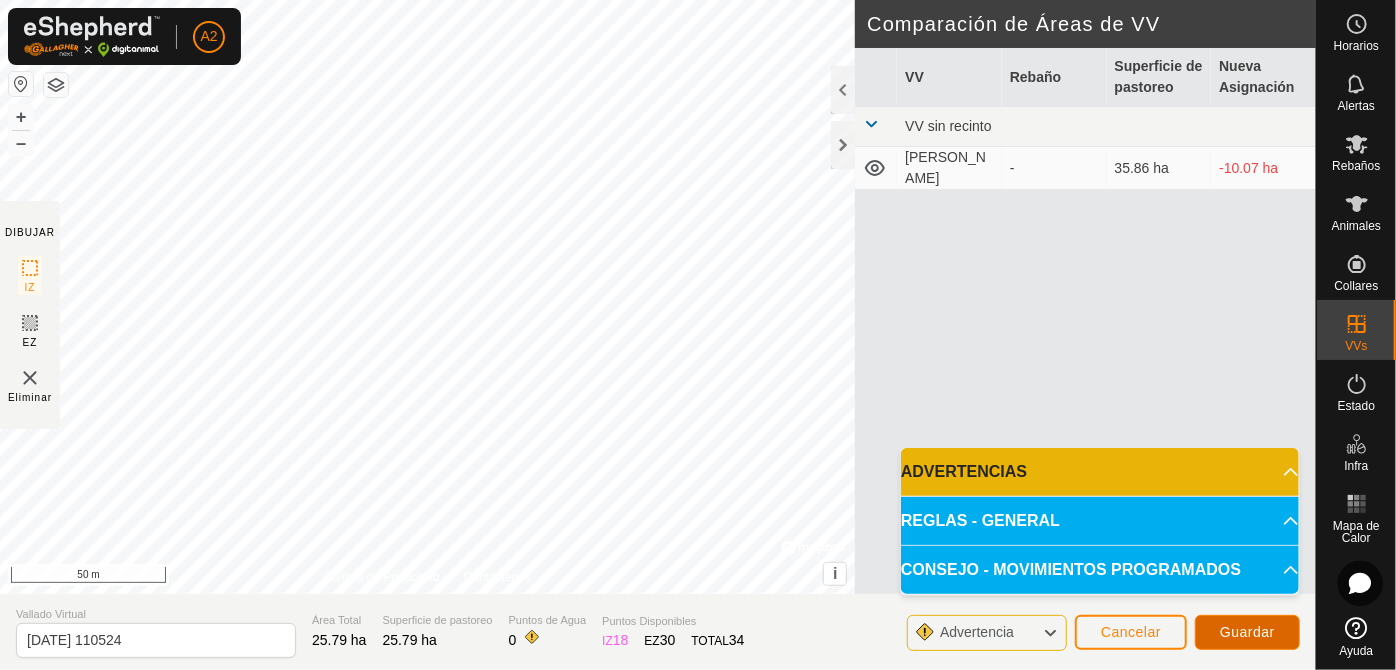 click on "Guardar" 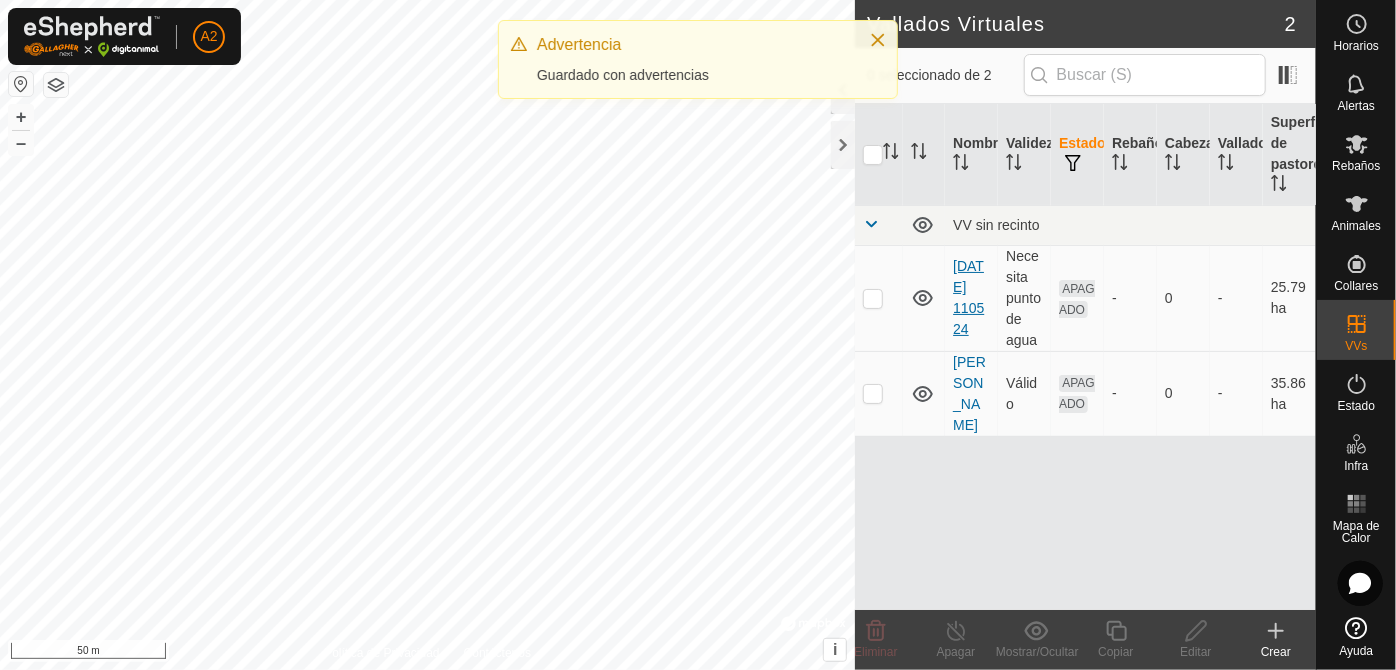 click on "[DATE] 110524" at bounding box center (968, 297) 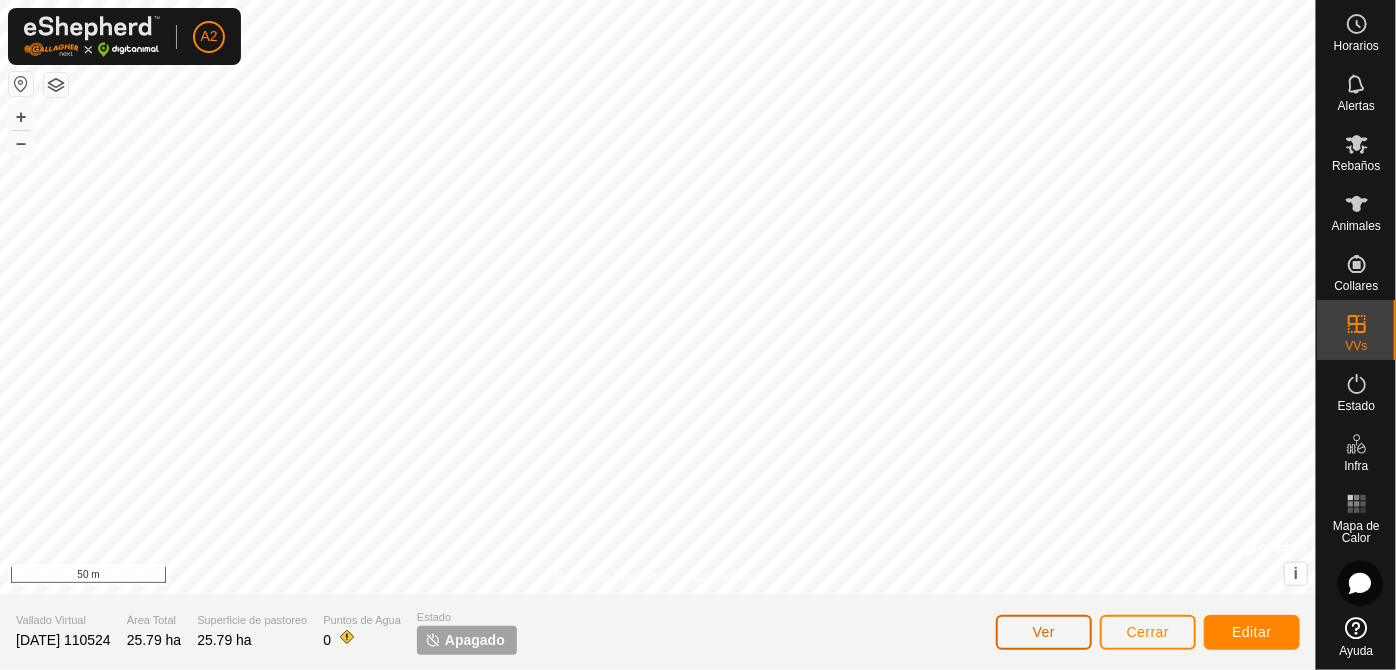 click on "Ver" 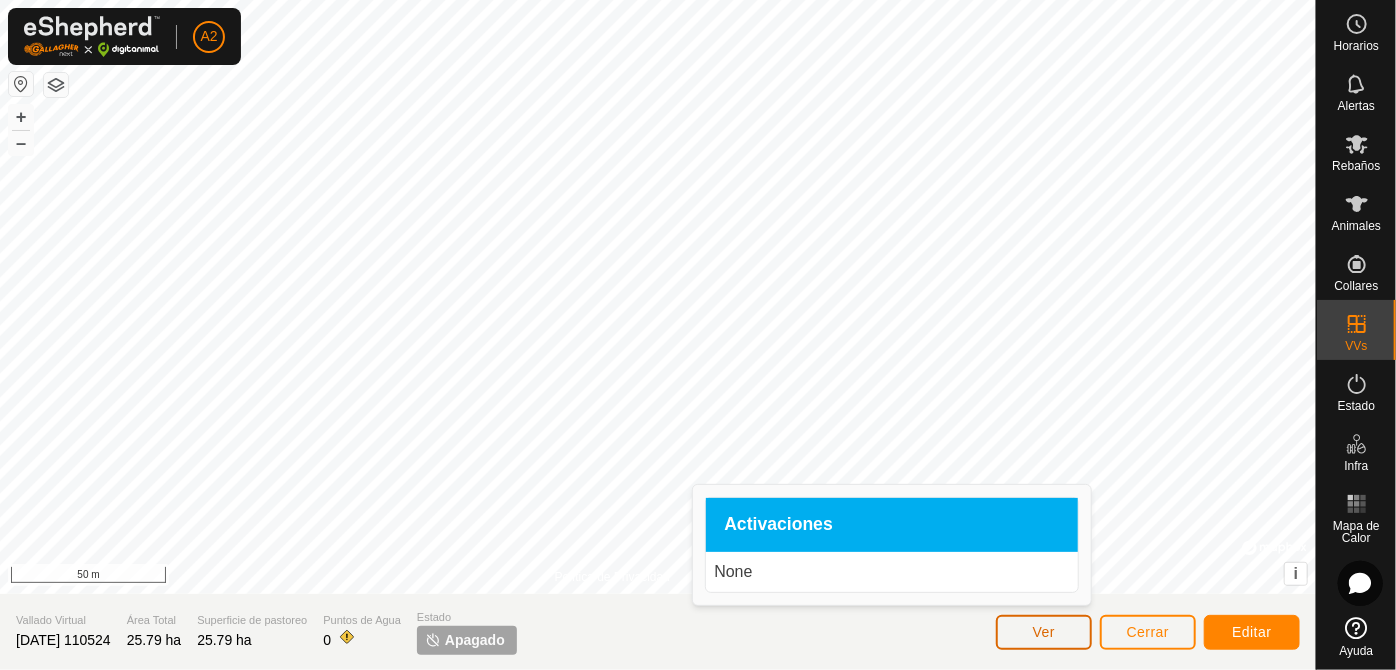 click on "Ver" 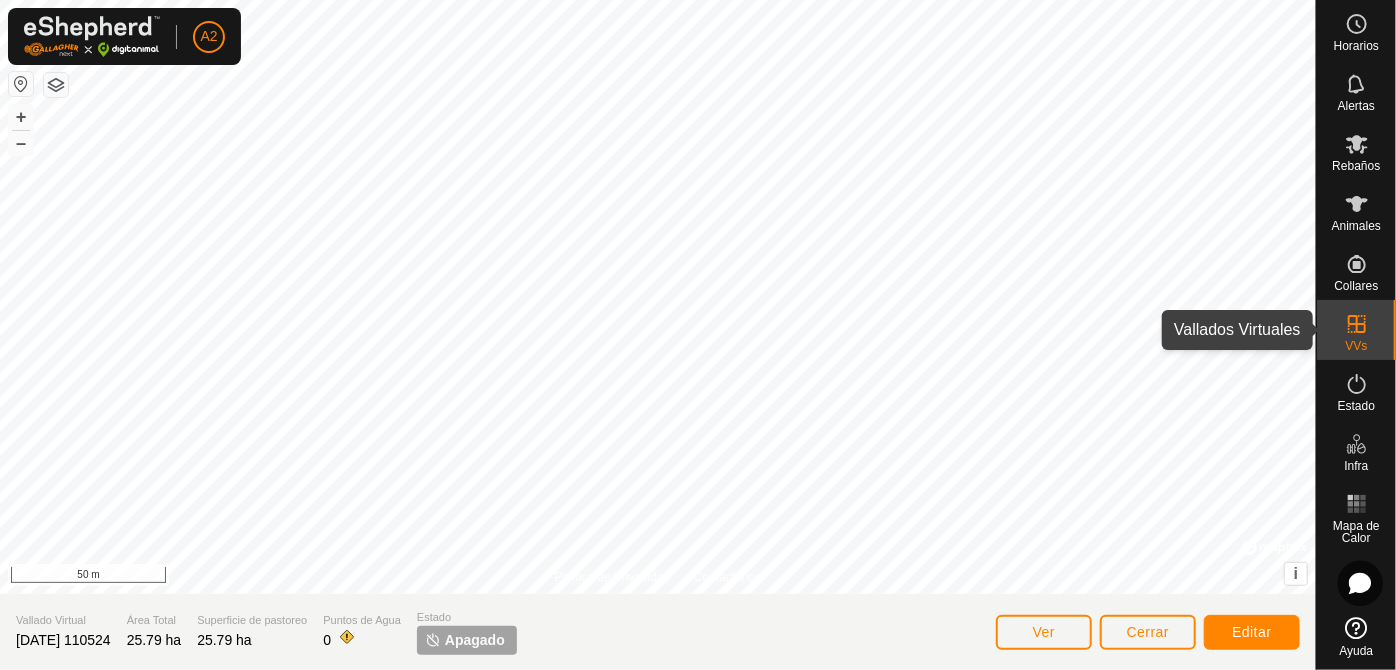 click 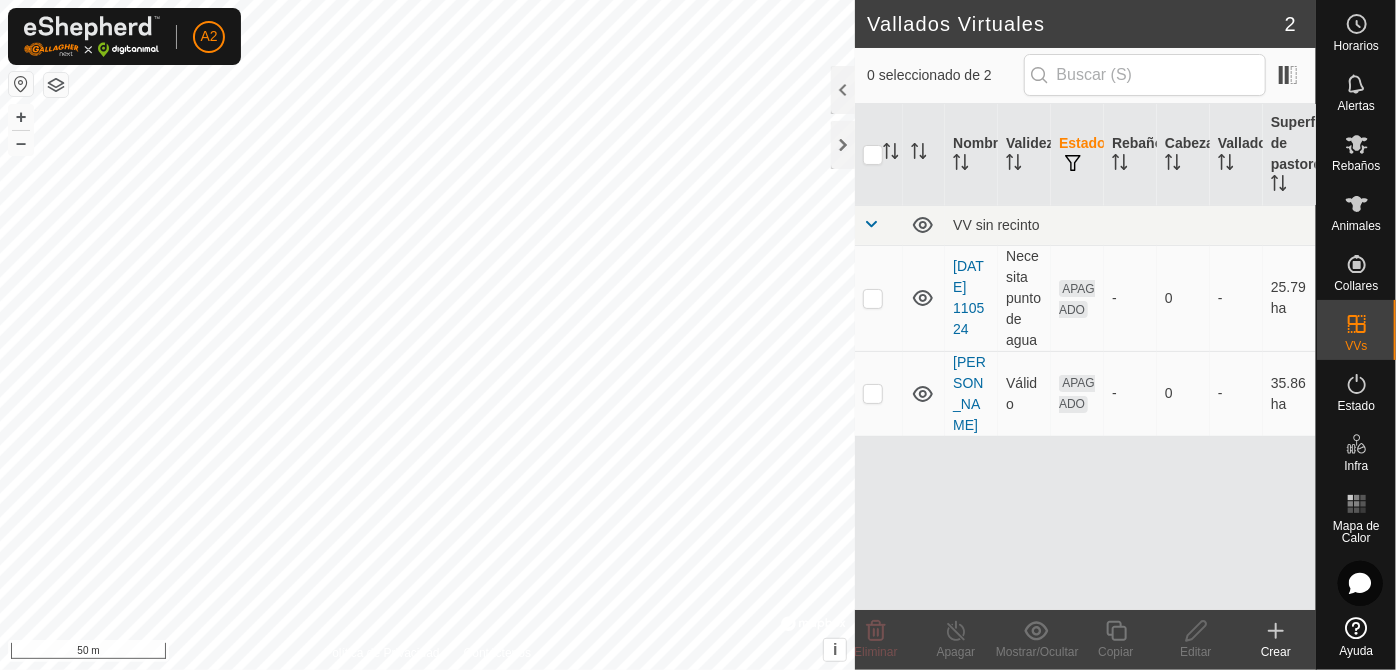 click 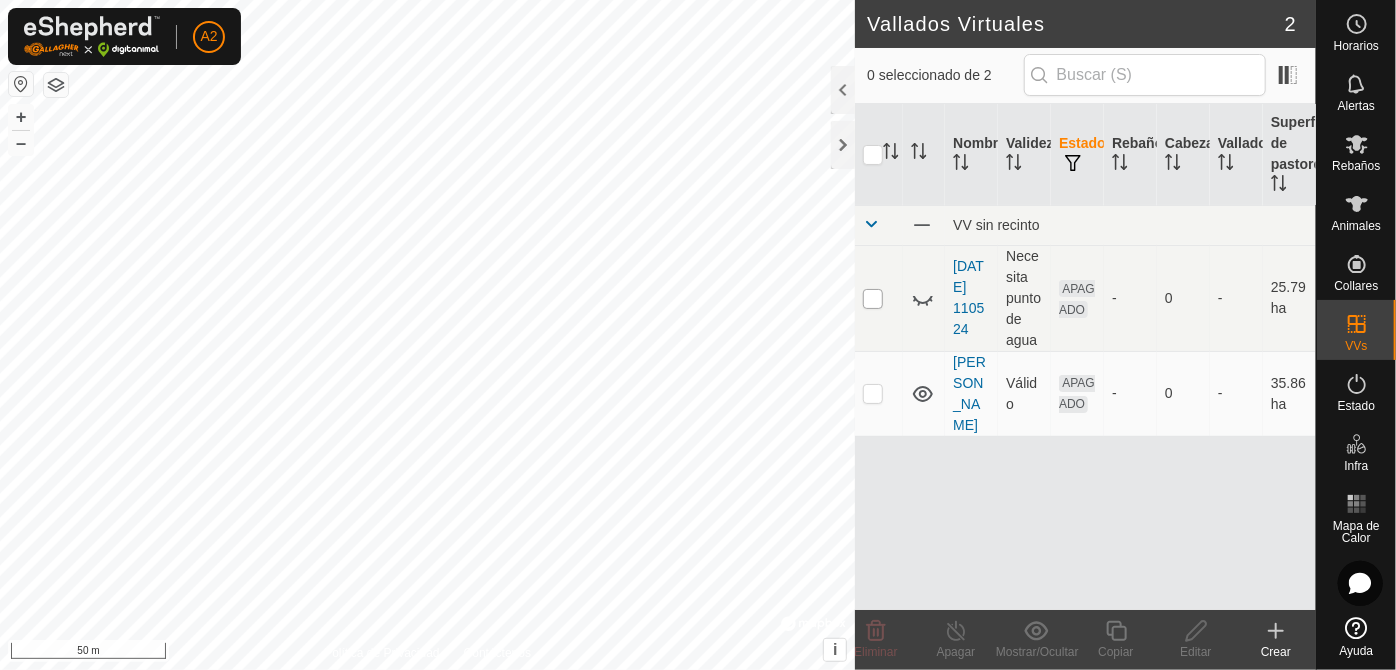 click at bounding box center (873, 299) 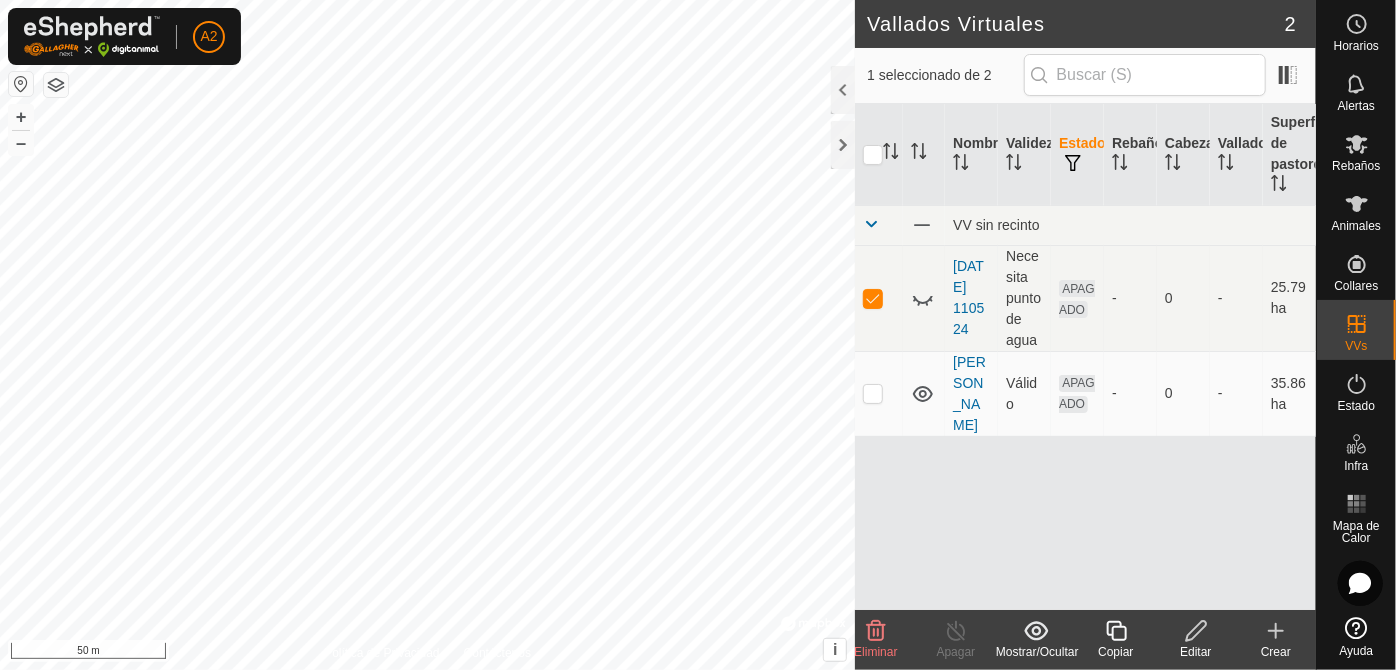 click 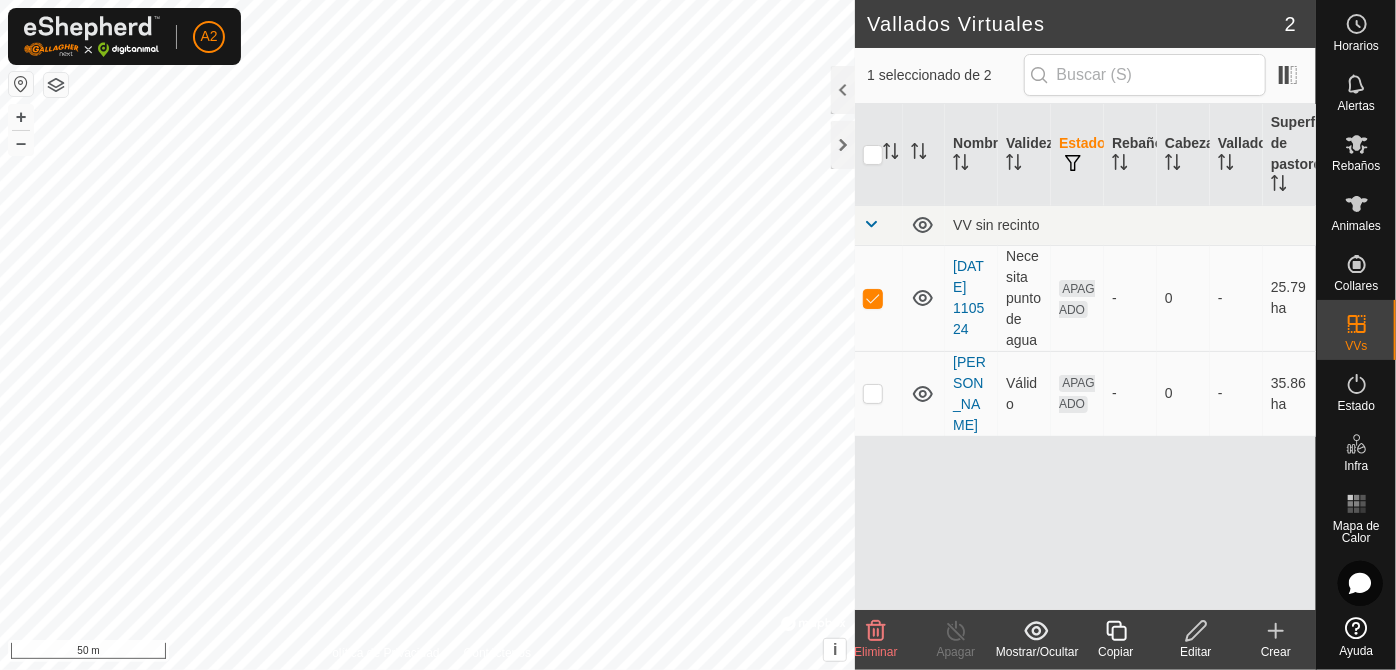 click 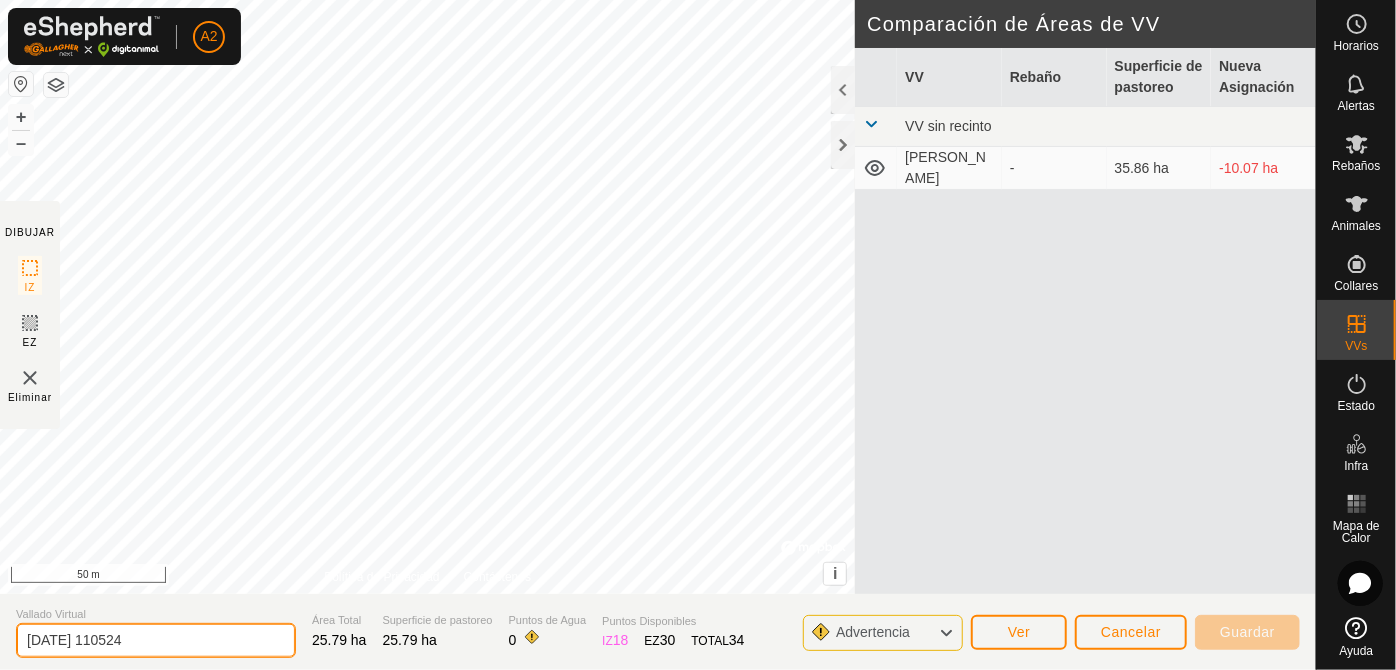 click on "[DATE] 110524" 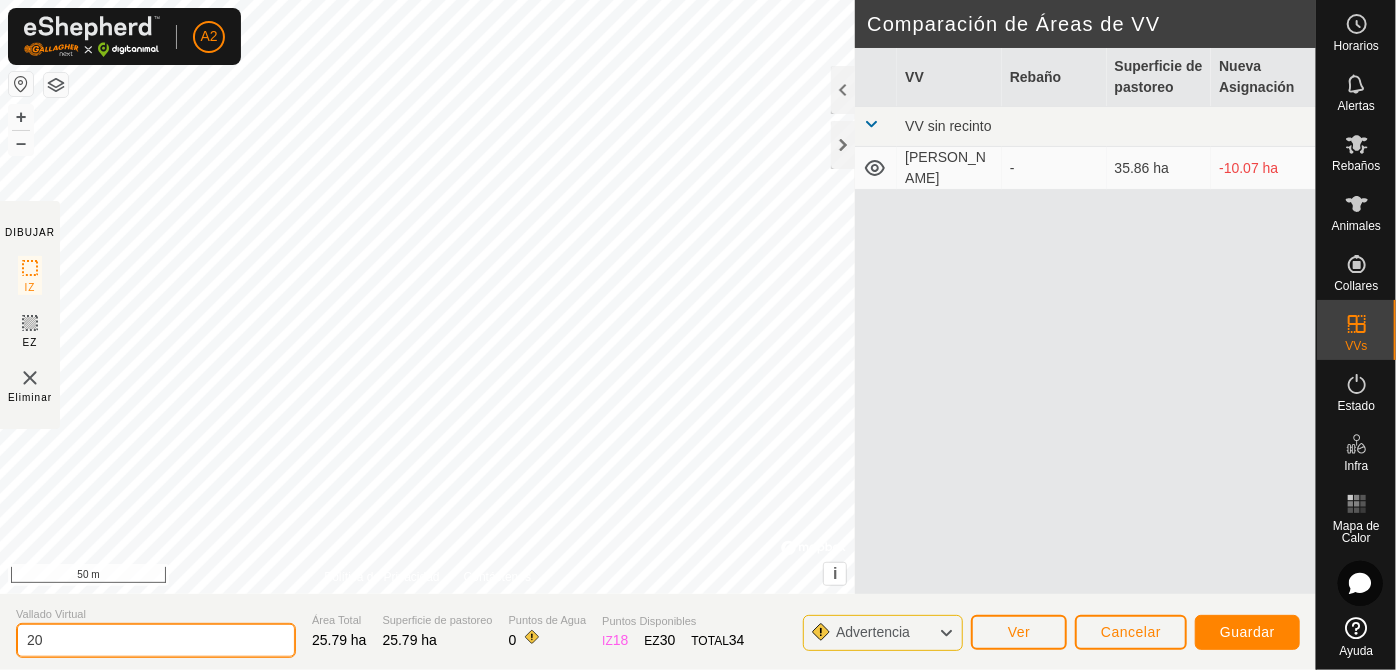 type on "2" 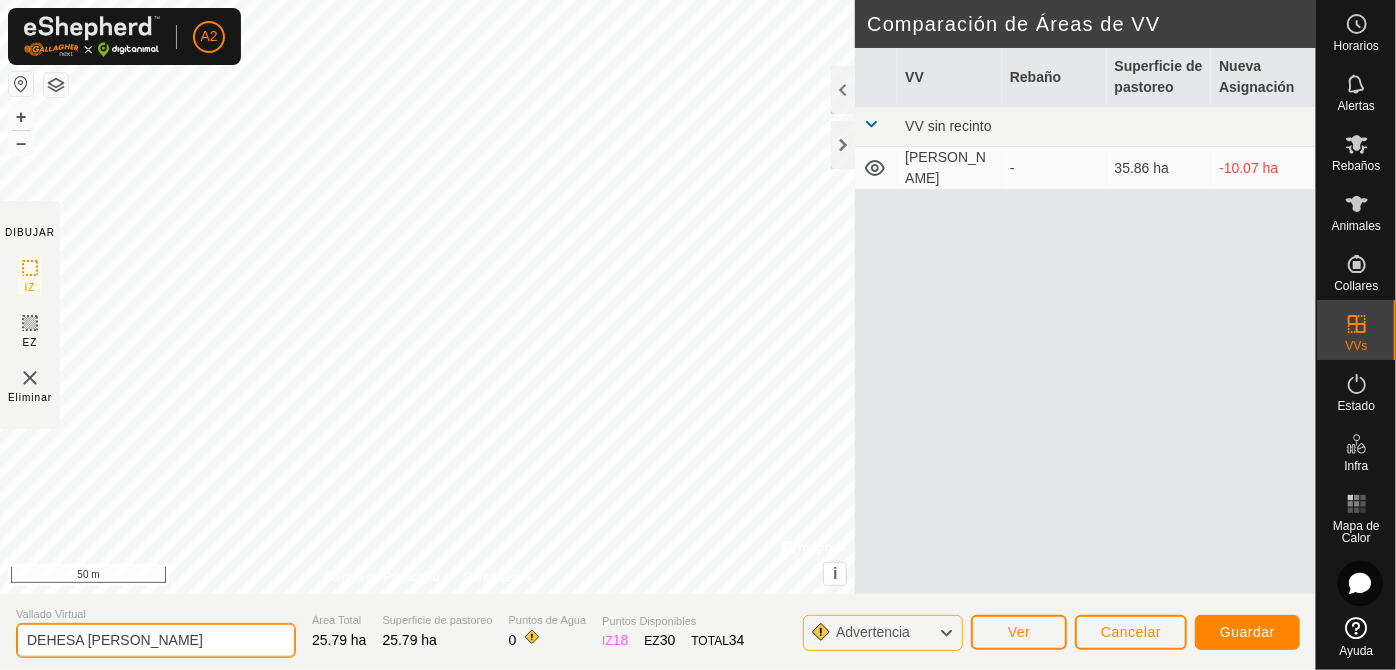 type on "DEHESA [PERSON_NAME]" 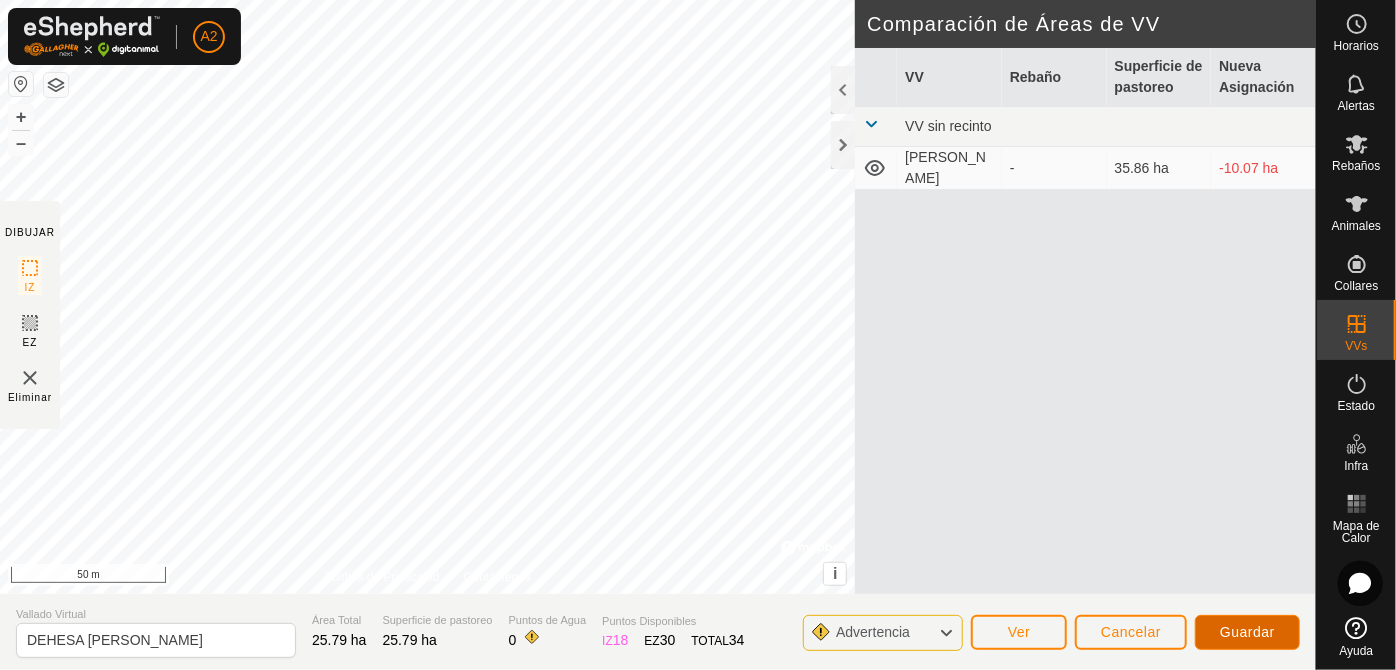 click on "Guardar" 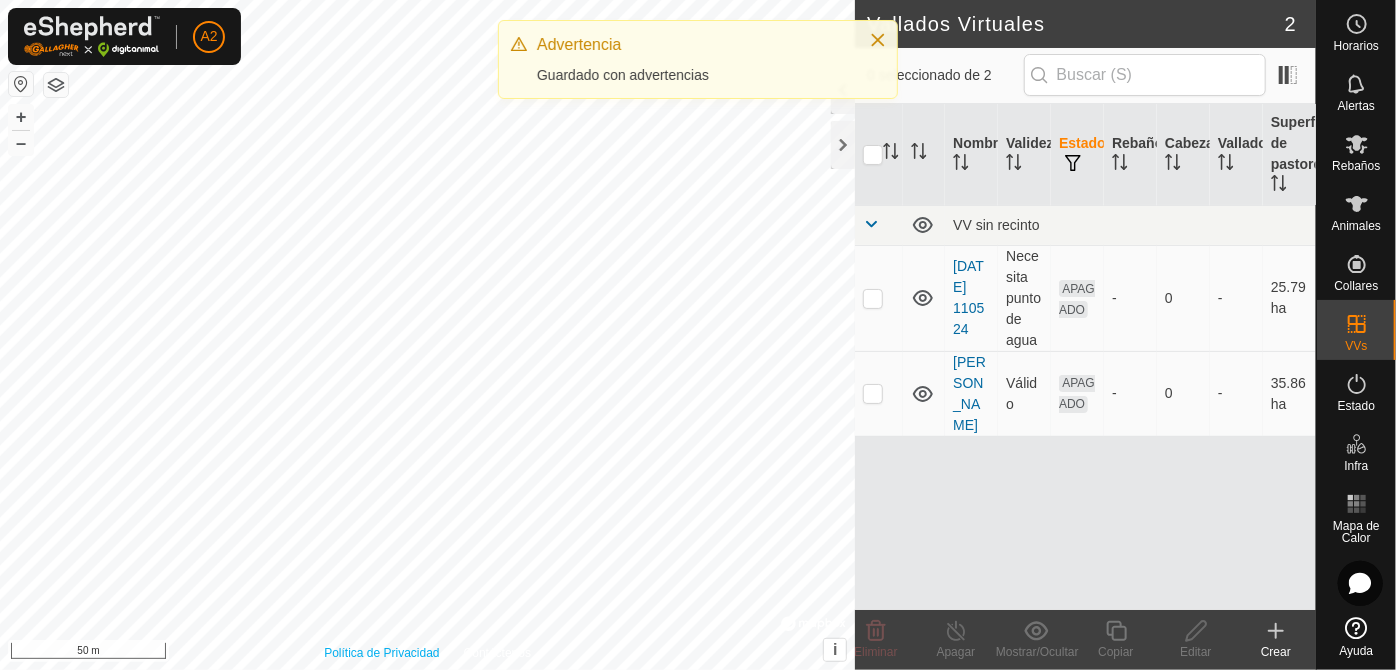 click on "Política de Privacidad Contáctenos + – ⇧ i ©  Mapbox , ©  OpenStreetMap ,  Improve this map 50 m" at bounding box center [427, 335] 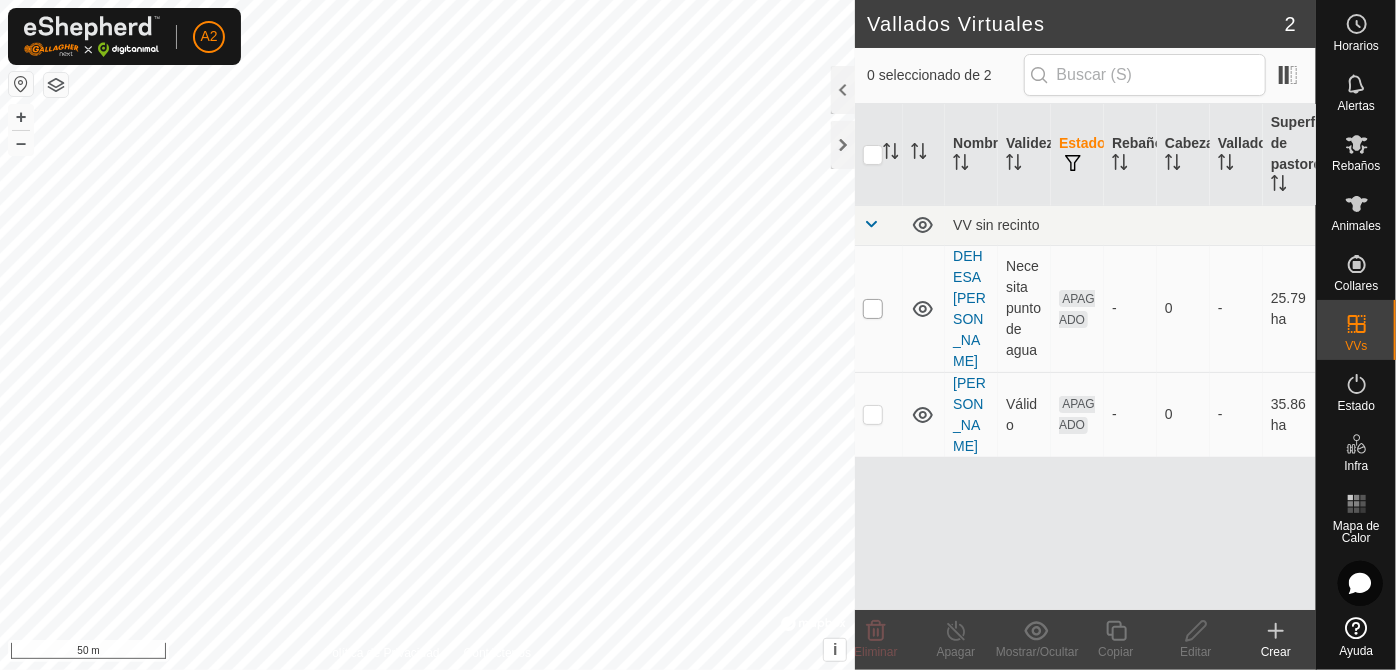 click at bounding box center (873, 309) 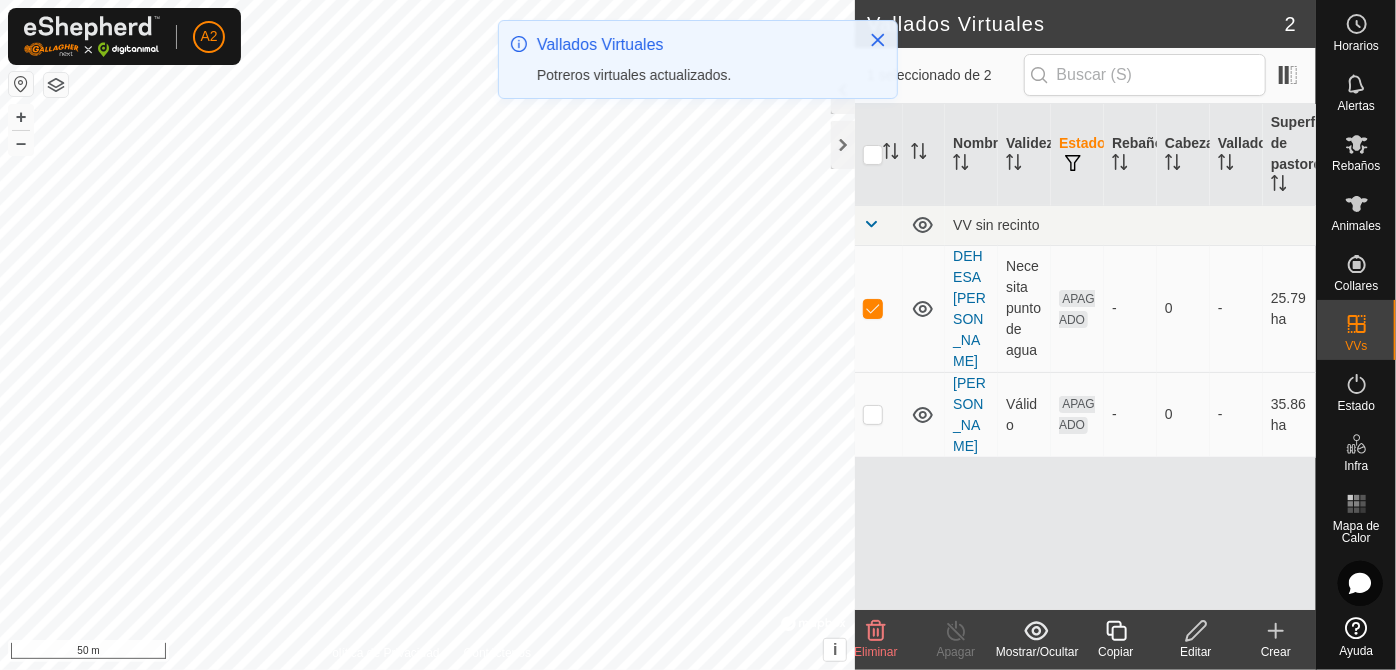 click 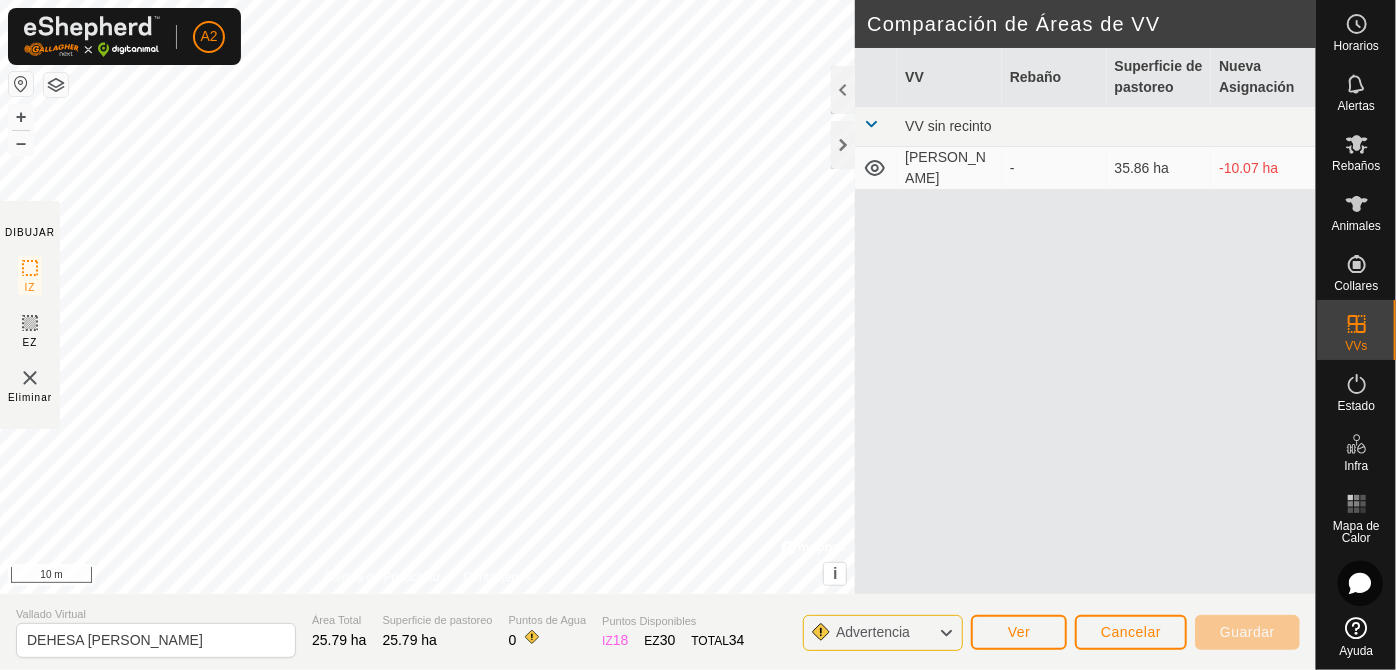 click 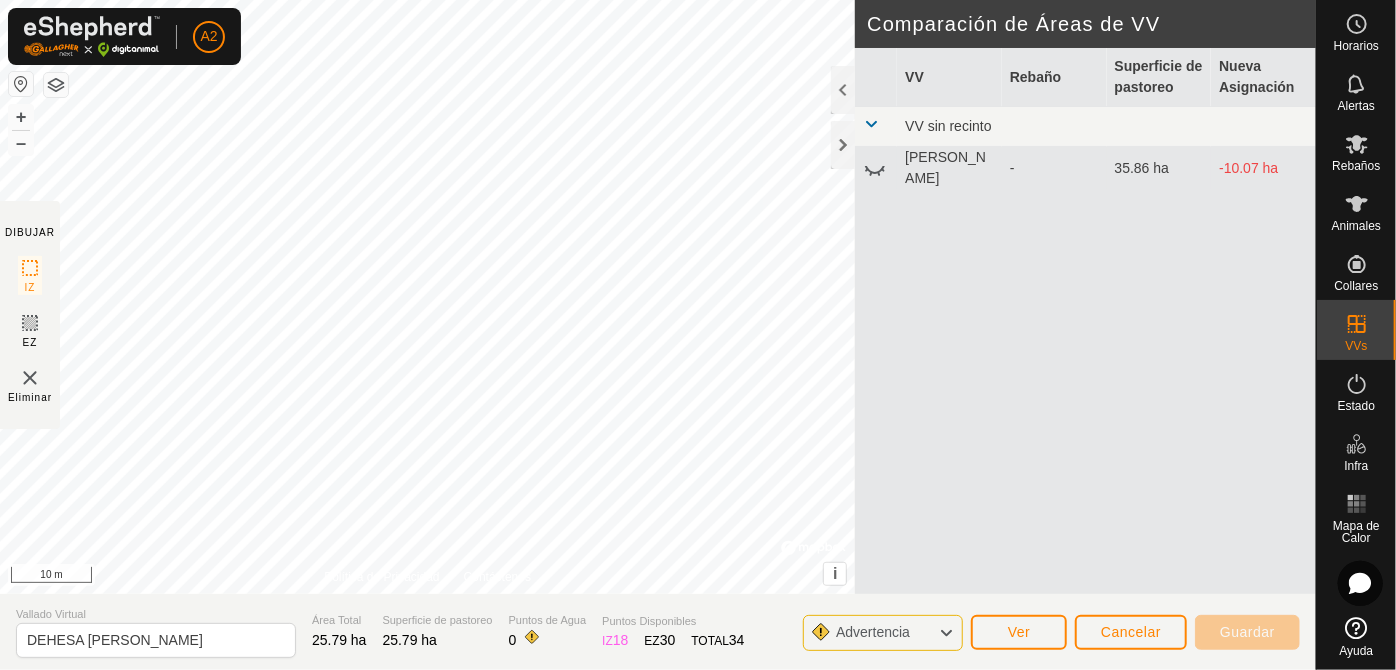 click 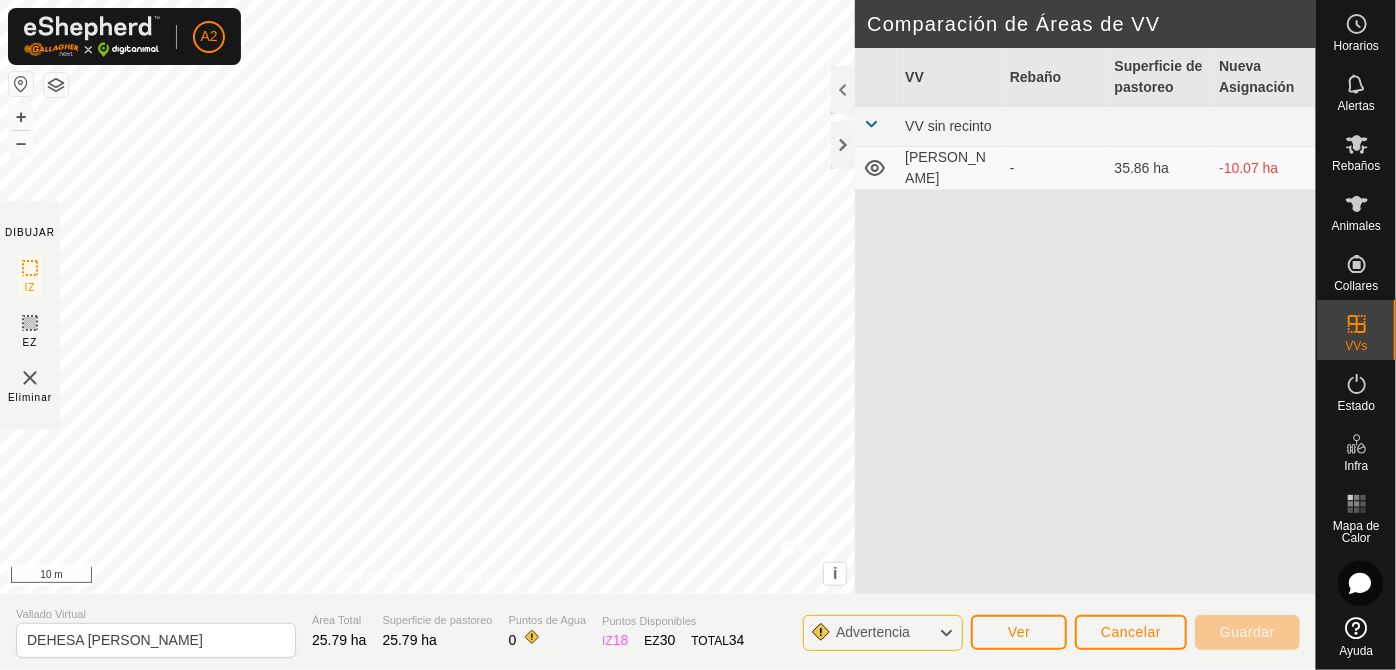 click on "DIBUJAR IZ EZ Eliminar Política de Privacidad Contáctenos + – ⇧ i ©  Mapbox , ©  OpenStreetMap ,  Improve this map 10 m Comparación de Áreas de VV     VV   Rebaño   Superficie de pastoreo   Nueva Asignación  VV sin recinto  [PERSON_NAME]  -  35.86 ha  -10.07 ha Vallado Virtual DEHESA [PERSON_NAME] Área Total 25.79 ha Superficie de pastoreo 25.79 ha Puntos de Agua 0 Puntos Disponibles  IZ   18  EZ  30  TOTAL   34 Advertencia Ver Cancelar Guardar" 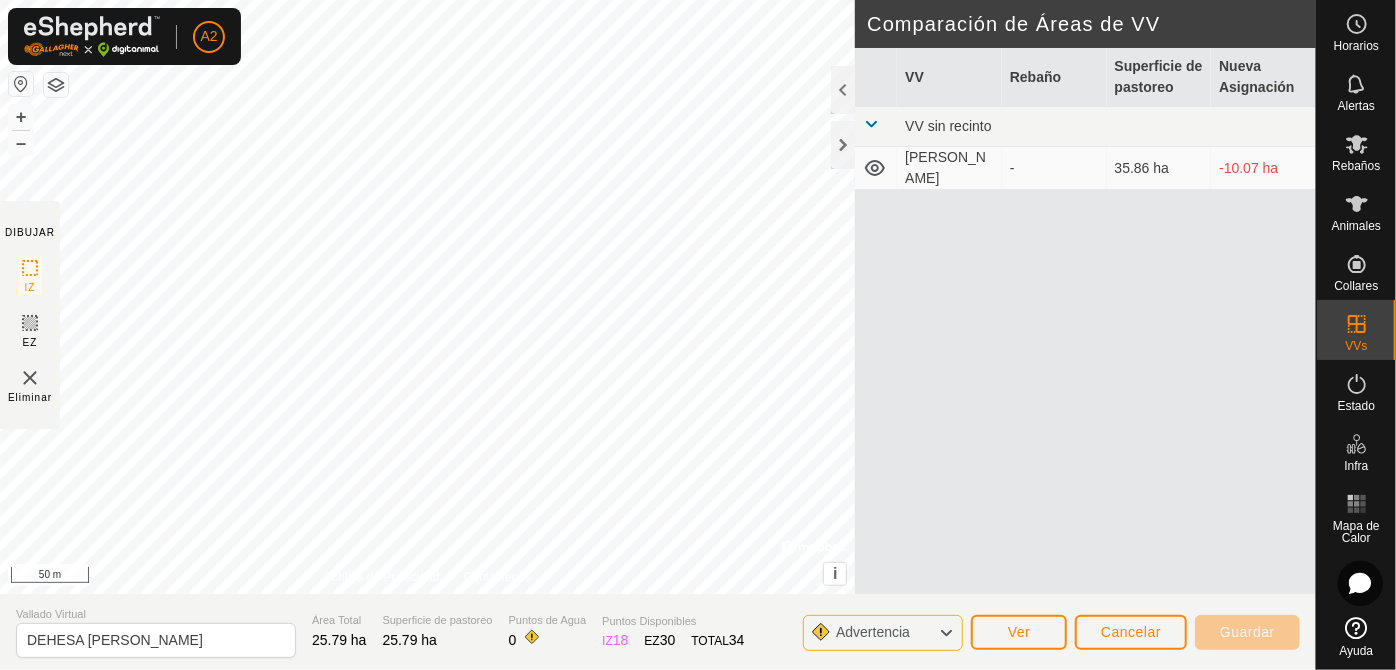 click on "DIBUJAR IZ EZ Eliminar Política de Privacidad Contáctenos + – ⇧ i ©  Mapbox , ©  OpenStreetMap ,  Improve this map 50 m Comparación de Áreas de VV     VV   Rebaño   Superficie de pastoreo   Nueva Asignación  VV sin recinto  [PERSON_NAME]  -  35.86 ha  -10.07 ha Vallado Virtual DEHESA [PERSON_NAME] Área Total 25.79 ha Superficie de pastoreo 25.79 ha Puntos de Agua 0 Puntos Disponibles  IZ   18  EZ  30  TOTAL   34 Advertencia Ver Cancelar Guardar" 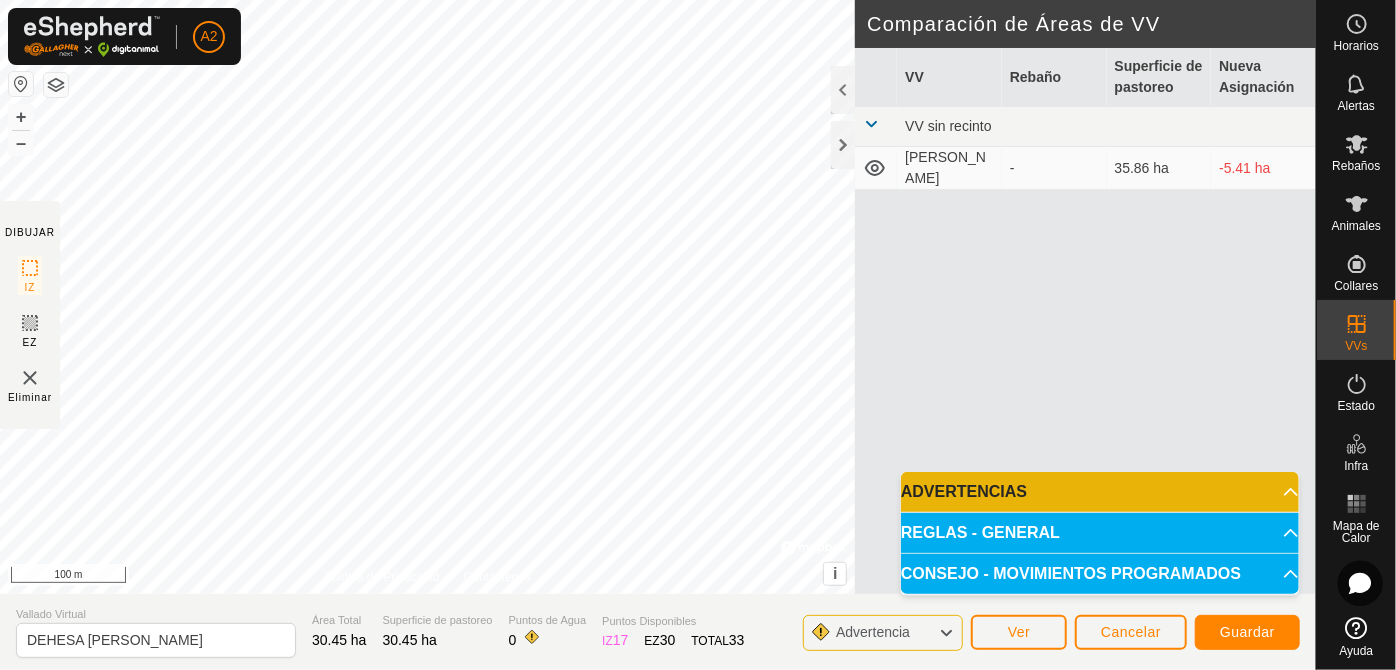 click on "A2 Horarios Alertas Rebaños Animales Collares VVs Estado Infra Mapa de Calor Ayuda DIBUJAR IZ EZ Eliminar Política de Privacidad Contáctenos + – ⇧ i ©  Mapbox , ©  OpenStreetMap ,  Improve this map 100 m Comparación de Áreas de VV     VV   Rebaño   Superficie de pastoreo   Nueva Asignación  VV sin recinto  [PERSON_NAME]  -  35.86 ha  -5.41 ha Vallado Virtual DEHESA [PERSON_NAME] Área Total 30.45 ha Superficie de pastoreo 30.45 ha Puntos de Agua 0 Puntos Disponibles  IZ   17  EZ  30  TOTAL   33 Advertencia Ver Cancelar Guardar
ADVERTENCIAS No hay  puntos de agua  dentro del VV. REGLAS - GENERAL Para activar un VV, debe cumplir con los siguientes requisitos: No esquinas pronunciadas: Cada ángulo del  IZ  debe ser mayor de 80° – Utilice al menos  4 puntos . Cada ángulo del  EZ  debe ser mayor de 100° – Utilice al menos  5 puntos . Límites: IZ  y  EZs  no deben  superponerse  ni  intersecarse . Los  EZs  deben tener al menos  10 m de espacio  a su alrededor. Longitud del segmento: ." at bounding box center [698, 335] 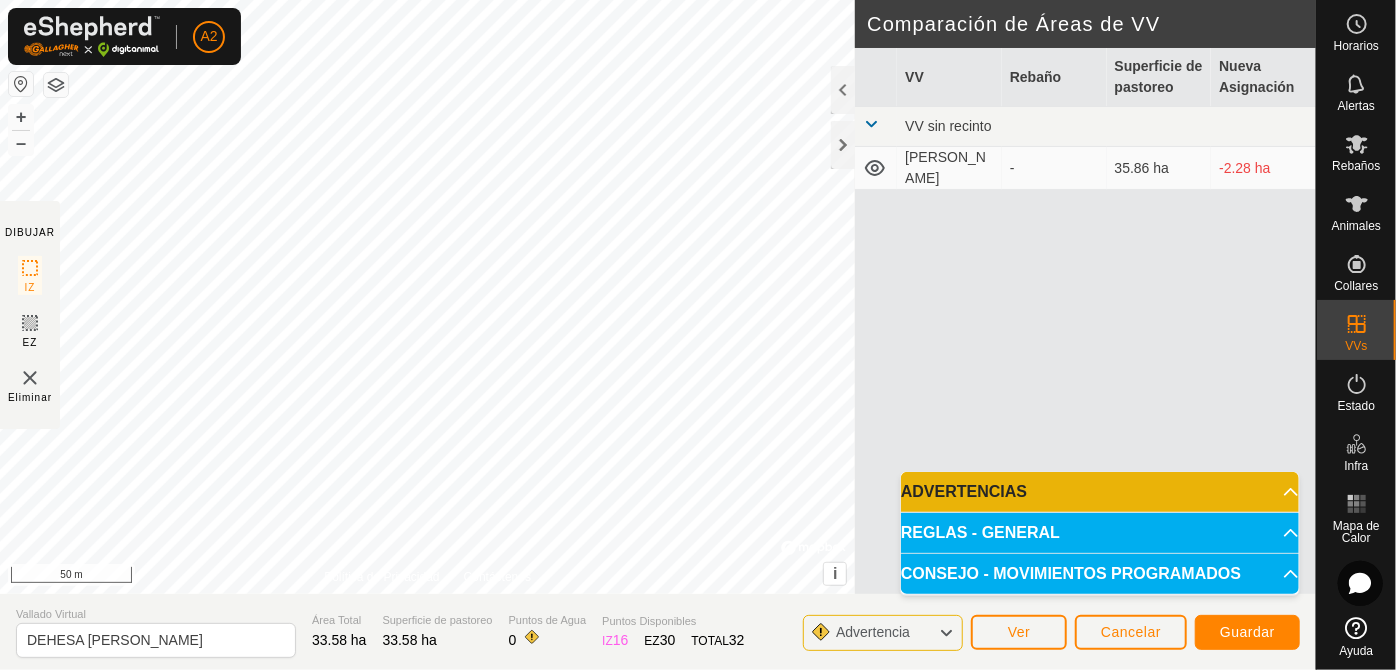 click on "A2 Horarios Alertas Rebaños Animales Collares VVs Estado Infra Mapa de Calor Ayuda DIBUJAR IZ EZ Eliminar Política de Privacidad Contáctenos + – ⇧ i ©  Mapbox , ©  OpenStreetMap ,  Improve this map 50 m Comparación de Áreas de VV     VV   Rebaño   Superficie de pastoreo   Nueva Asignación  VV sin recinto  [PERSON_NAME]  -  35.86 ha  -2.28 ha Vallado Virtual DEHESA [PERSON_NAME] Área Total 33.58 ha Superficie de pastoreo 33.58 ha Puntos de Agua 0 Puntos Disponibles  IZ   16  EZ  30  TOTAL   32 Advertencia Ver Cancelar Guardar
ADVERTENCIAS No hay  puntos de agua  dentro del VV. REGLAS - GENERAL Para activar un VV, debe cumplir con los siguientes requisitos: No esquinas pronunciadas: Cada ángulo del  IZ  debe ser mayor de 80° – Utilice al menos  4 puntos . Cada ángulo del  EZ  debe ser mayor de 100° – Utilice al menos  5 puntos . Límites: IZ  y  EZs  no deben  superponerse  ni  intersecarse . Los  EZs  deben tener al menos  10 m de espacio  a su alrededor. Longitud del segmento: ." at bounding box center [698, 335] 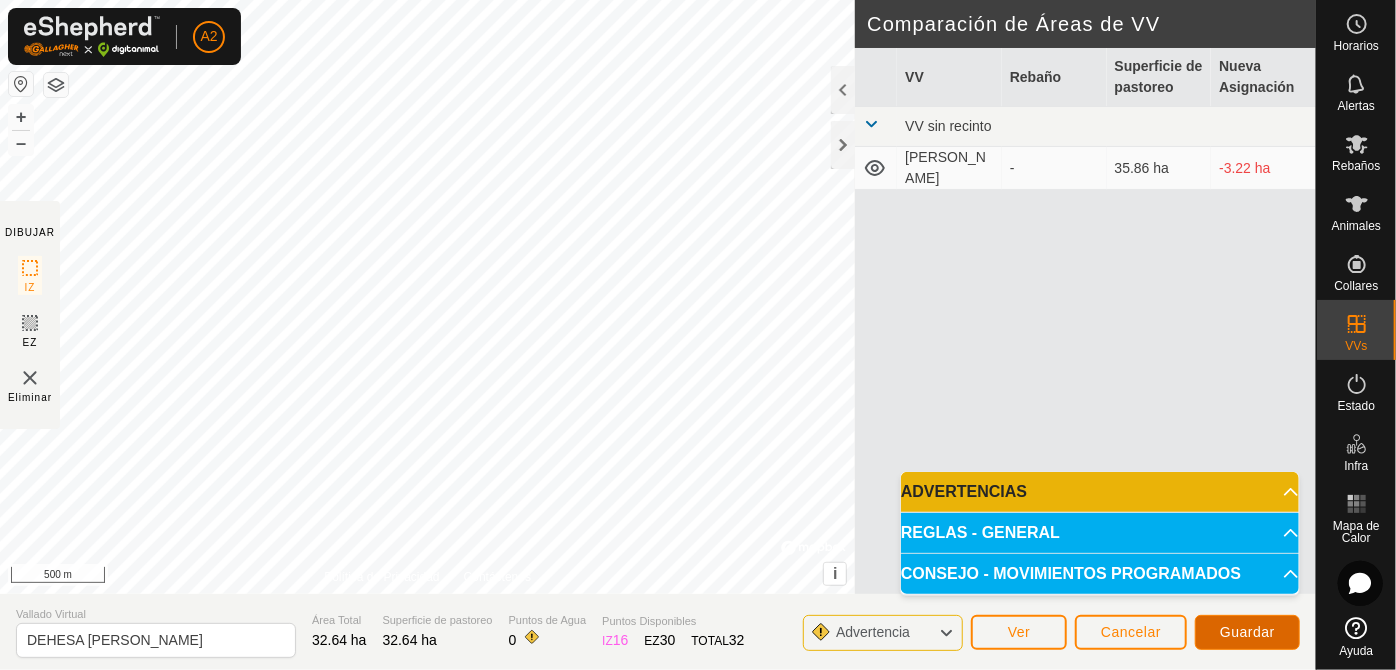 click on "Guardar" 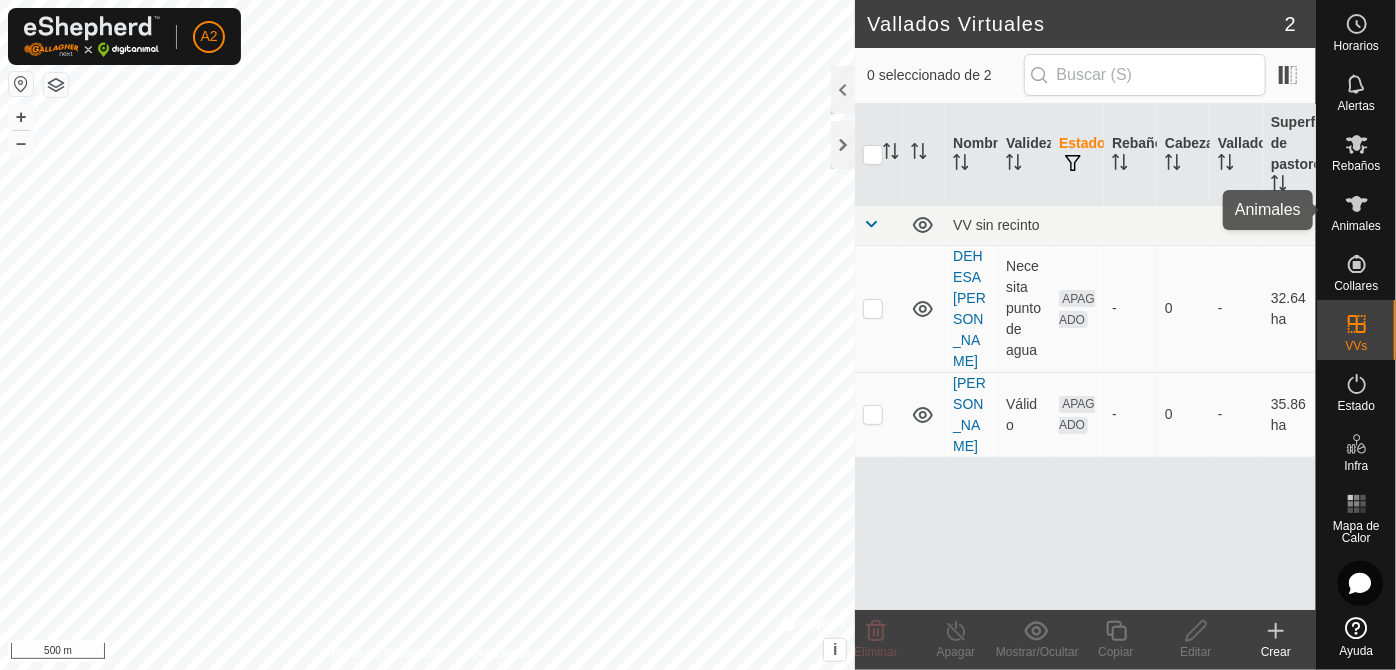click 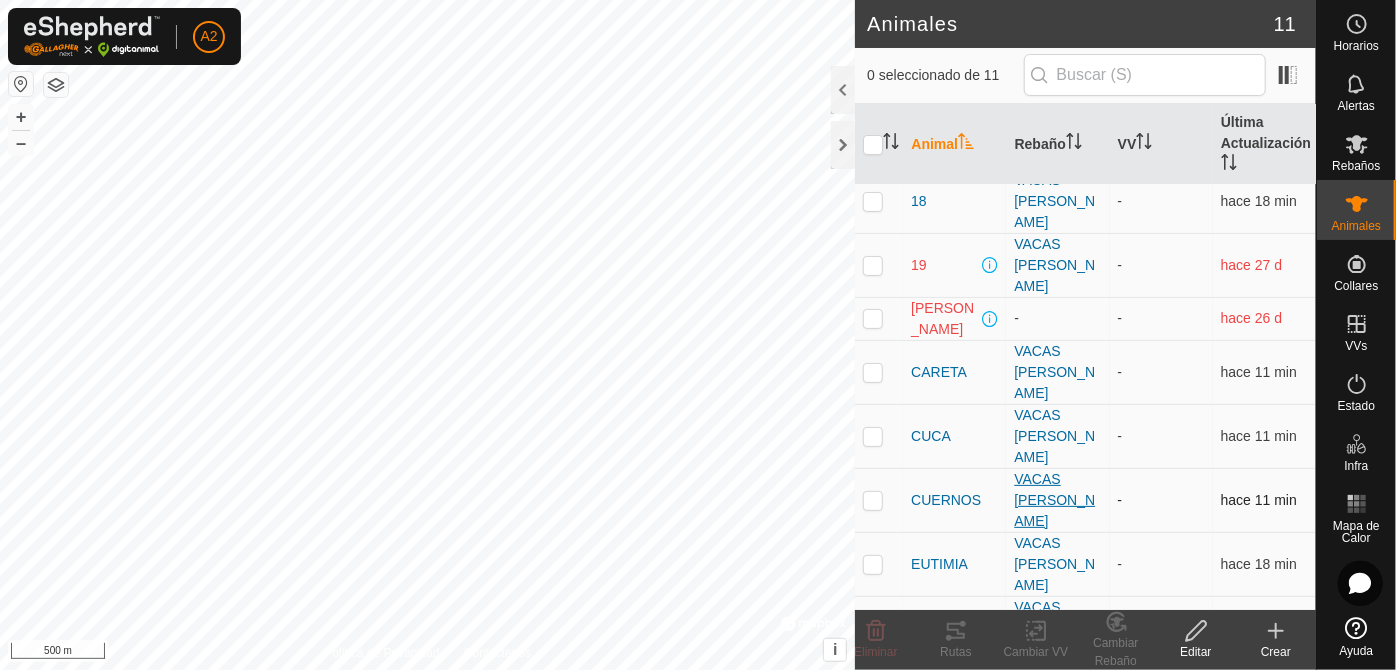 scroll, scrollTop: 0, scrollLeft: 0, axis: both 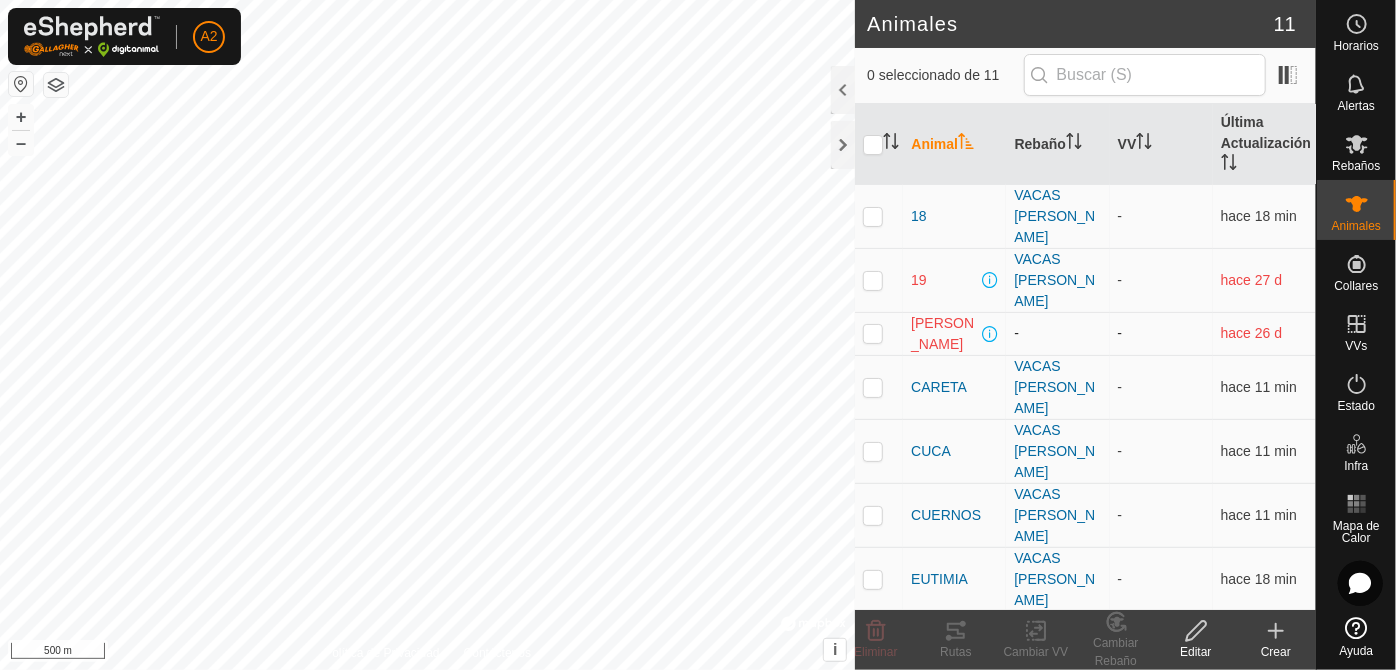 drag, startPoint x: 1035, startPoint y: 282, endPoint x: 1006, endPoint y: 296, distance: 32.202484 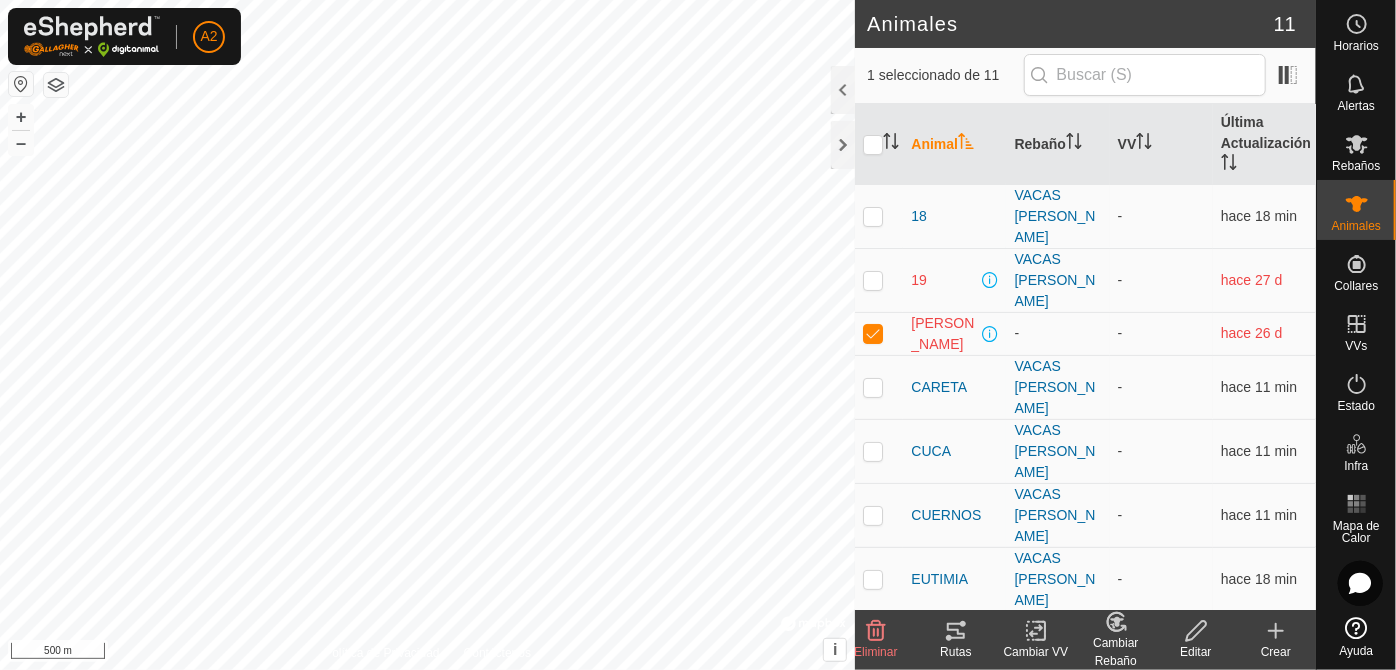 click 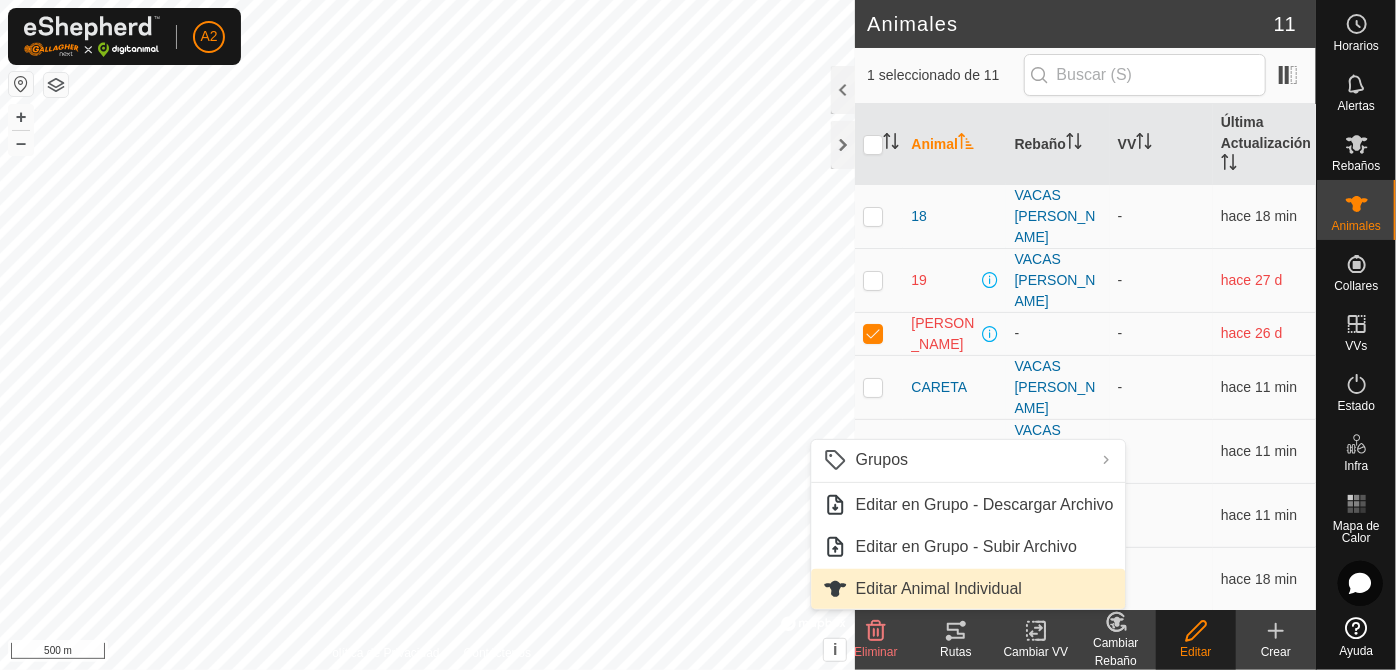 click on "Editar Animal Individual" at bounding box center [969, 589] 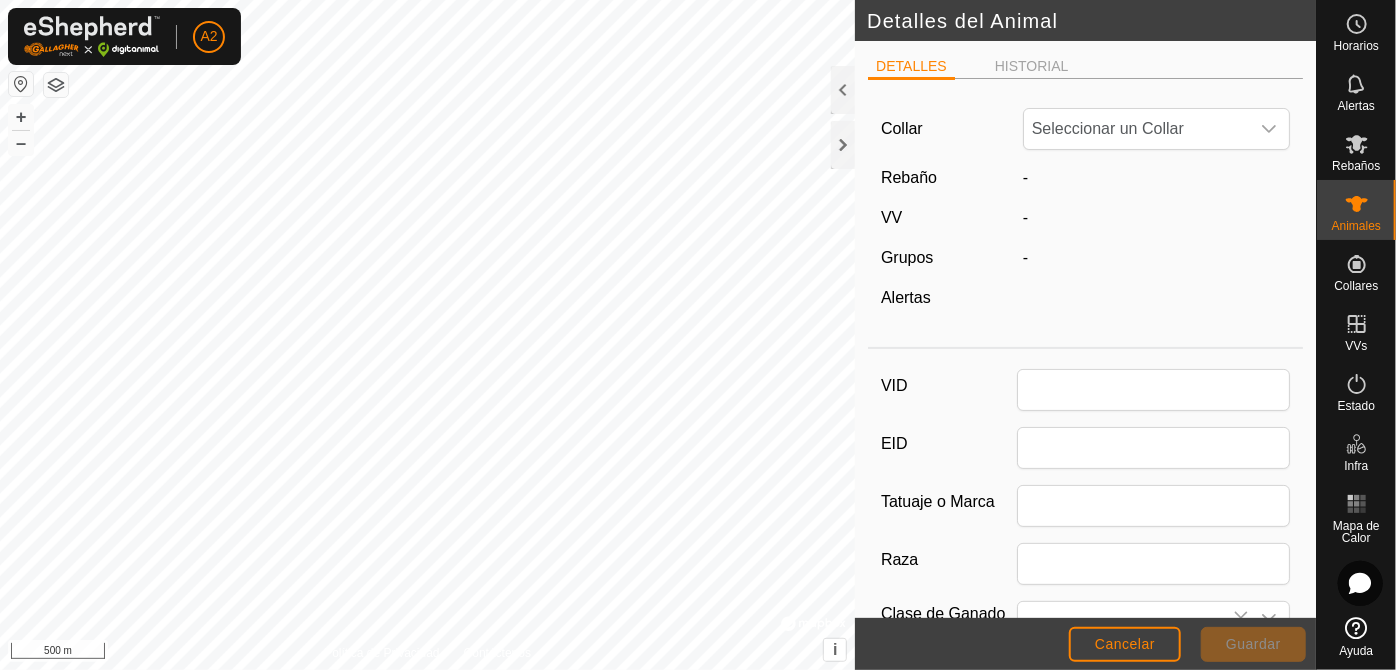 type on "[PERSON_NAME]" 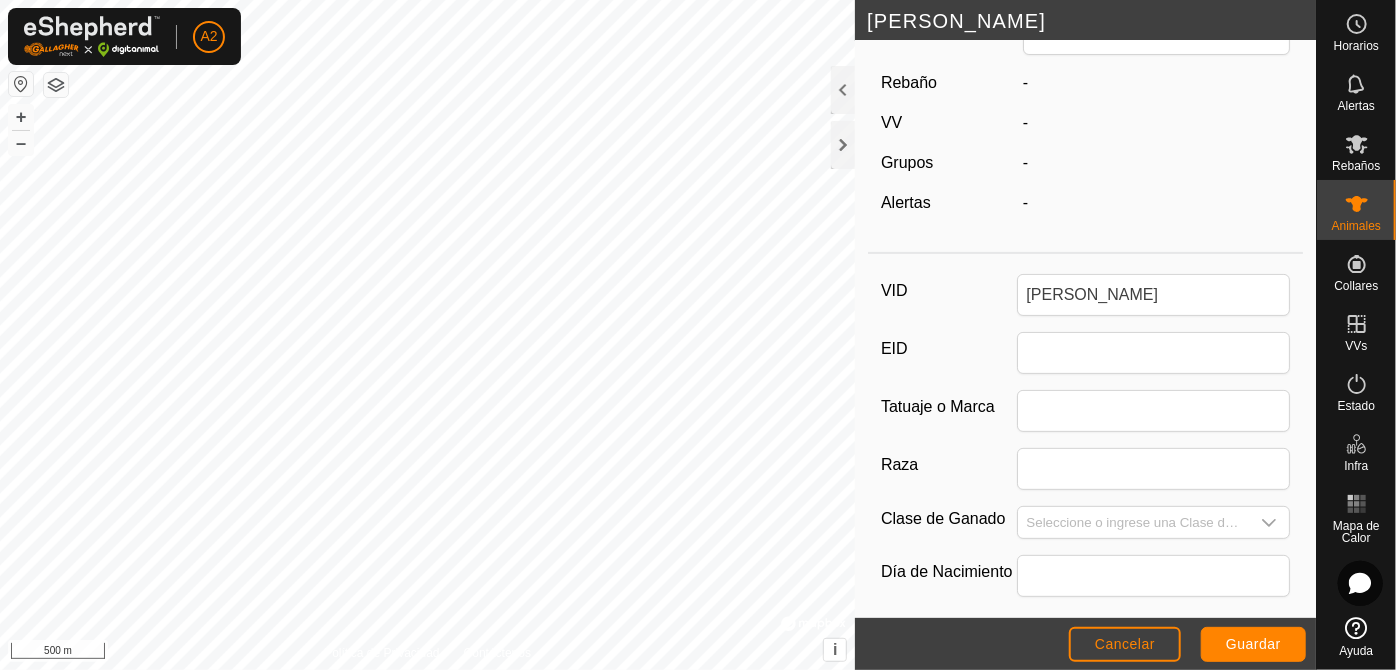 scroll, scrollTop: 0, scrollLeft: 0, axis: both 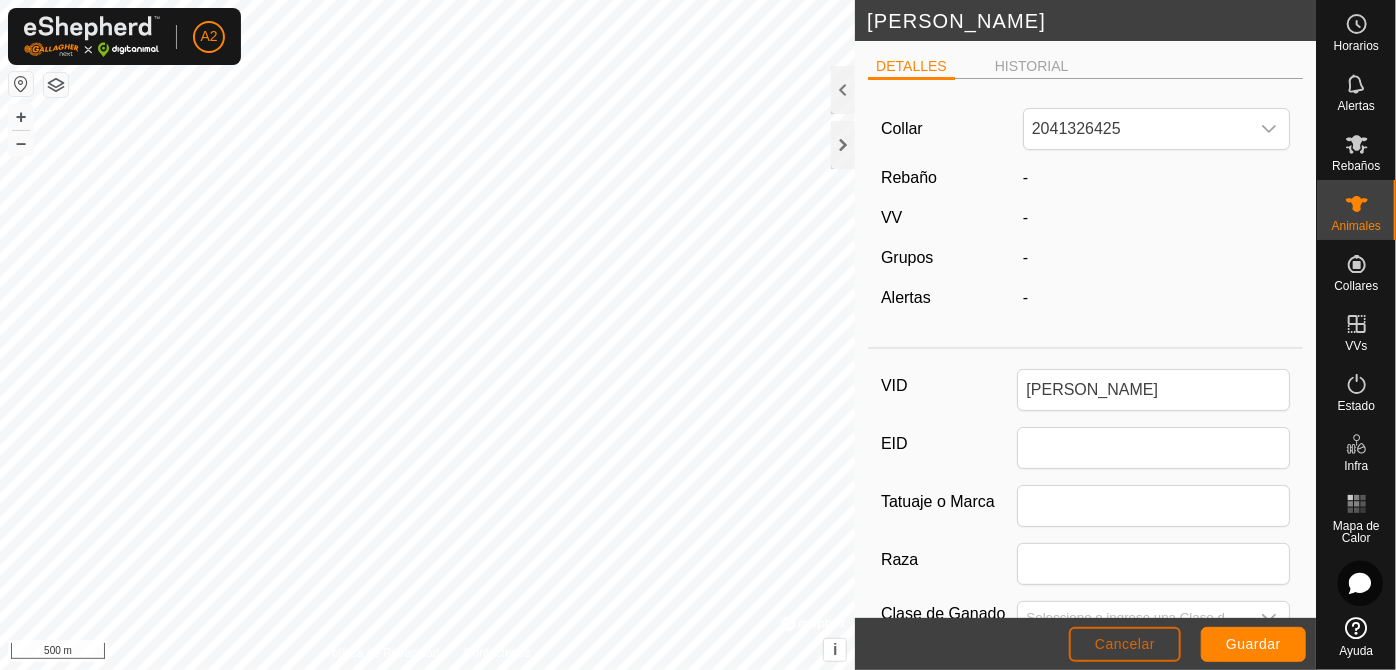 click on "Cancelar" 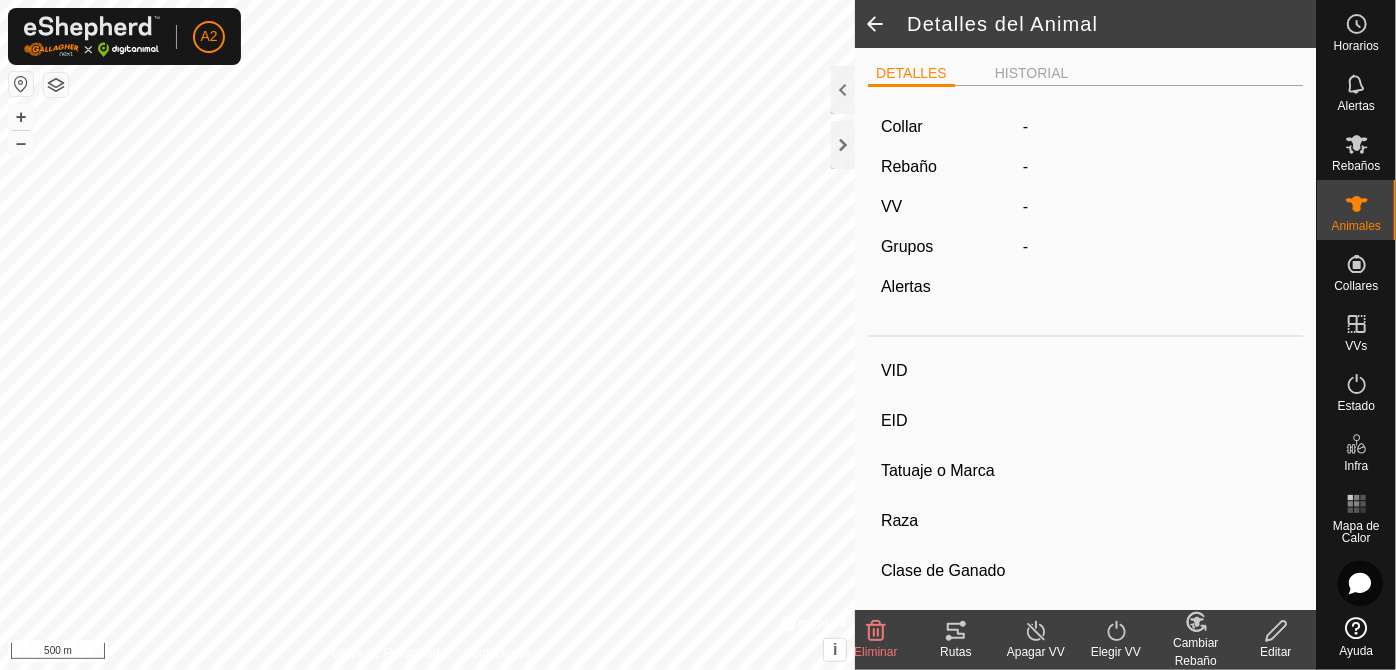 type on "[PERSON_NAME]" 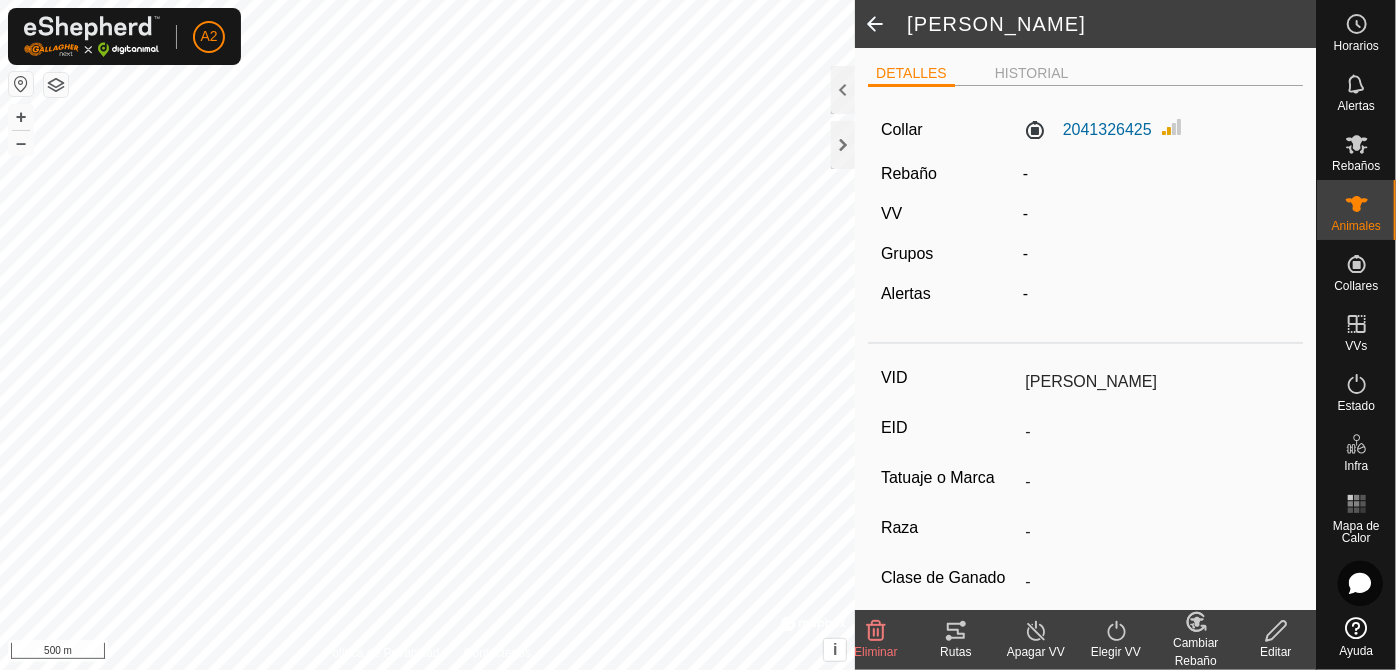 click on "Cambiar Rebaño" 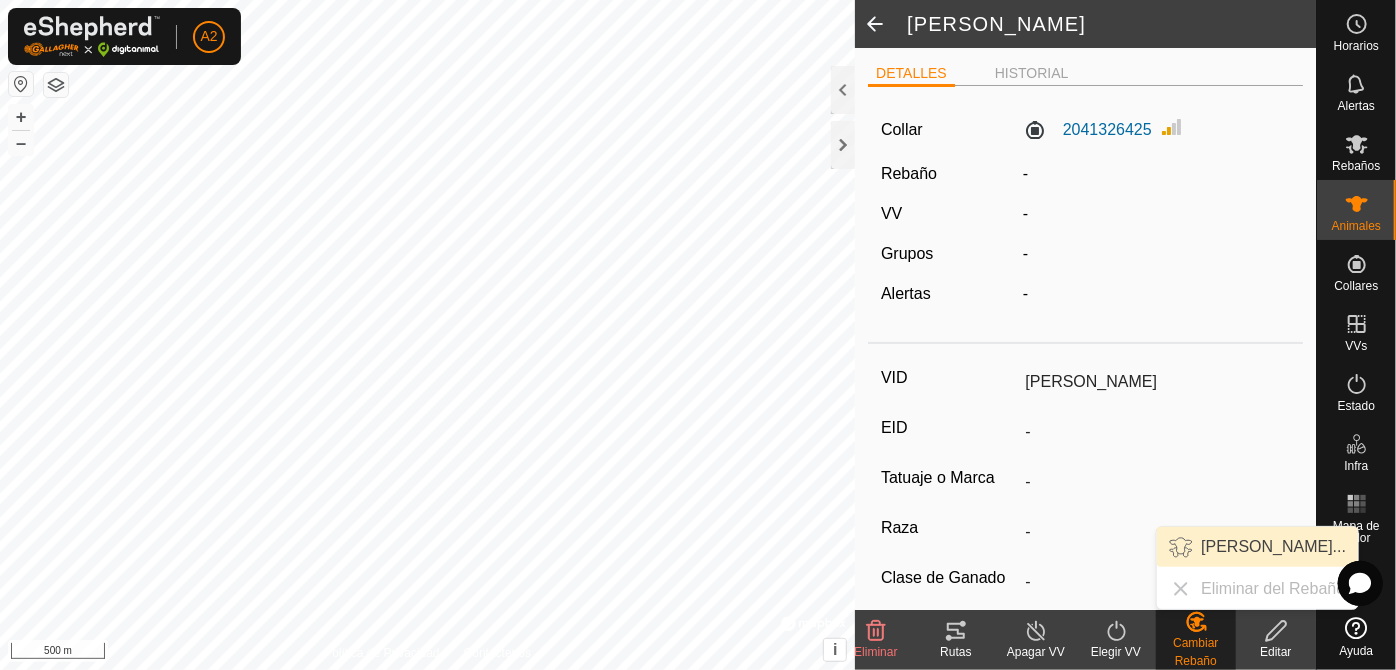 click on "[PERSON_NAME]..." at bounding box center (1257, 547) 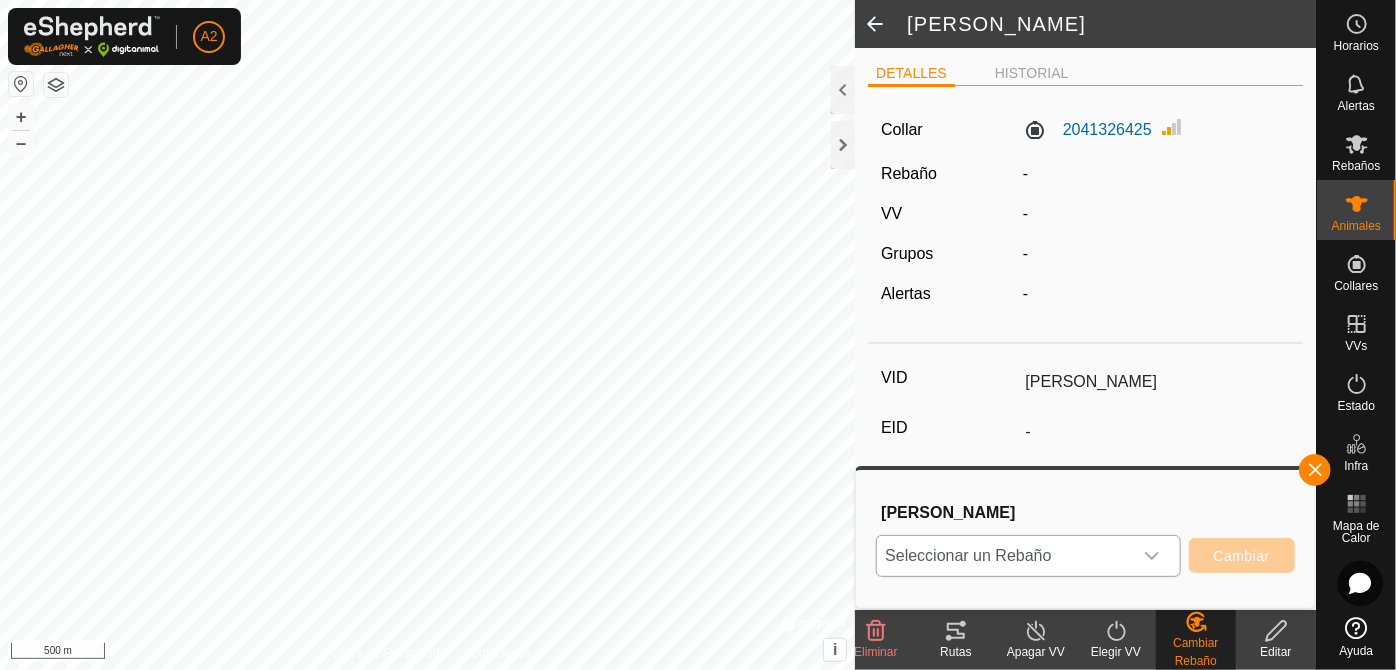 click 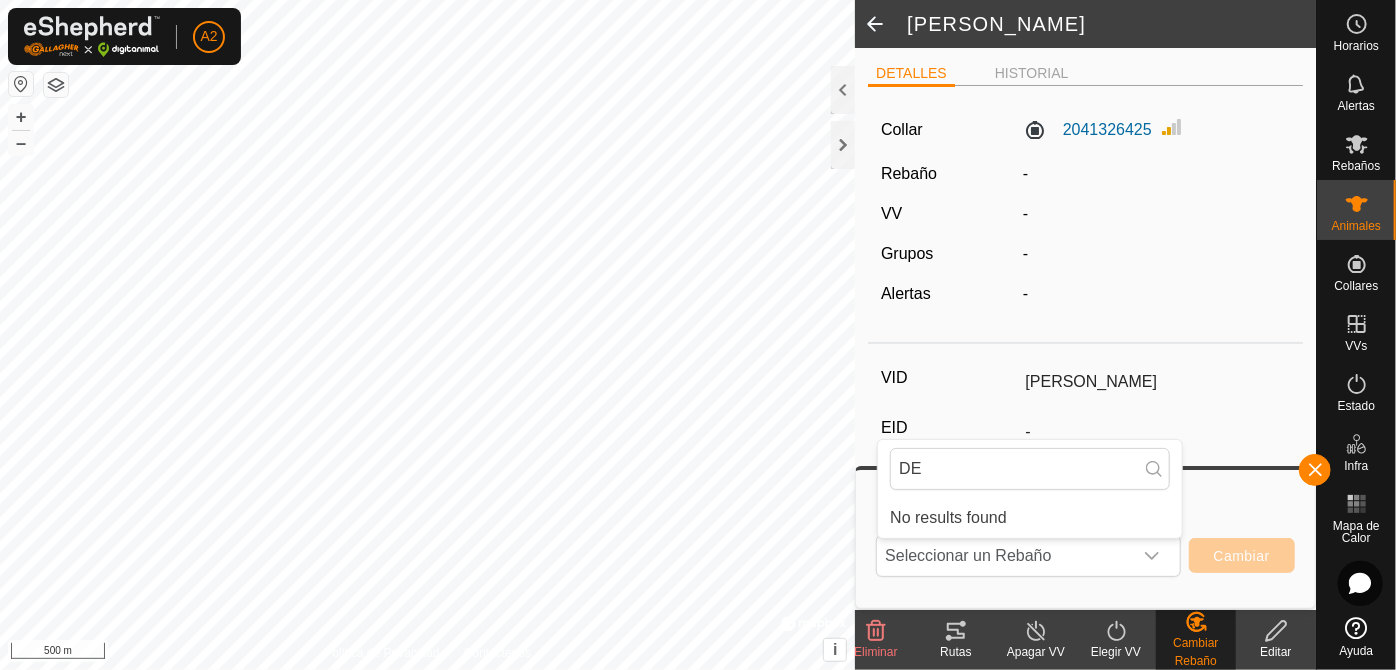 type on "DE" 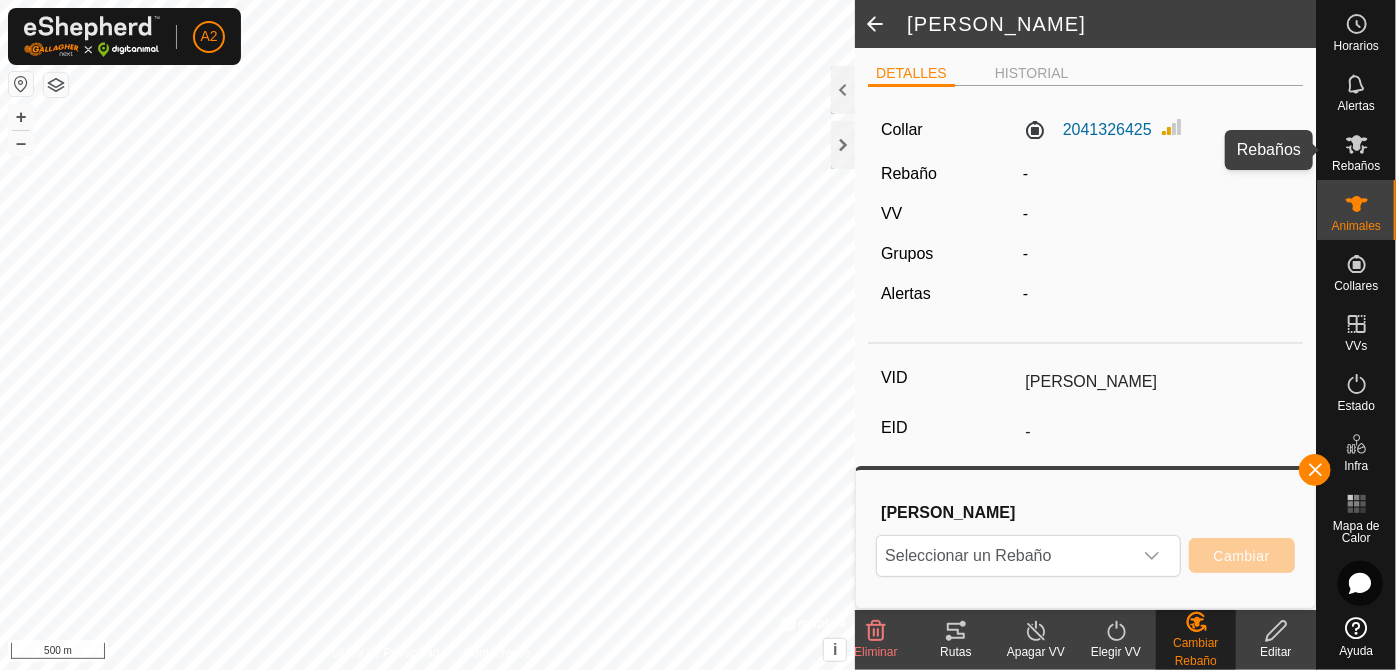click on "Rebaños" at bounding box center (1356, 150) 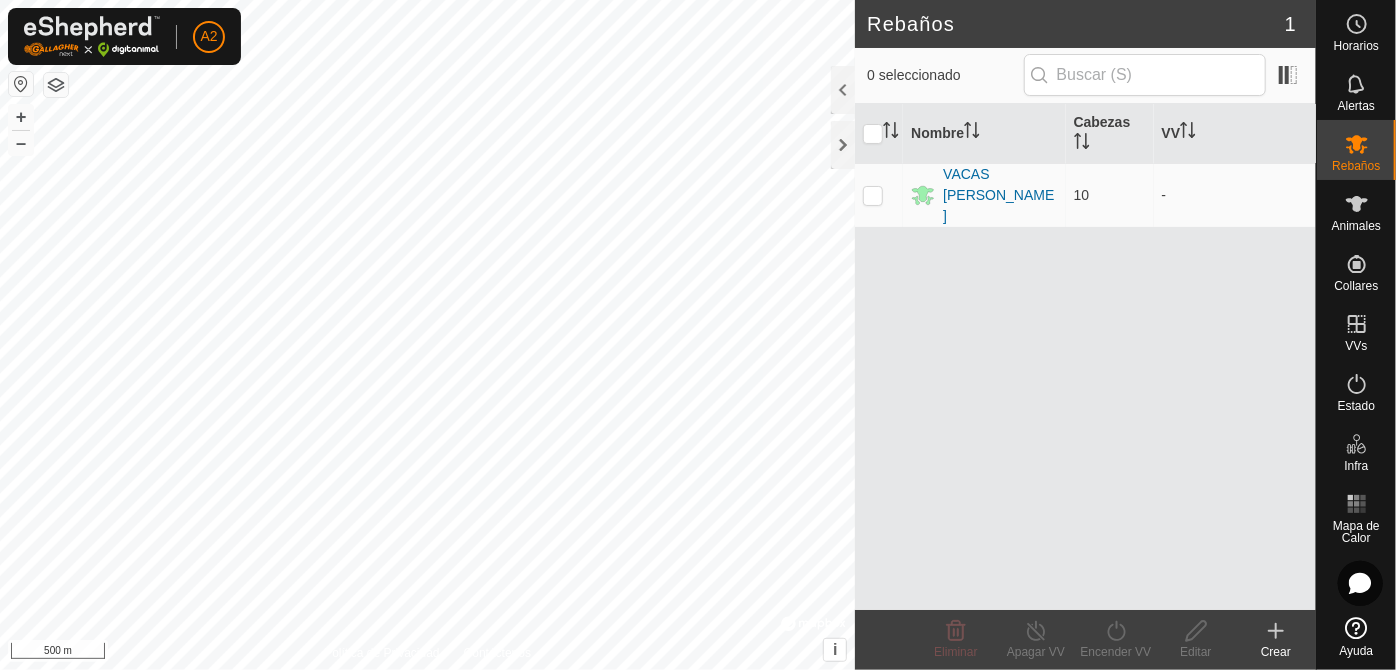 click 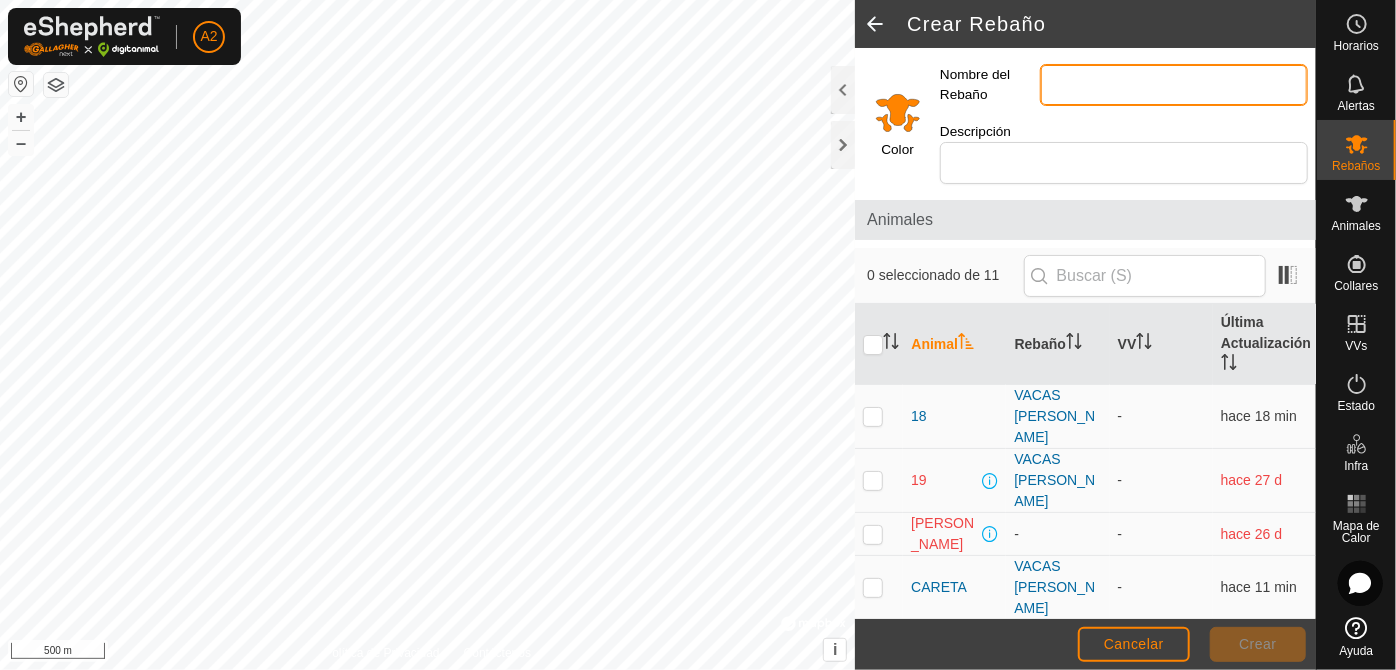 drag, startPoint x: 1053, startPoint y: 92, endPoint x: 1053, endPoint y: 107, distance: 15 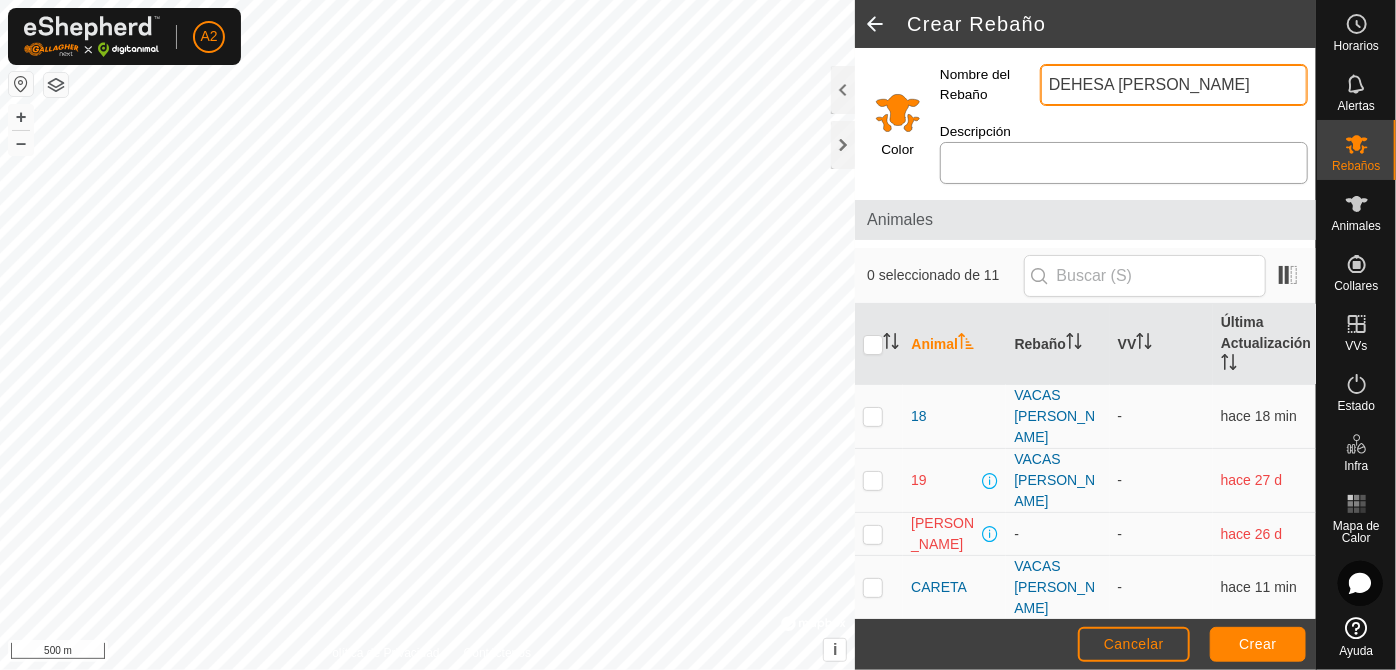 type on "DEHESA [PERSON_NAME]" 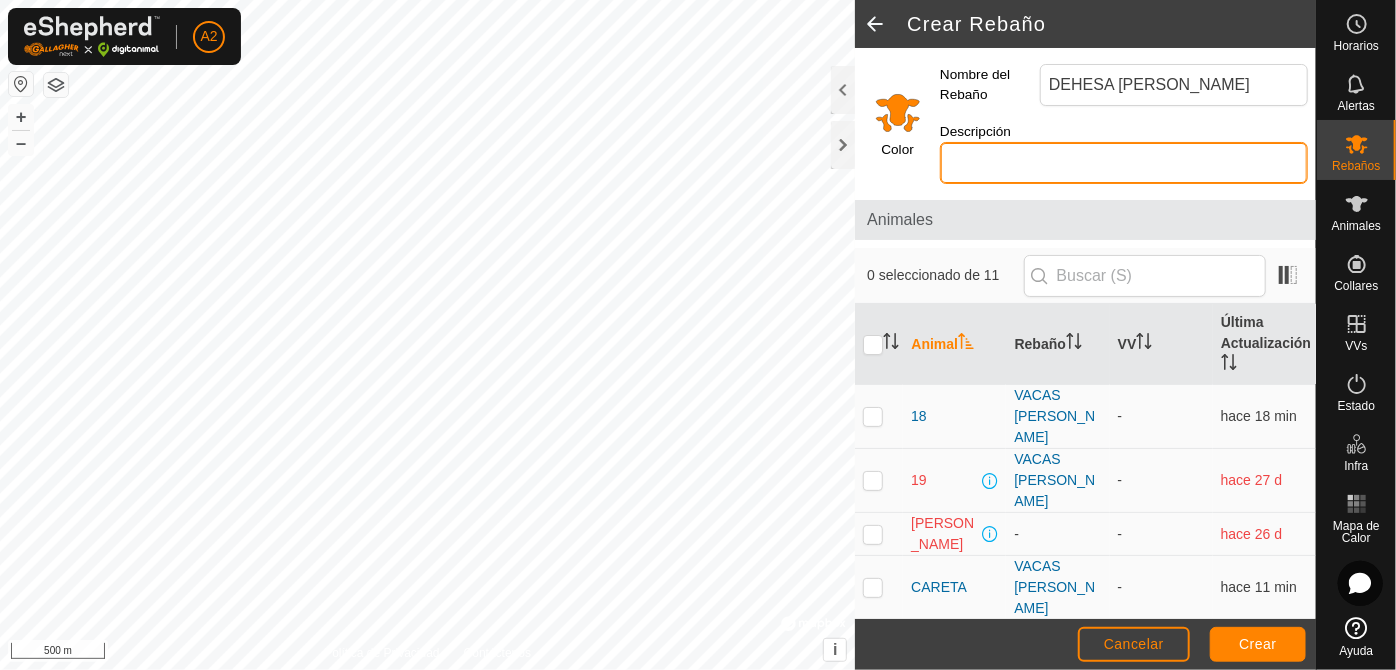 click on "Descripción" at bounding box center (1124, 163) 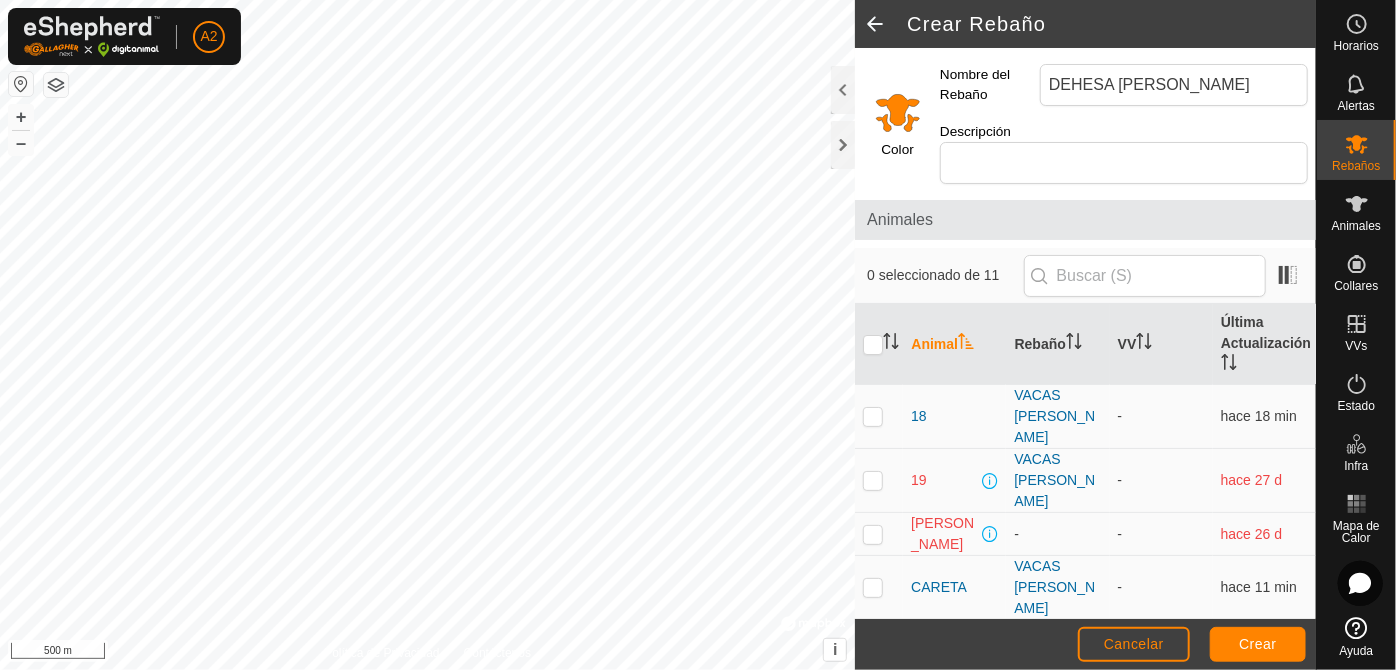 click 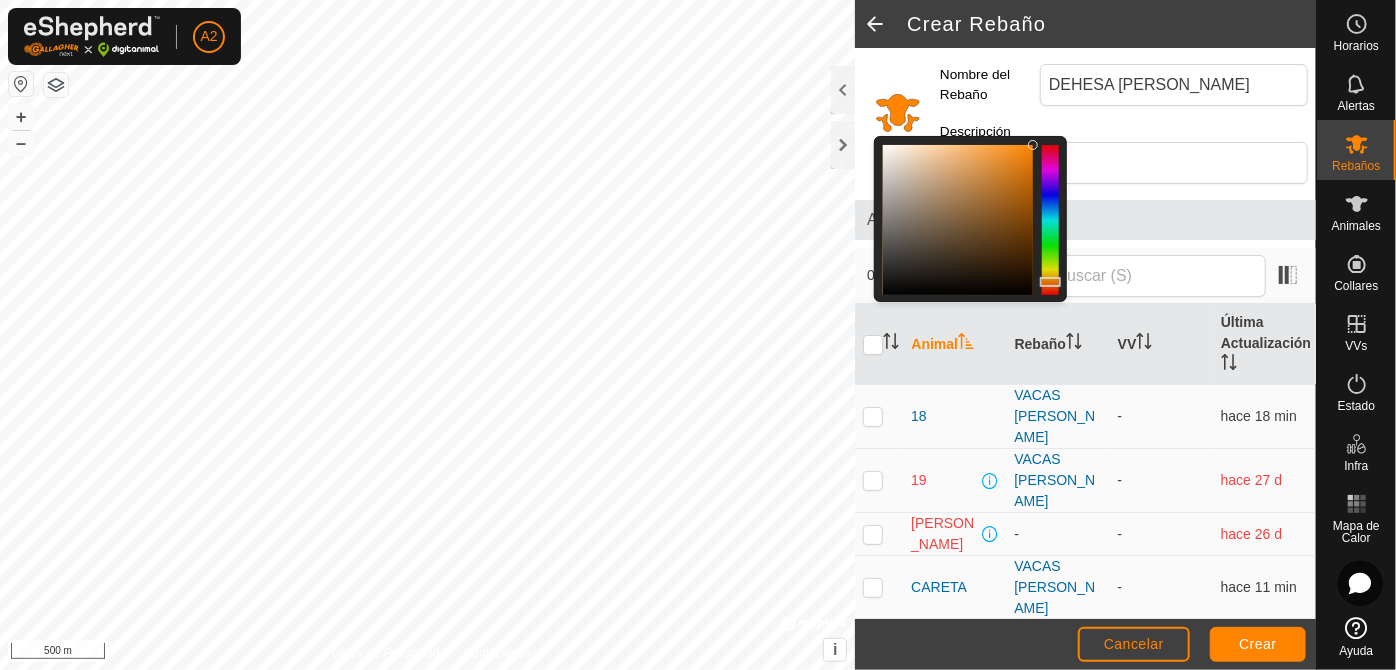 click 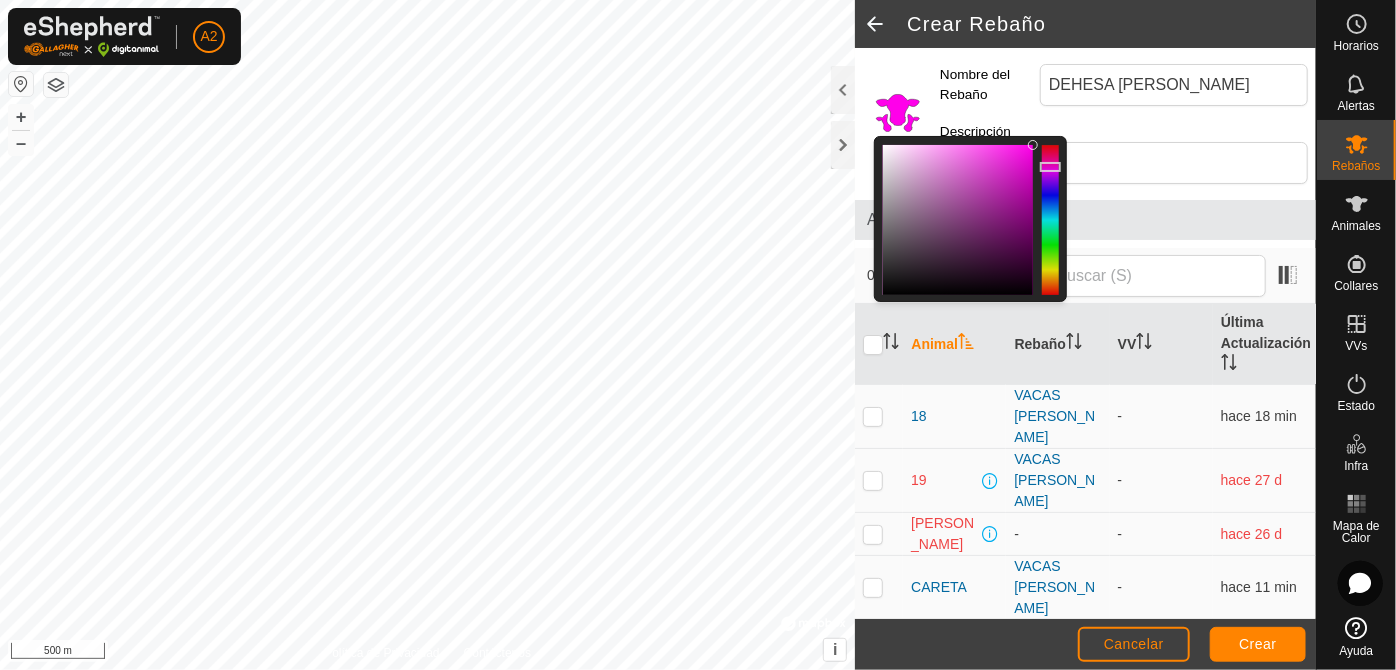 drag, startPoint x: 1051, startPoint y: 275, endPoint x: 1041, endPoint y: 167, distance: 108.461975 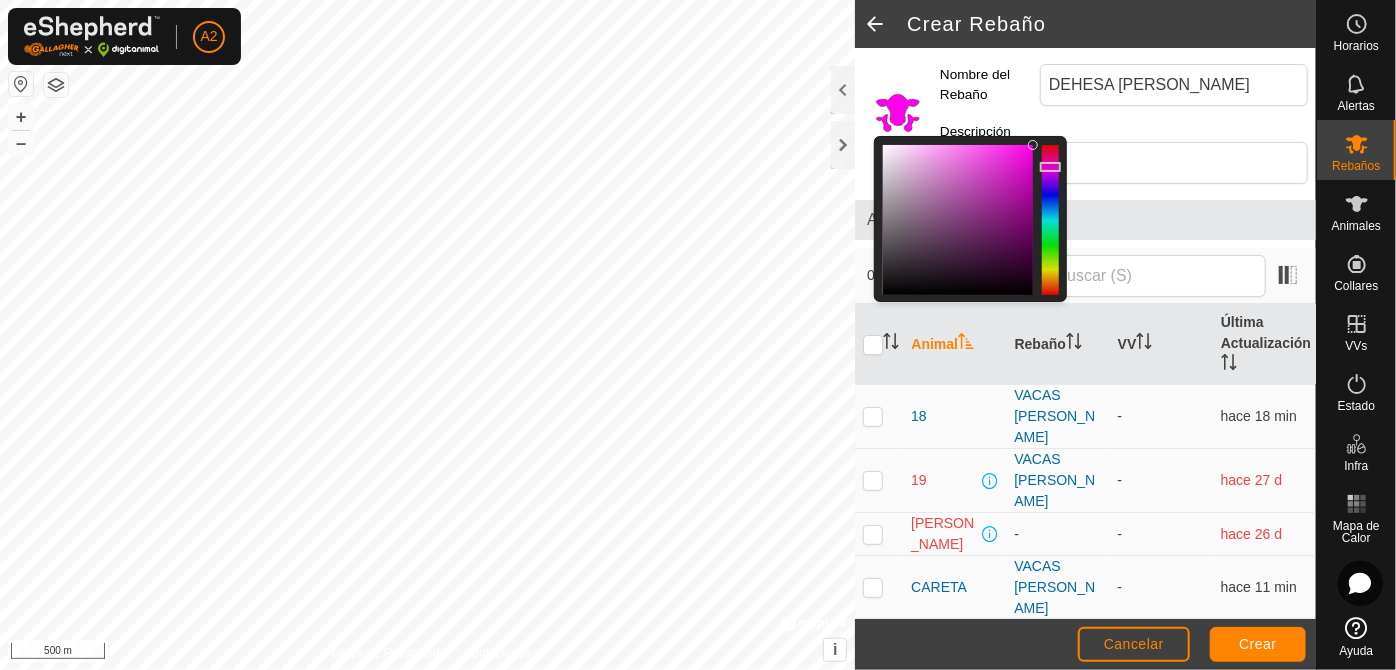 click 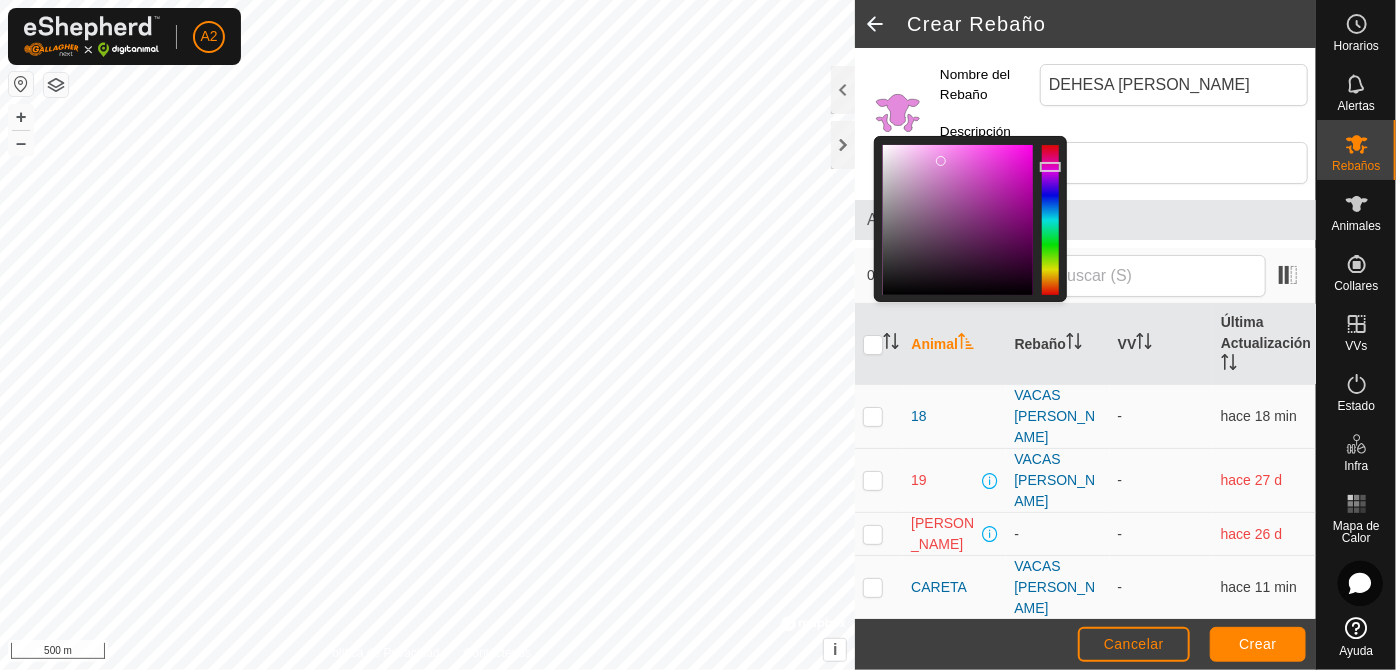 drag, startPoint x: 1030, startPoint y: 144, endPoint x: 942, endPoint y: 160, distance: 89.44272 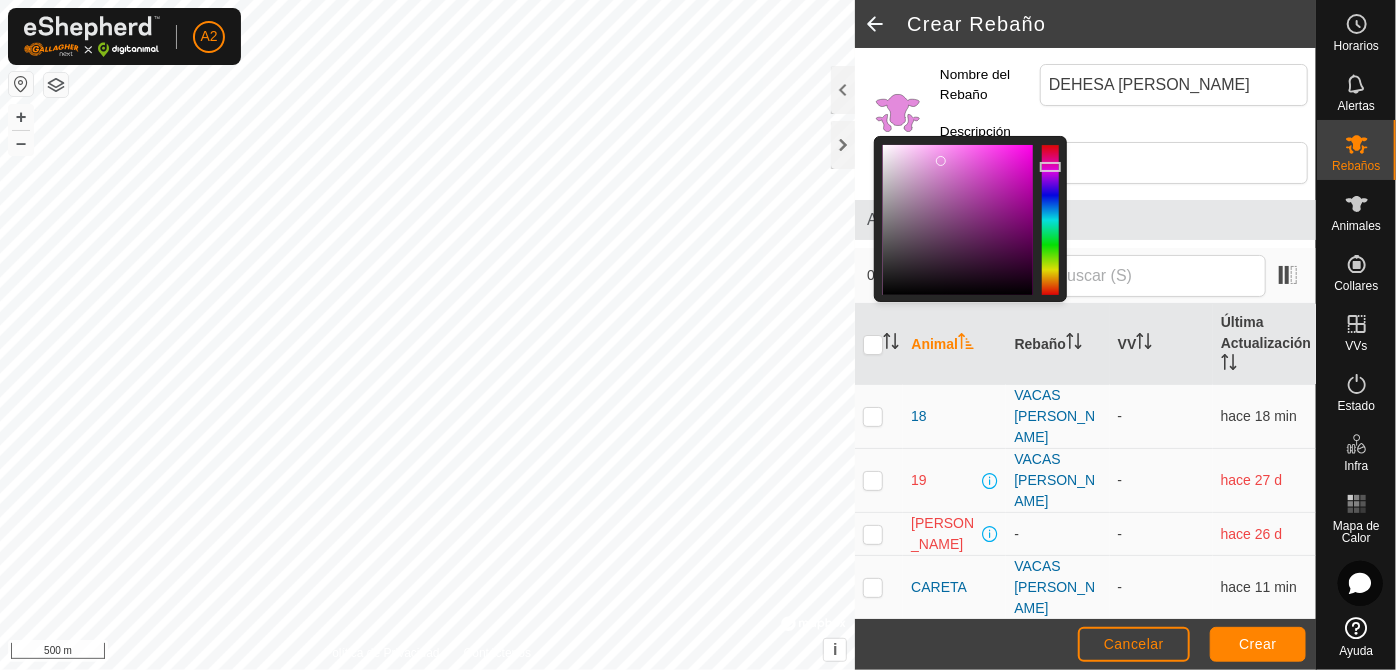 click 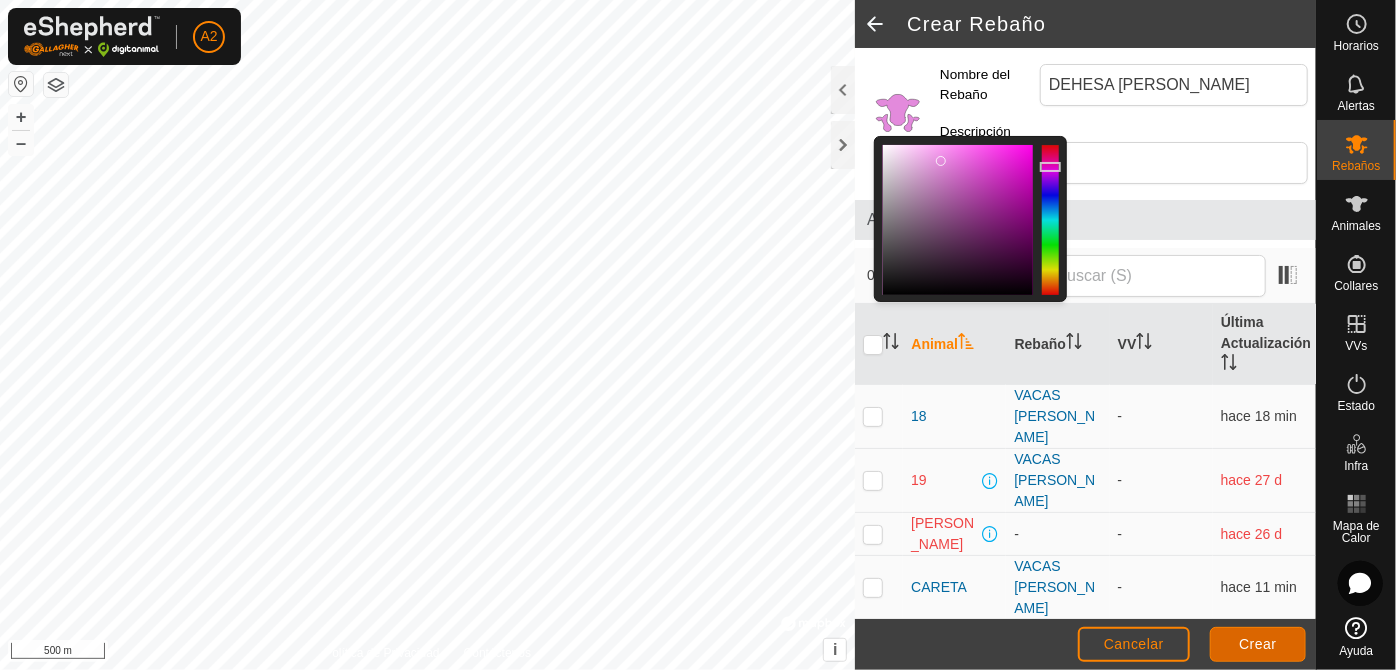 click on "Crear" at bounding box center [1258, 644] 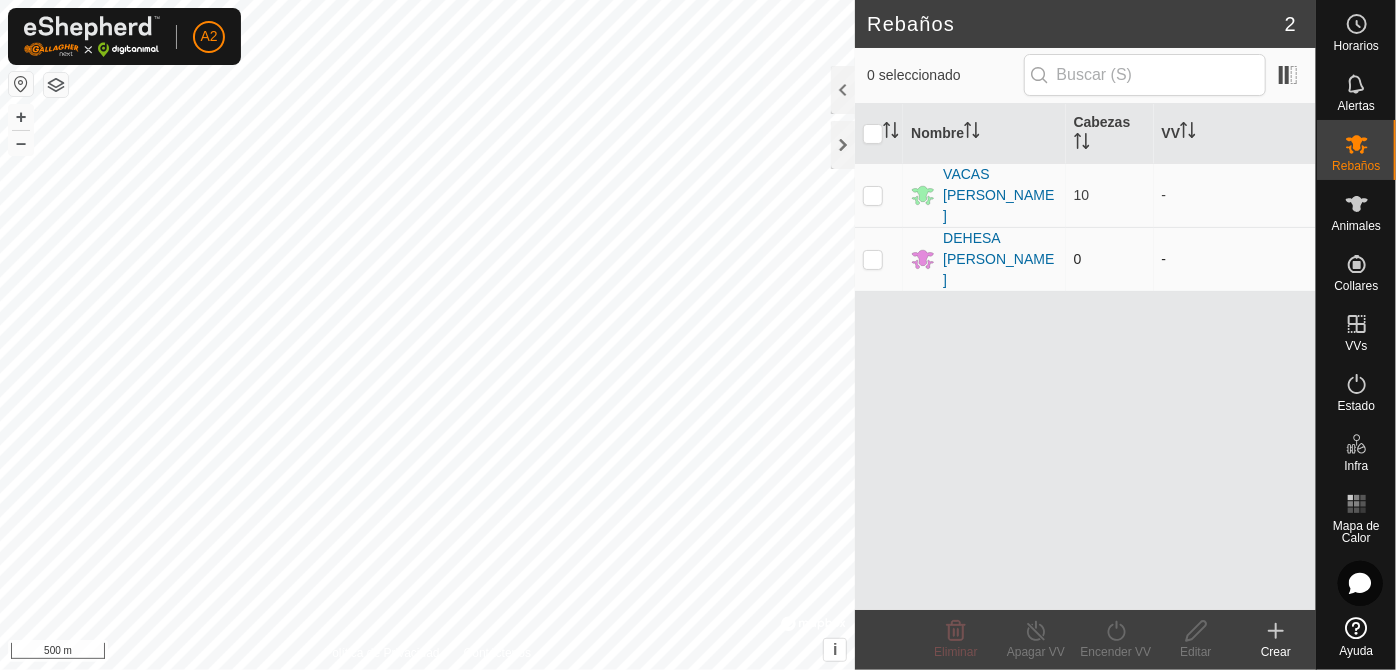 click at bounding box center [873, 259] 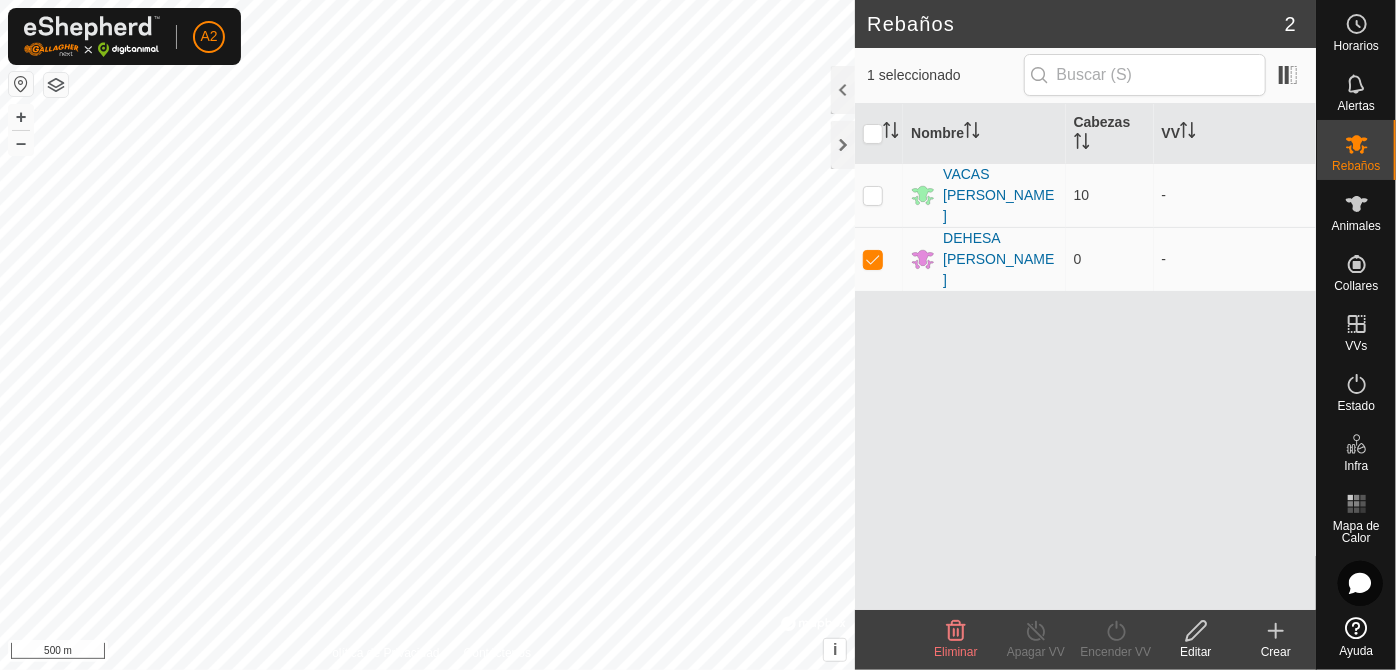 click 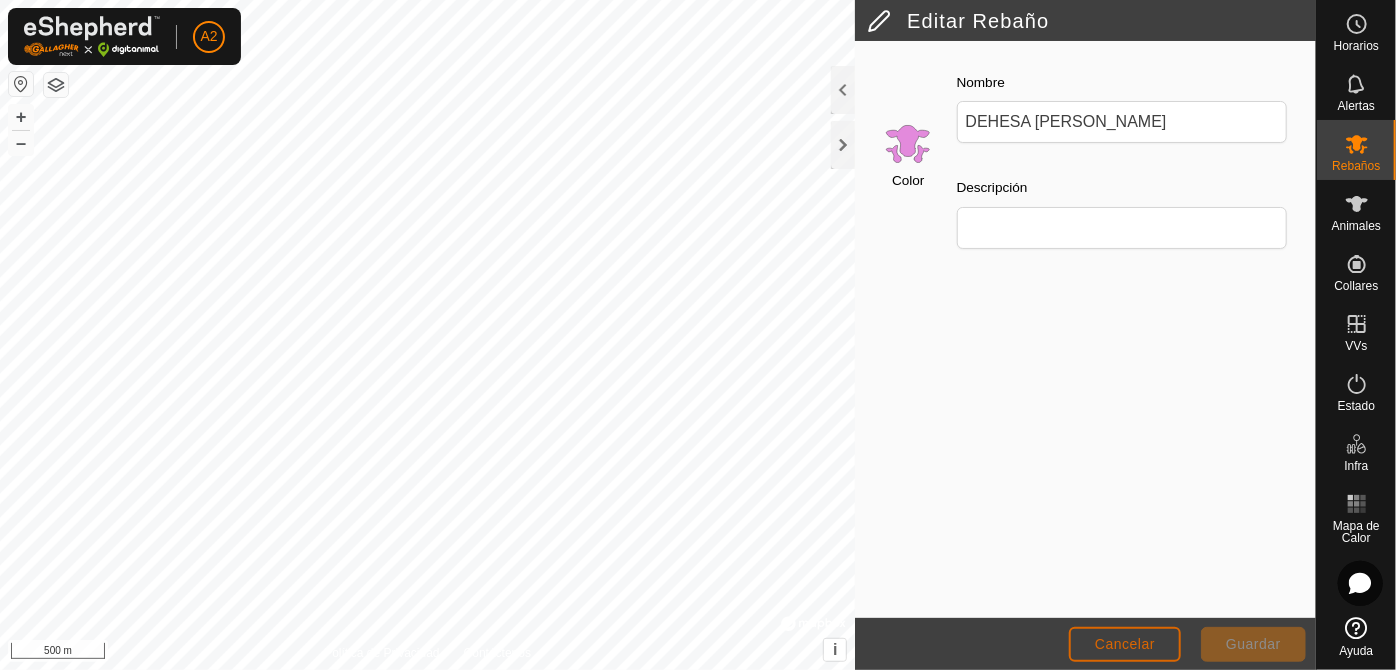 click on "Cancelar" 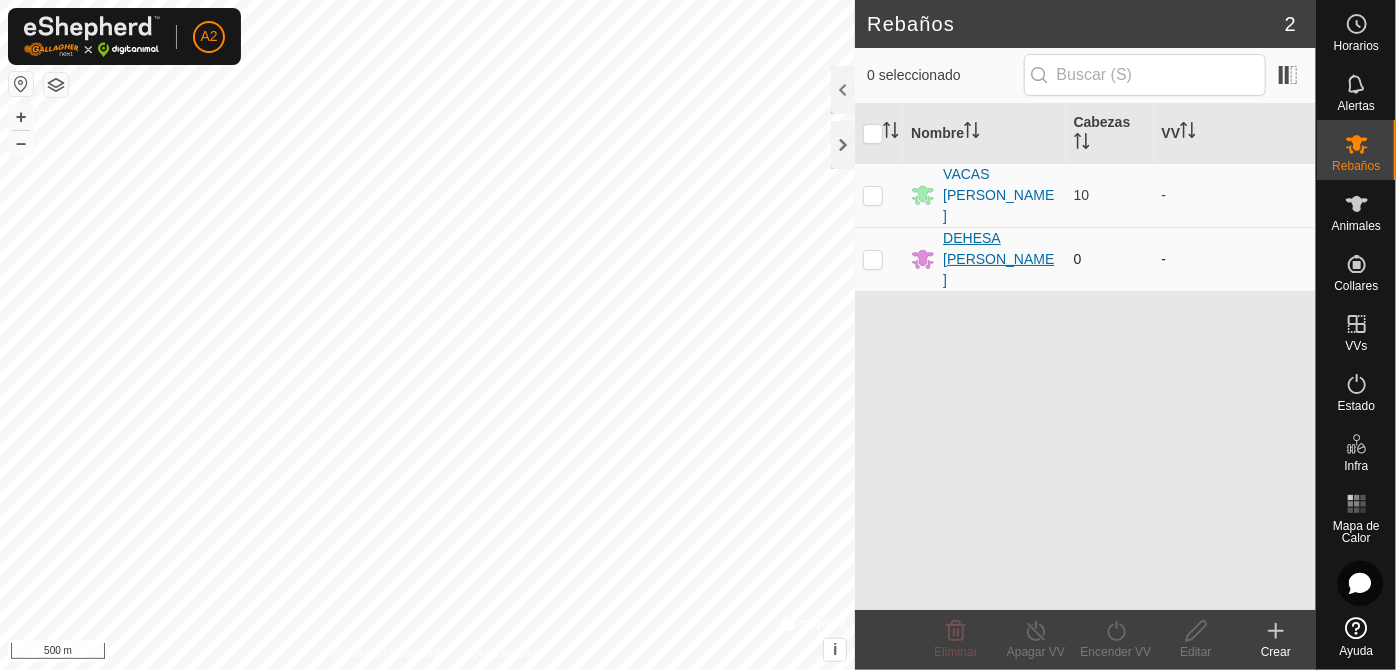 click on "DEHESA [PERSON_NAME]" at bounding box center (1000, 259) 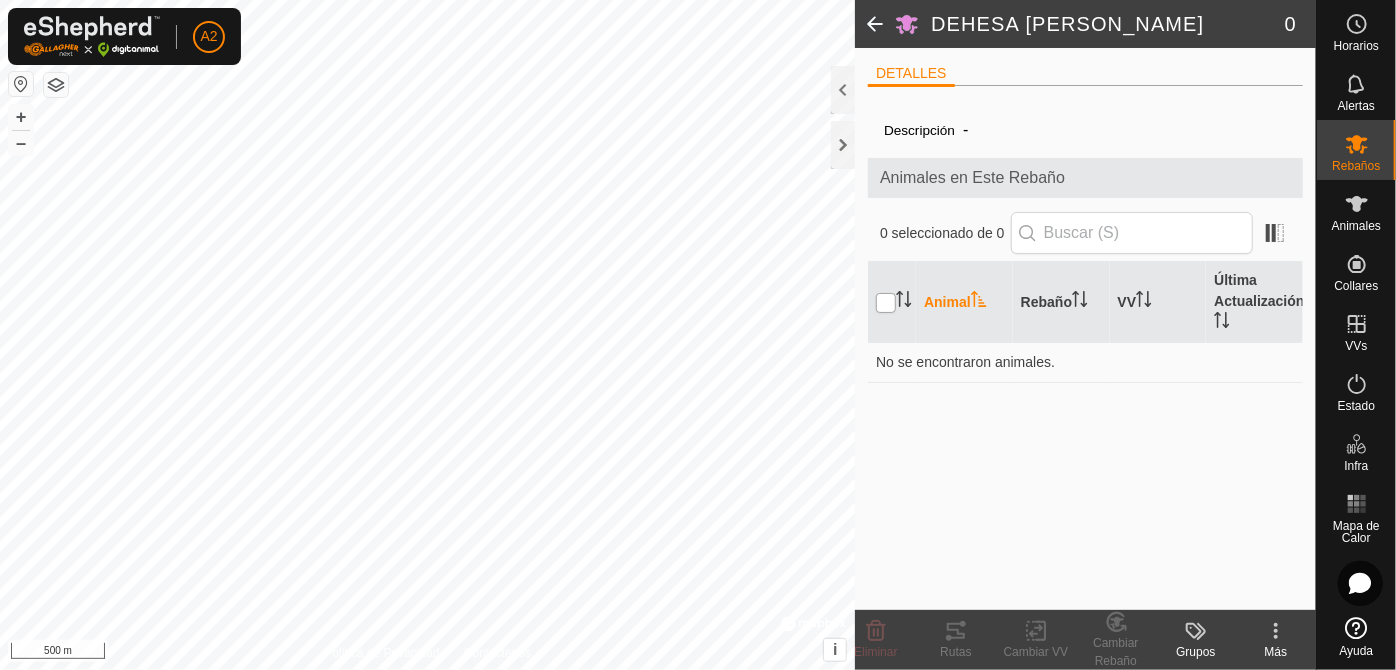 click at bounding box center [886, 303] 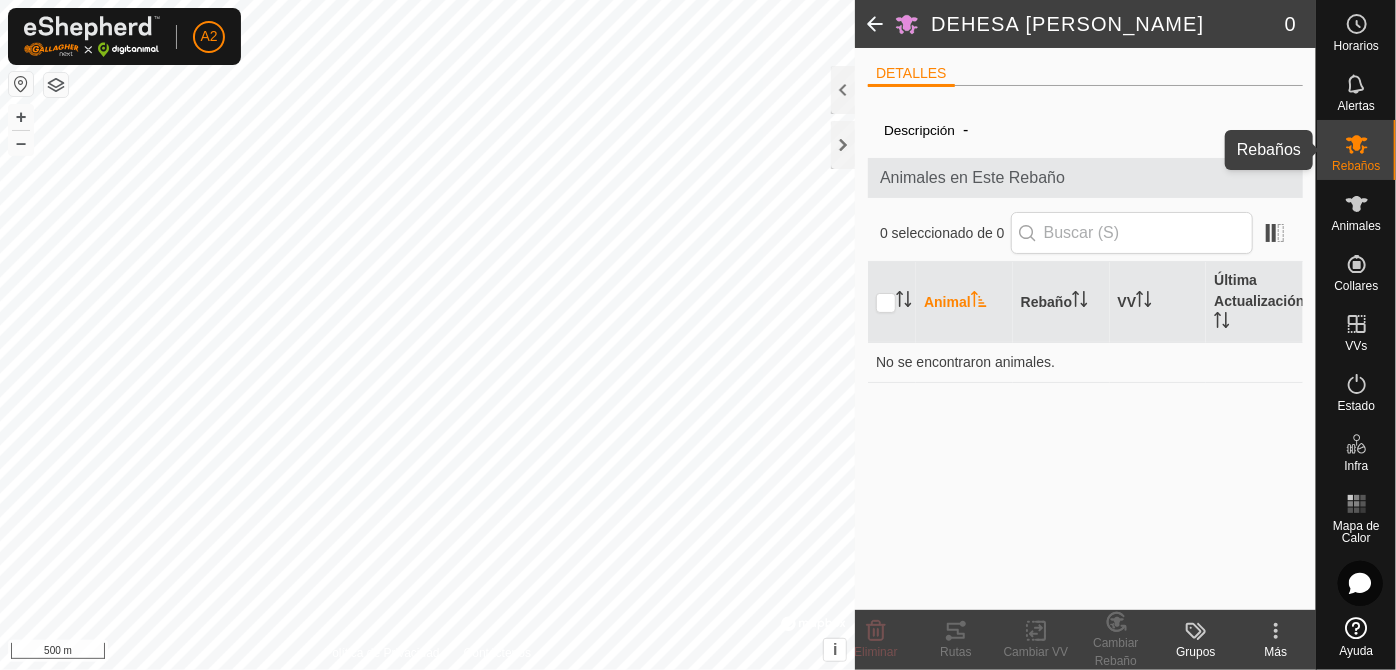 click 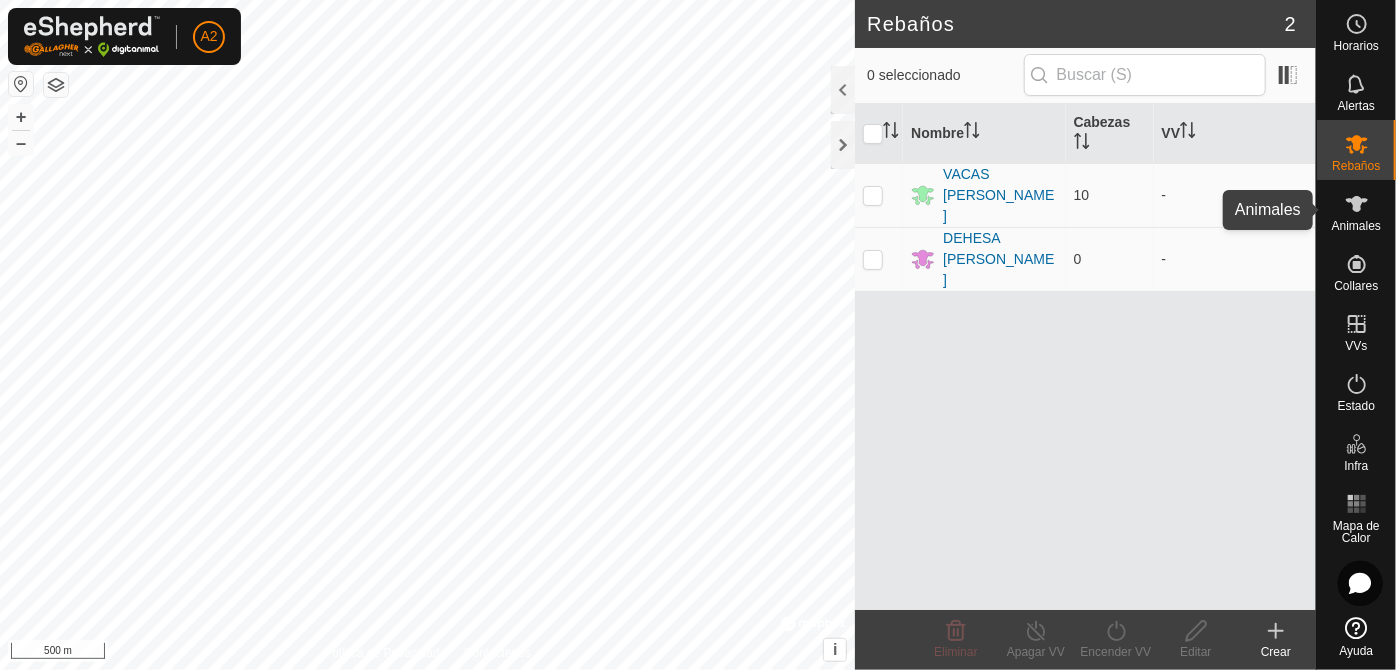 click on "Animales" at bounding box center (1356, 226) 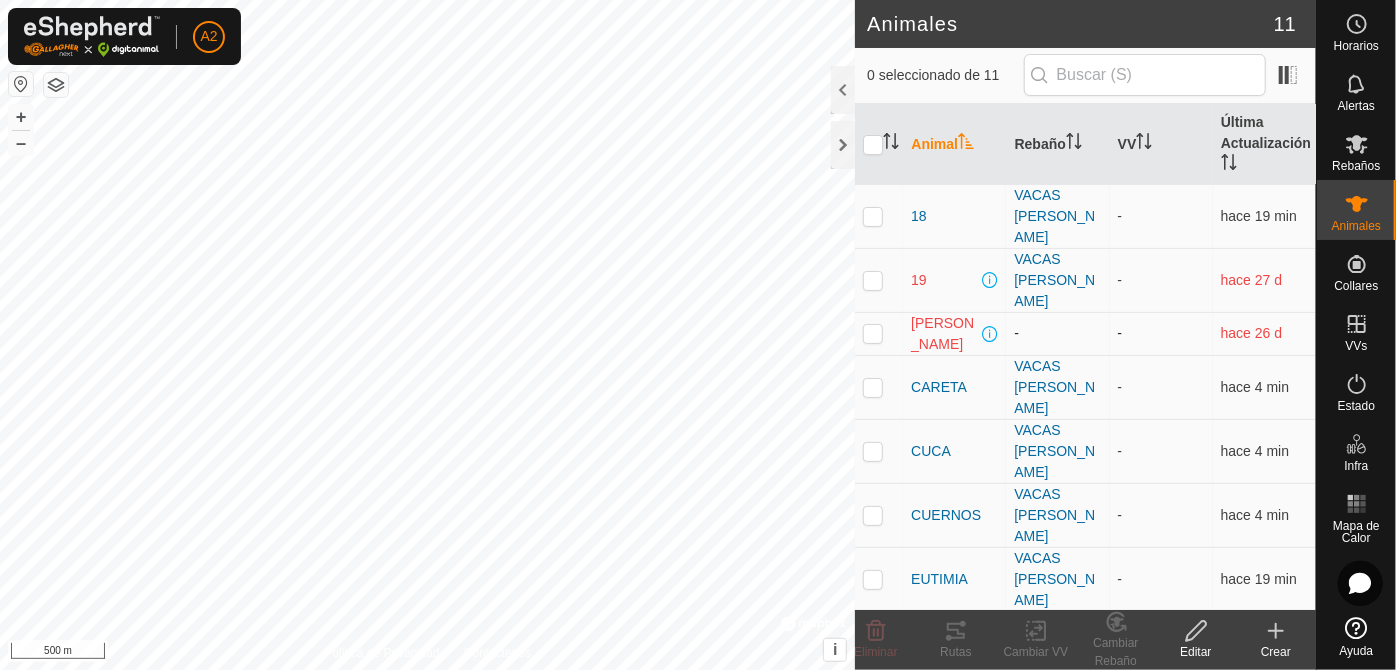 click at bounding box center (873, 333) 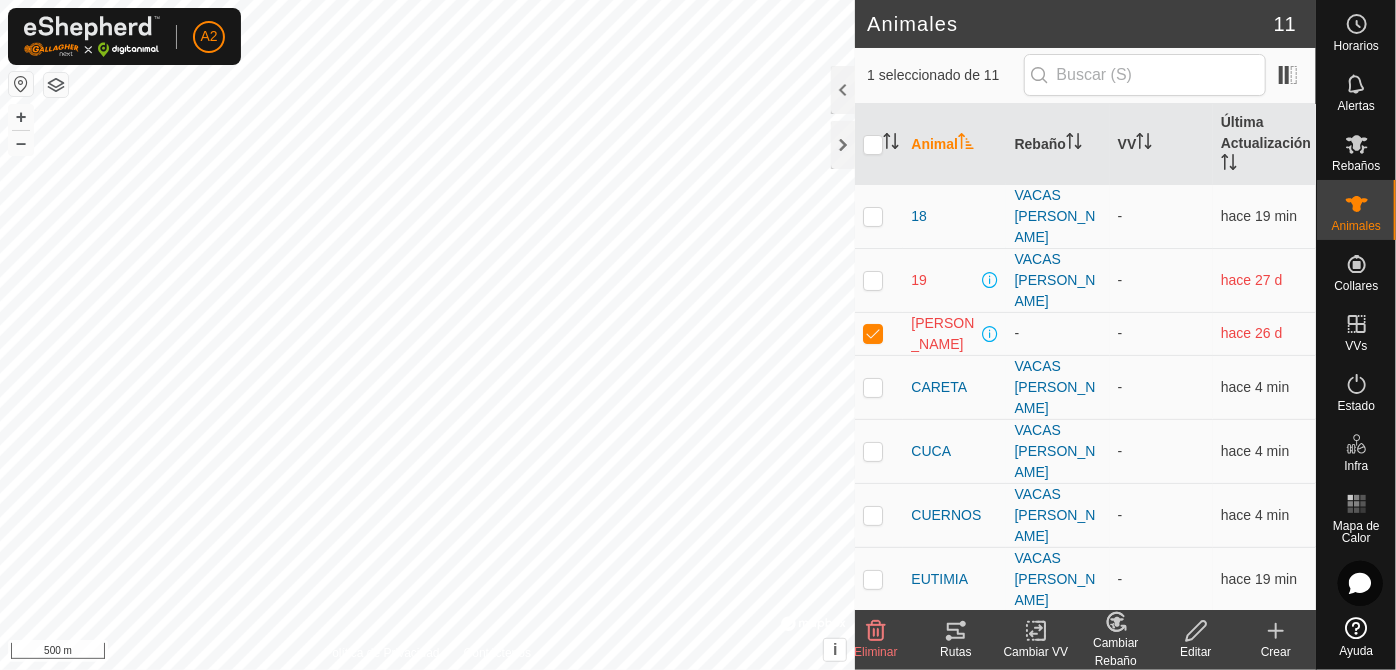 click on "Cambiar Rebaño" 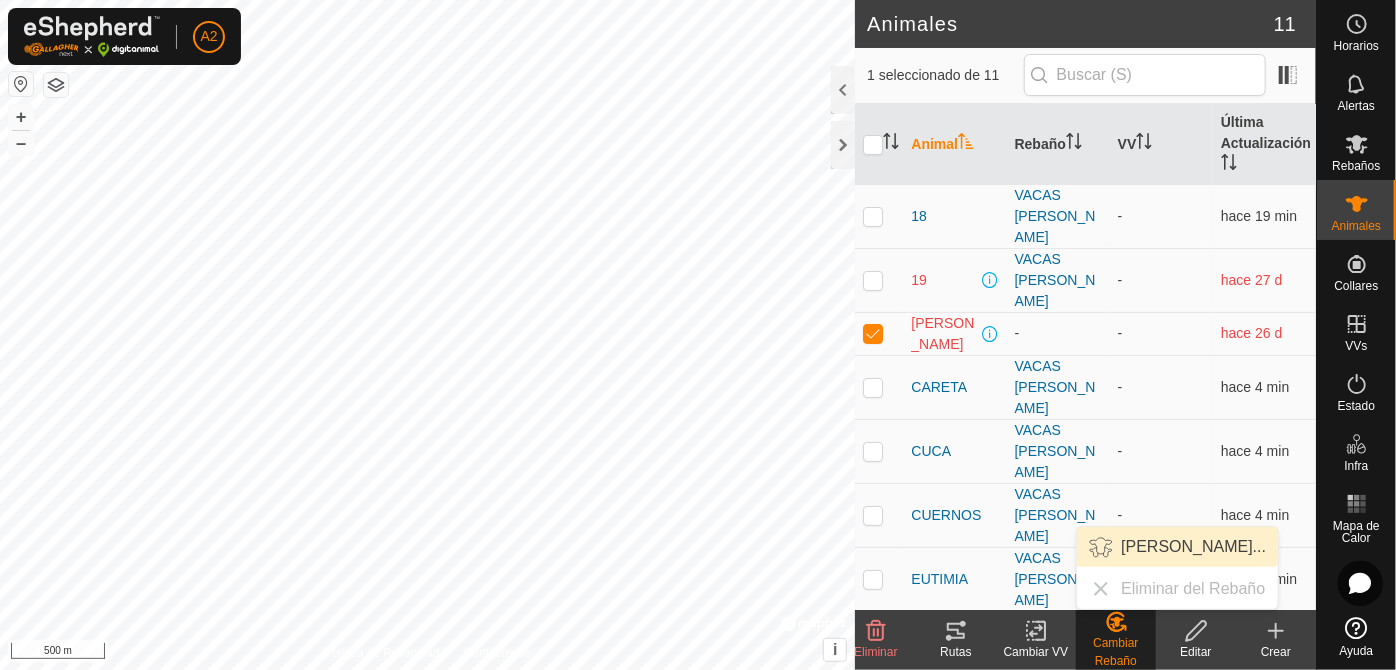 click on "[PERSON_NAME]..." at bounding box center (1177, 547) 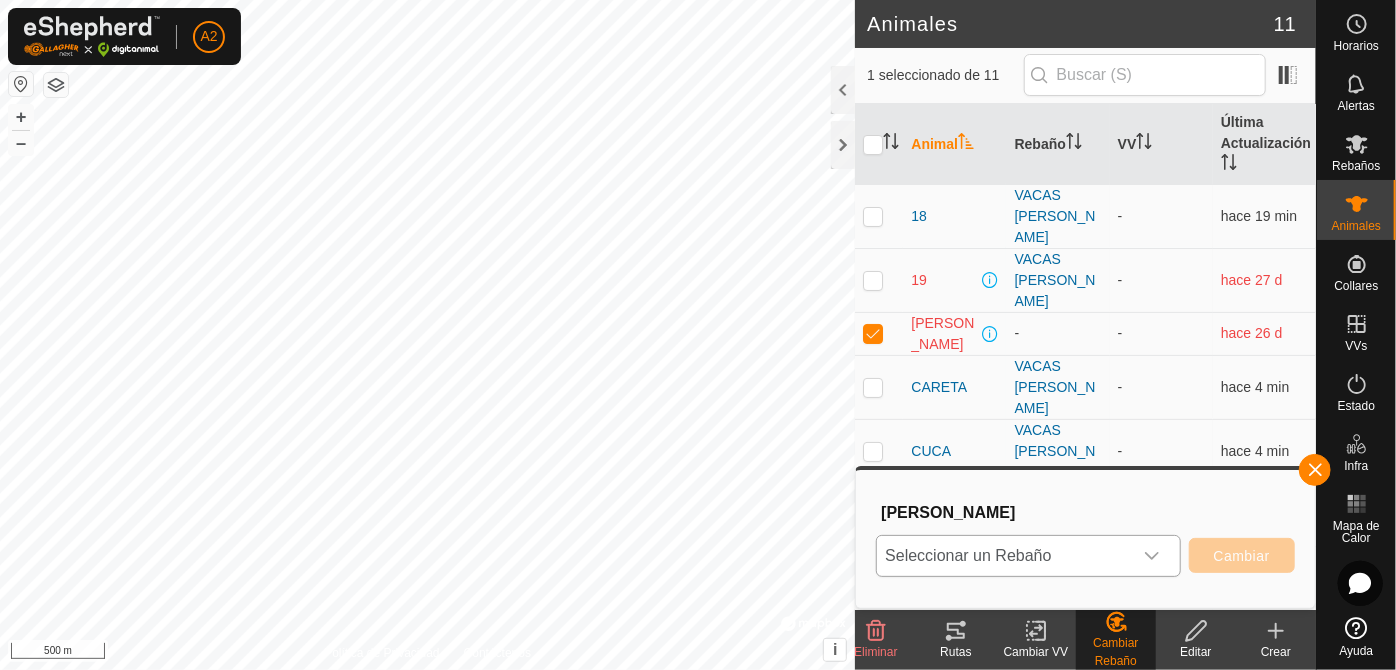 click on "Seleccionar un Rebaño" at bounding box center (1004, 556) 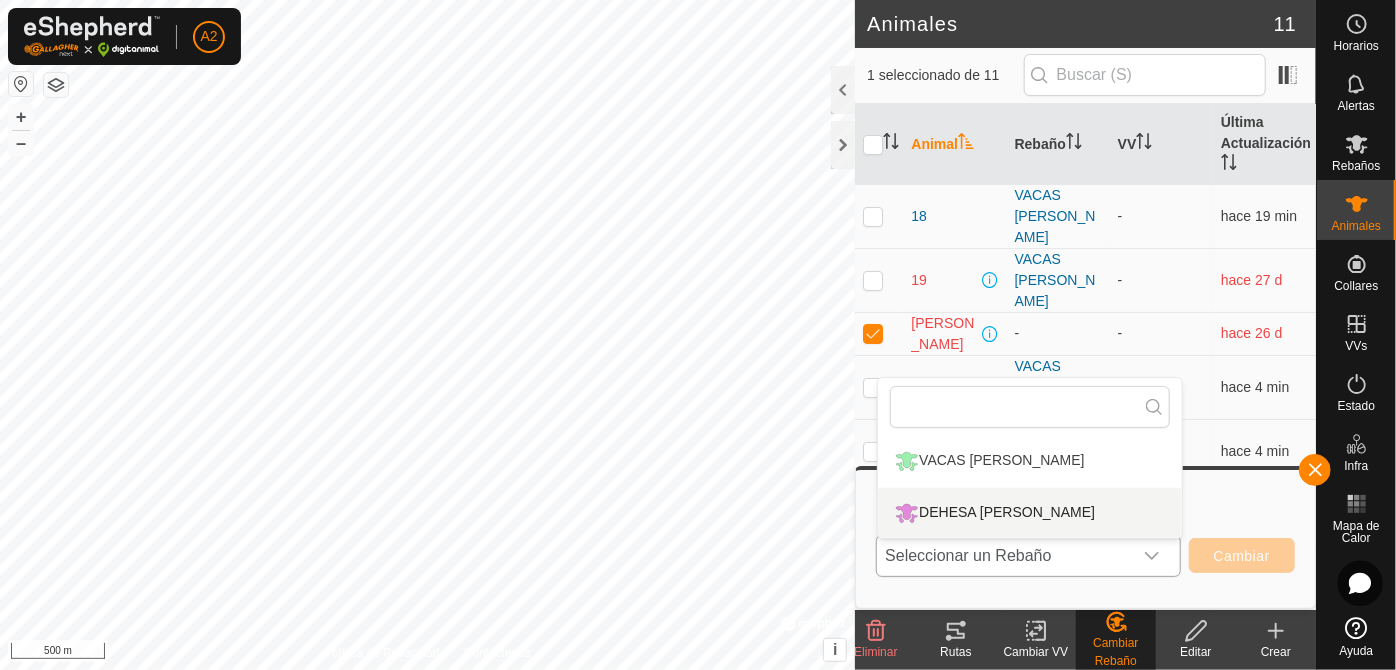 click on "DEHESA [PERSON_NAME]" at bounding box center (1030, 513) 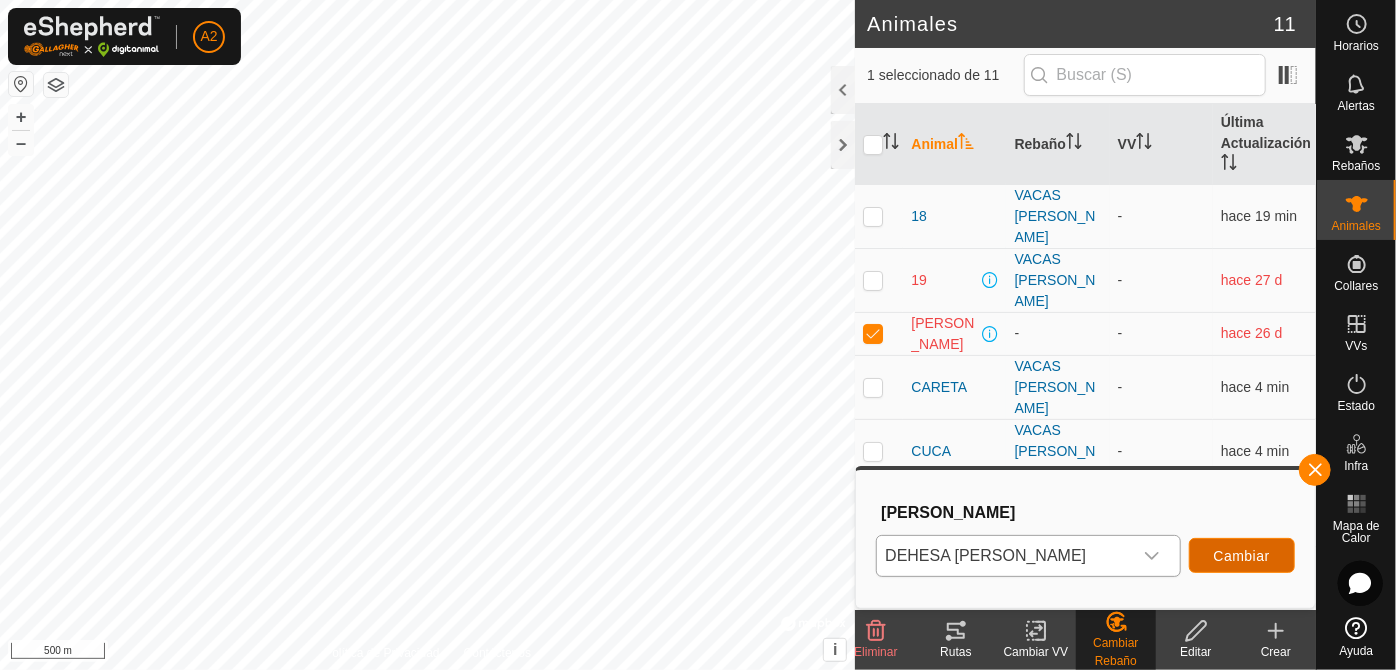 click on "Cambiar" at bounding box center [1242, 555] 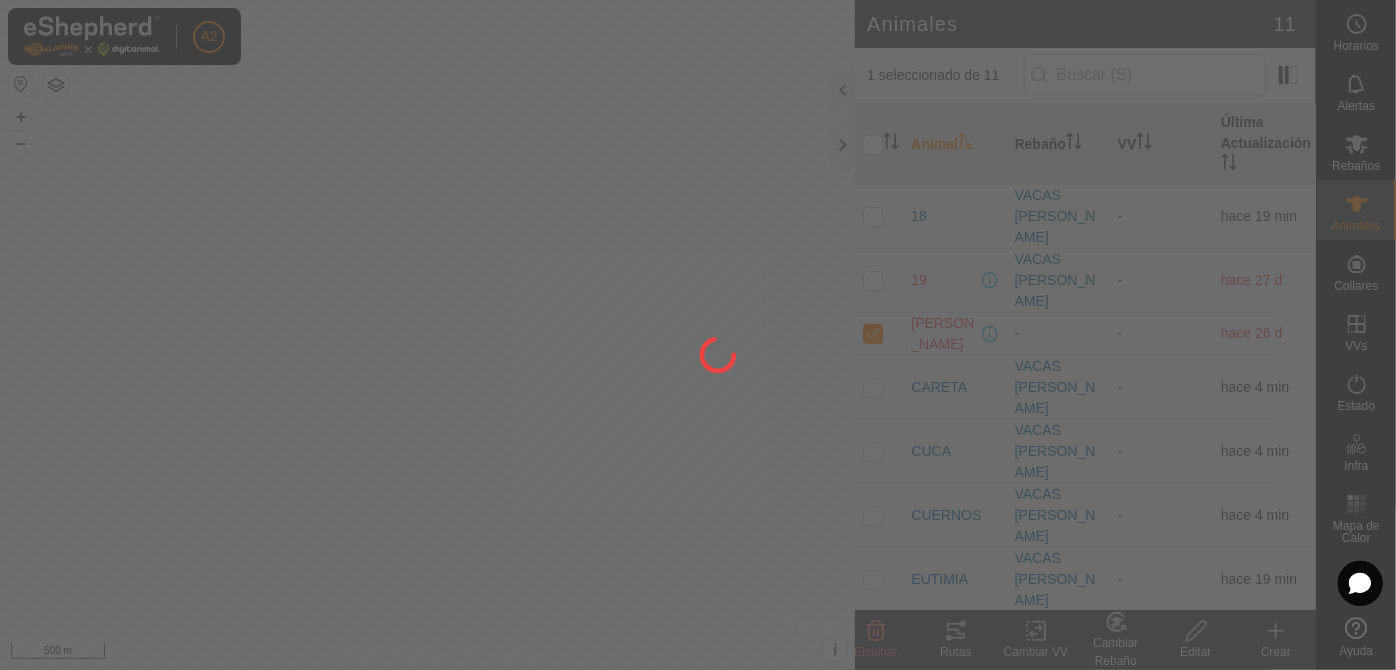 checkbox on "false" 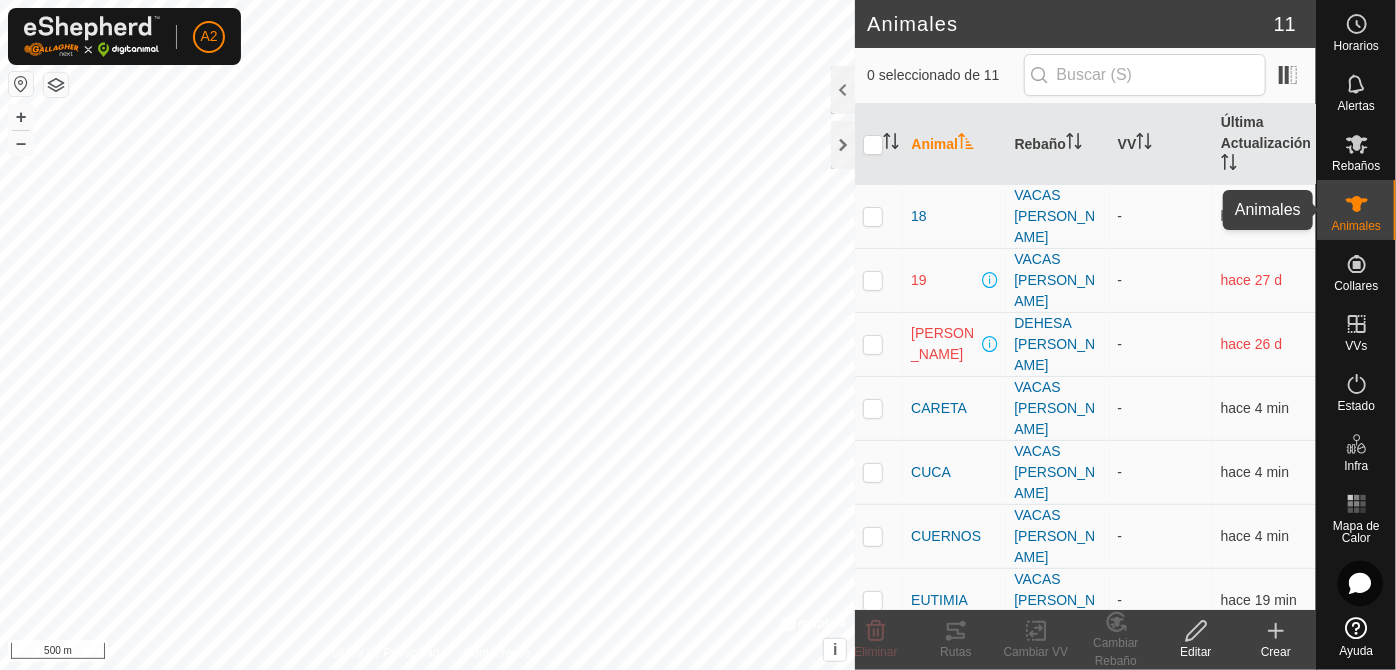 click 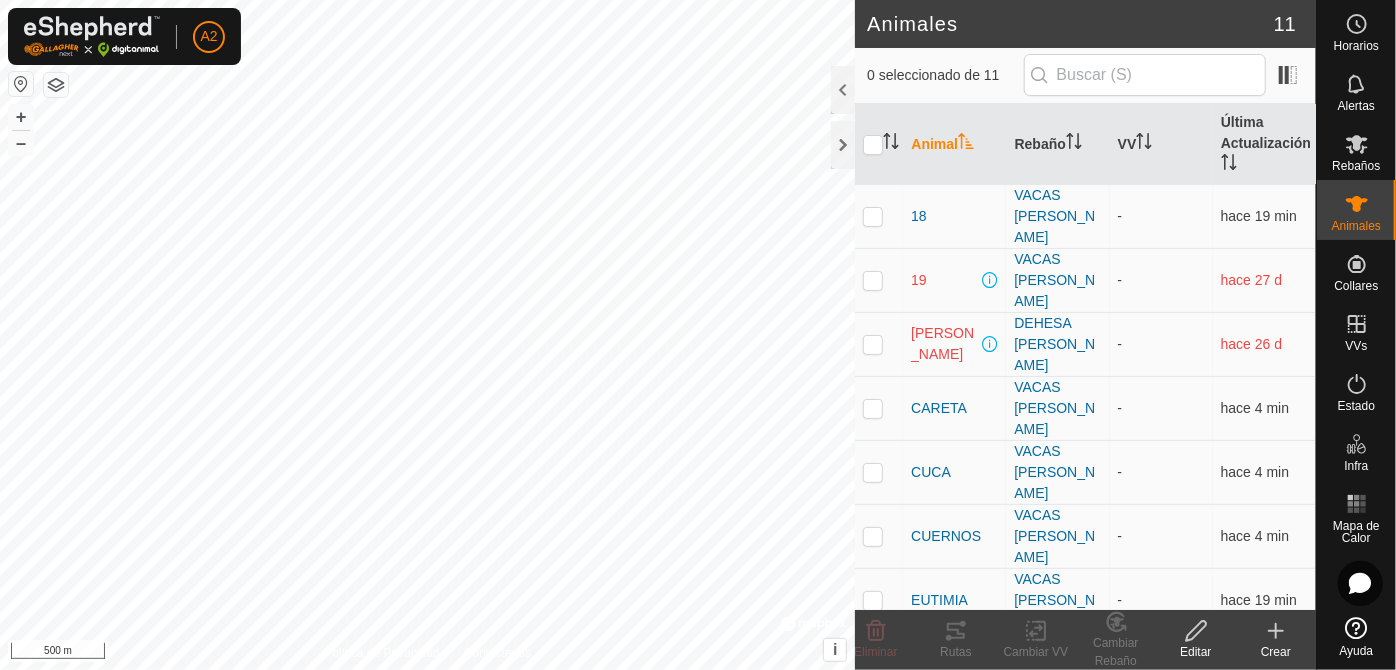 click 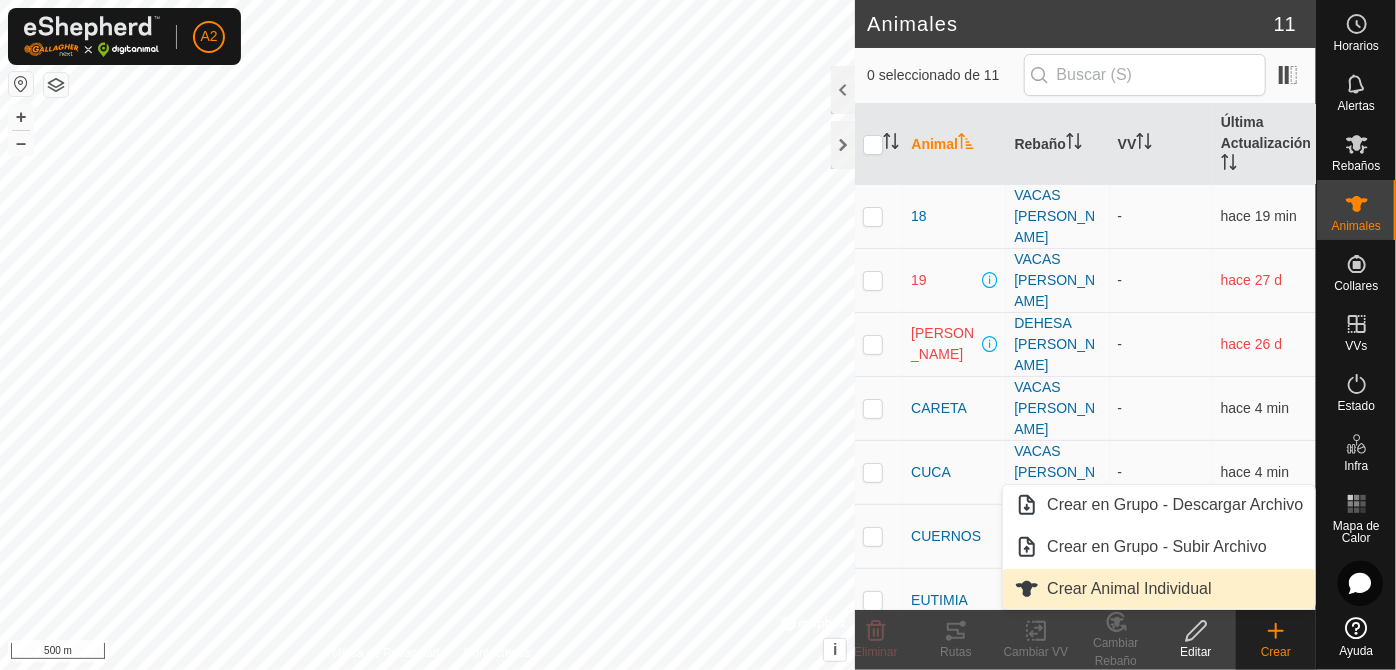 click on "Crear Animal Individual" at bounding box center (1159, 589) 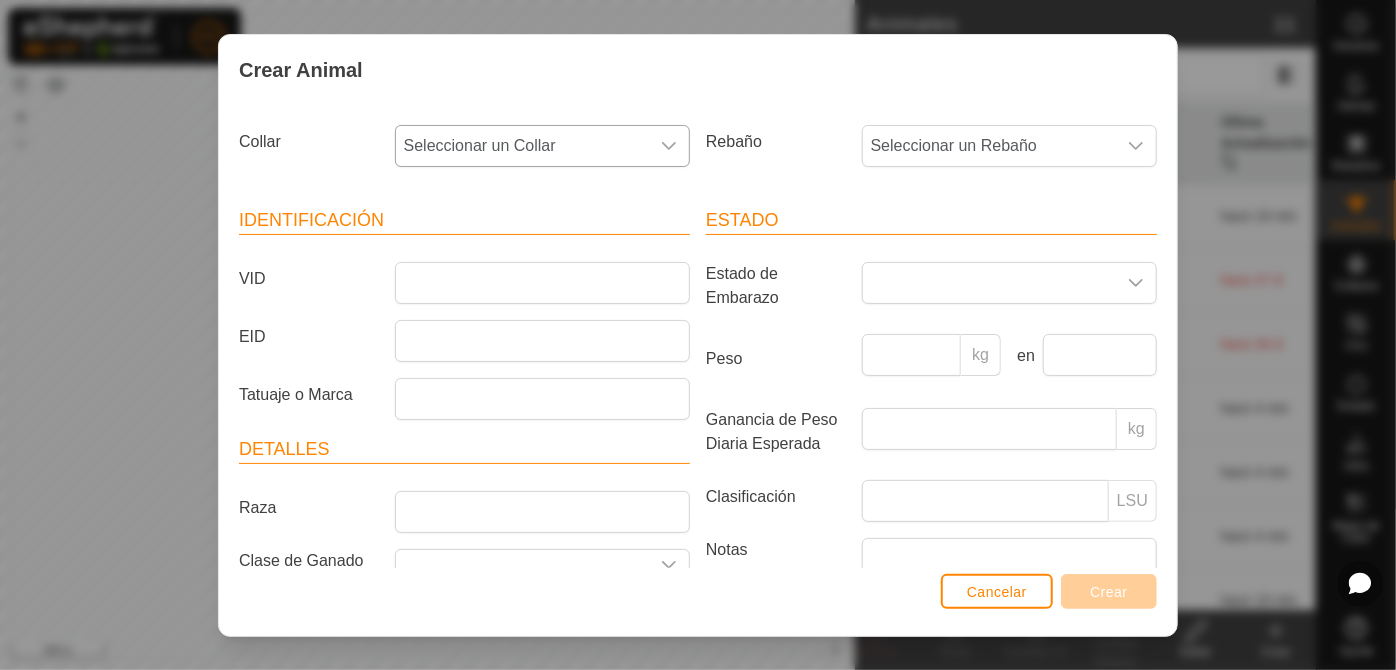 click on "Seleccionar un Collar" at bounding box center [522, 146] 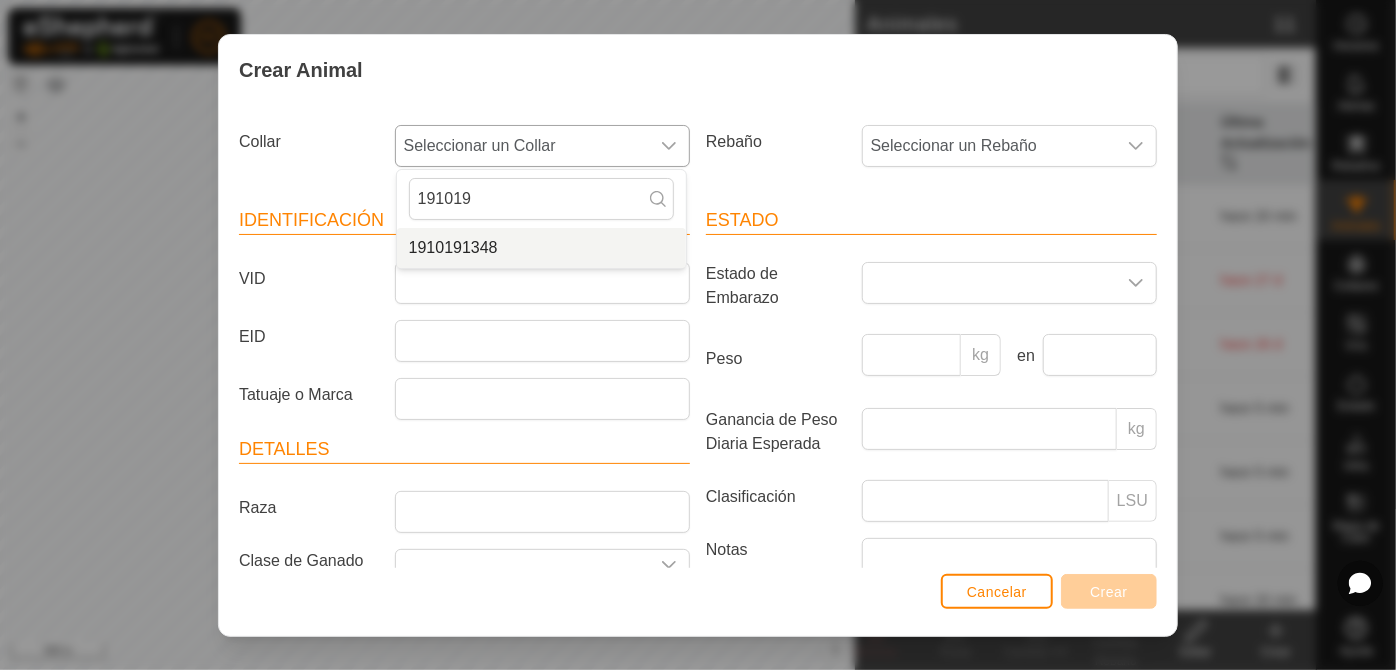 type on "191019" 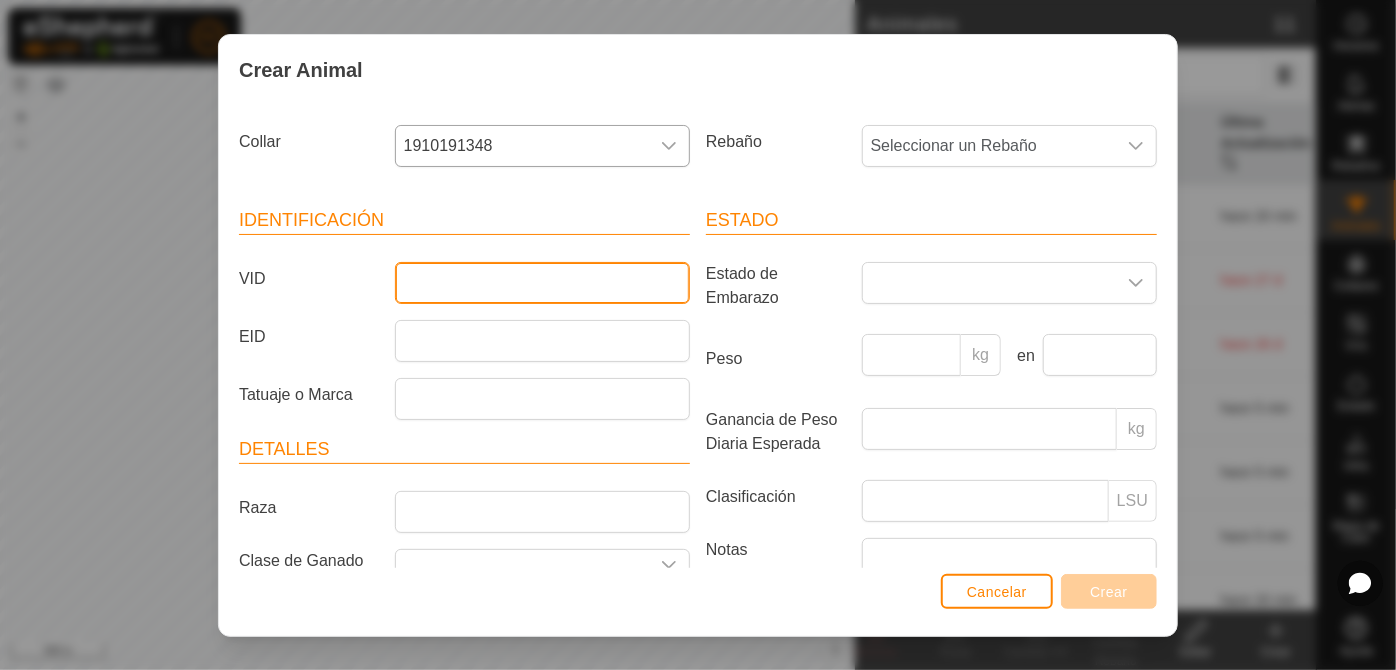 click on "VID" at bounding box center [542, 283] 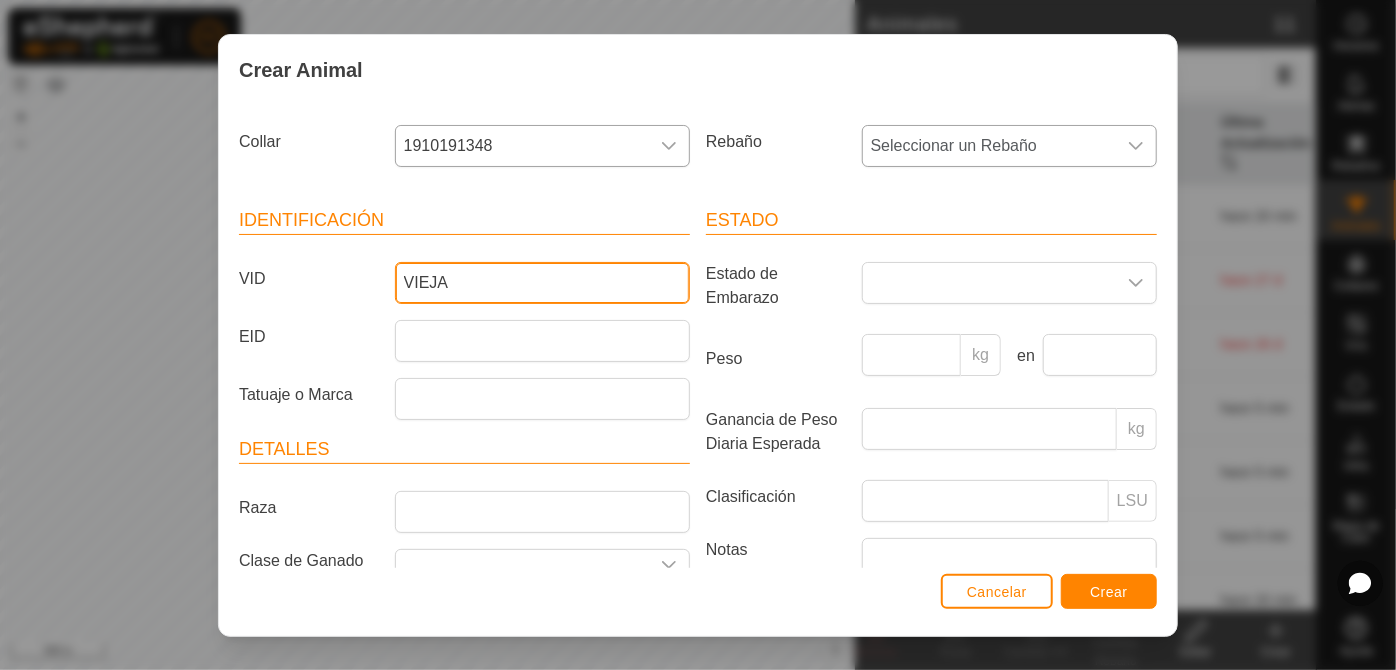 type on "VIEJA" 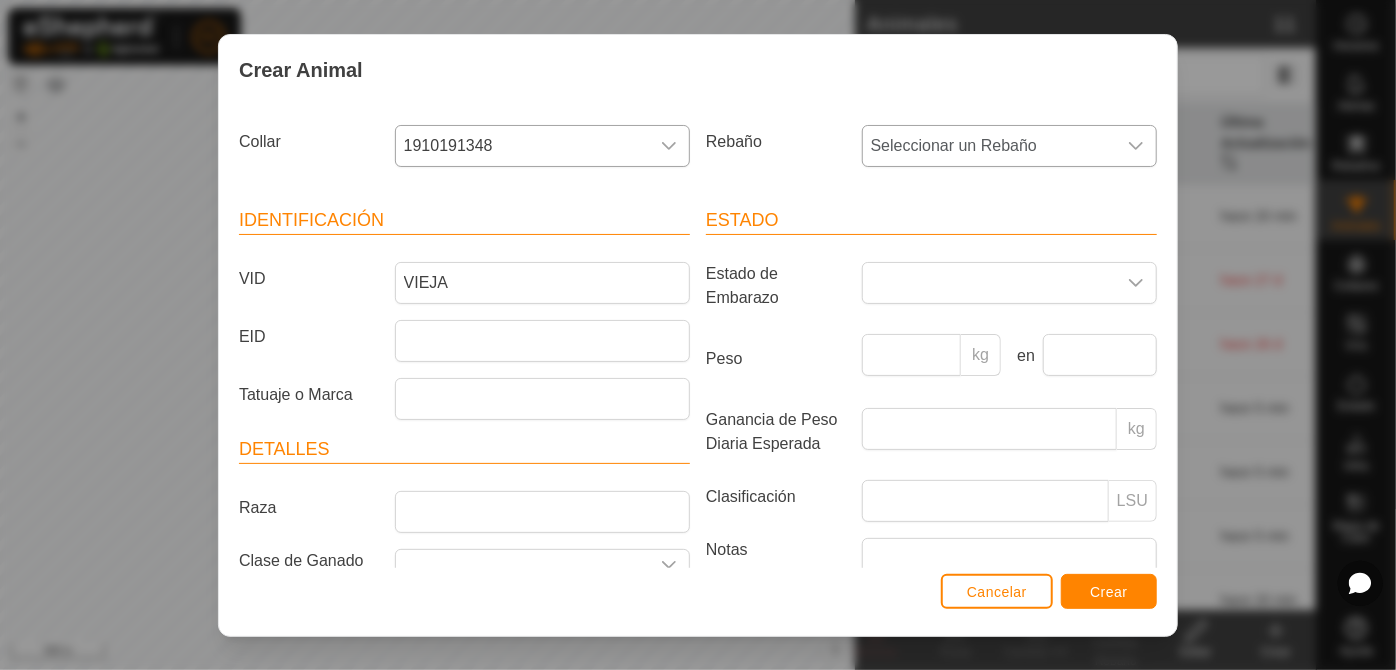 click on "Seleccionar un Rebaño" at bounding box center [989, 146] 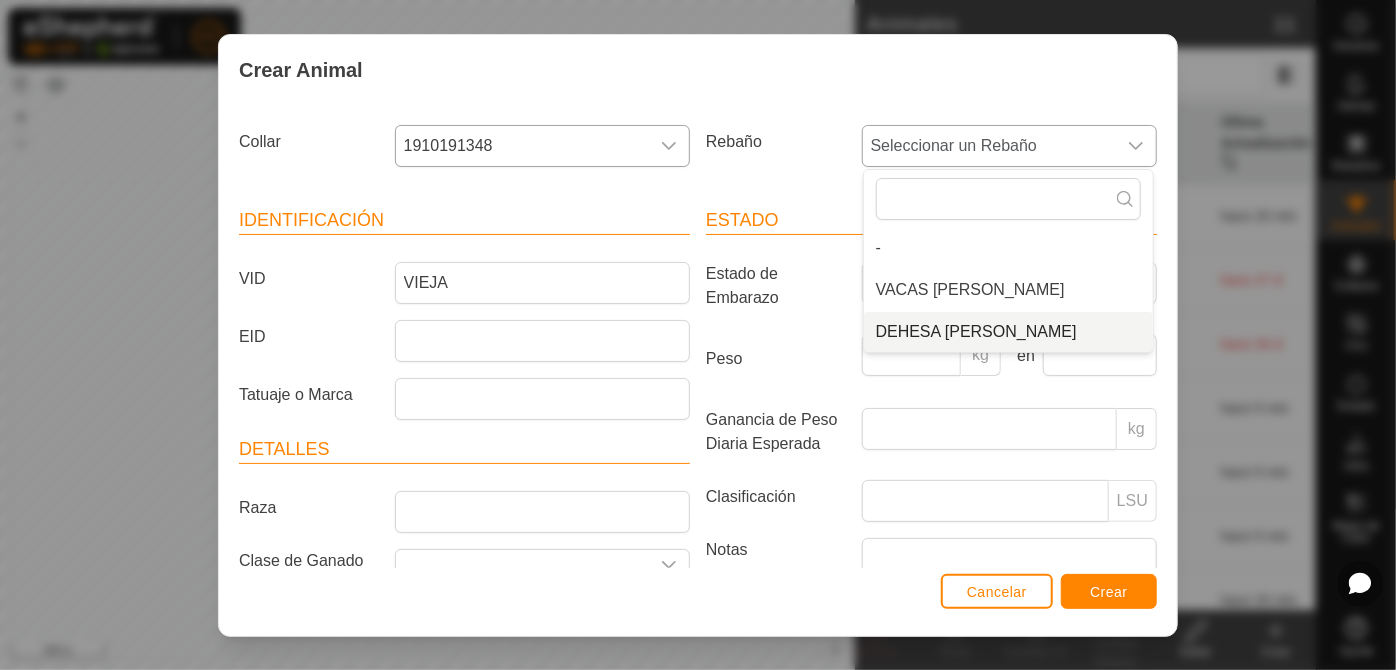 click on "DEHESA [PERSON_NAME]" at bounding box center [1008, 332] 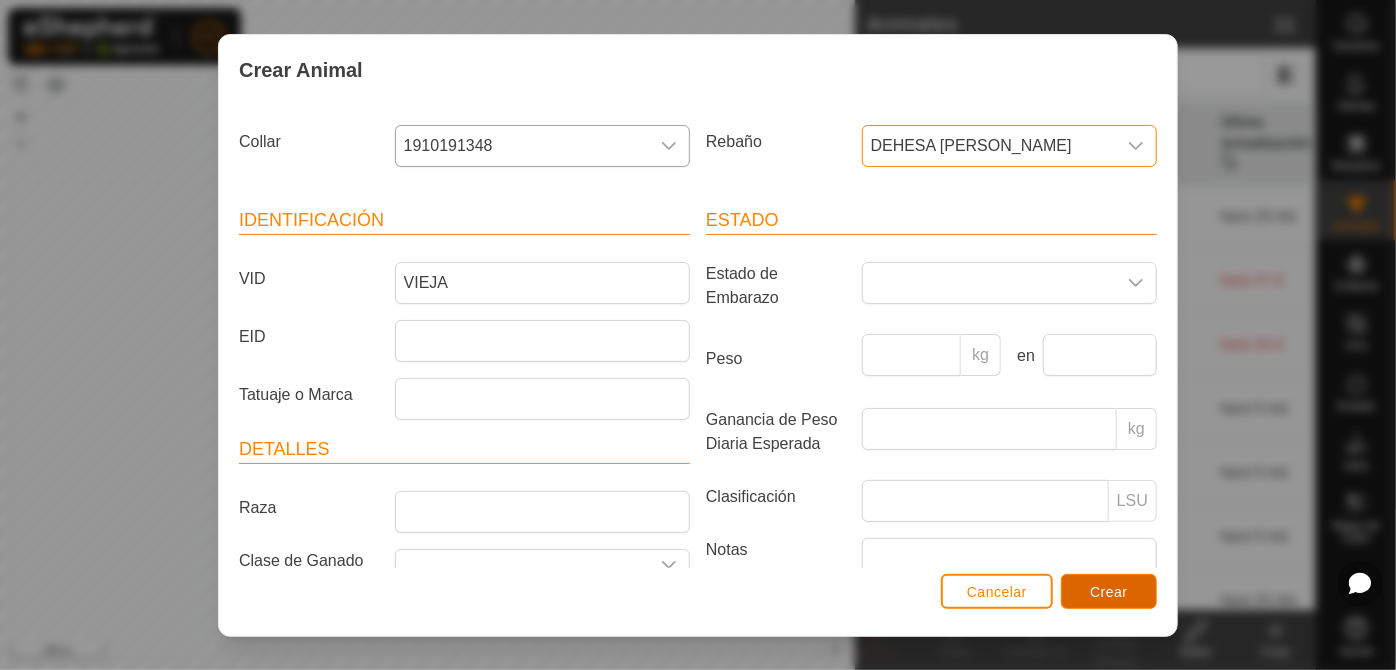 click on "Crear" at bounding box center [1109, 592] 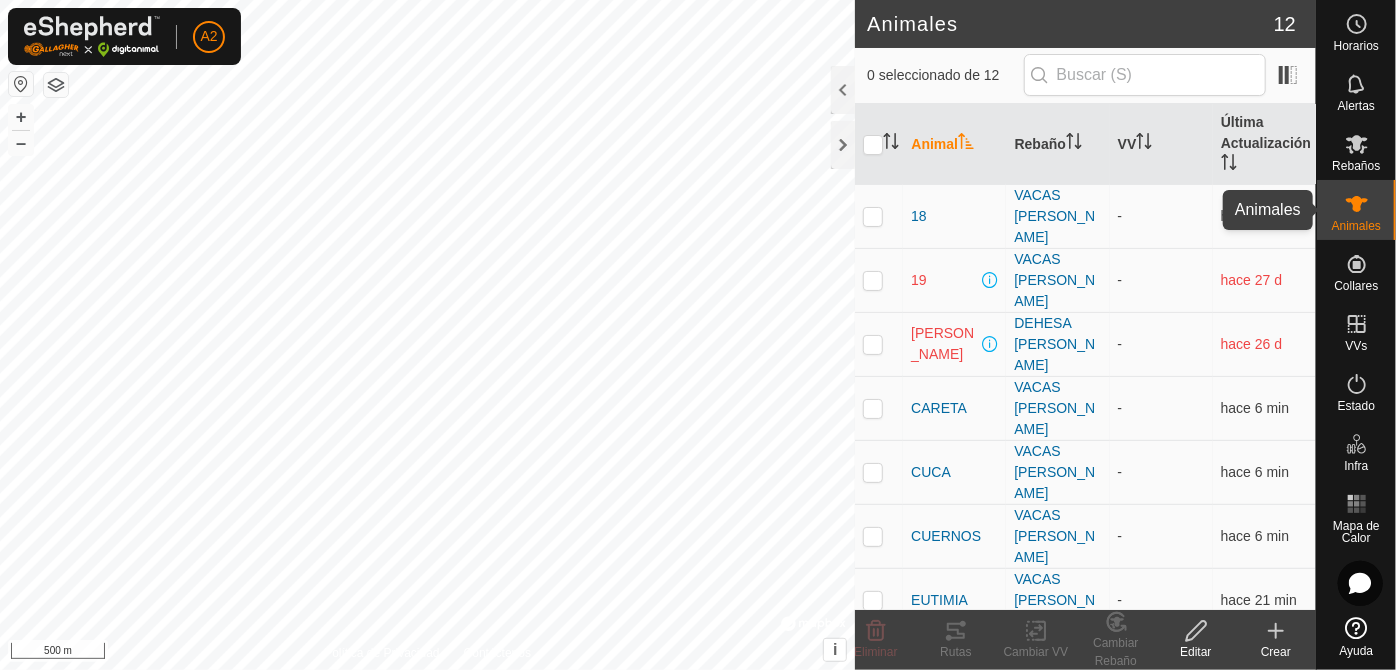click 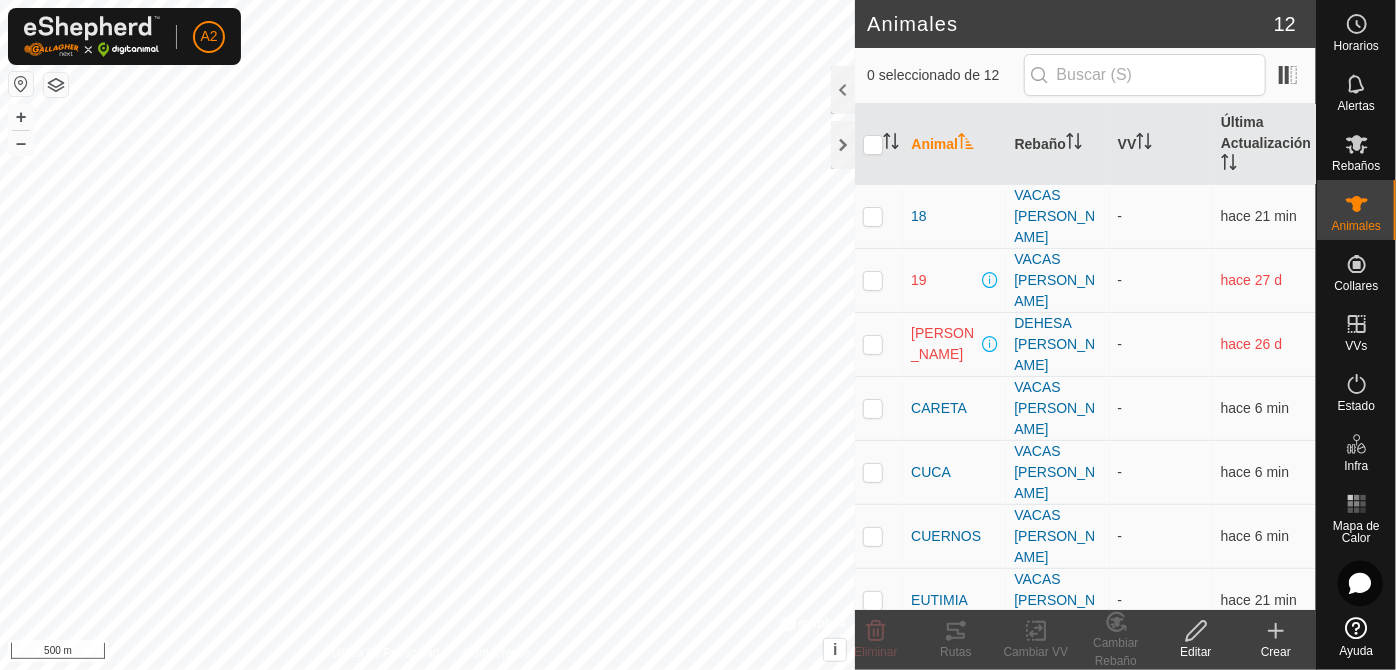 click 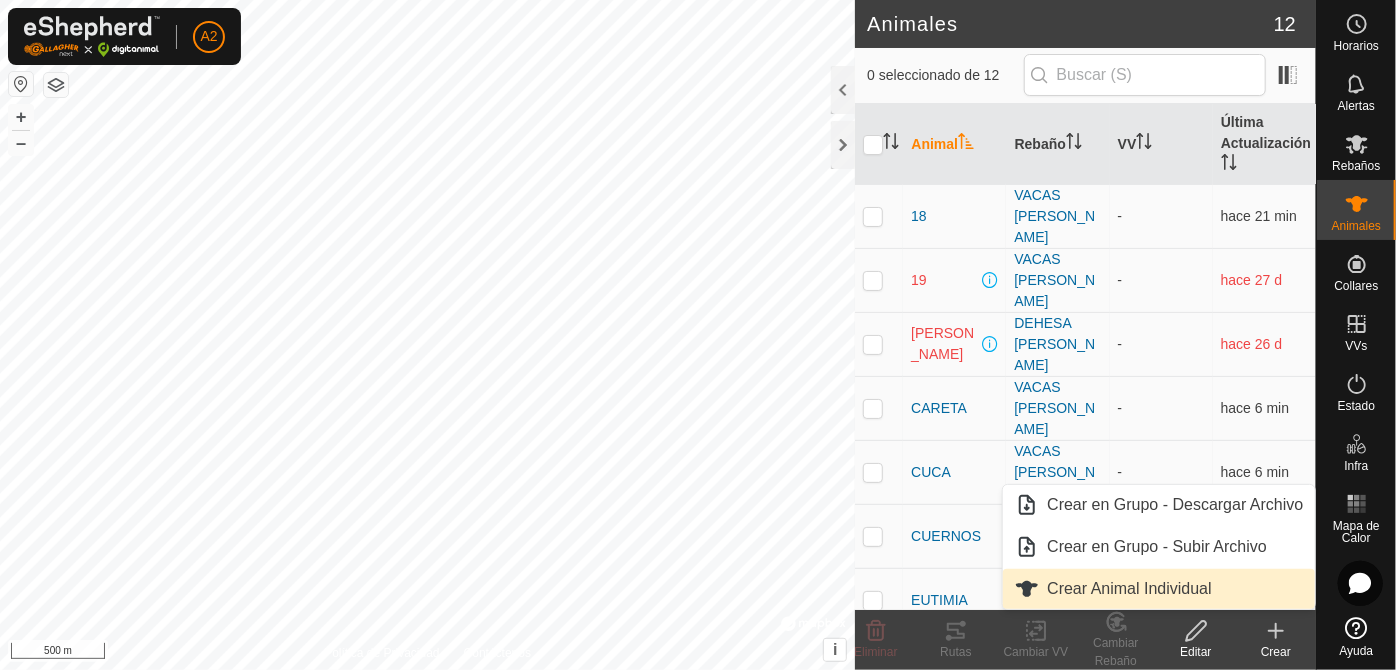 click on "Crear Animal Individual" at bounding box center (1159, 589) 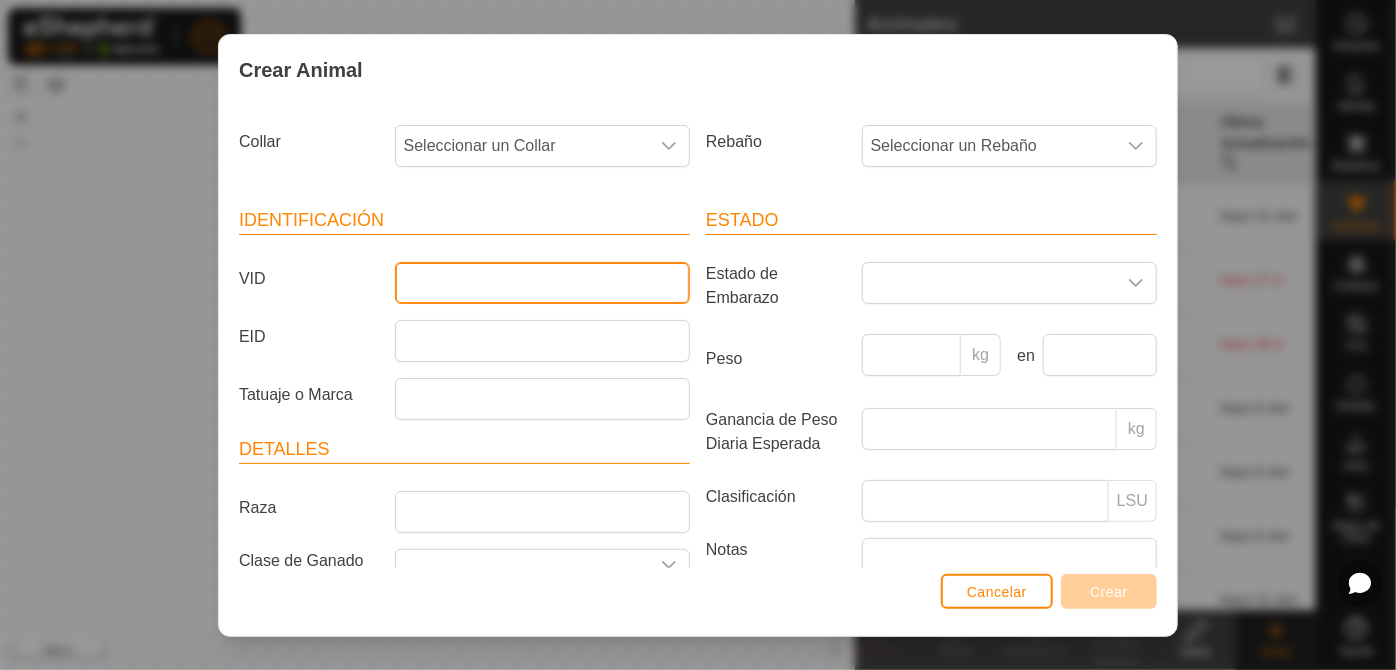 click on "VID" at bounding box center (542, 283) 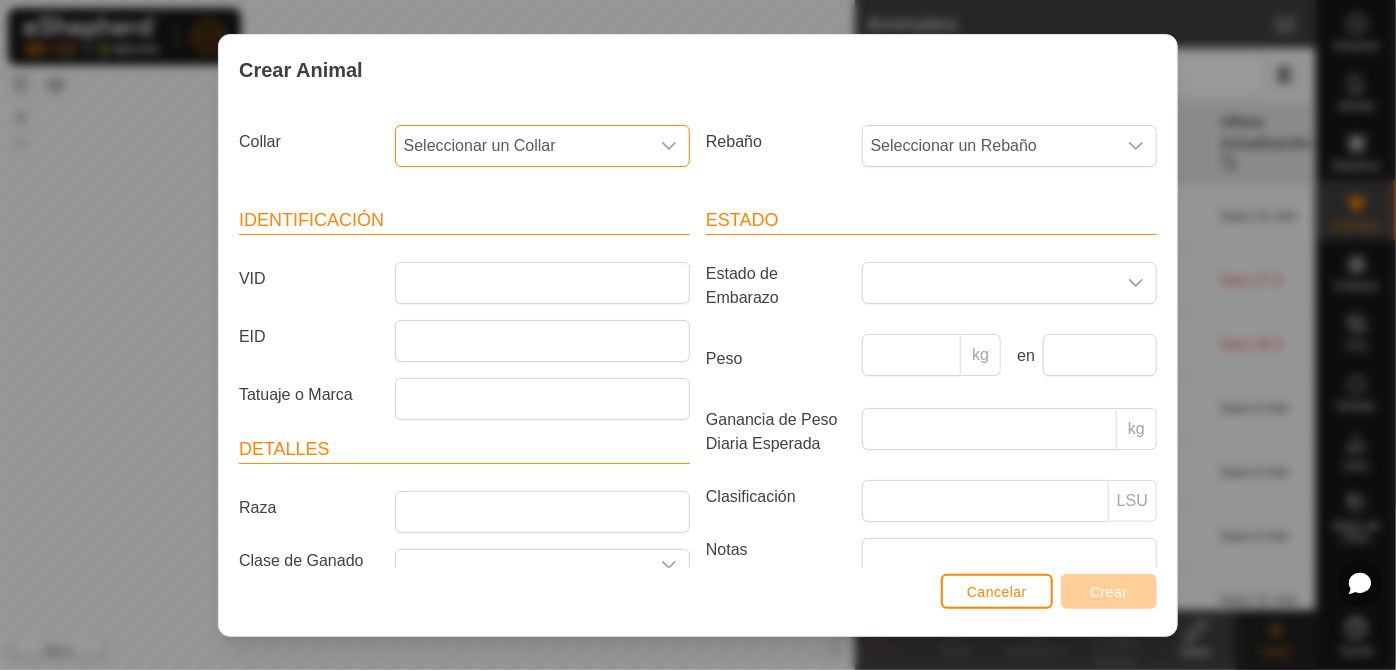 click on "Seleccionar un Collar" at bounding box center [522, 146] 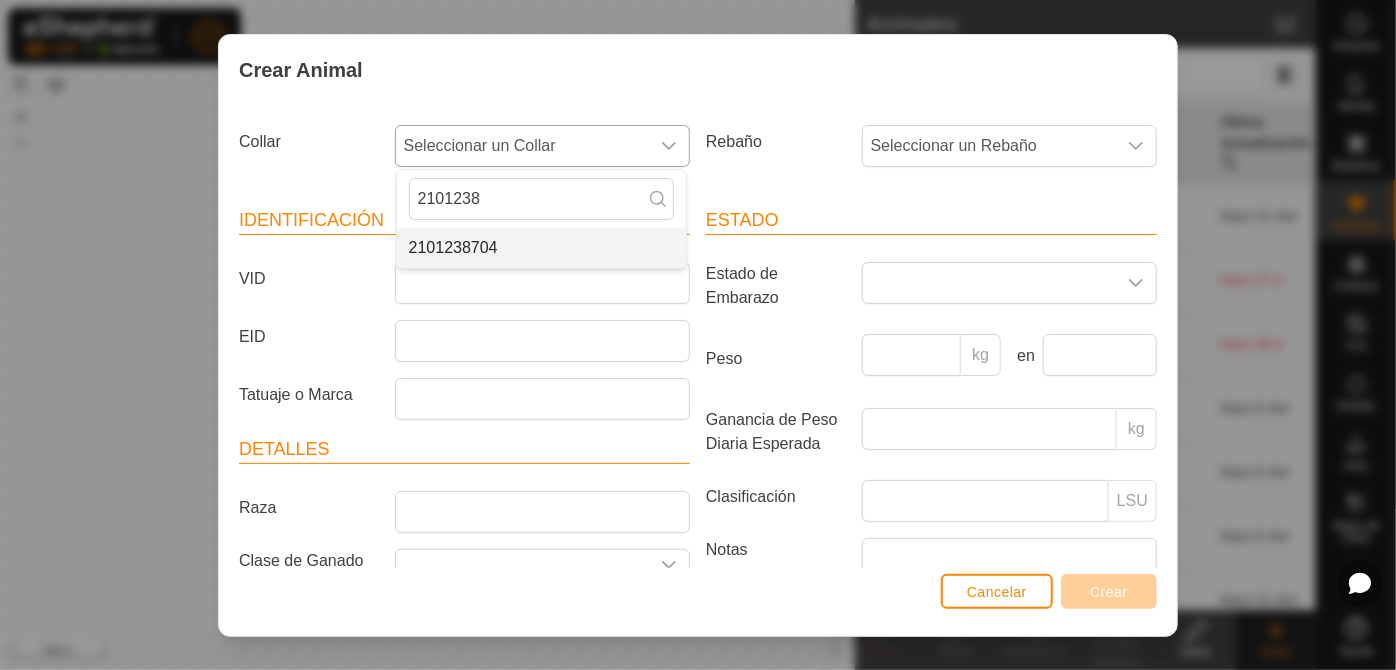 type on "2101238" 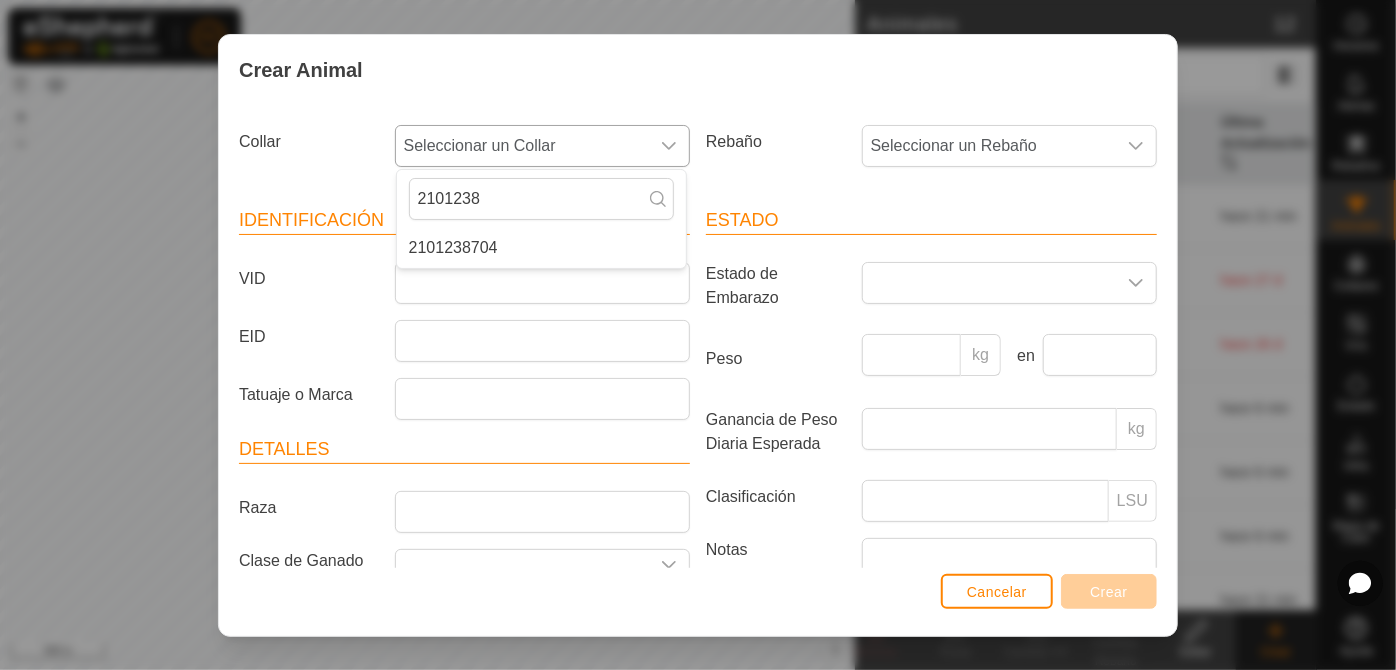 click on "2101238704" at bounding box center (541, 248) 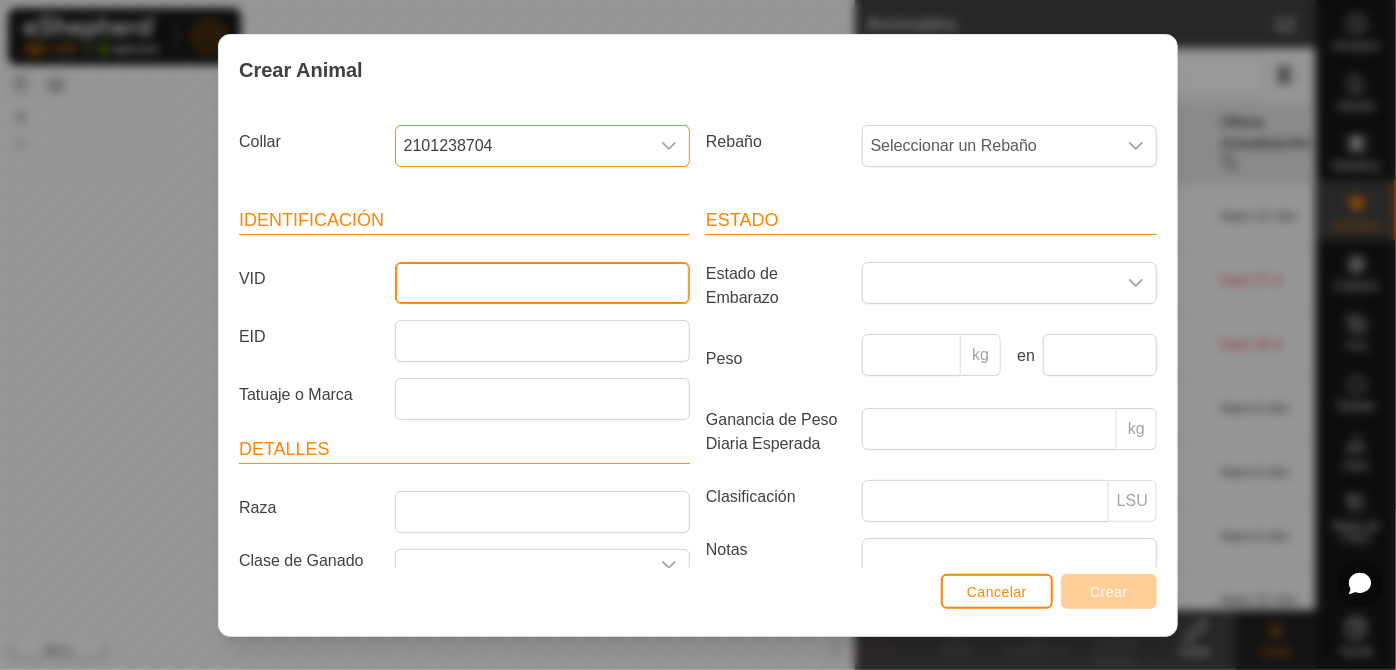 click on "VID" at bounding box center (542, 283) 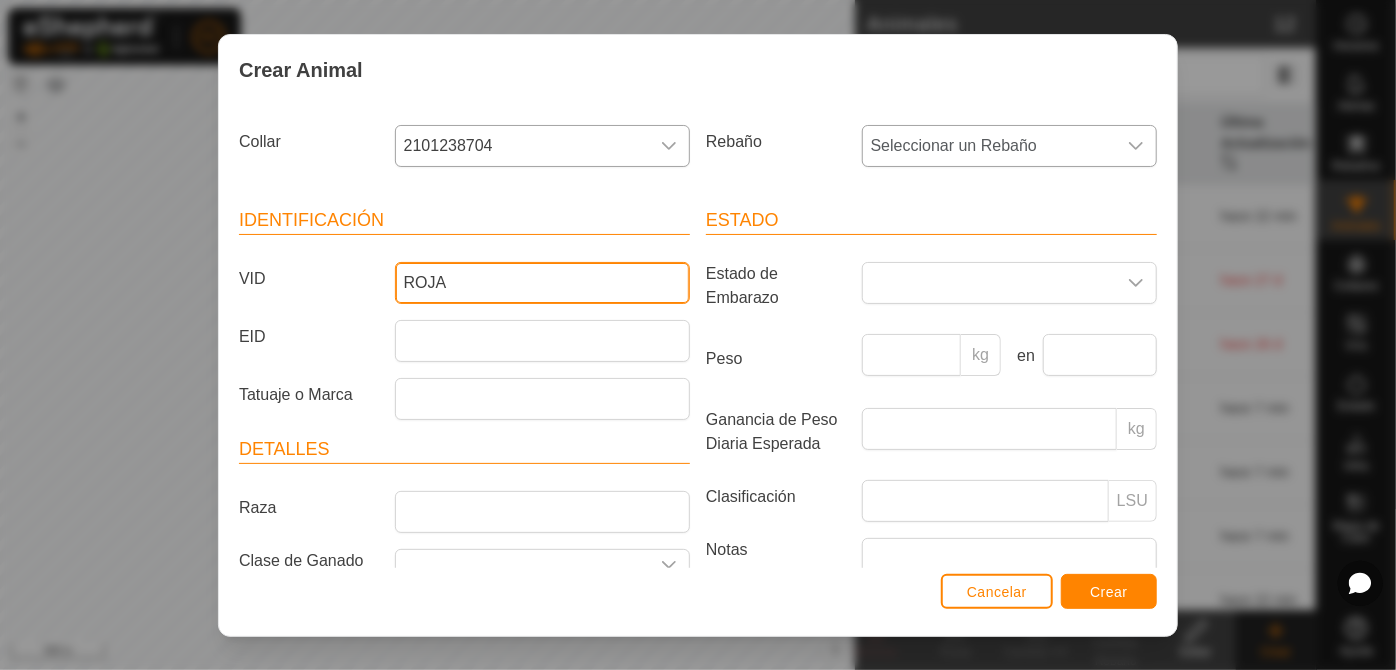 type on "ROJA" 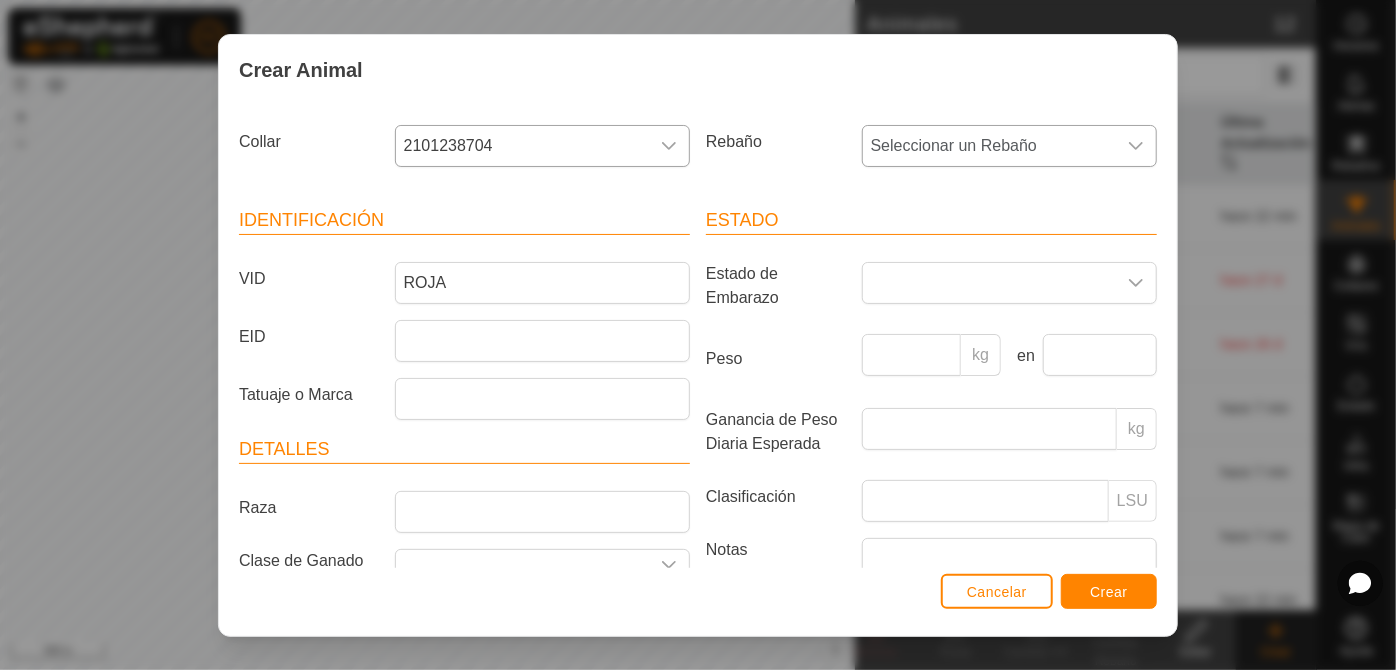 click on "Seleccionar un Rebaño" at bounding box center [989, 146] 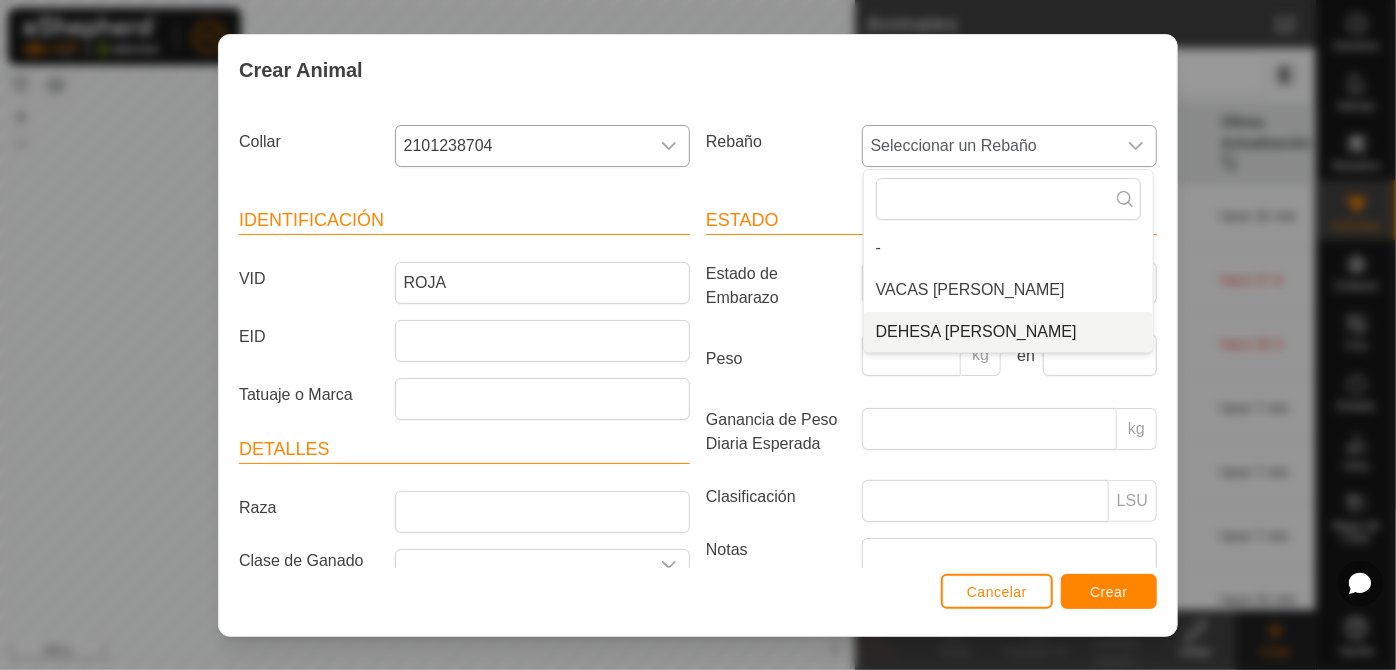 click on "DEHESA [PERSON_NAME]" at bounding box center (1008, 332) 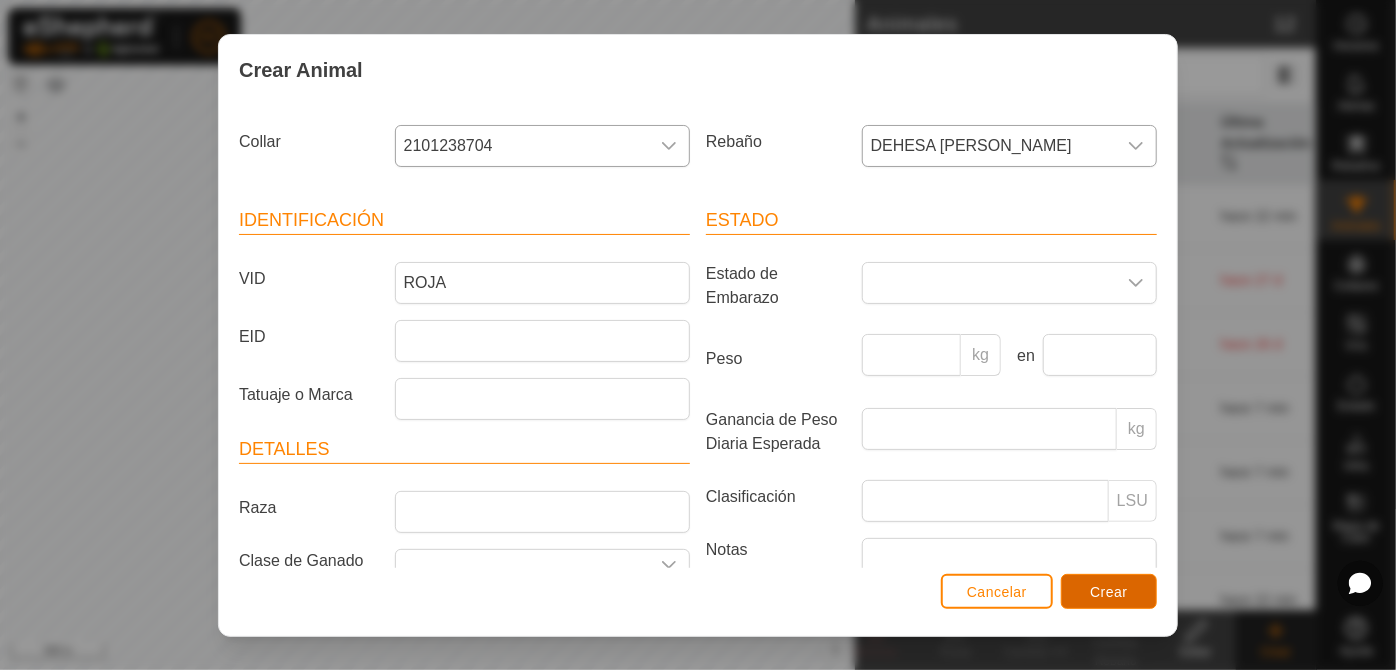 click on "Crear" at bounding box center [1109, 591] 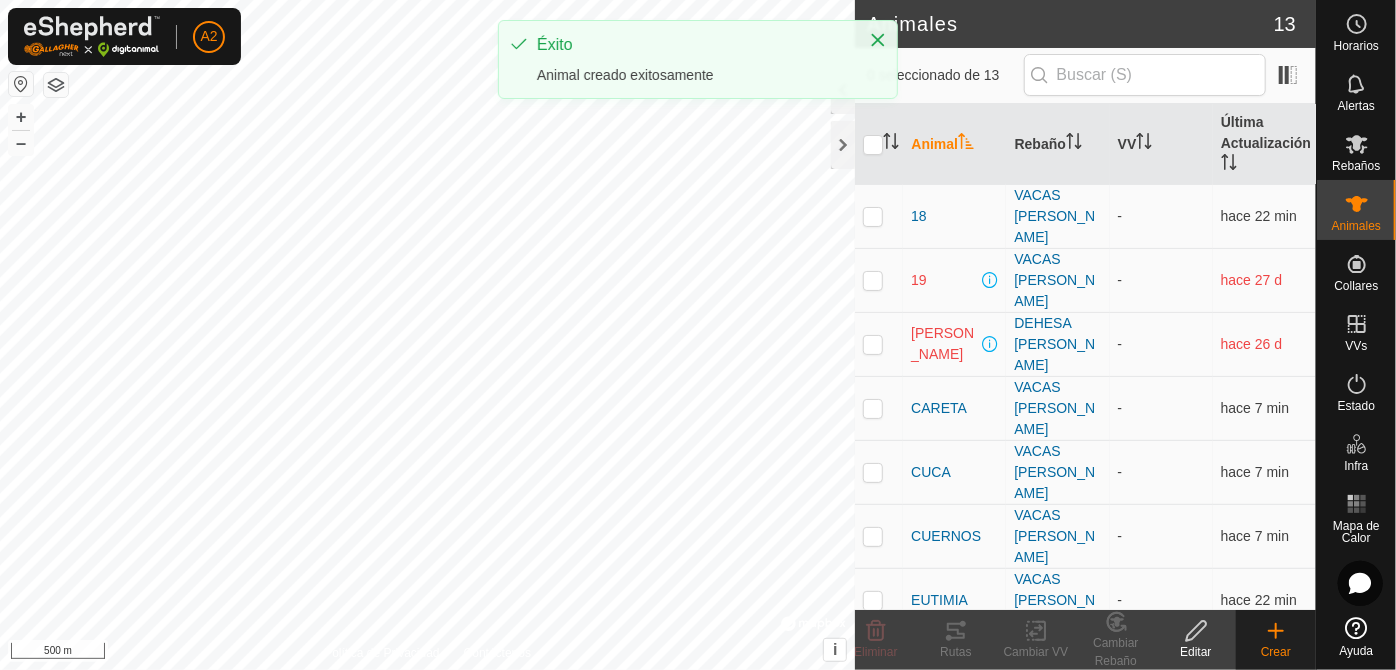 click 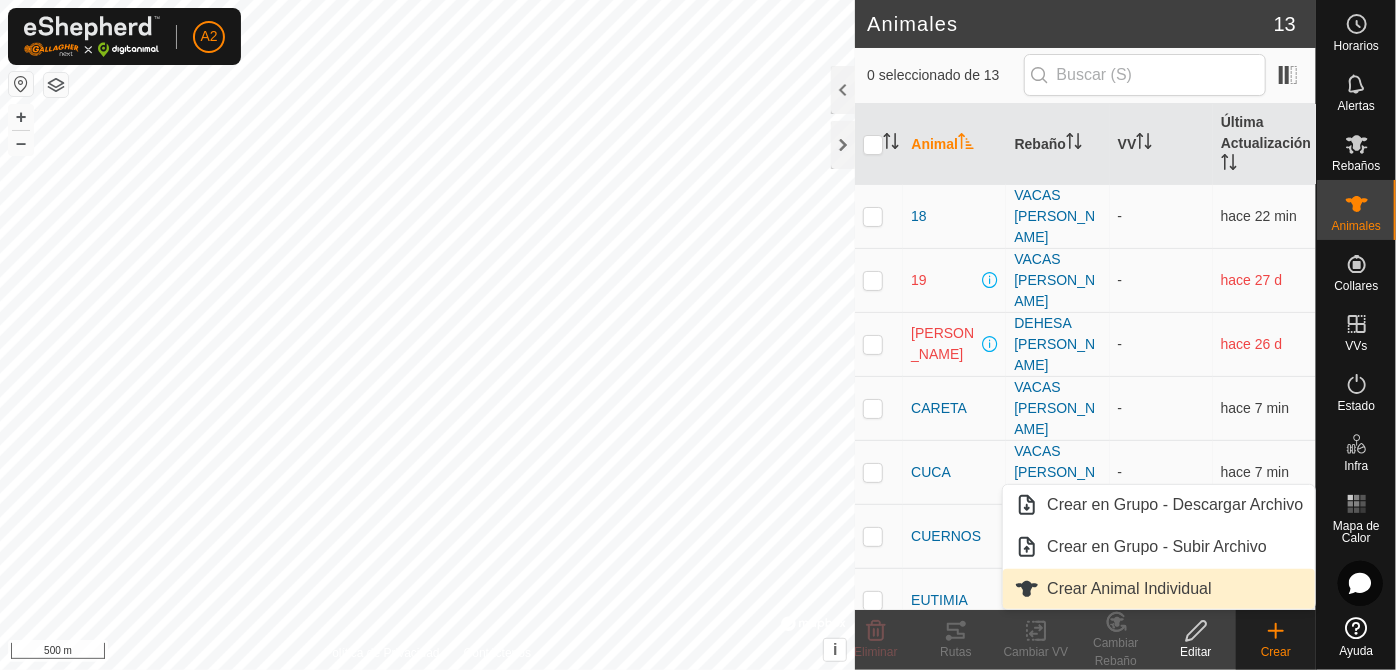 click on "Crear Animal Individual" at bounding box center [1159, 589] 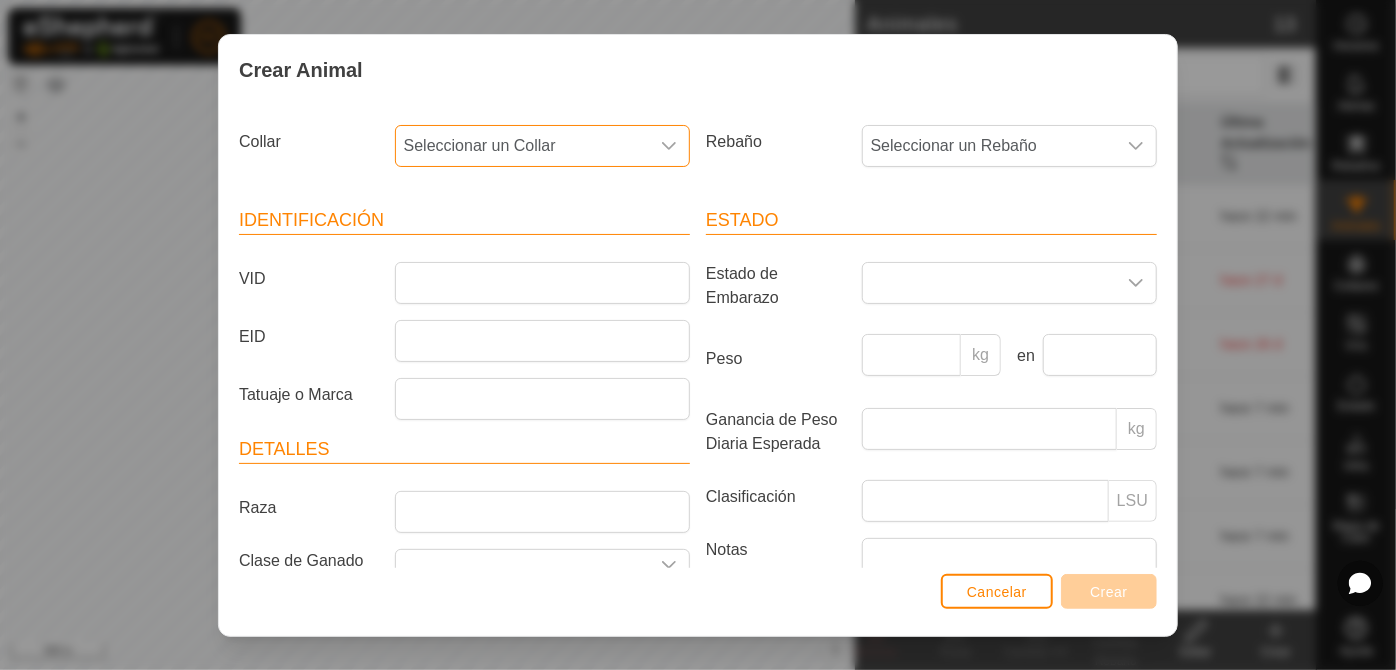 click on "Seleccionar un Collar" at bounding box center [522, 146] 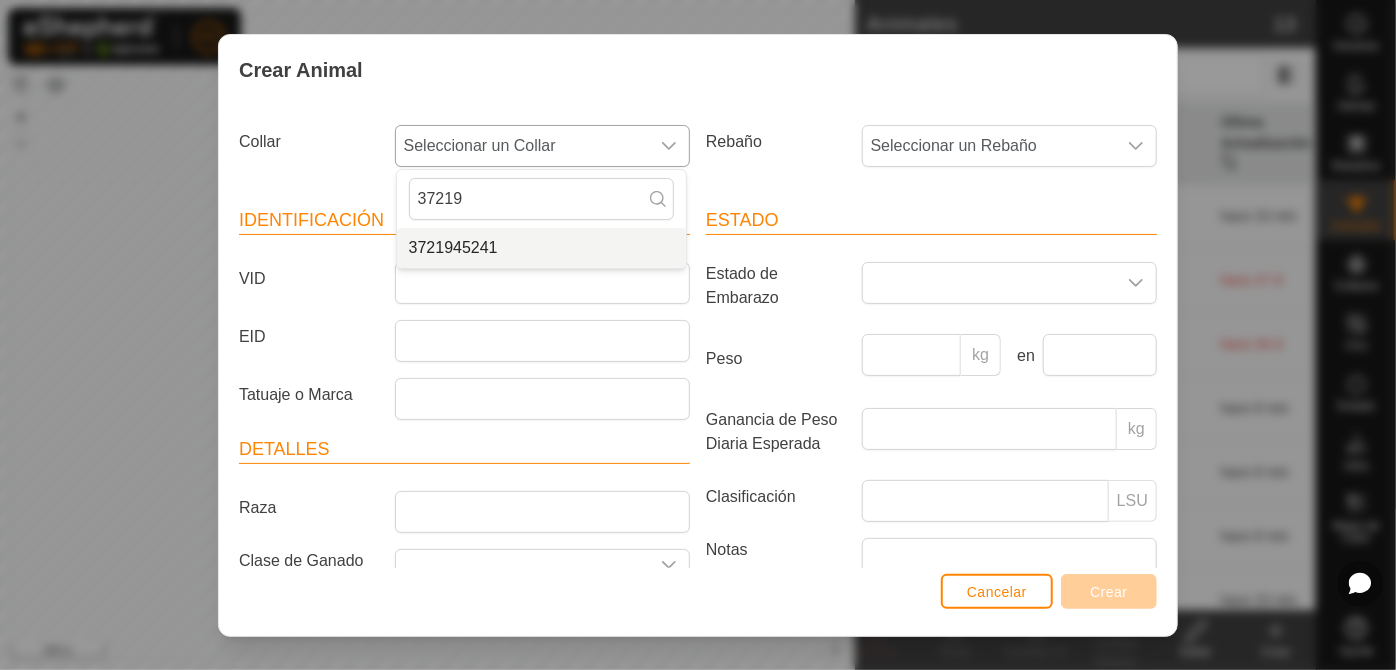 type on "37219" 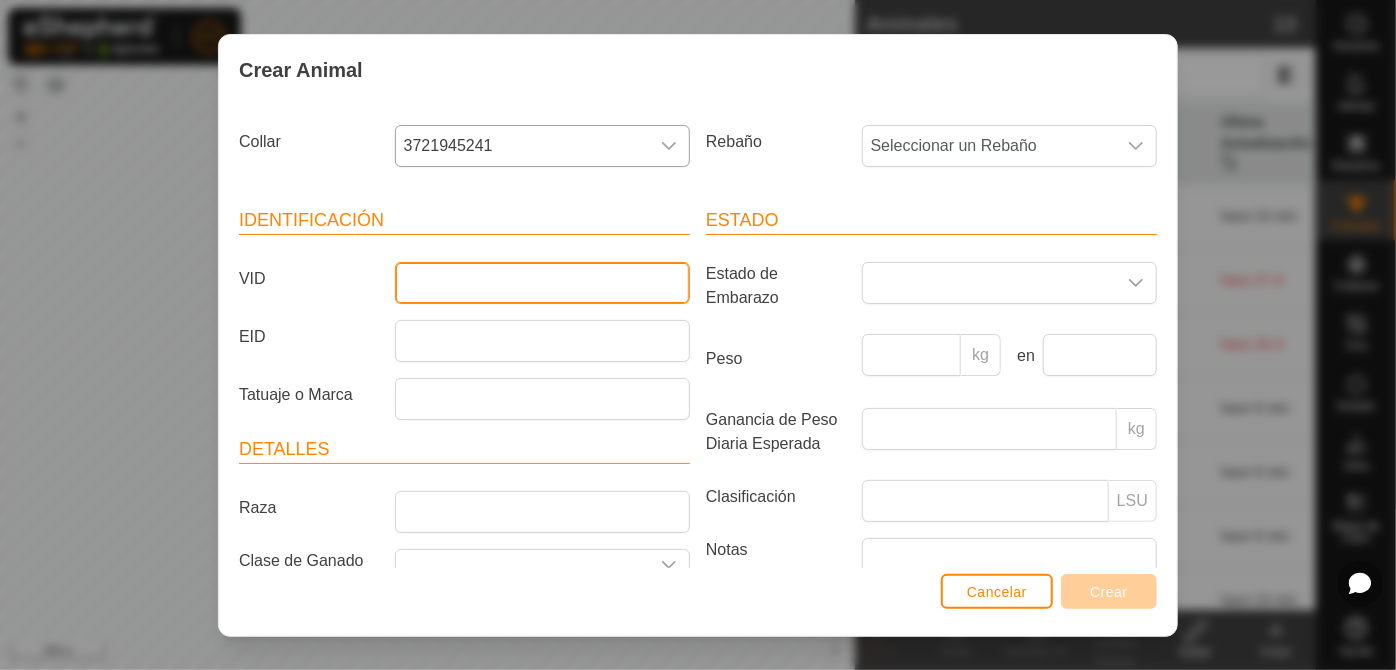 click on "VID" at bounding box center [542, 283] 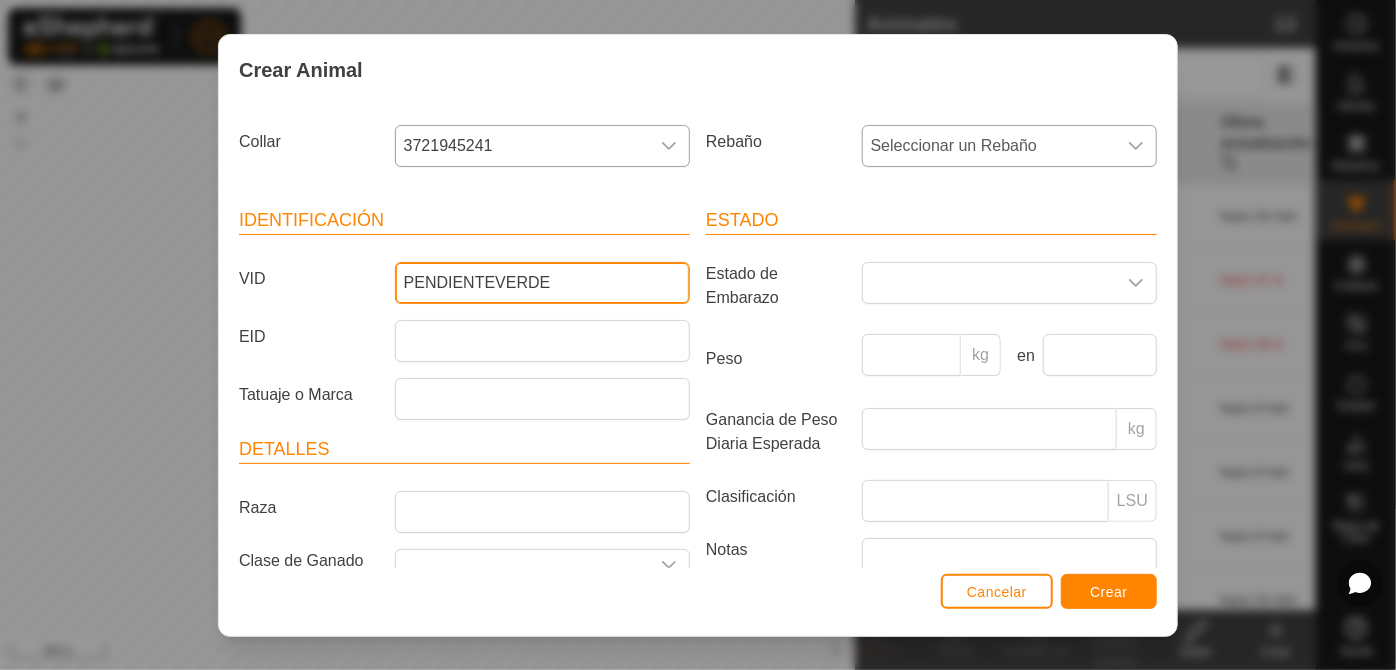 type on "PENDIENTEVERDE" 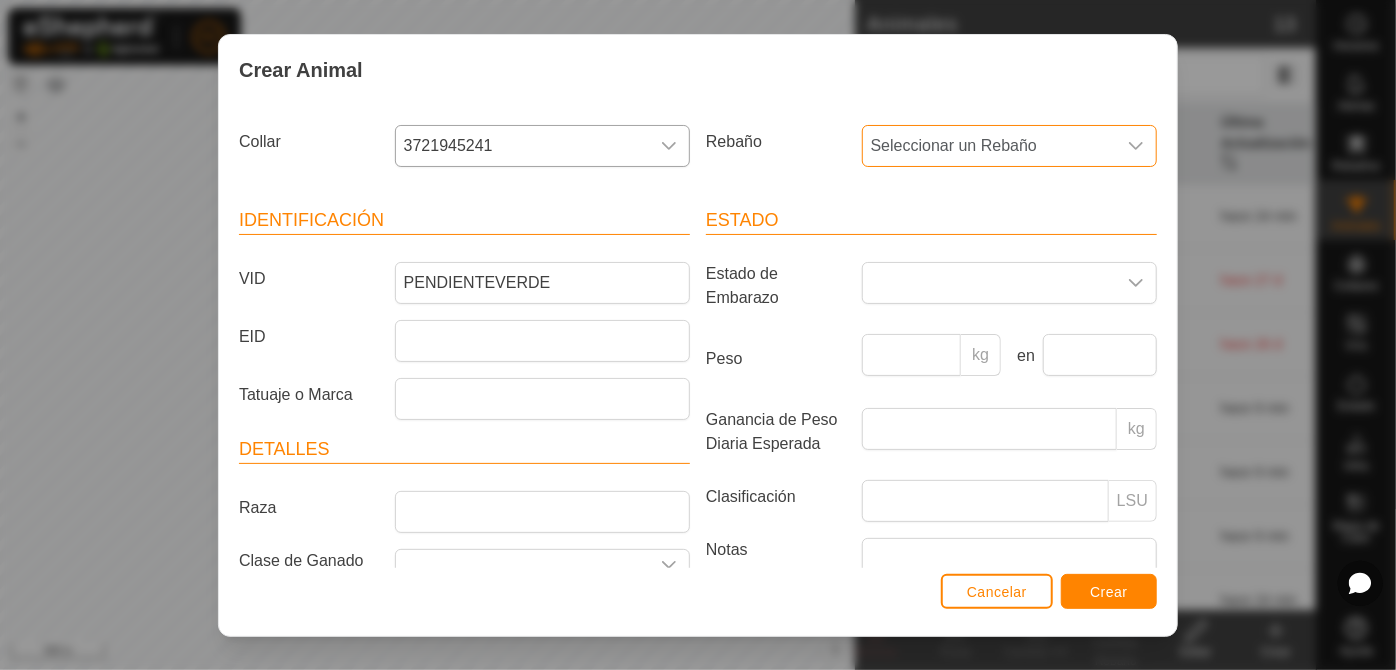 drag, startPoint x: 889, startPoint y: 135, endPoint x: 895, endPoint y: 147, distance: 13.416408 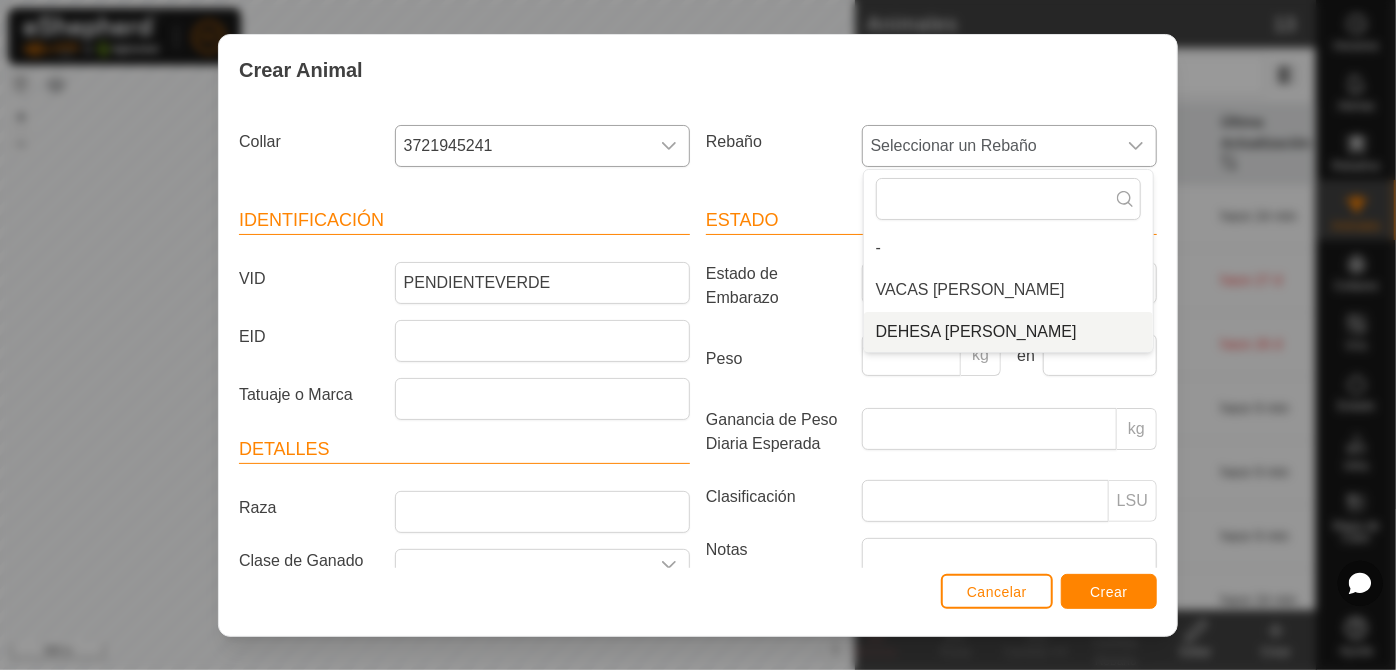 click on "DEHESA [PERSON_NAME]" at bounding box center (1008, 332) 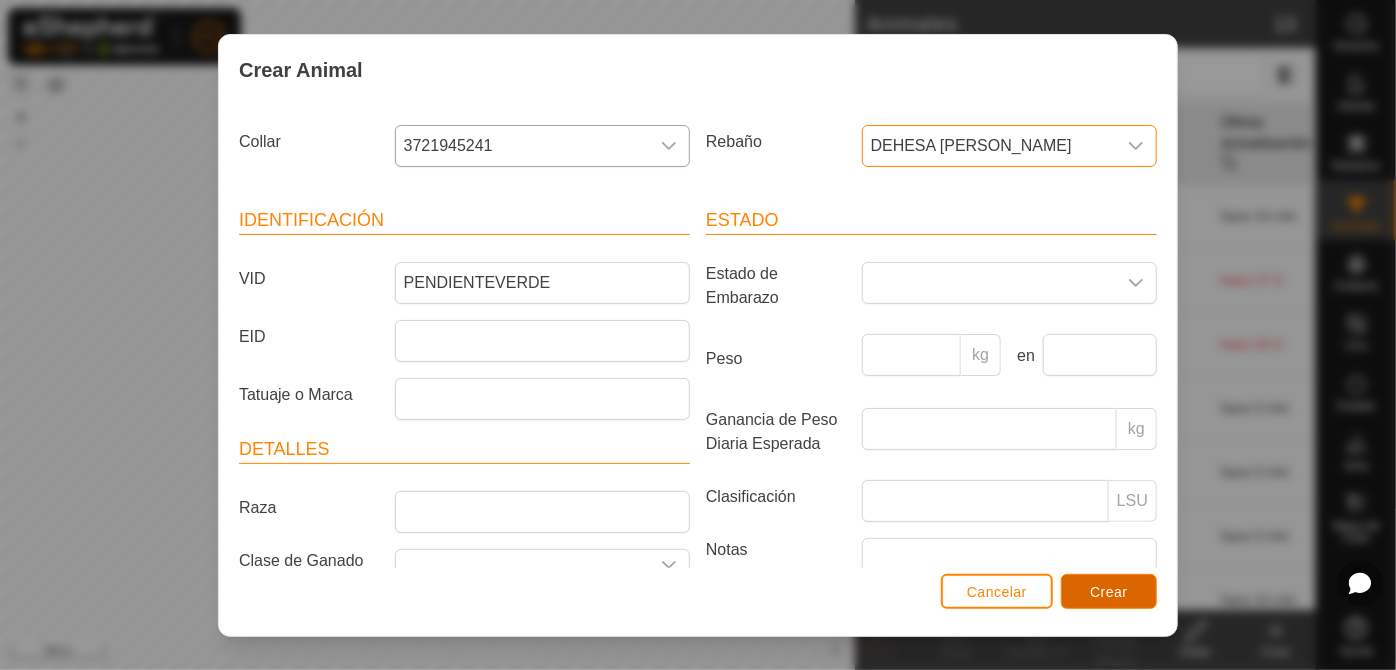 click on "Crear" at bounding box center [1109, 592] 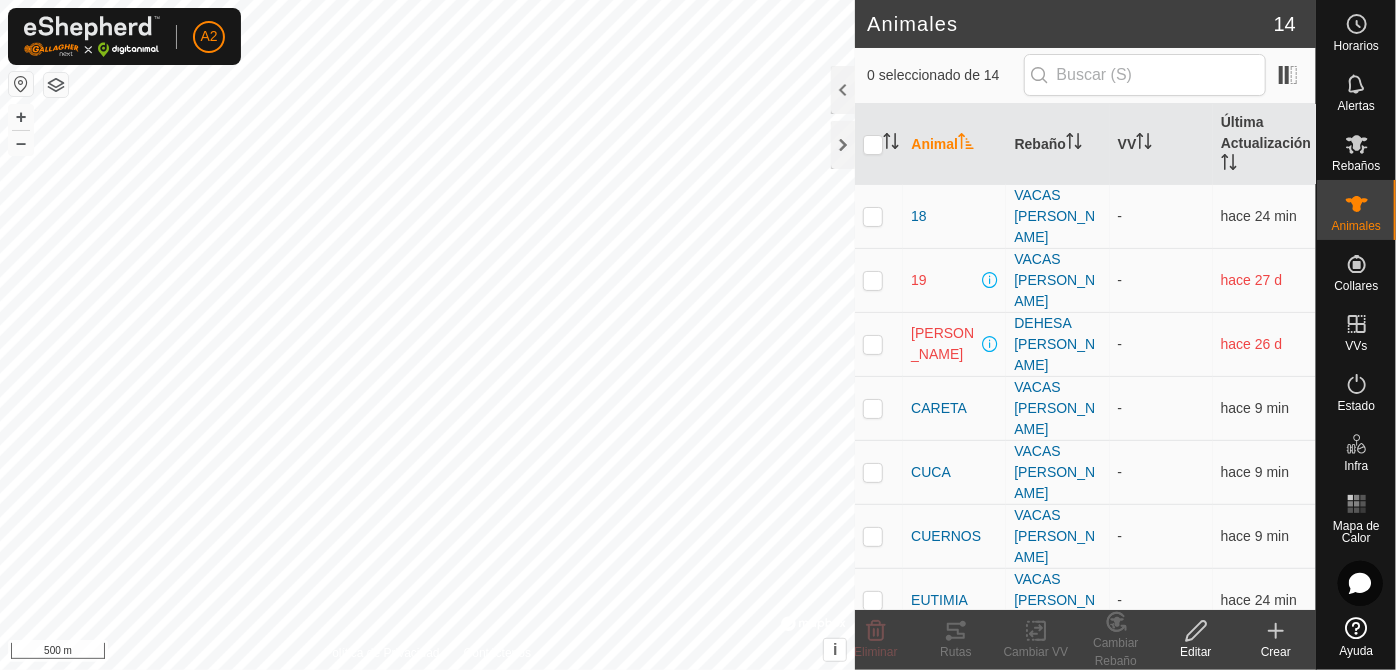 click 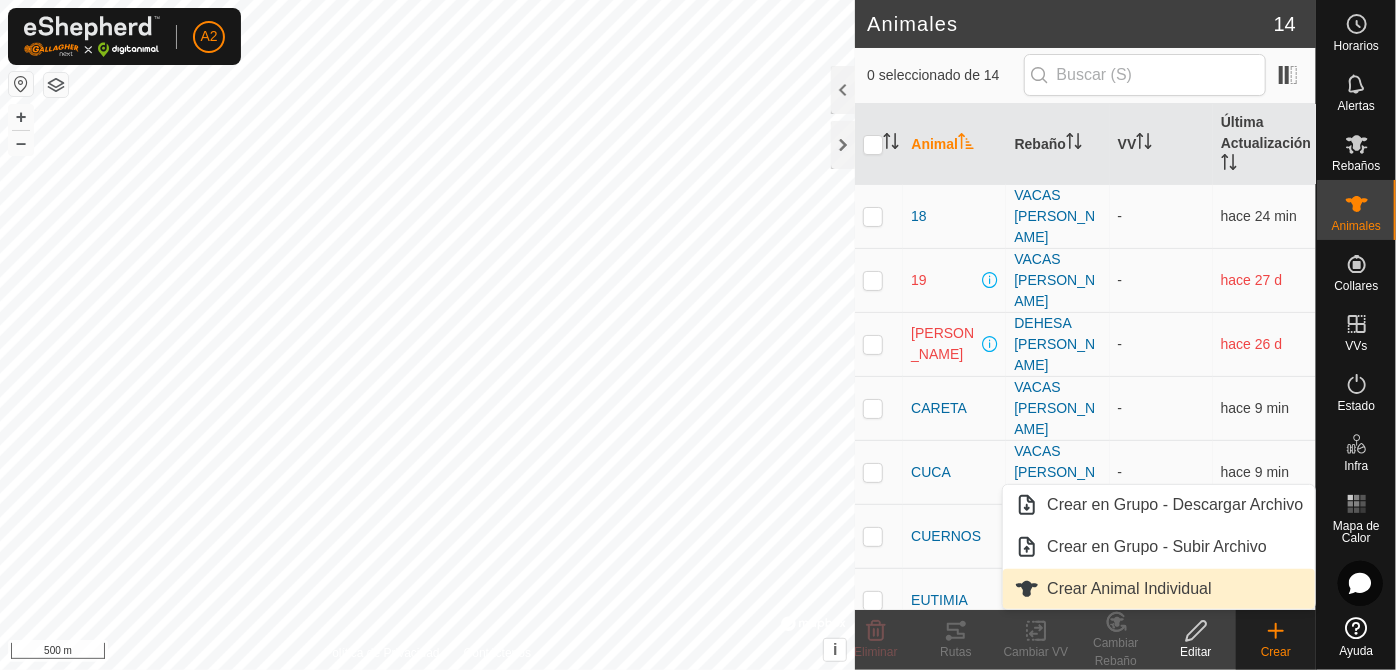 click on "Crear Animal Individual" at bounding box center (1159, 589) 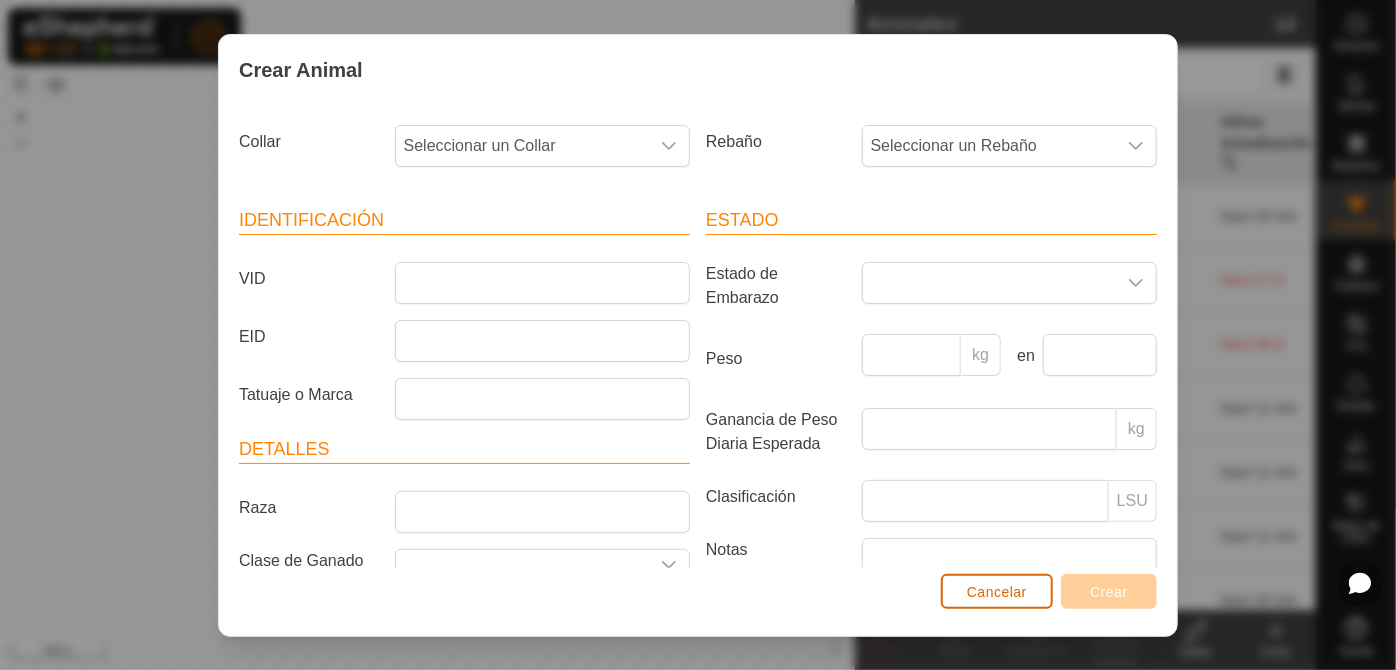 click on "Cancelar" at bounding box center [997, 592] 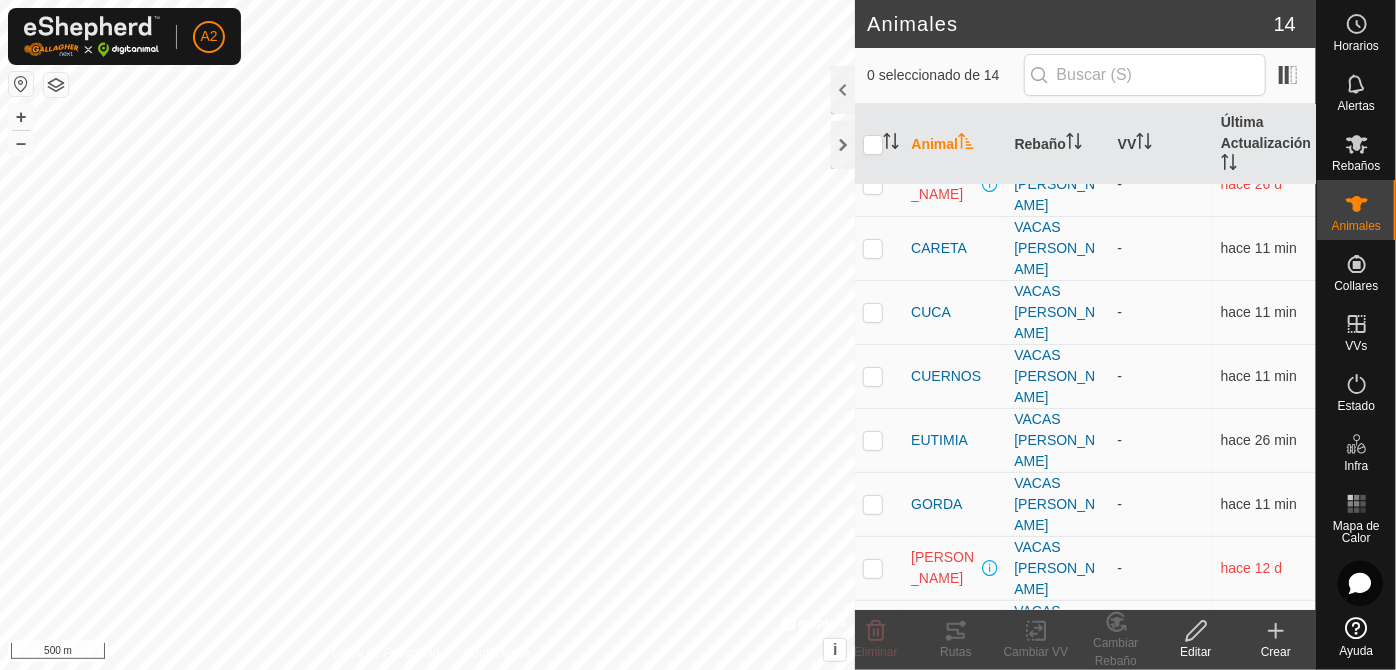 scroll, scrollTop: 181, scrollLeft: 0, axis: vertical 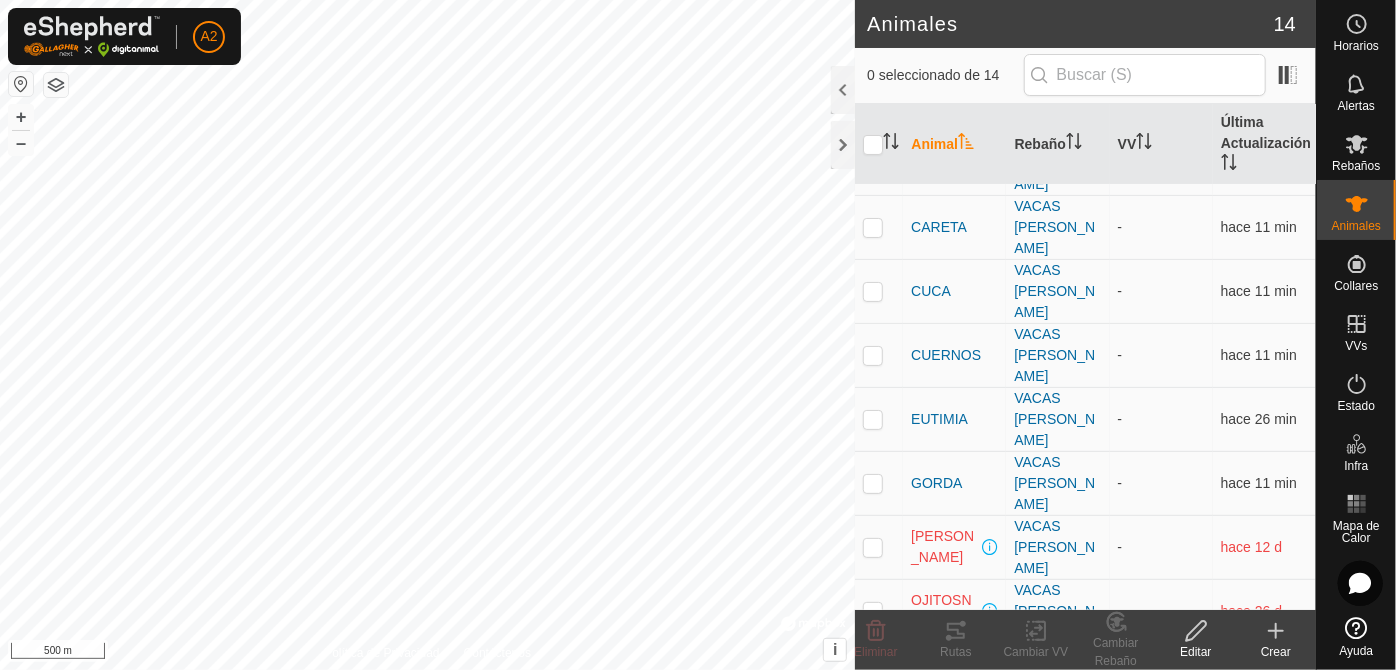 click 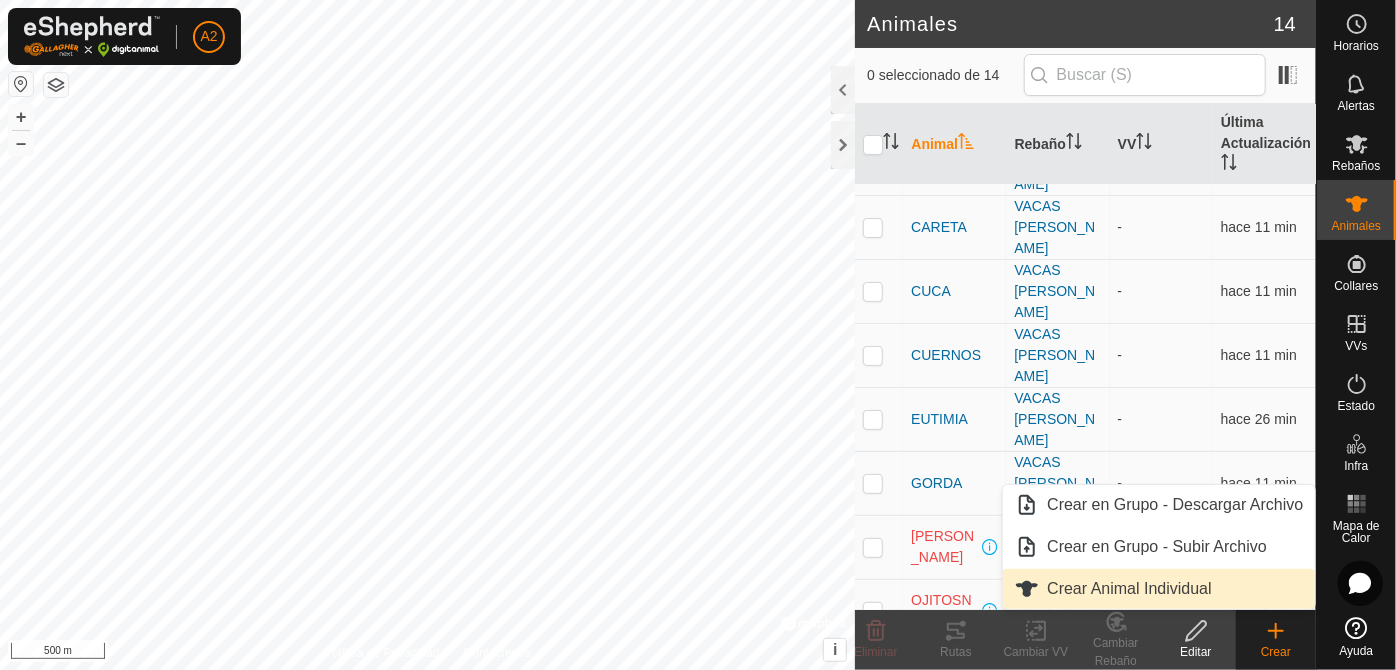 click on "Crear Animal Individual" at bounding box center (1159, 589) 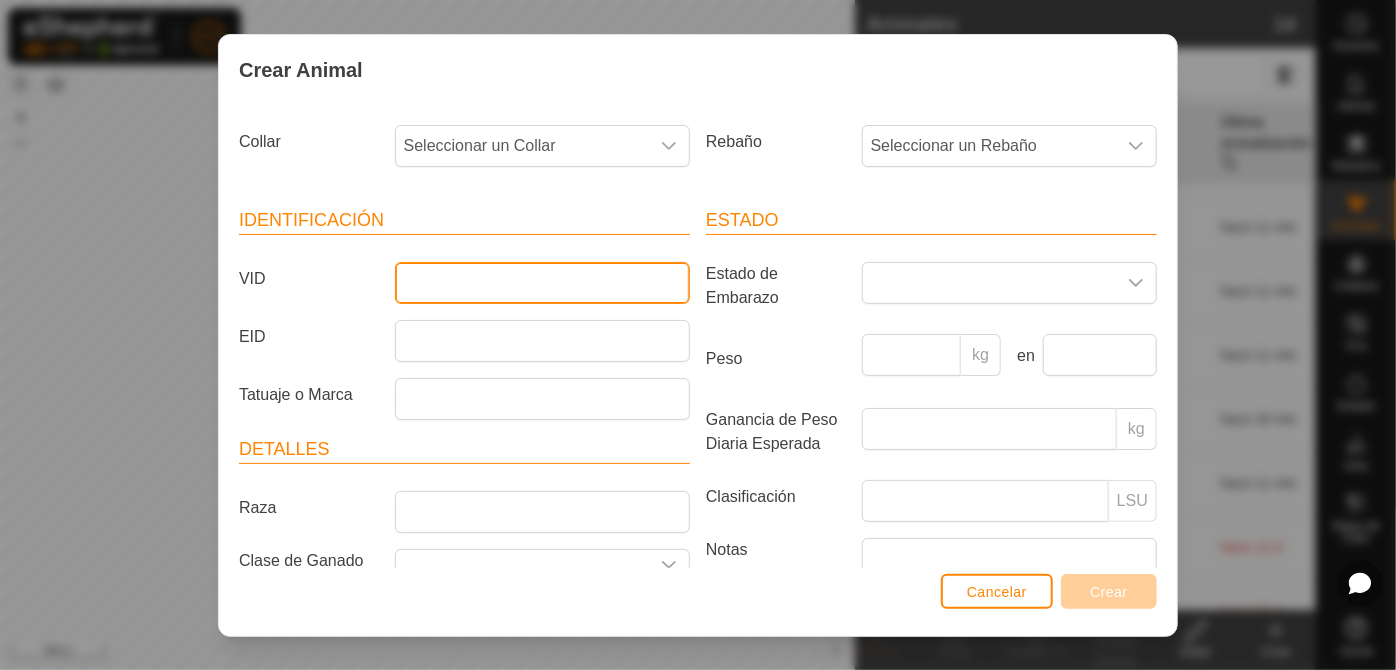 click on "VID" at bounding box center (542, 283) 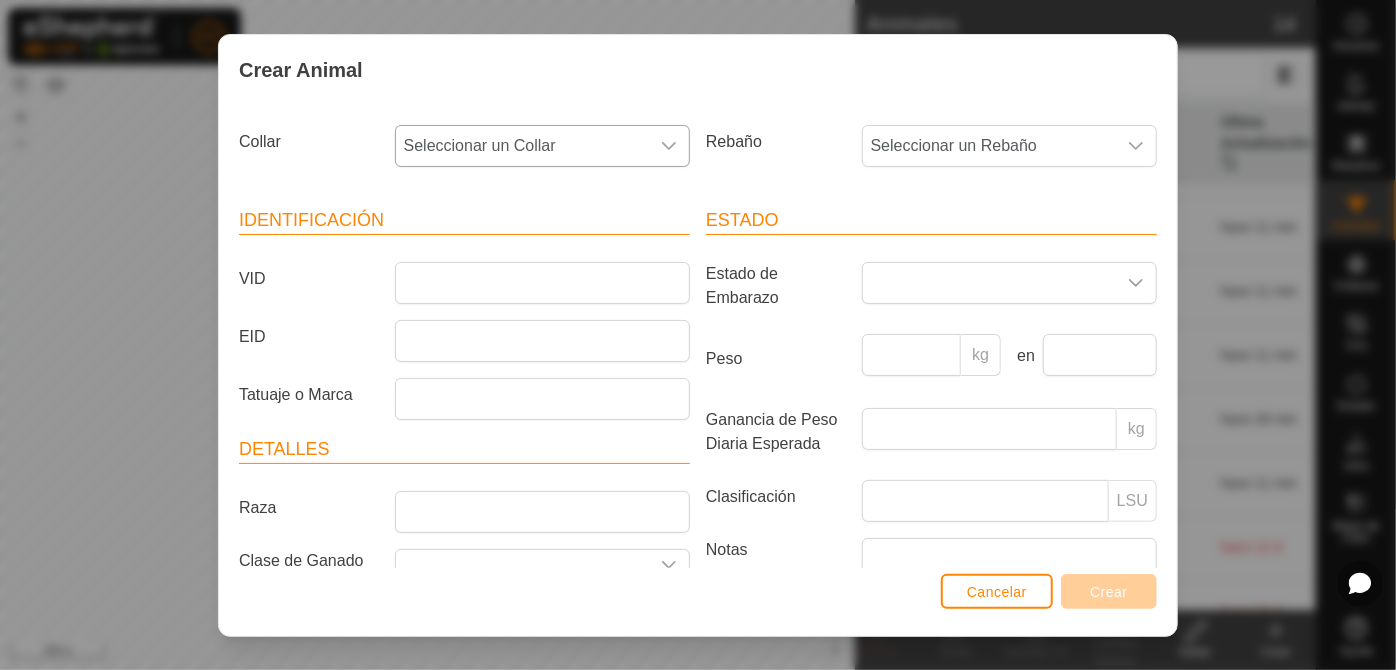 click on "Seleccionar un Collar" at bounding box center [522, 146] 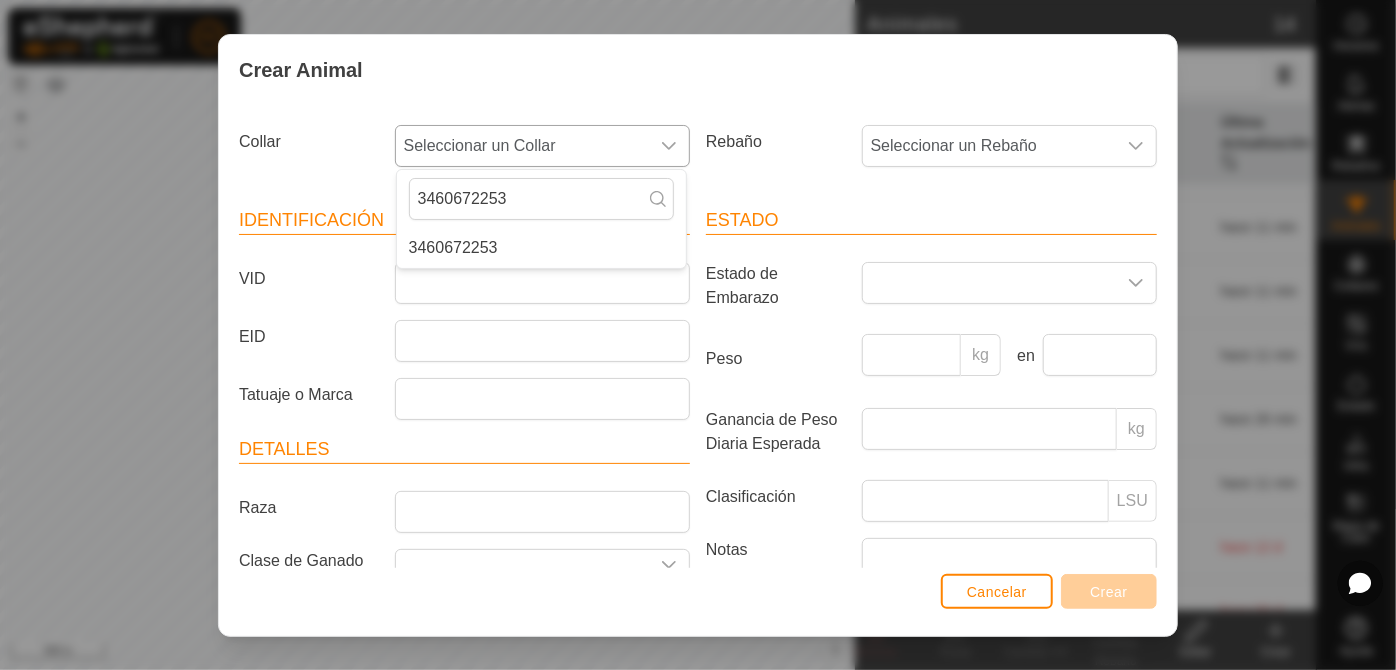 type on "3460672253" 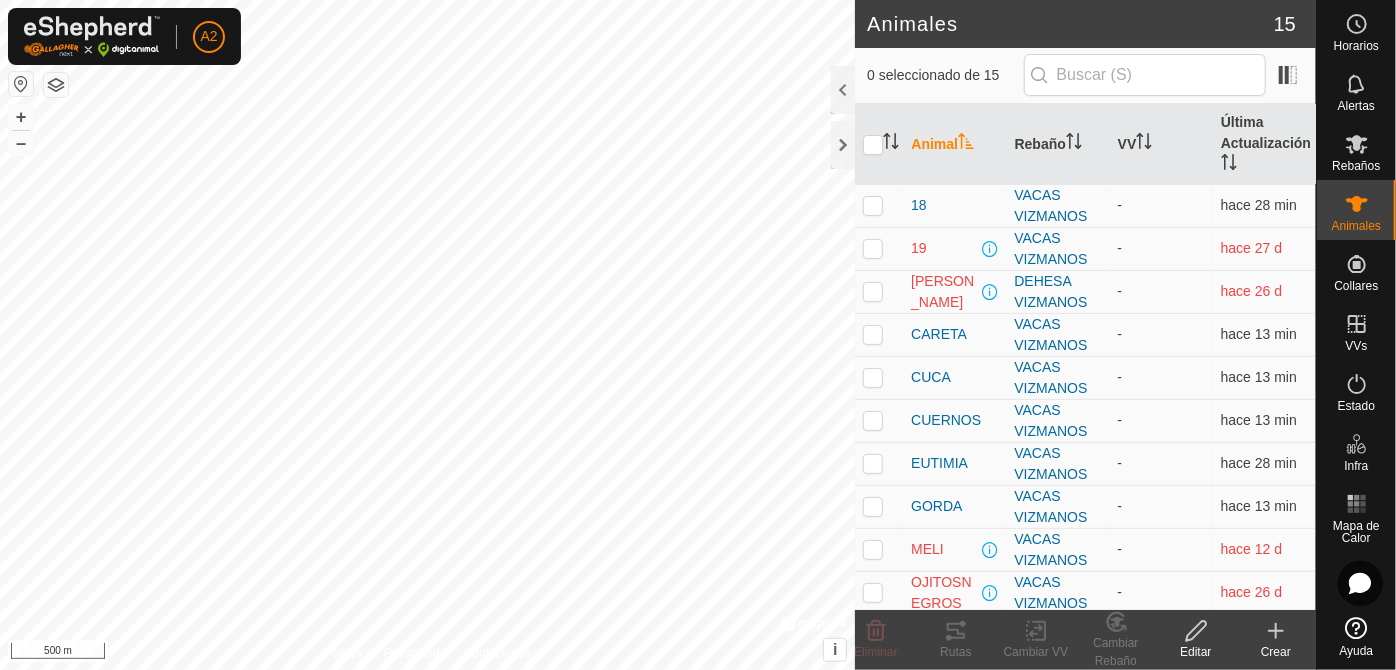 scroll, scrollTop: 0, scrollLeft: 0, axis: both 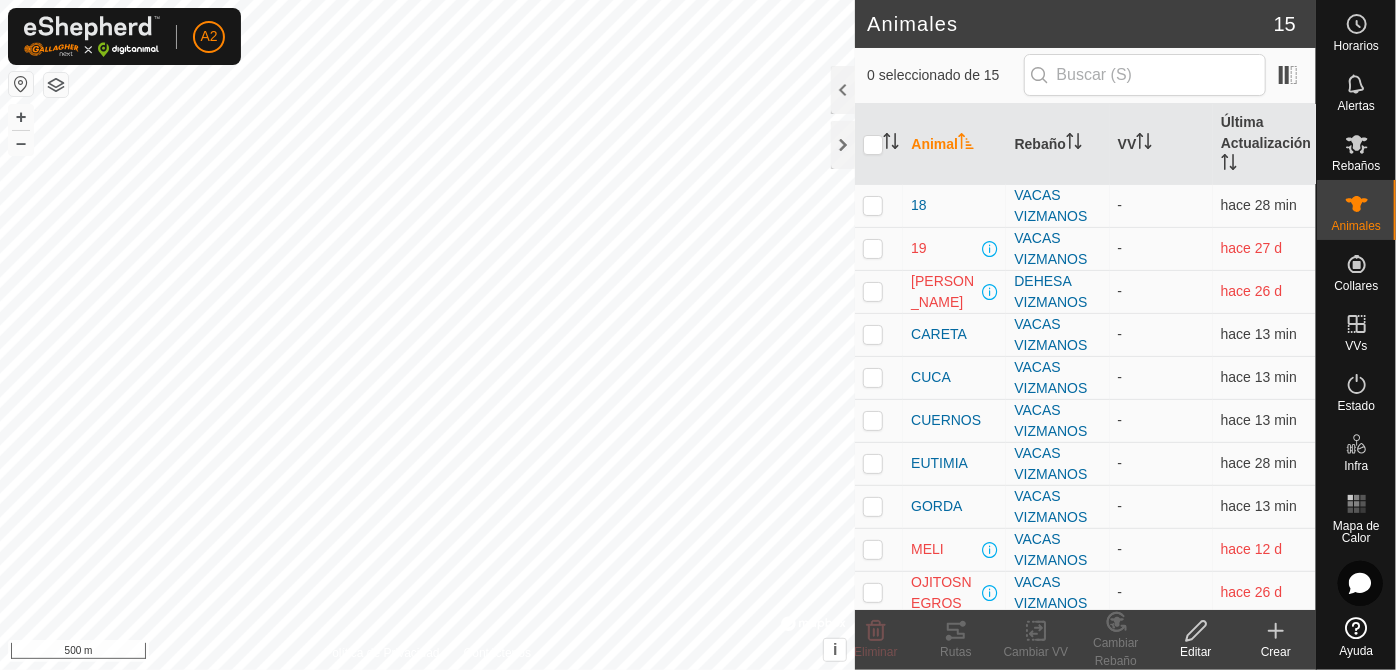click 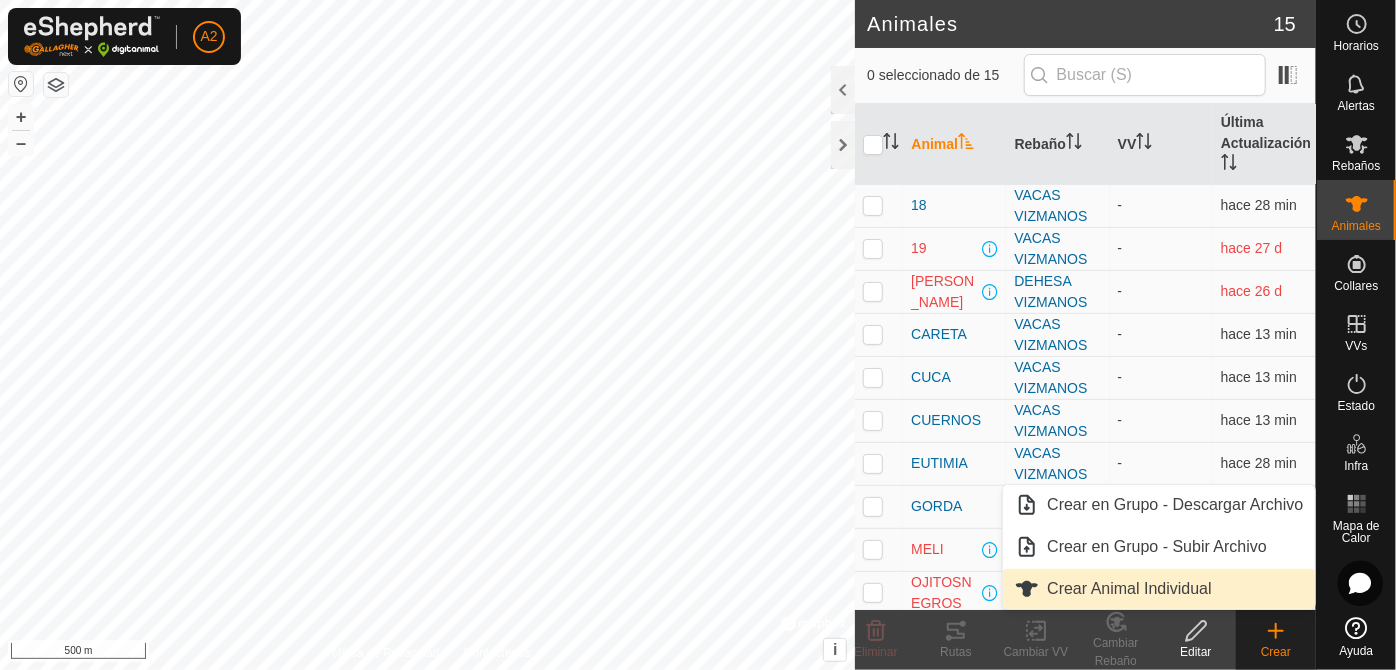 click on "Crear Animal Individual" at bounding box center [1159, 589] 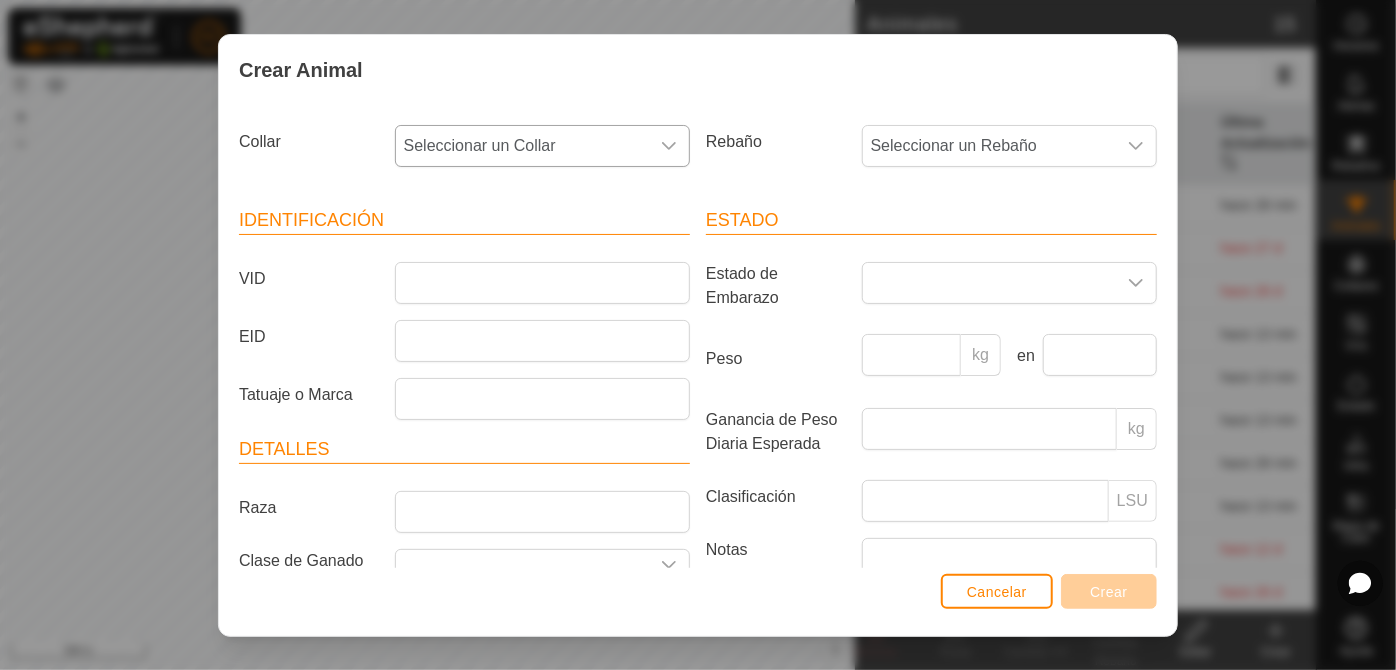 click at bounding box center (669, 146) 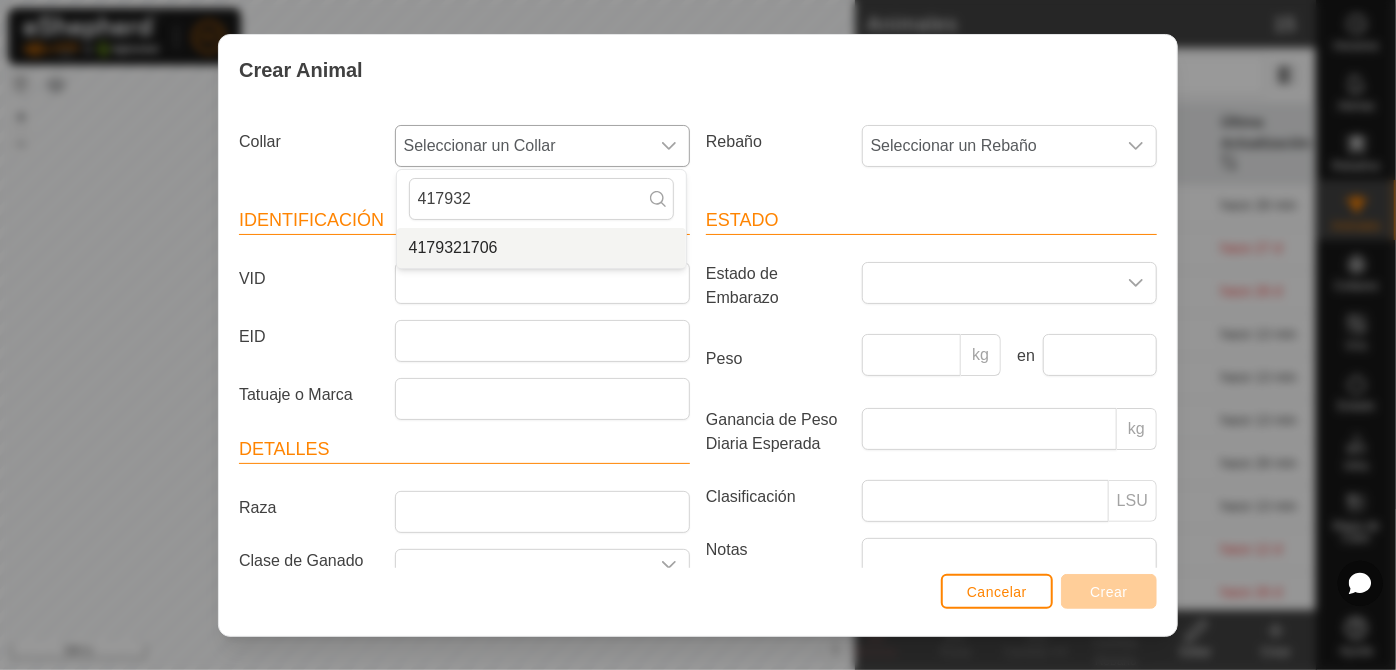 type on "417932" 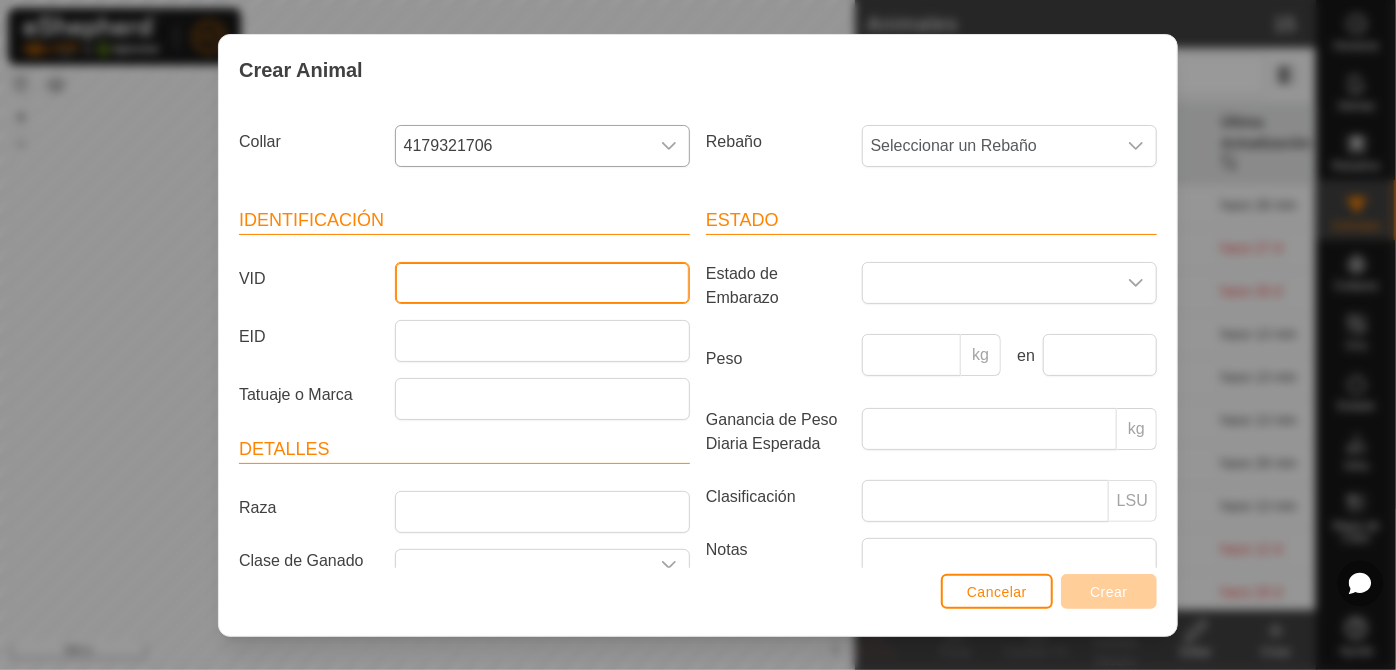 click on "VID" at bounding box center [542, 283] 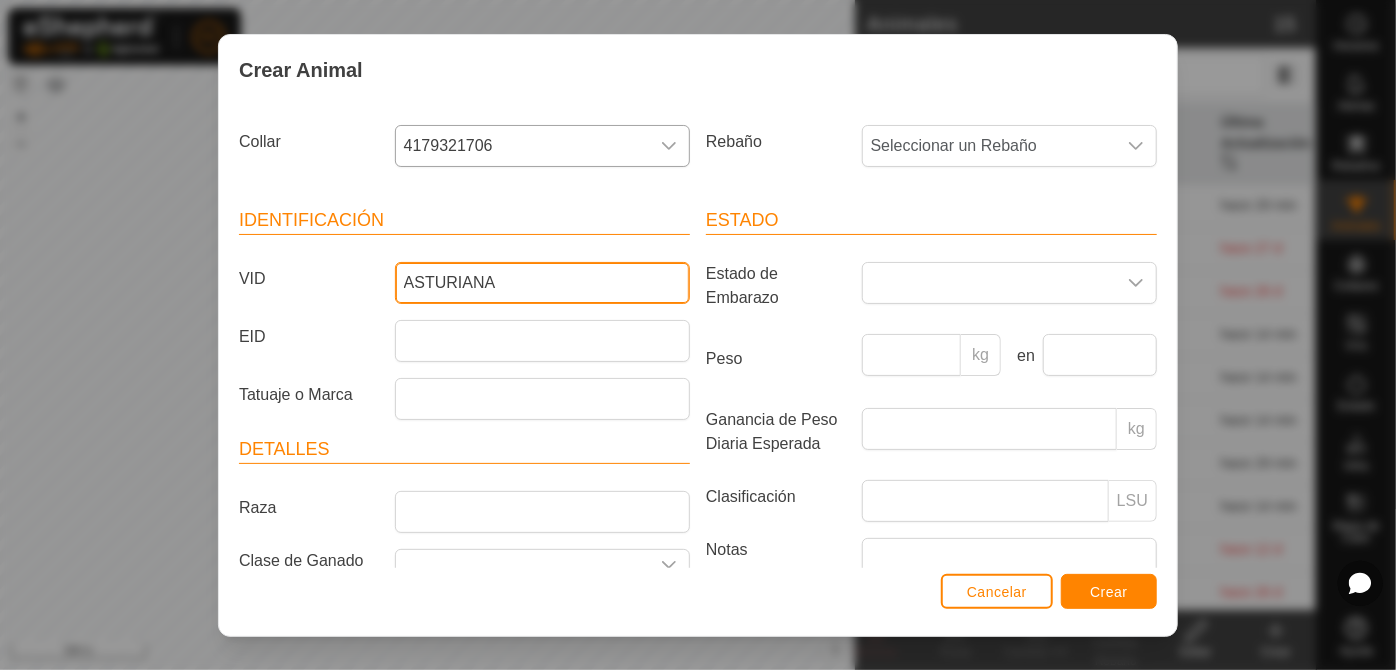 type on "ASTURIANA" 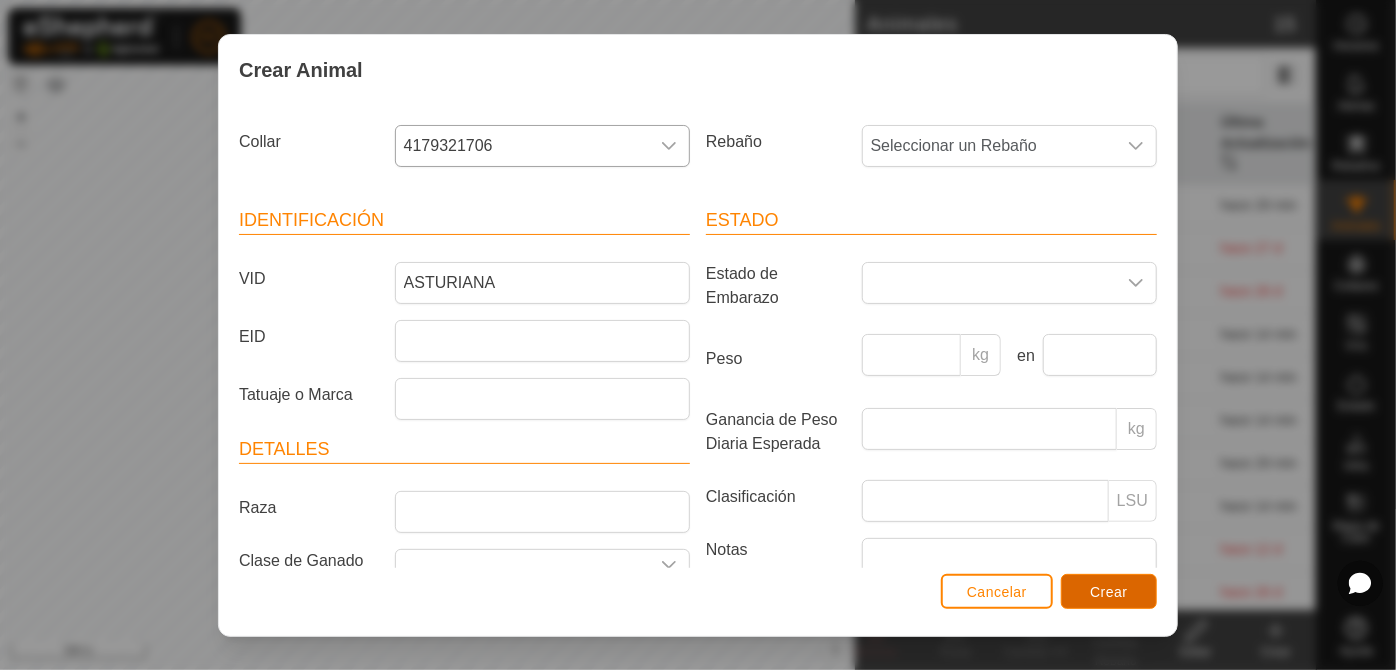 click on "Crear" at bounding box center (1109, 592) 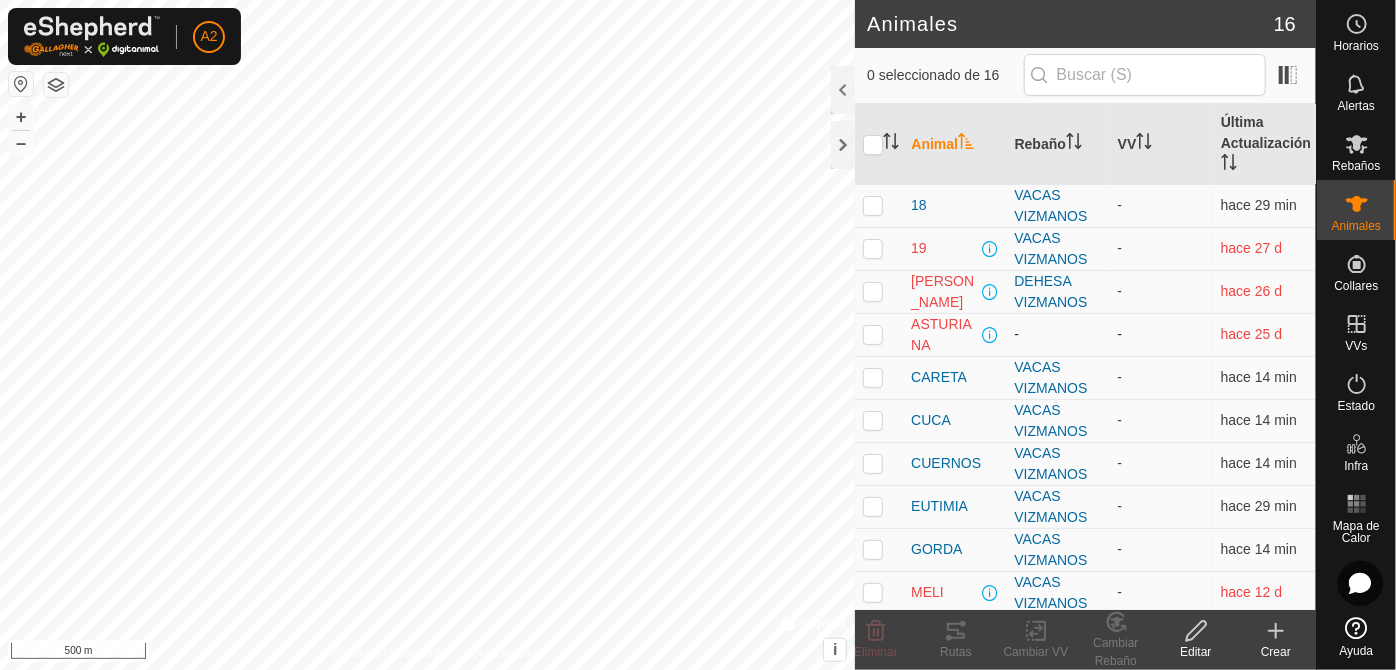 click on "-" at bounding box center (1057, 334) 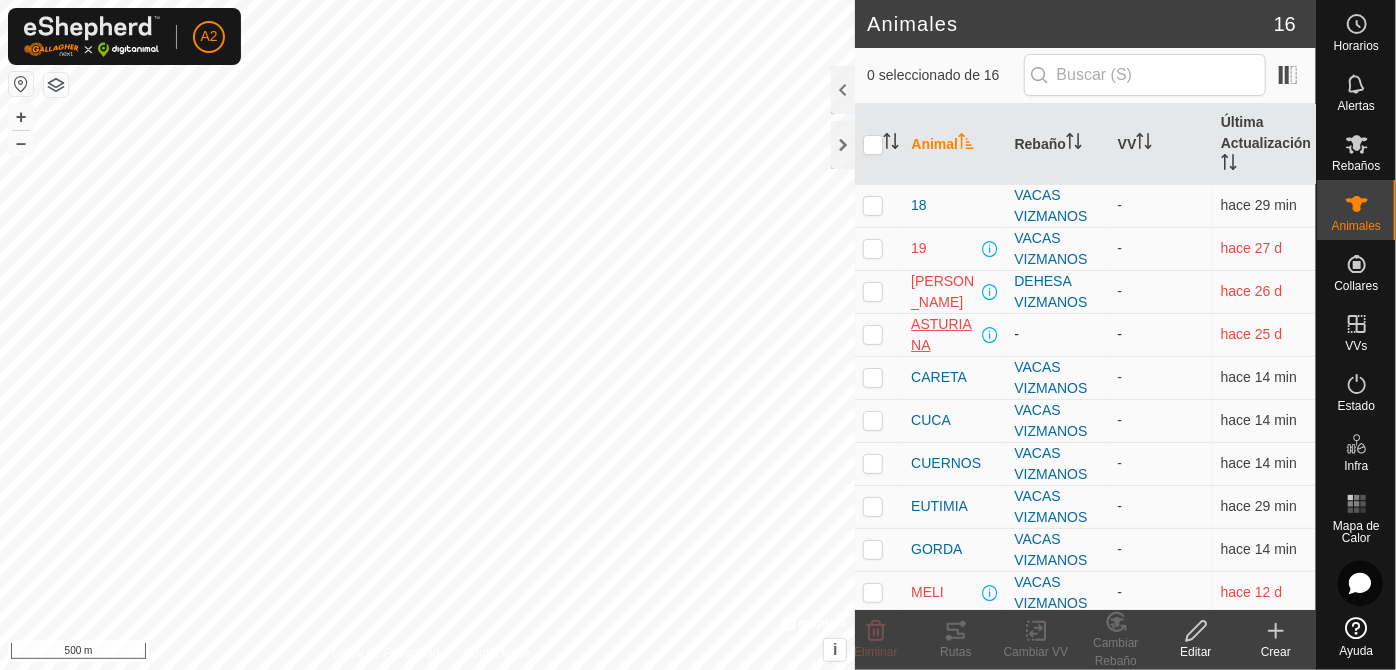 click on "ASTURIANA" at bounding box center [944, 335] 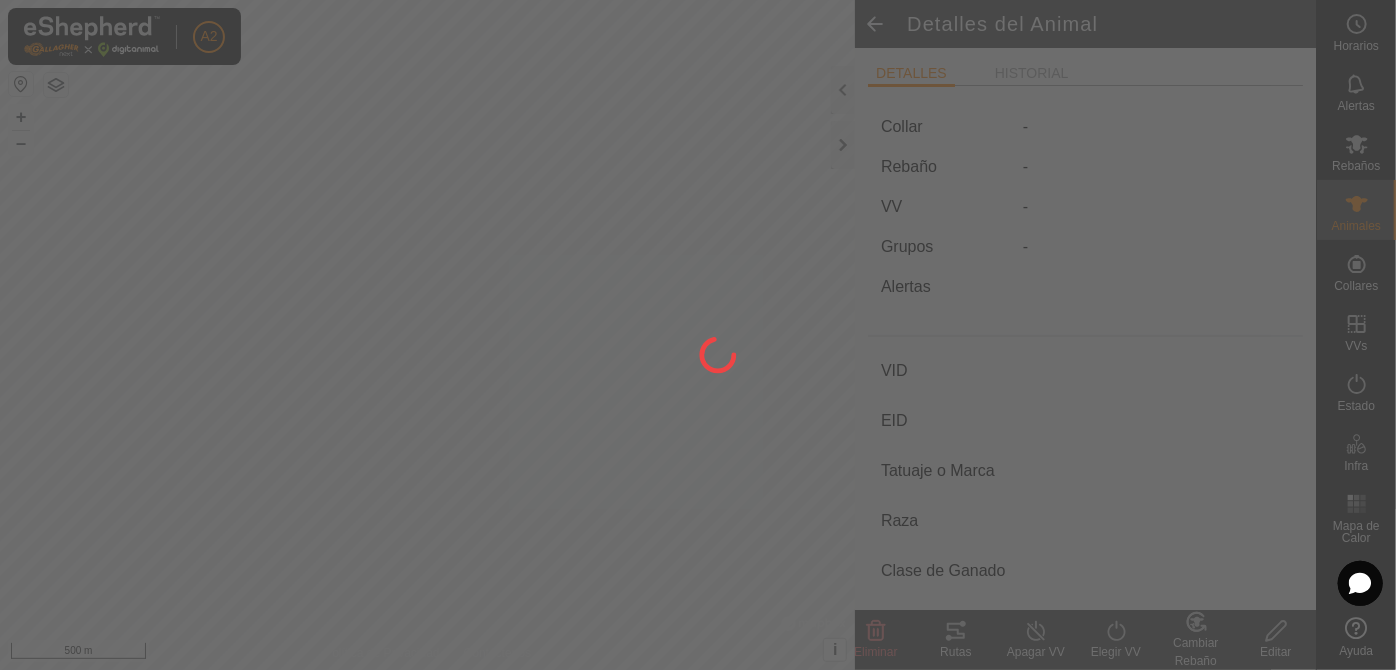 type on "ASTURIANA" 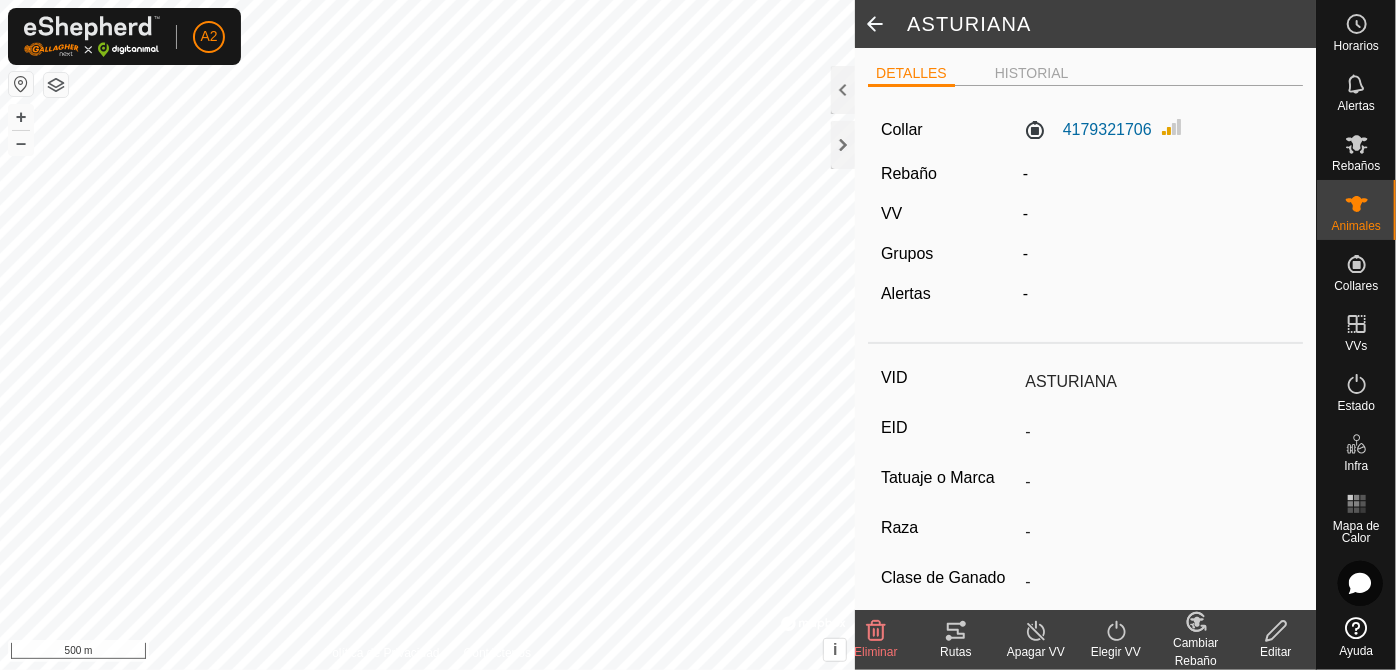 click 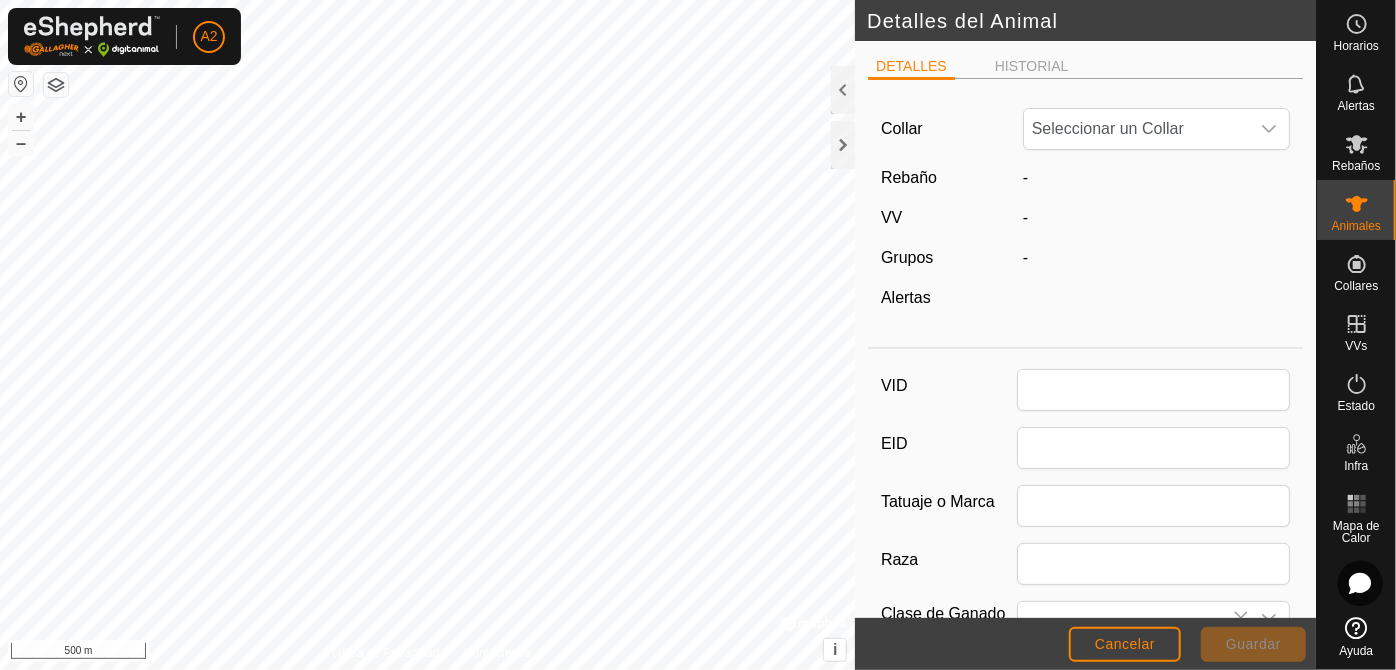 type on "ASTURIANA" 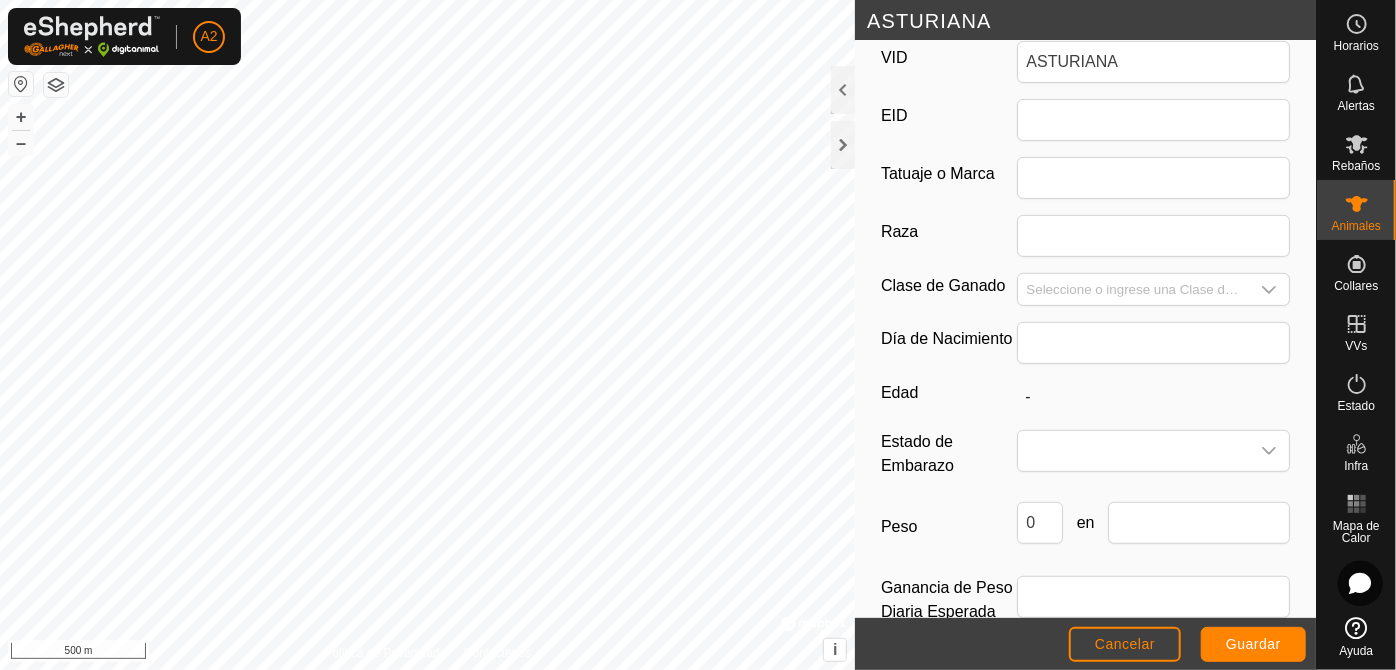 scroll, scrollTop: 368, scrollLeft: 0, axis: vertical 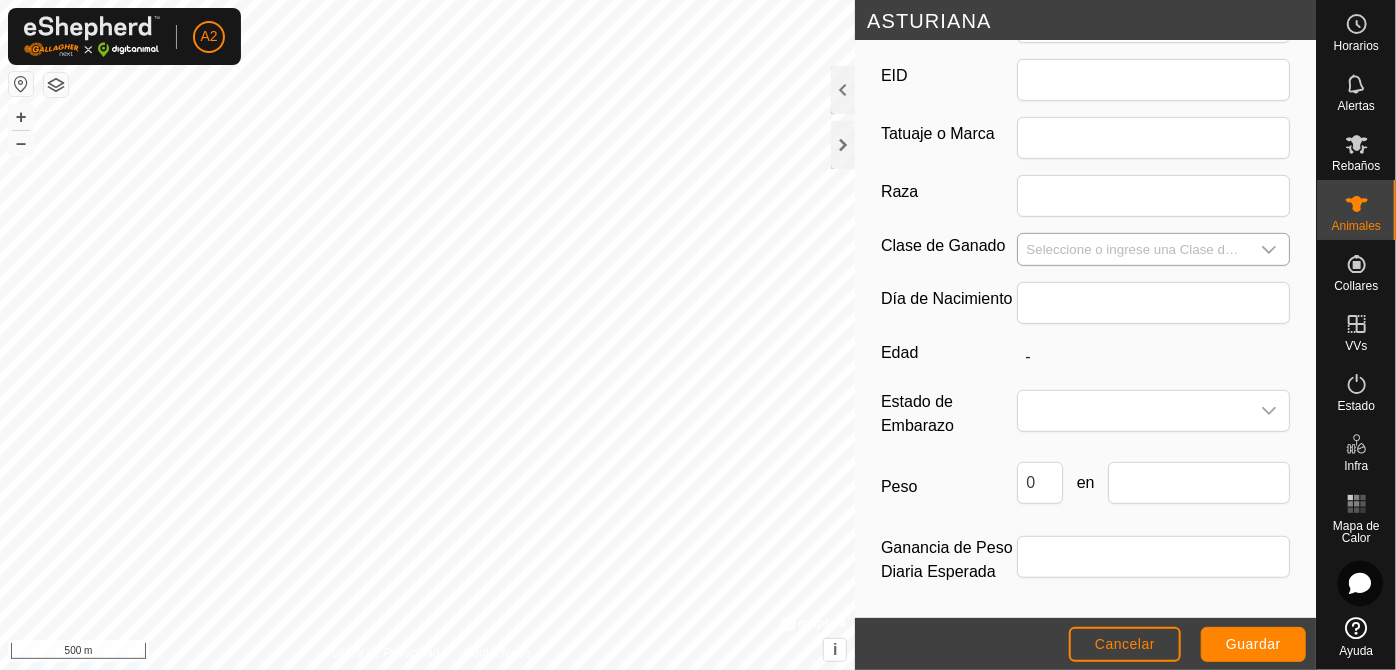 click at bounding box center (1133, 249) 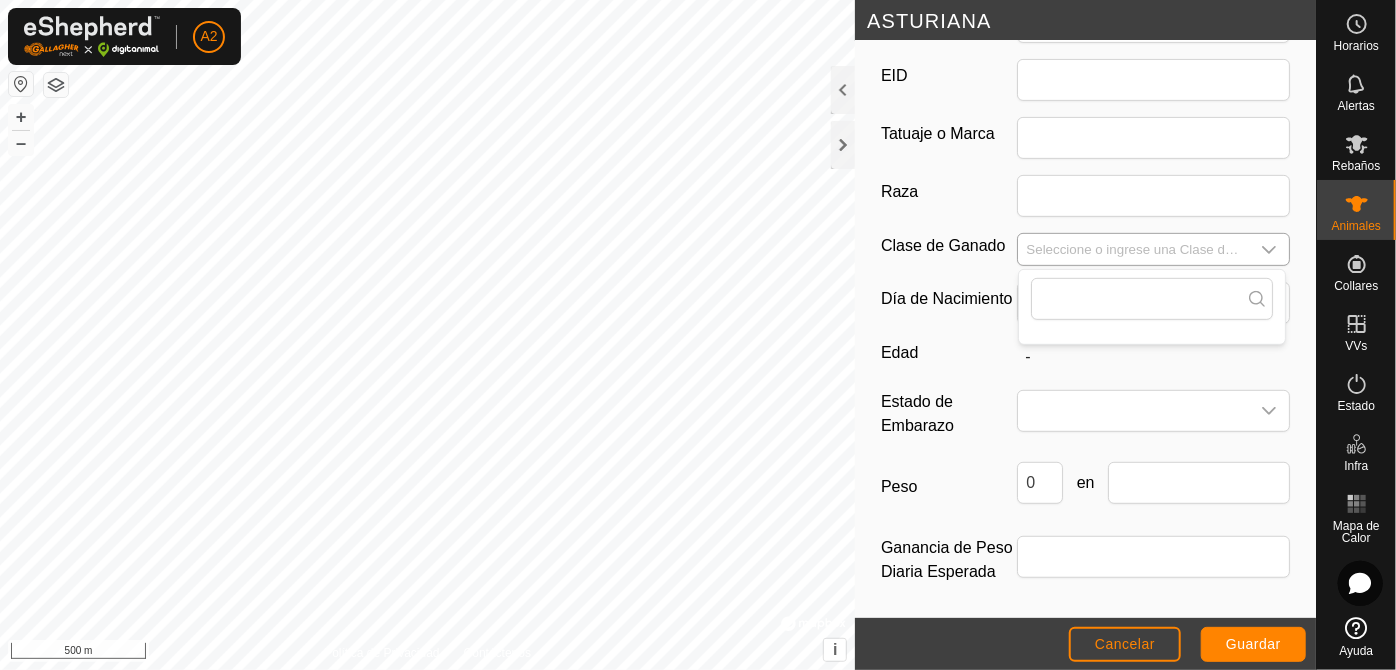 drag, startPoint x: 1253, startPoint y: 242, endPoint x: 1245, endPoint y: 263, distance: 22.472204 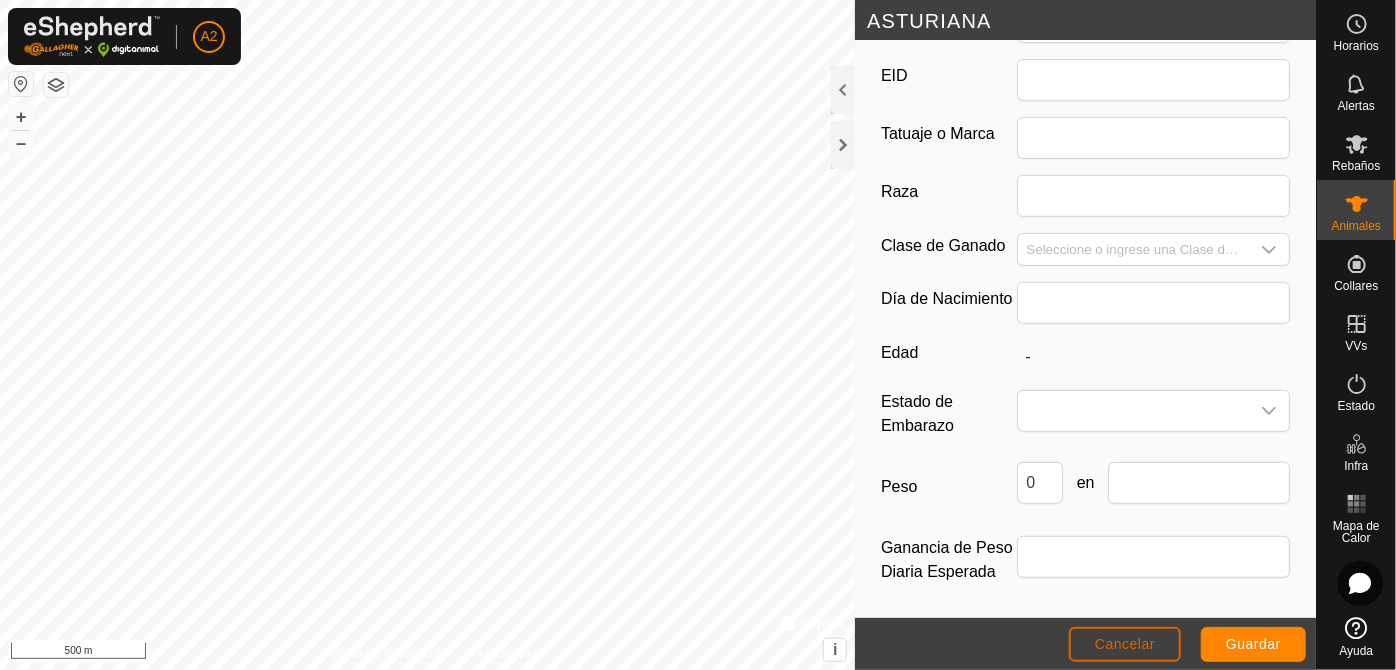 click on "Cancelar" 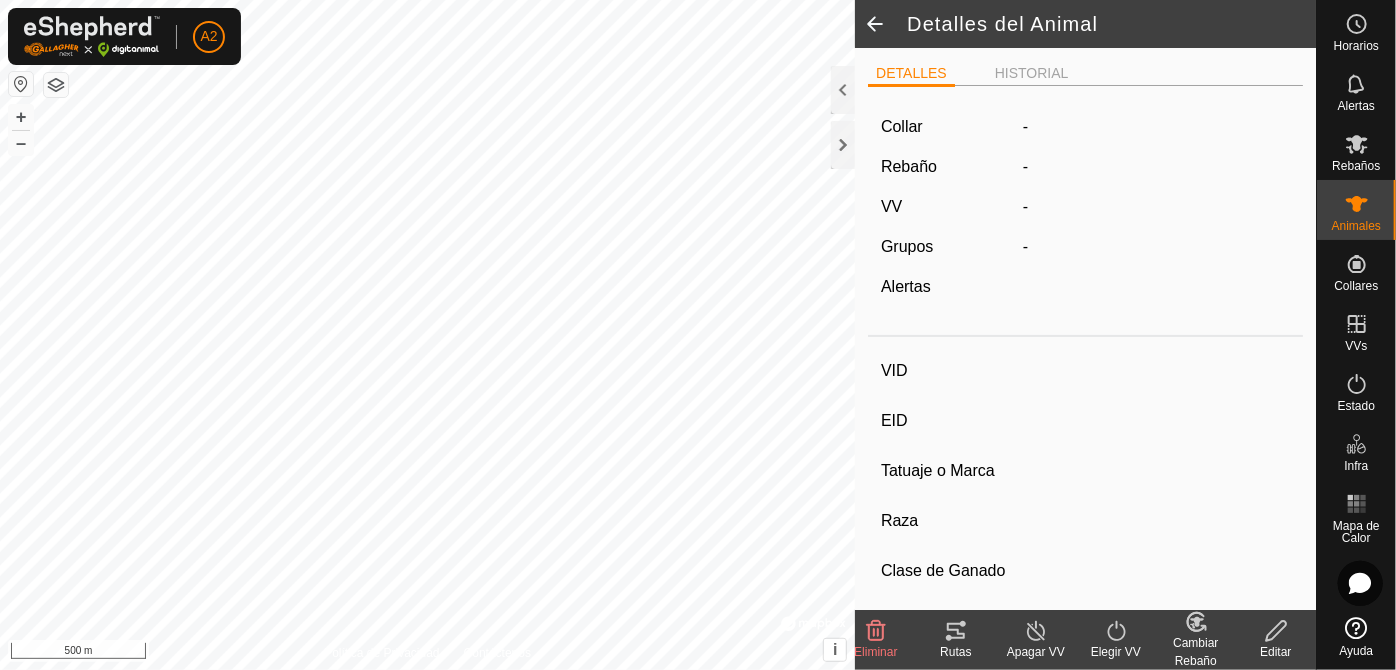 type on "ASTURIANA" 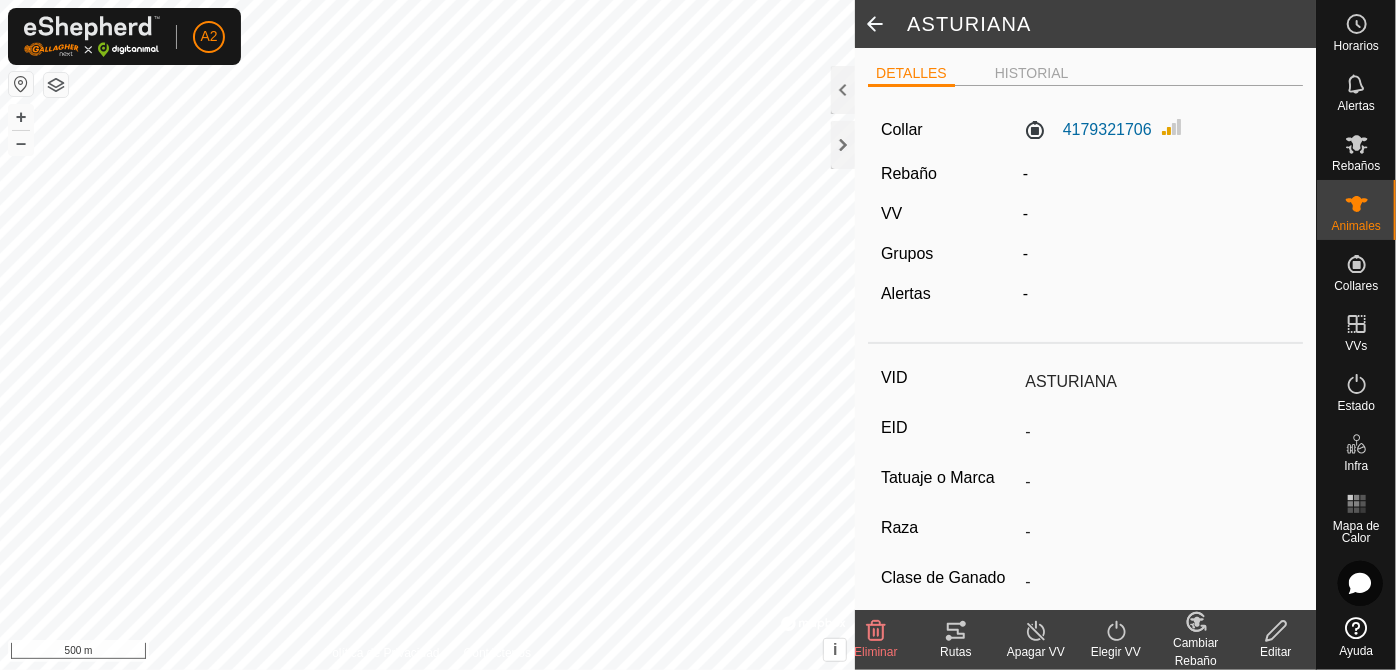 click on "Cambiar Rebaño" 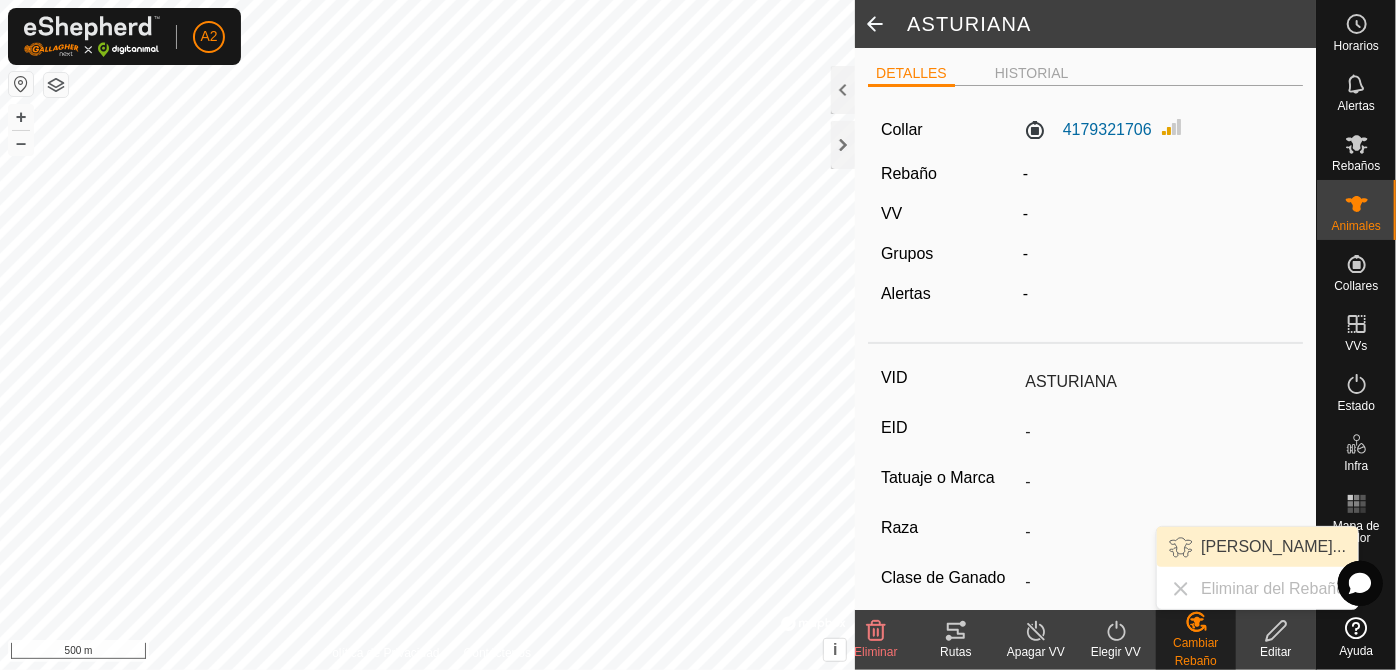 click on "[PERSON_NAME]..." at bounding box center [1257, 547] 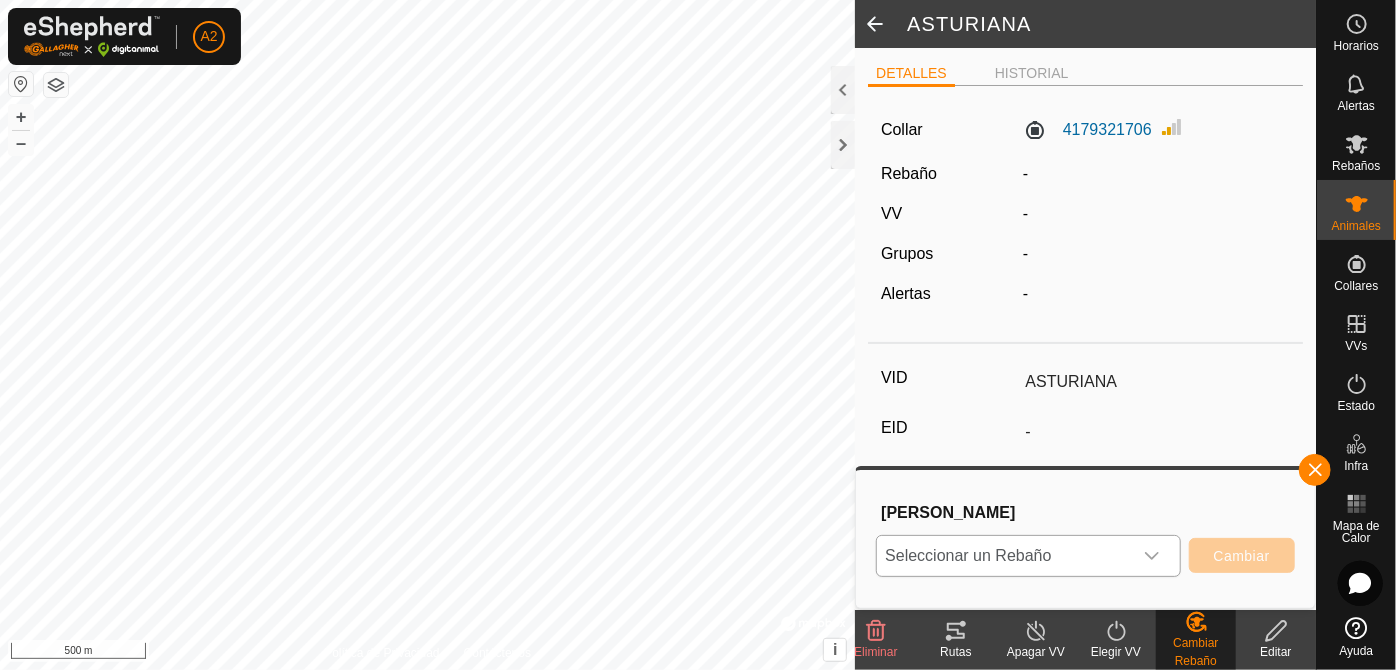 click on "Seleccionar un Rebaño" at bounding box center (1004, 556) 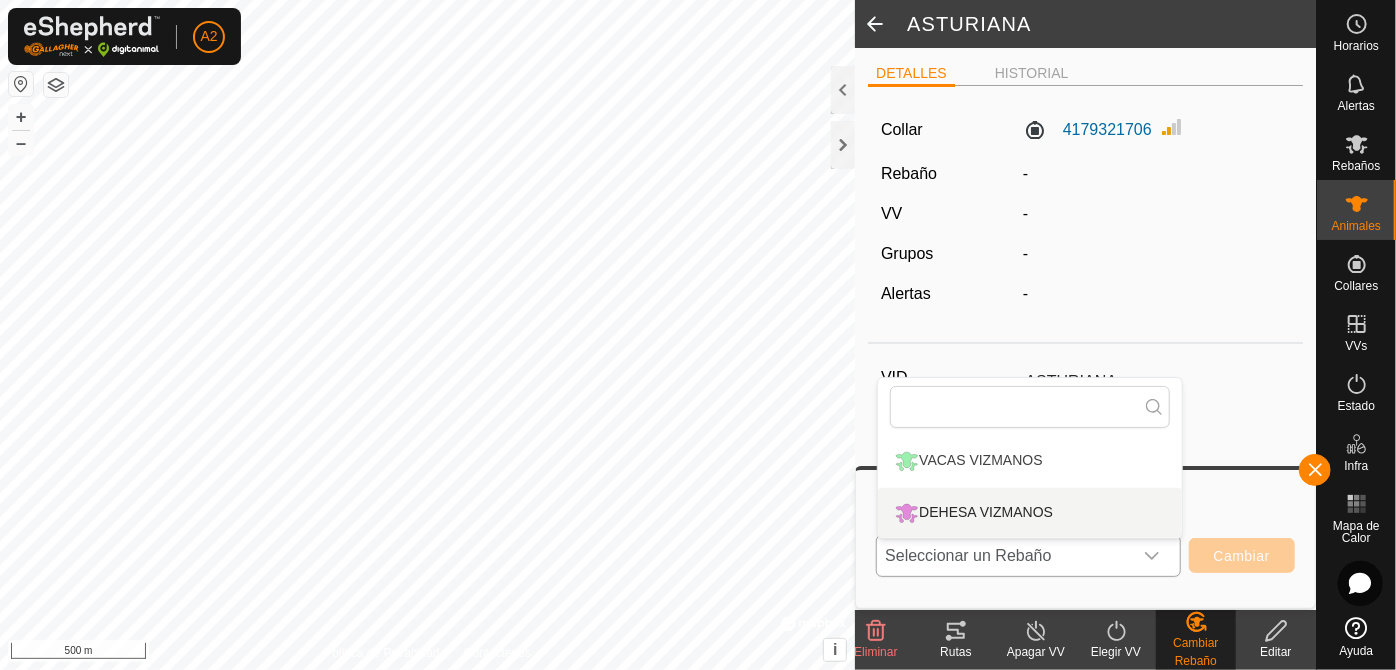 click on "DEHESA [PERSON_NAME]" at bounding box center (1030, 513) 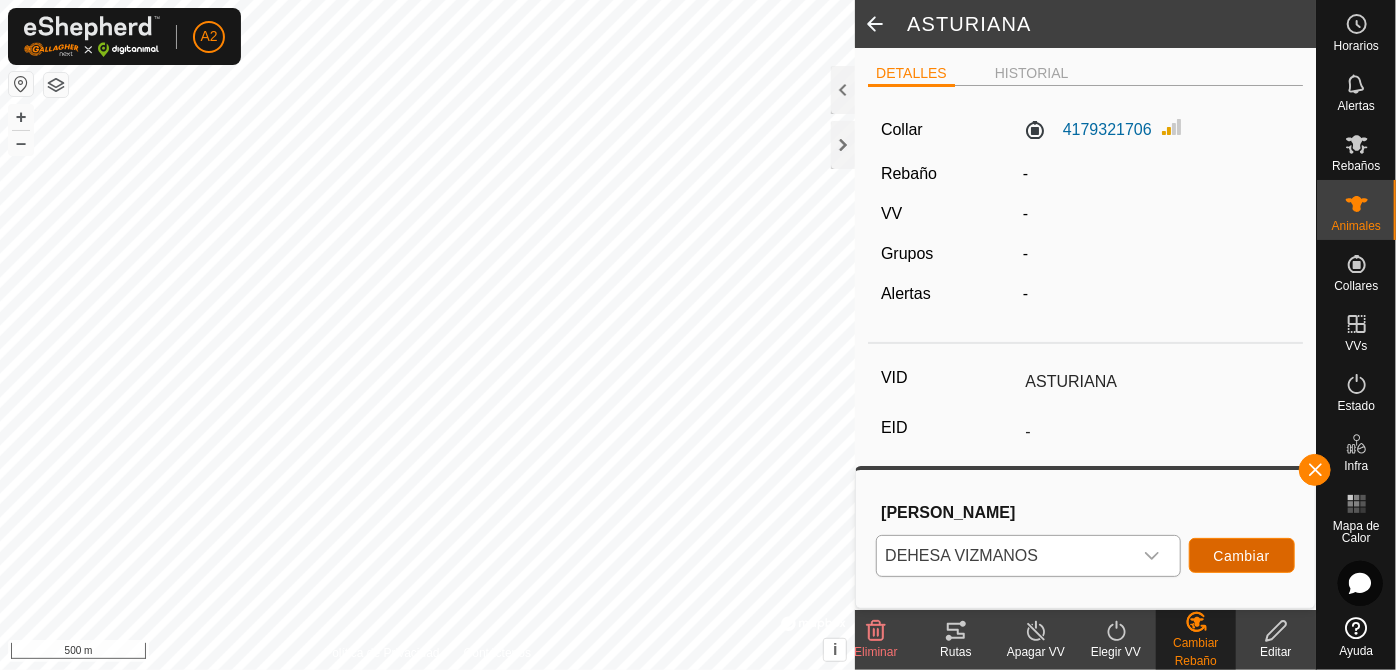 click on "Cambiar" at bounding box center [1242, 556] 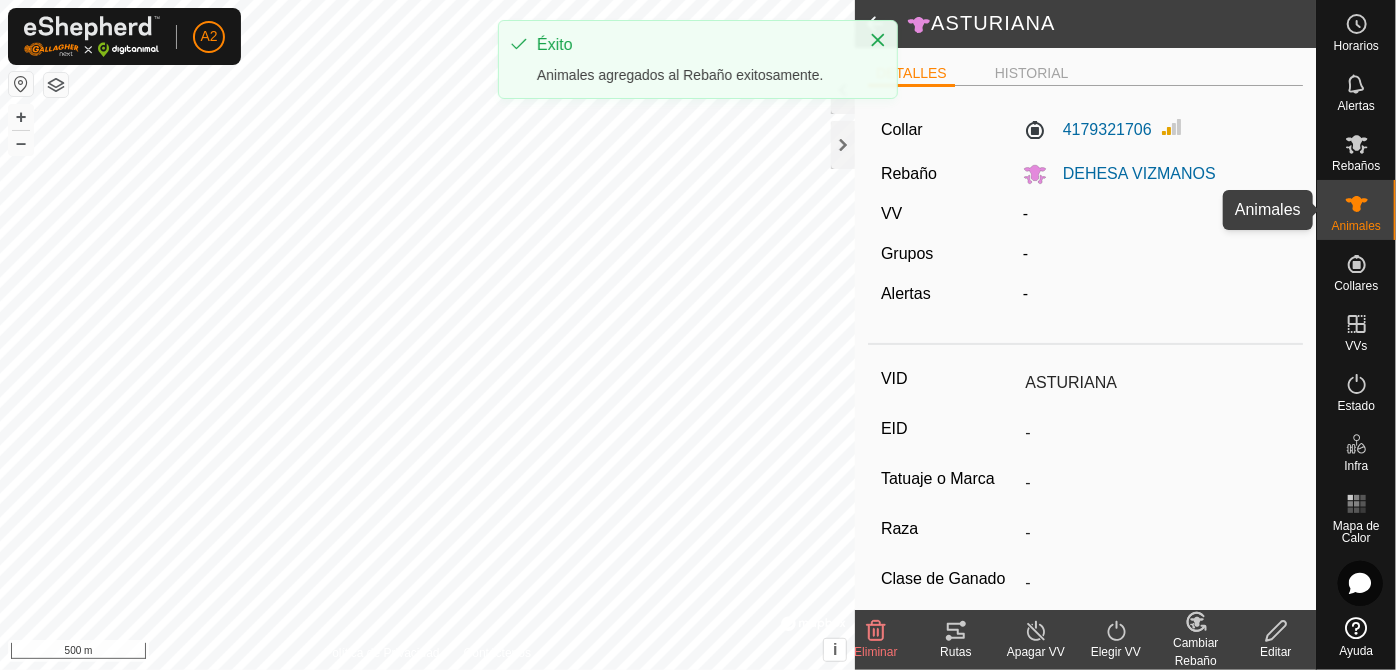 click at bounding box center (1357, 204) 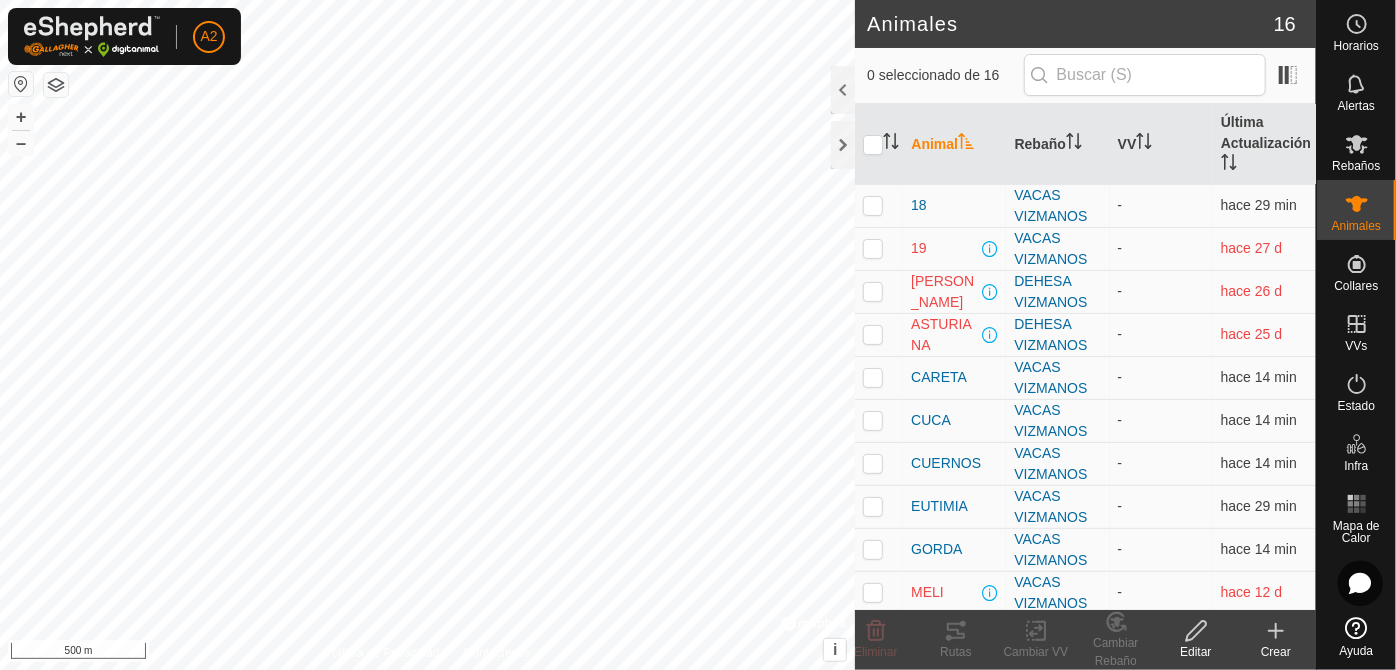 click 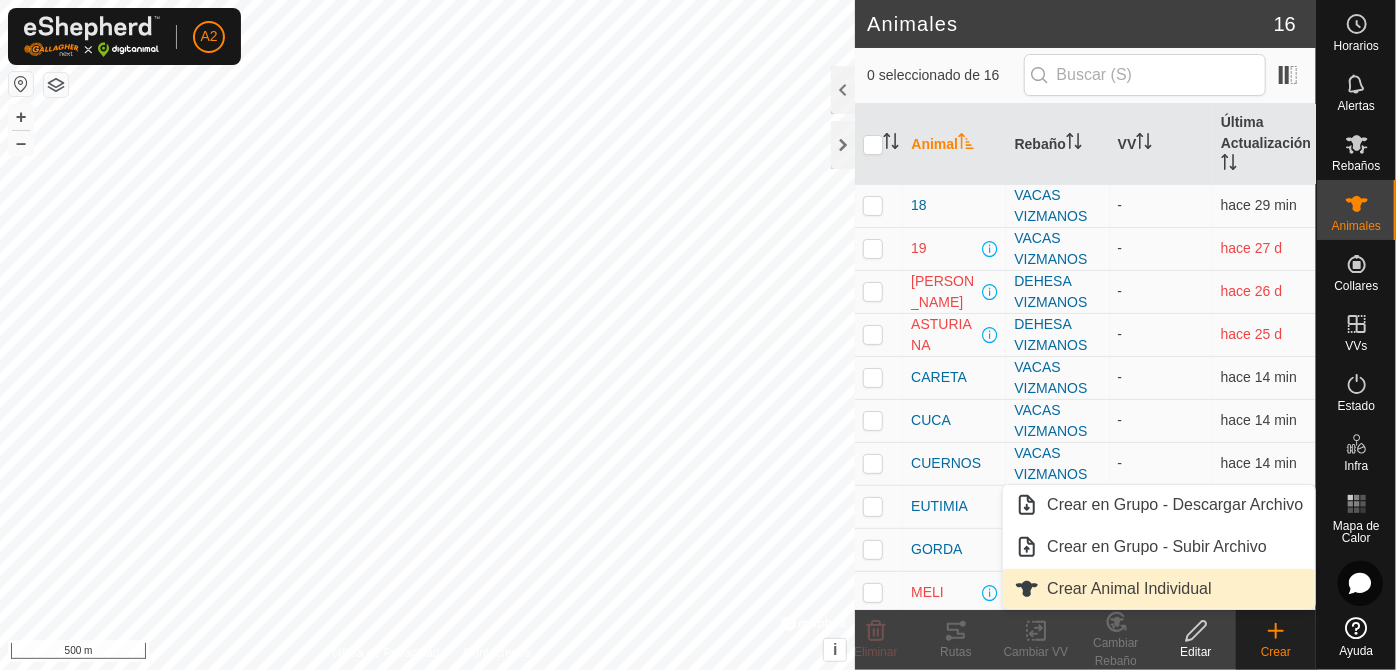 click on "Crear Animal Individual" at bounding box center (1159, 589) 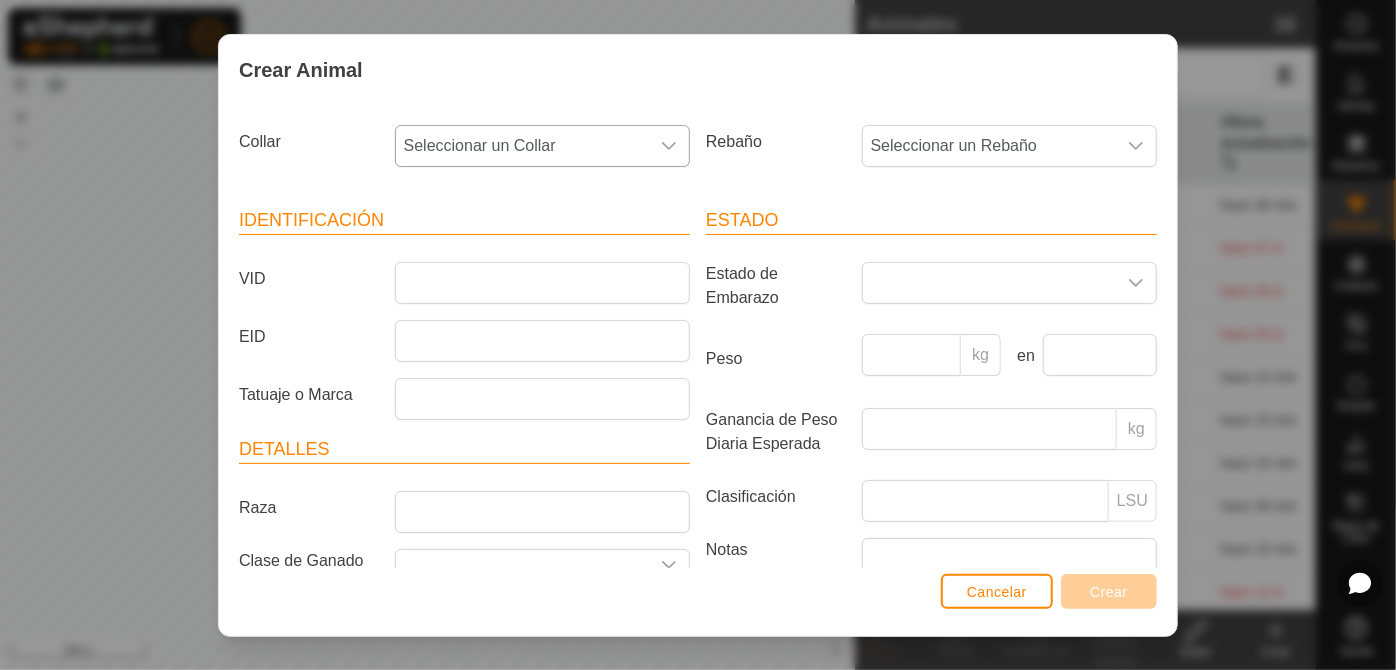 click on "Seleccionar un Collar" at bounding box center (522, 146) 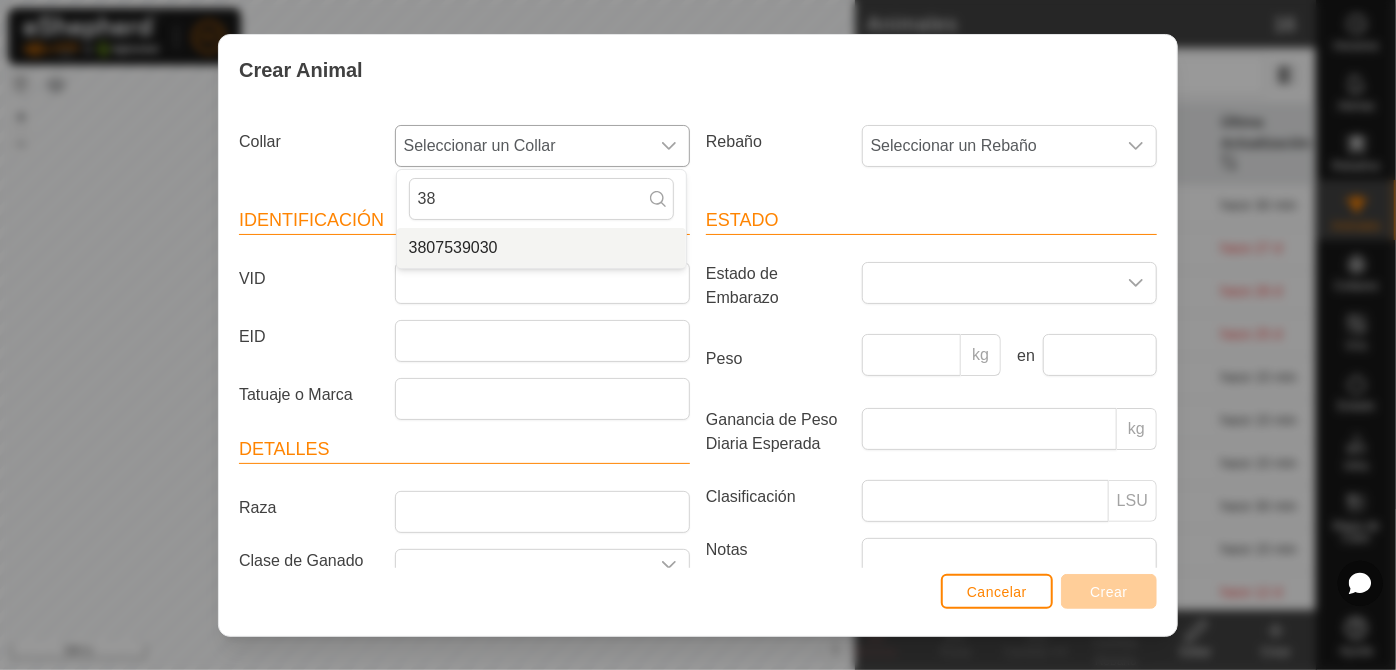 type on "38" 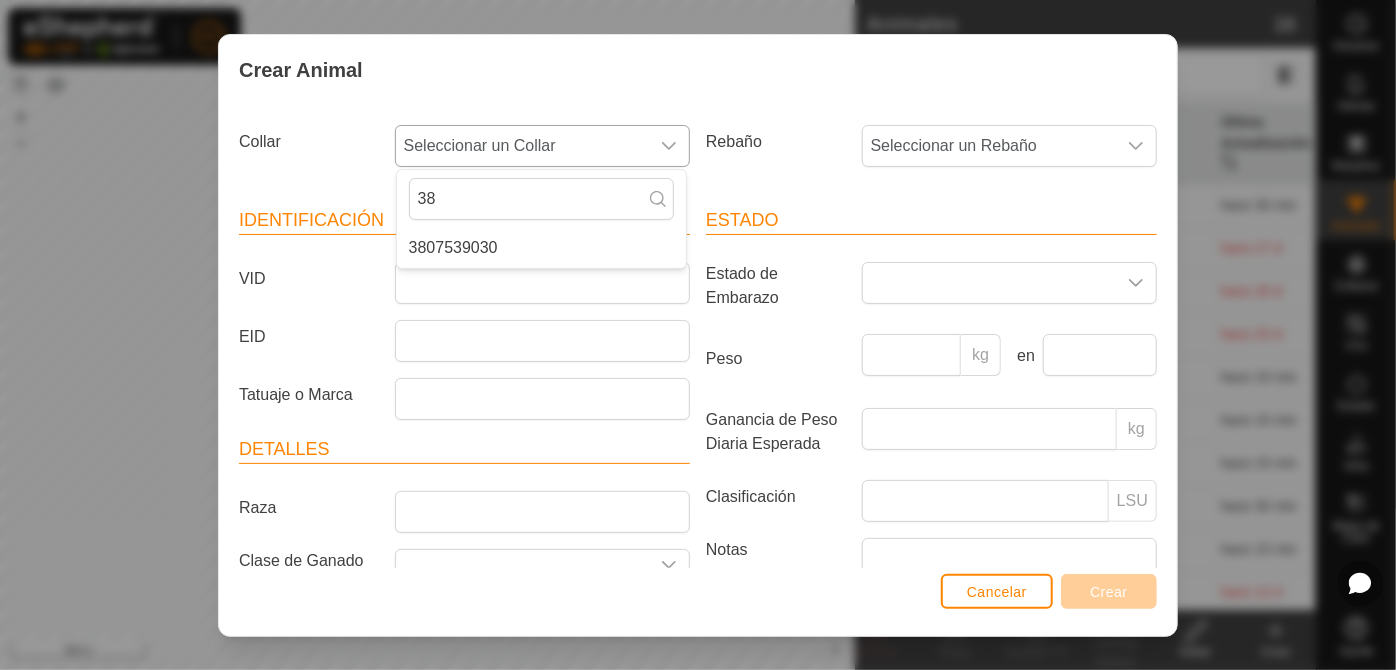 click on "3807539030" at bounding box center [541, 248] 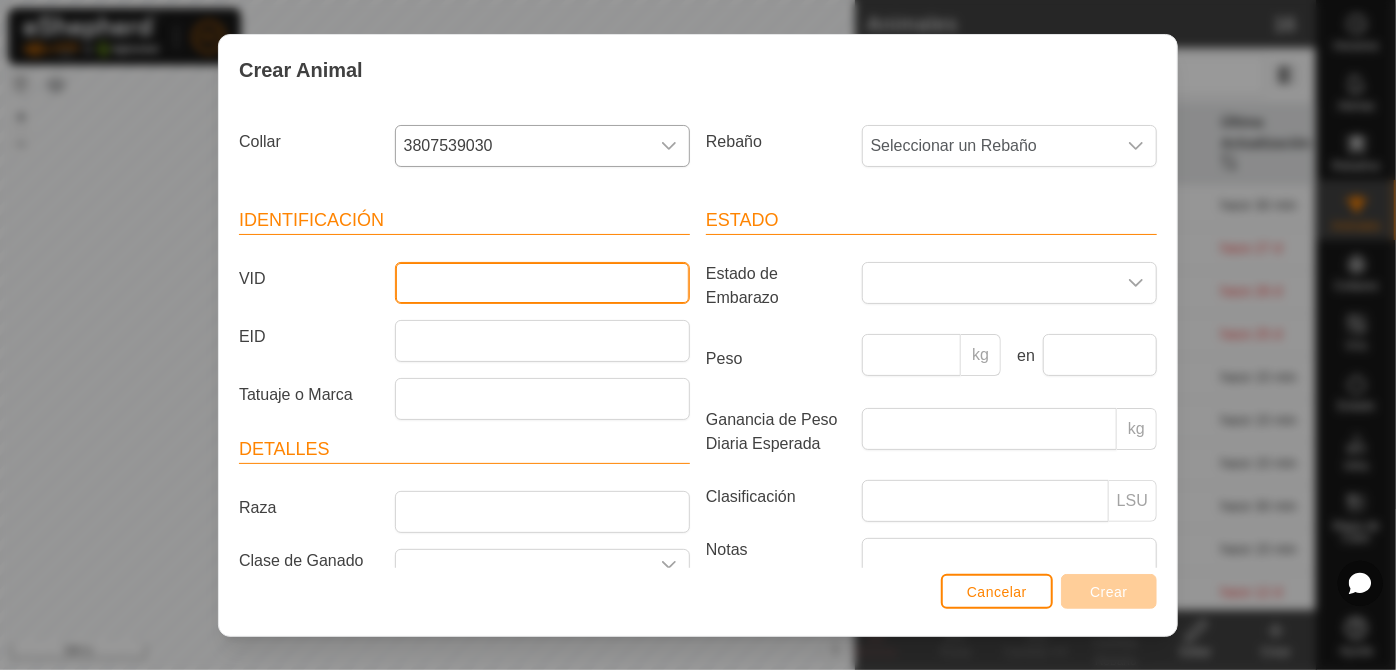 click on "VID" at bounding box center [542, 283] 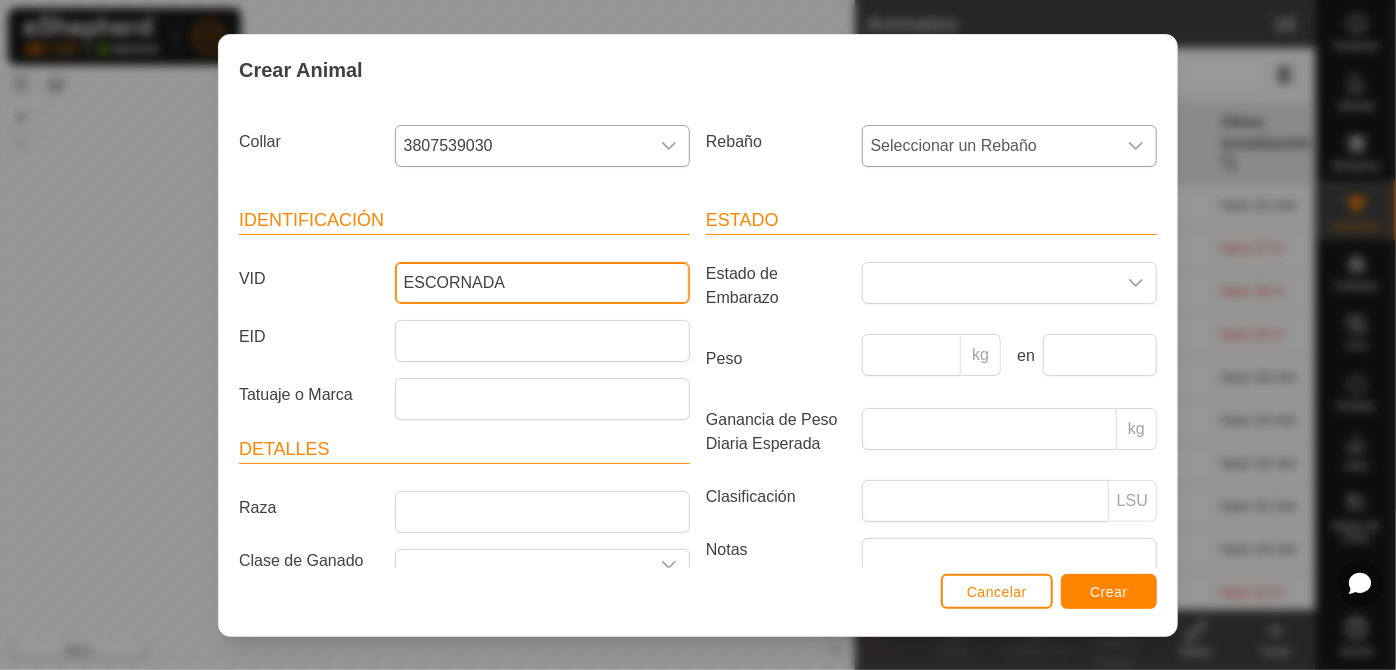 type on "ESCORNADA" 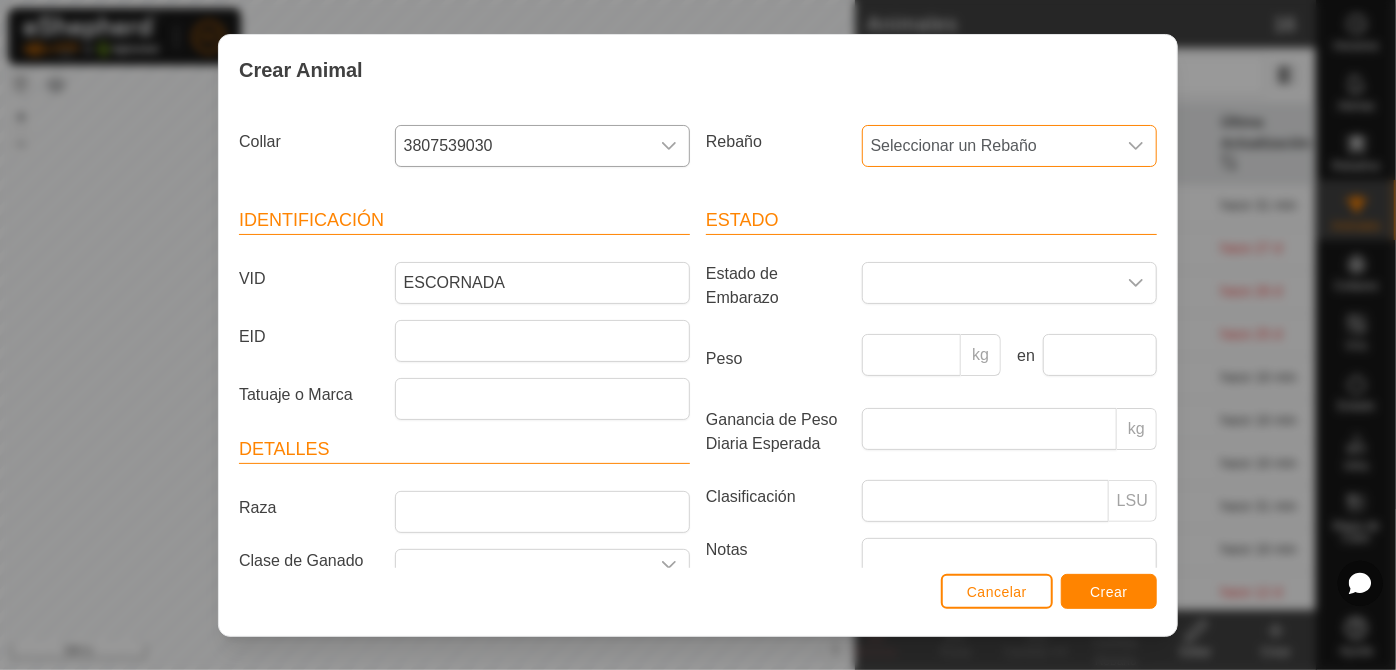 click on "Seleccionar un Rebaño" at bounding box center (989, 146) 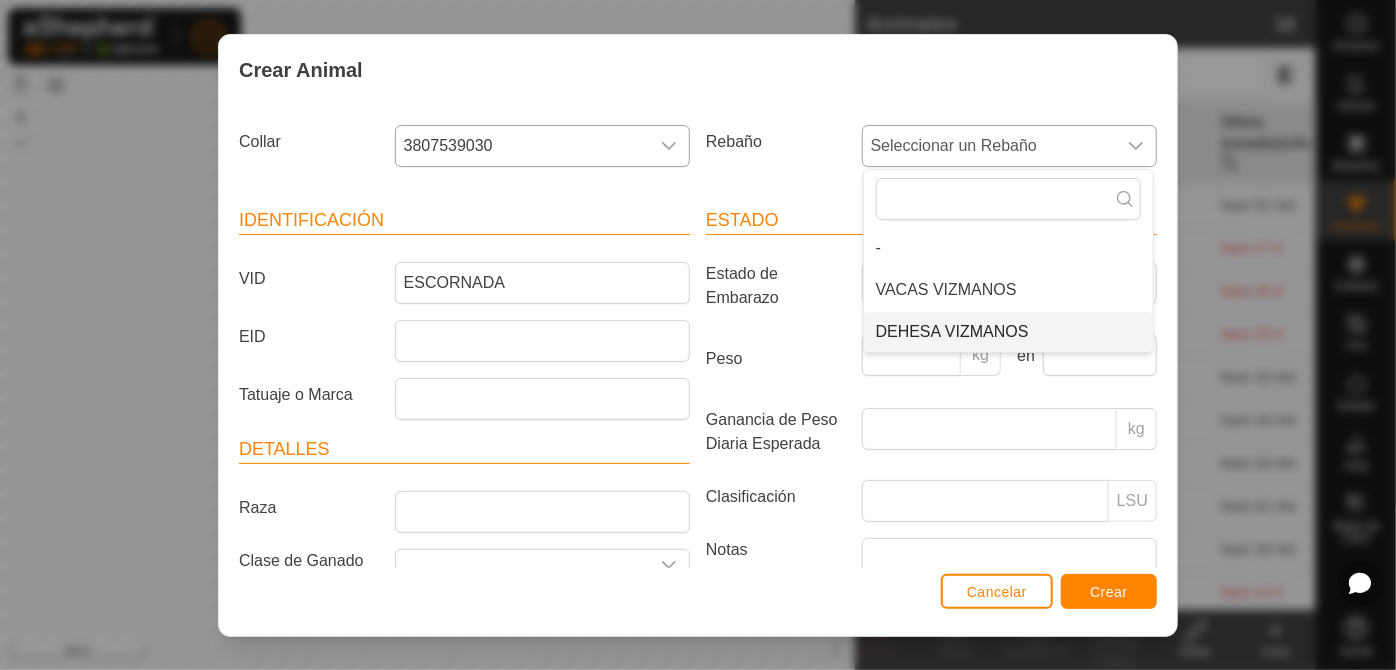 click on "DEHESA [PERSON_NAME]" at bounding box center (1008, 332) 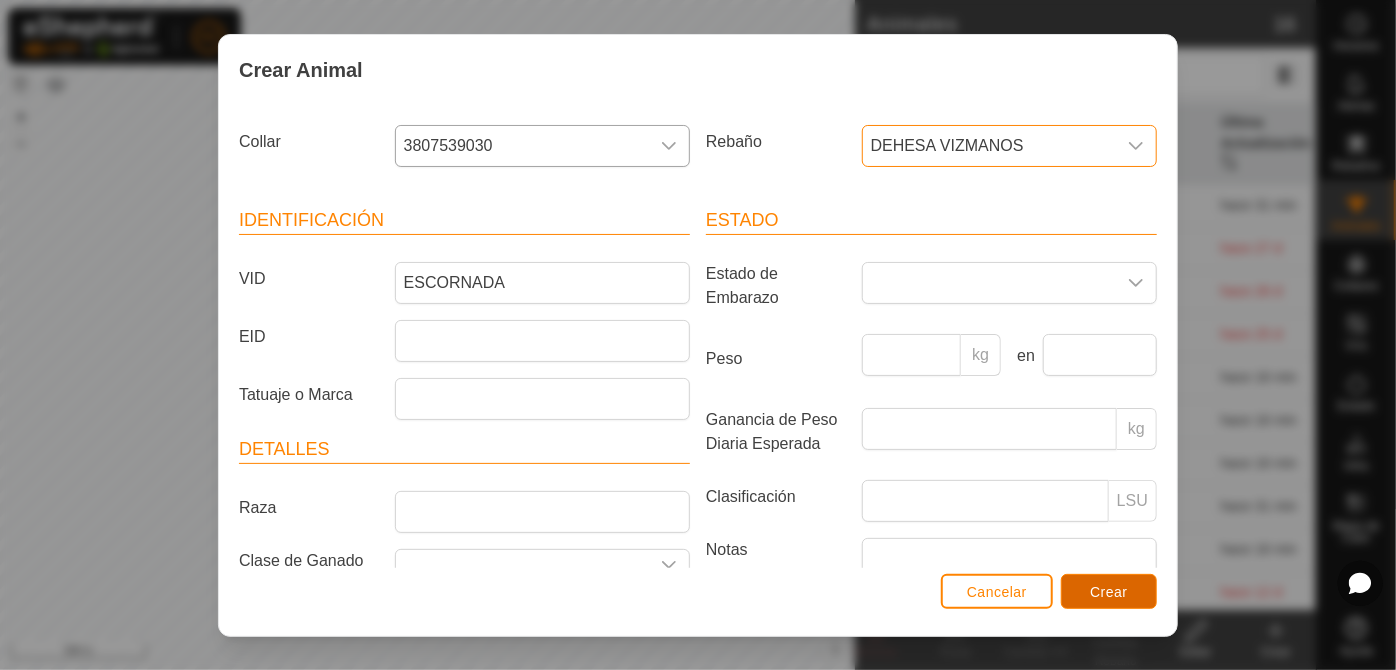 click on "Crear" at bounding box center (1109, 592) 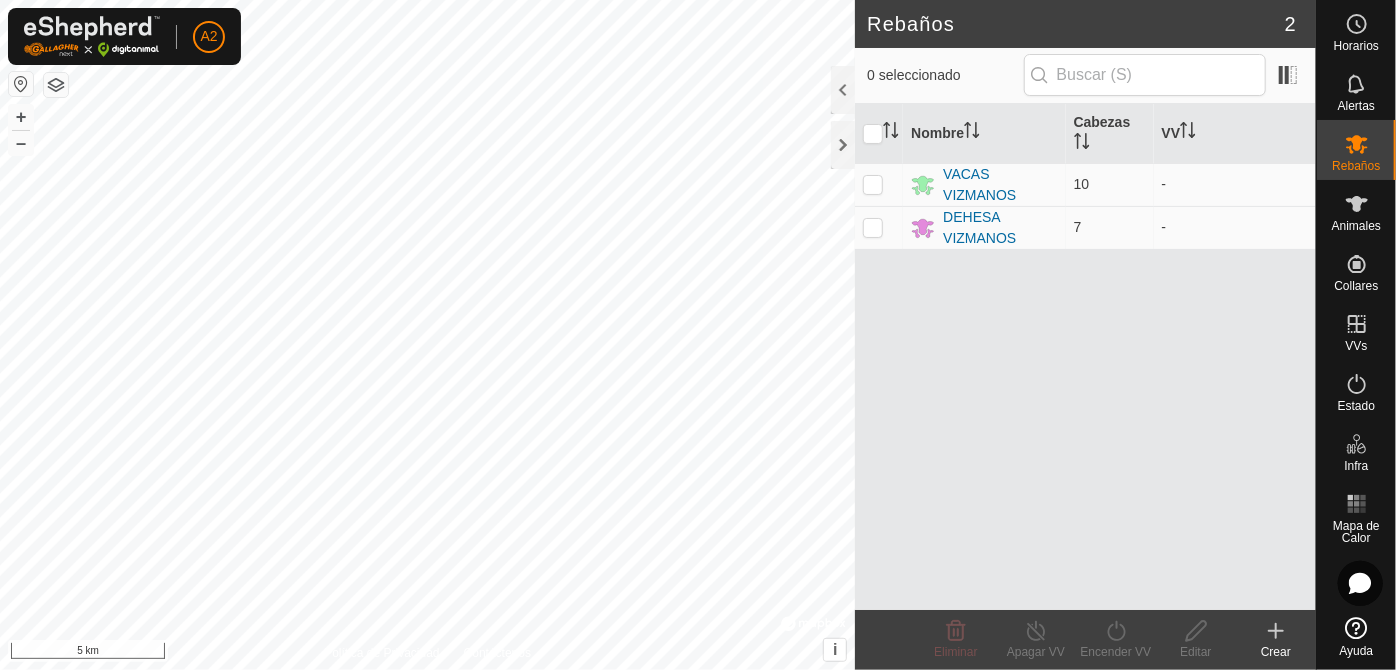 scroll, scrollTop: 0, scrollLeft: 0, axis: both 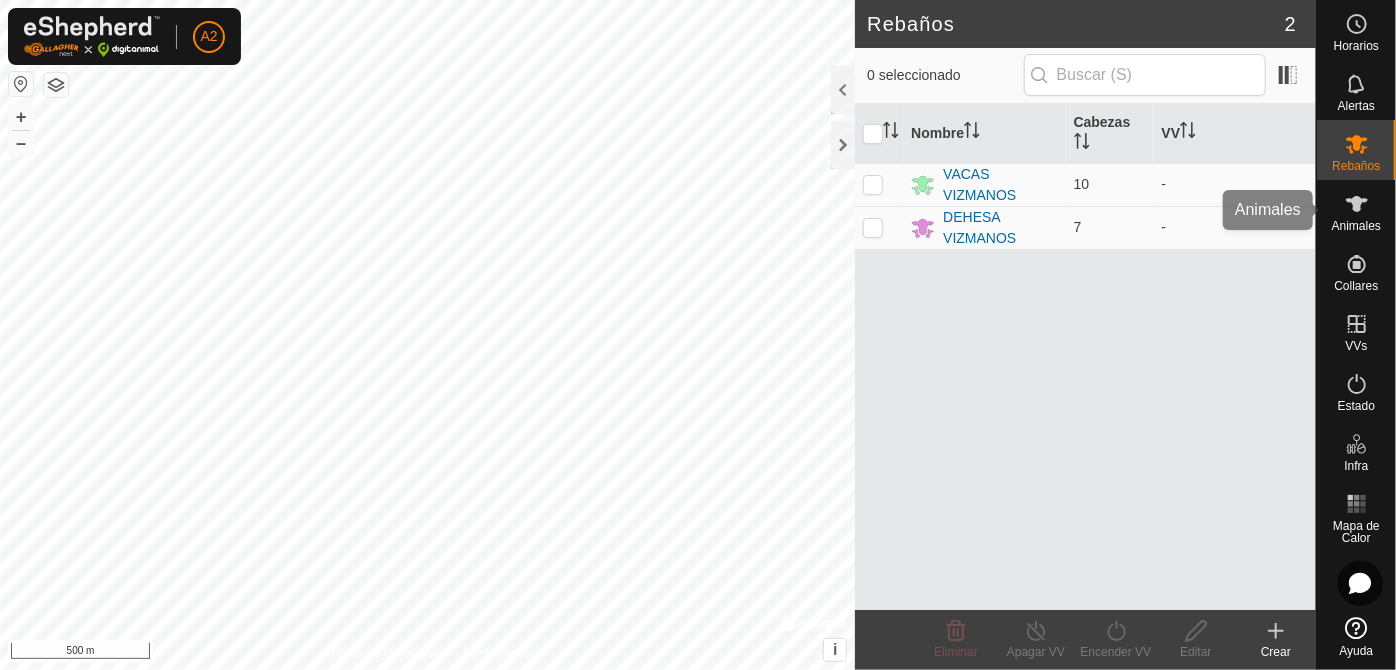 click 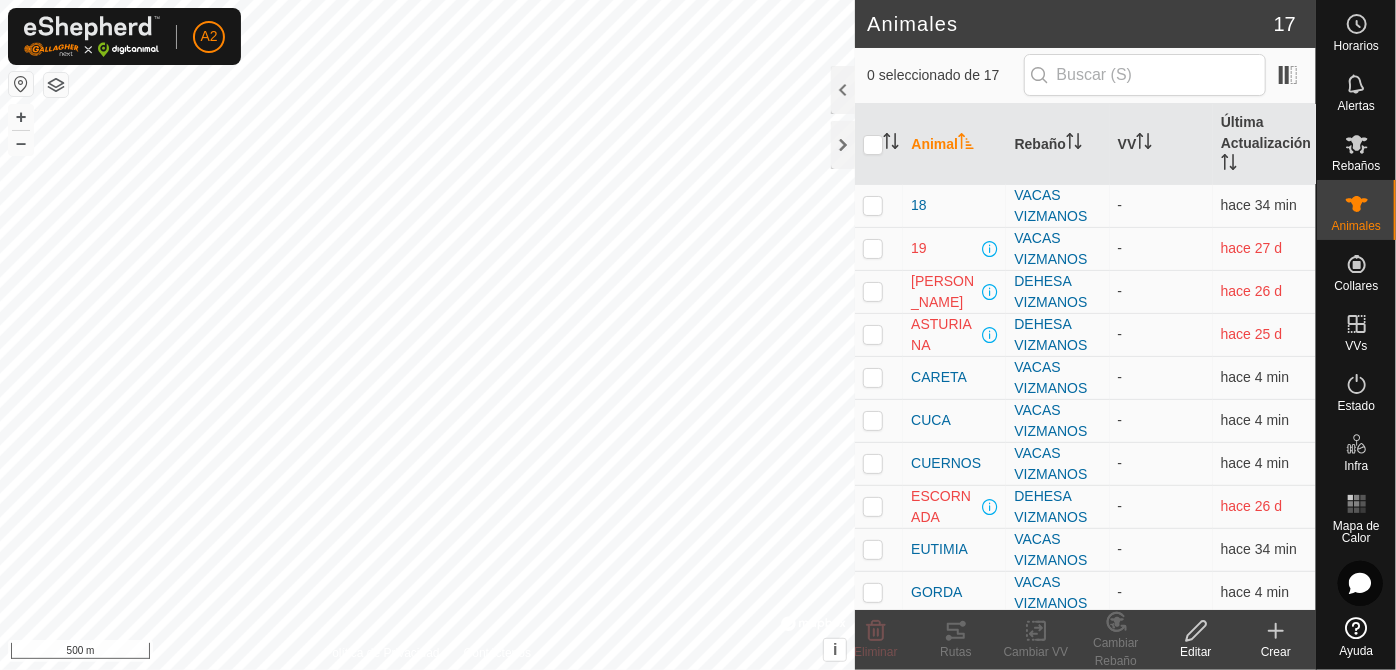 click on "Crear" 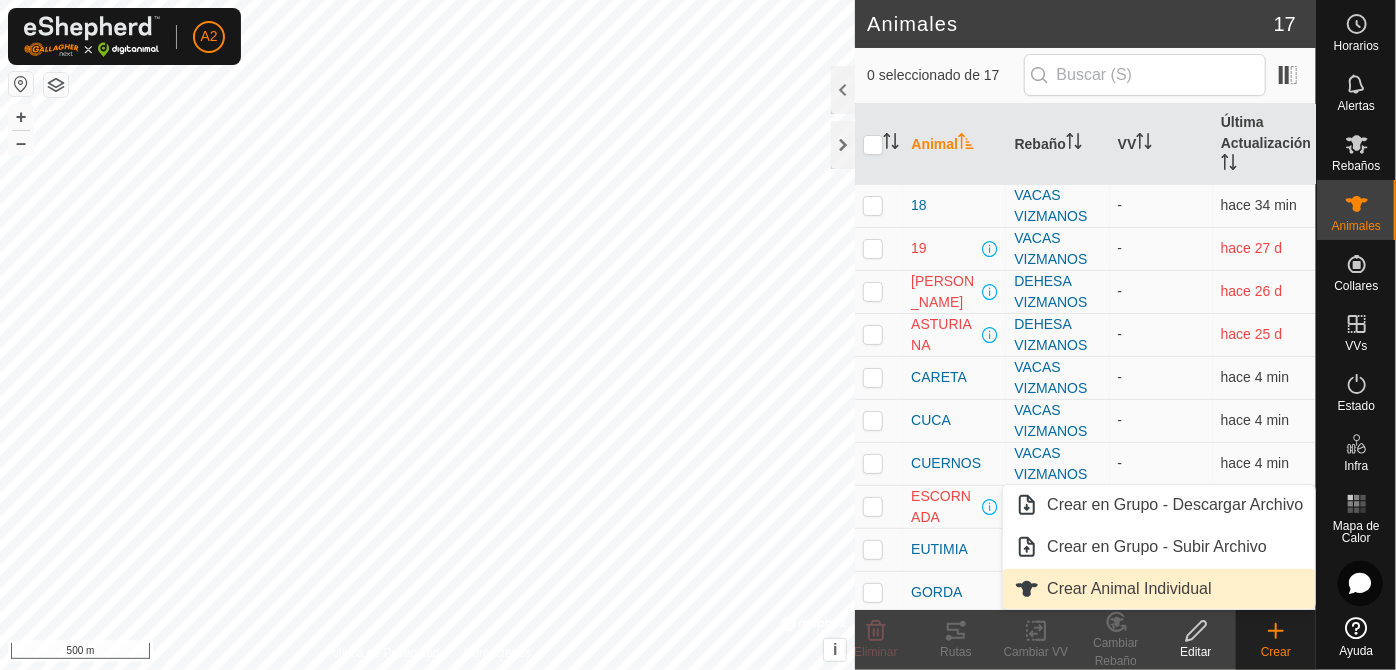 click on "Crear Animal Individual" at bounding box center (1159, 589) 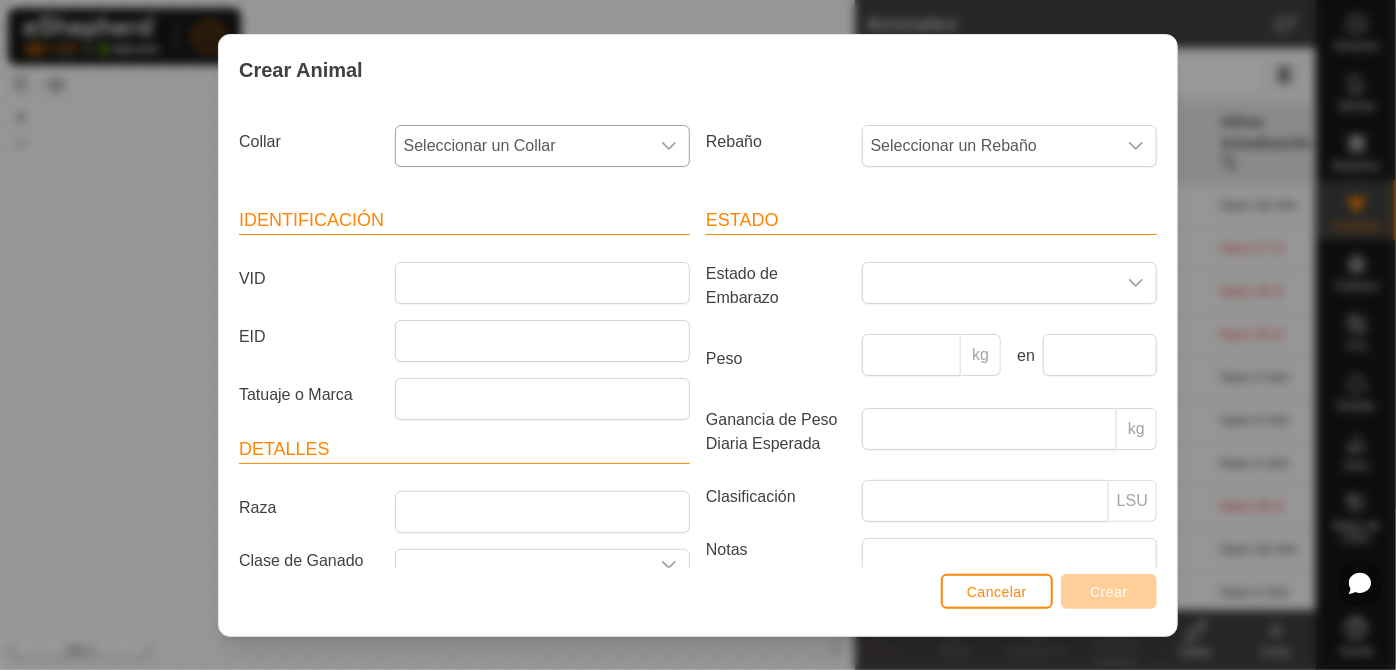 click on "Seleccionar un Collar" at bounding box center (522, 146) 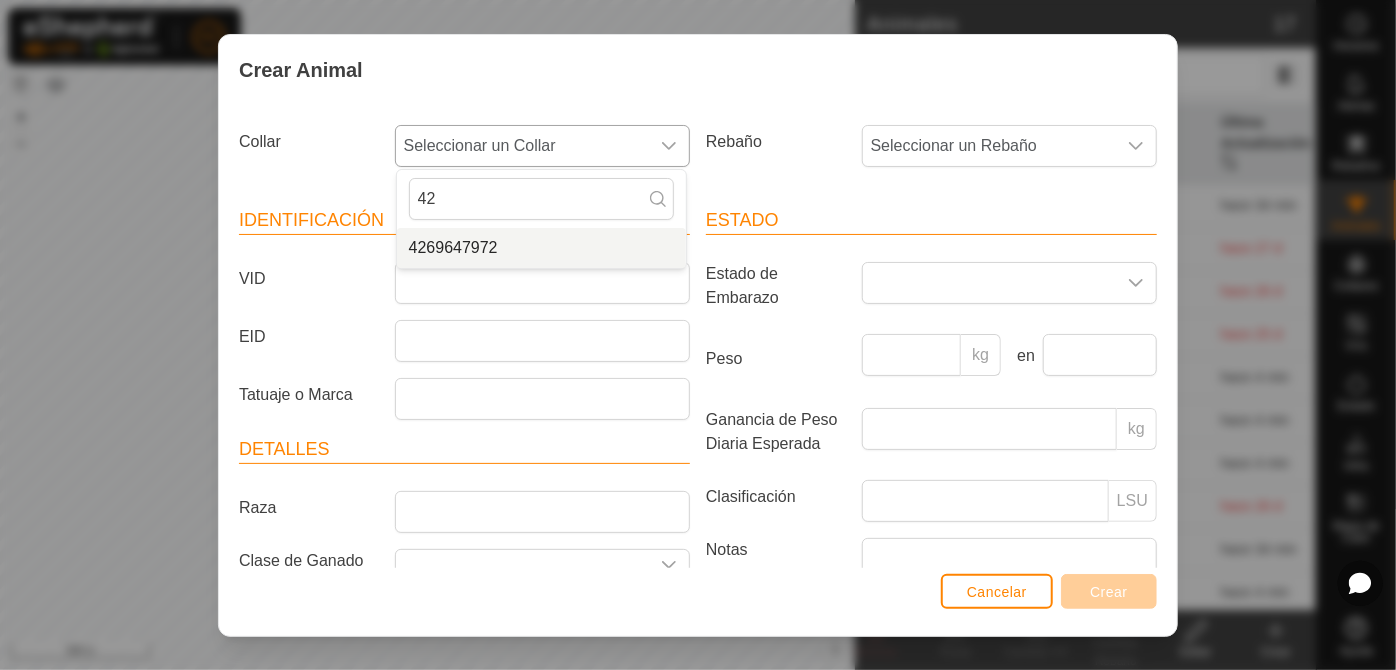 type on "42" 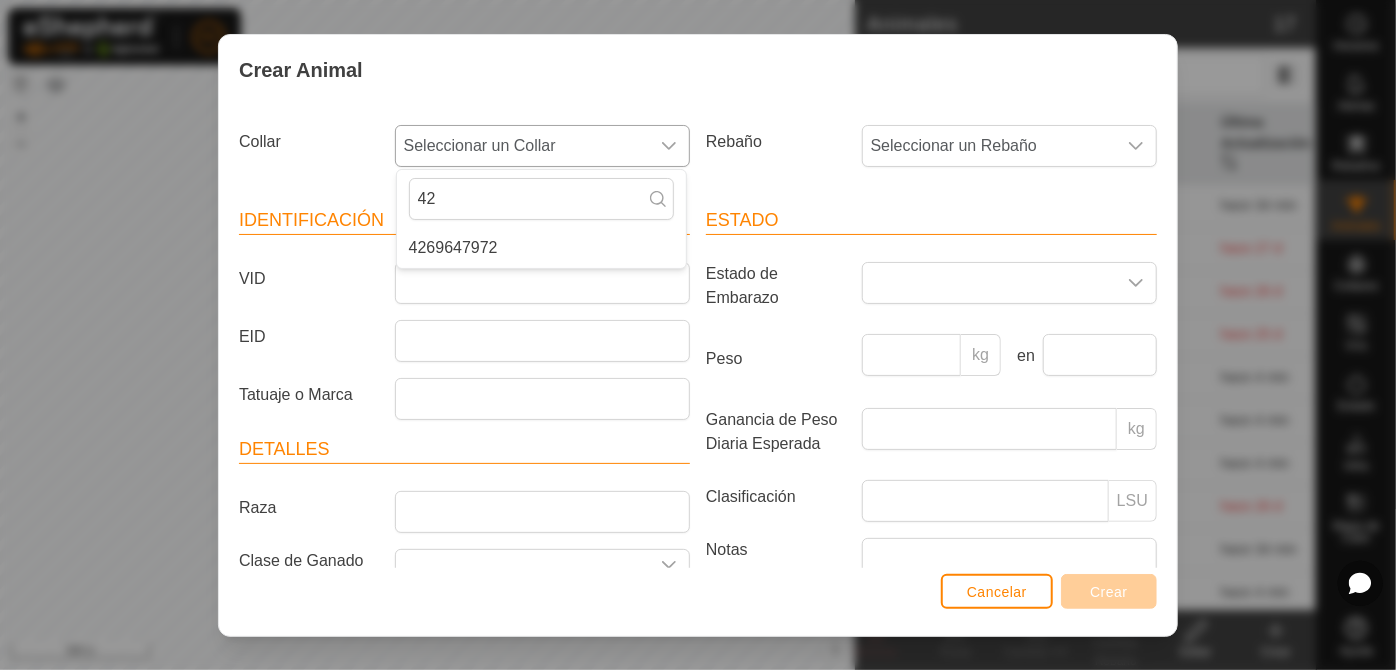 click on "4269647972" at bounding box center (541, 248) 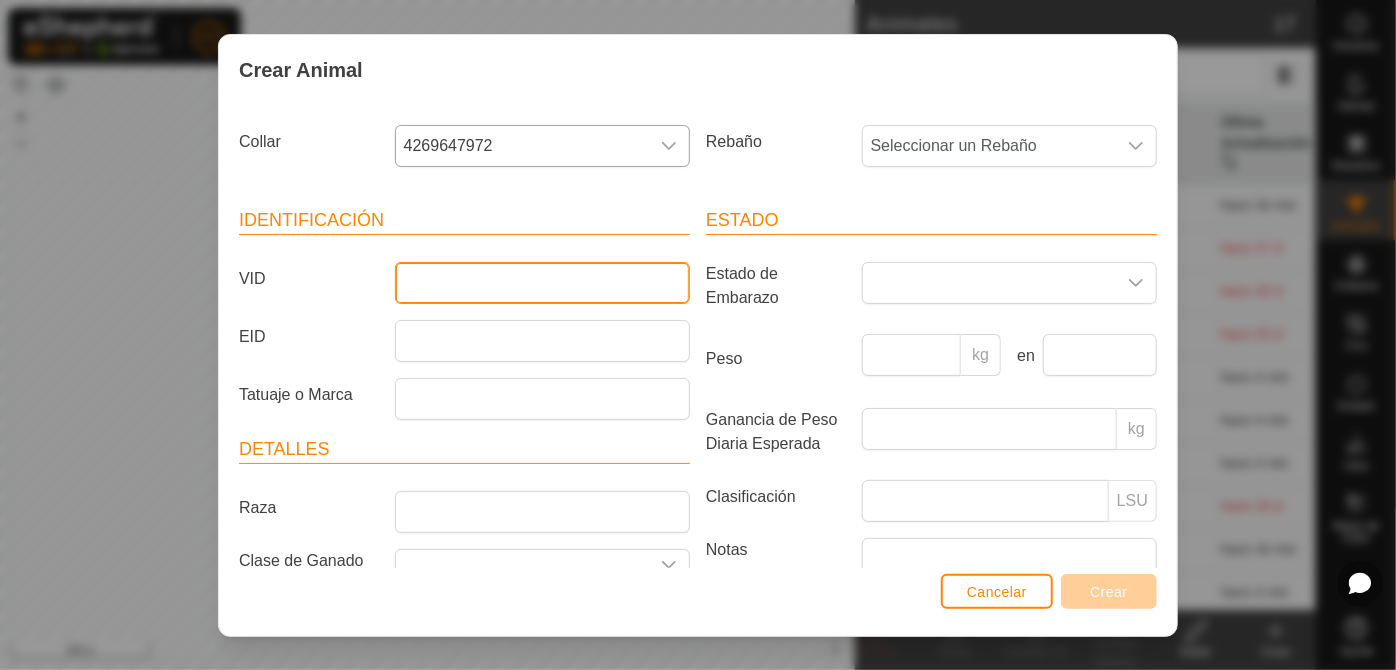 click on "VID" at bounding box center [542, 283] 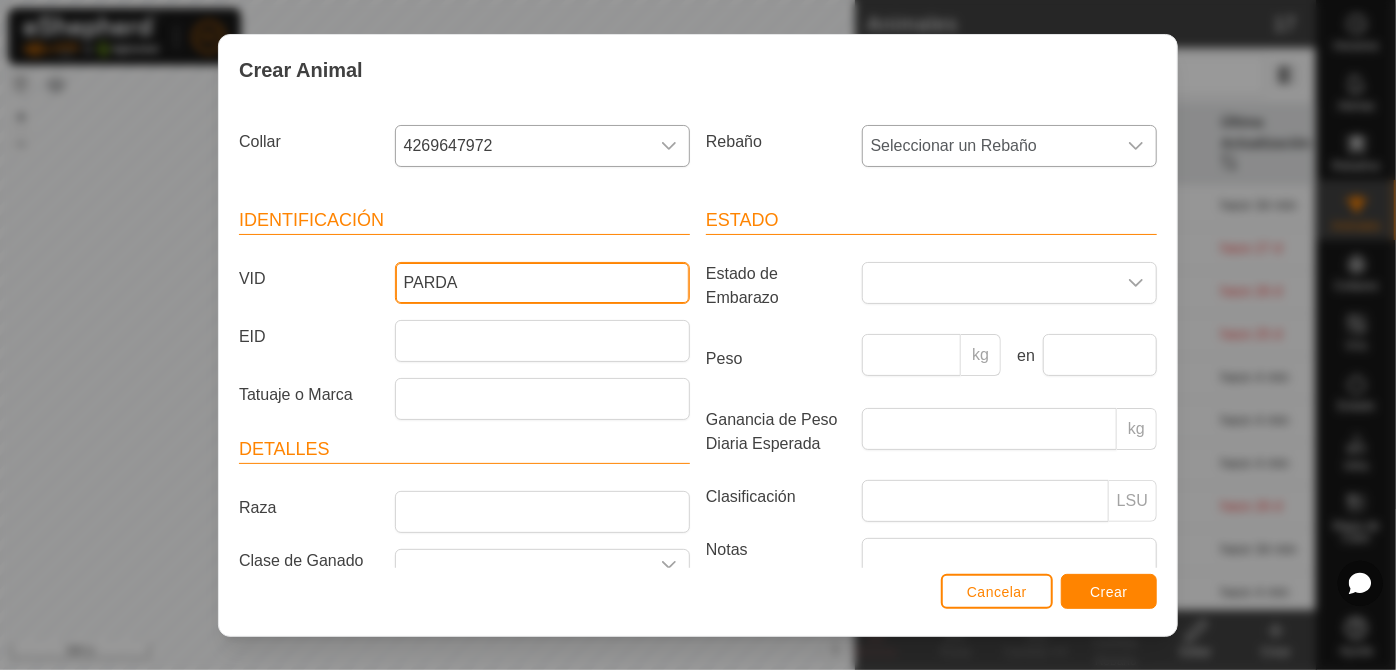 type on "PARDA" 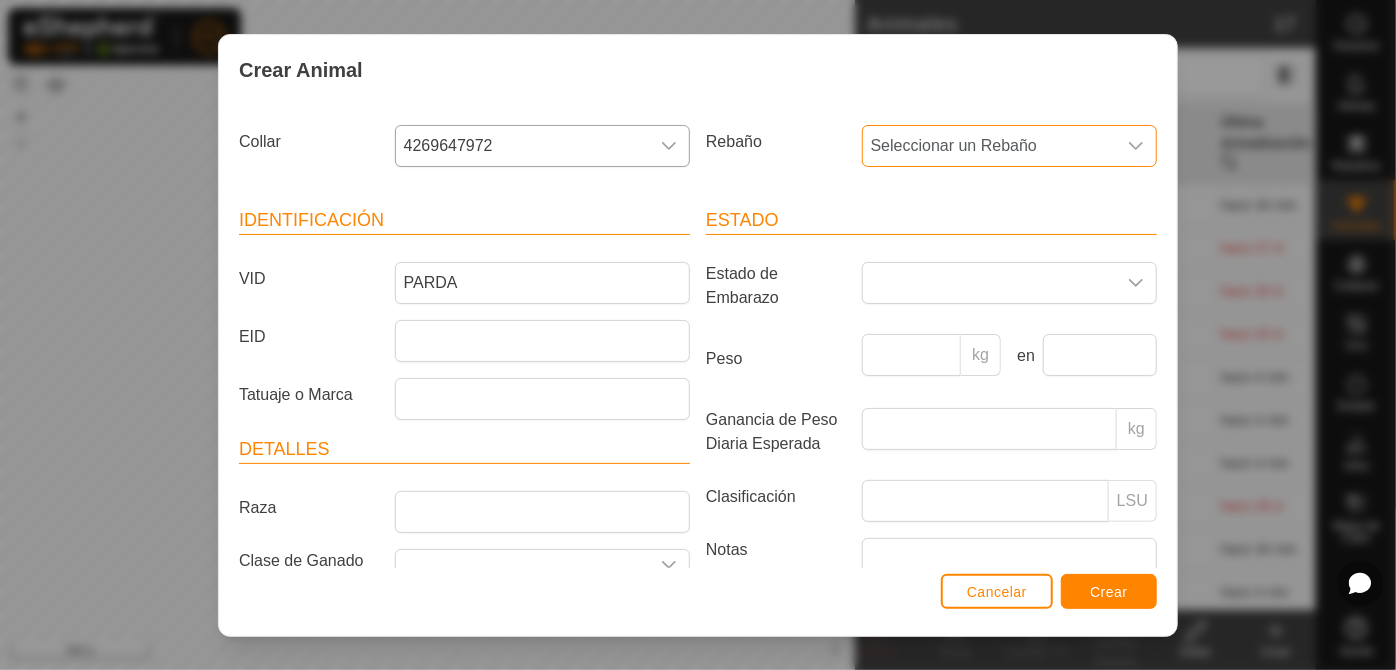 drag, startPoint x: 970, startPoint y: 131, endPoint x: 973, endPoint y: 141, distance: 10.440307 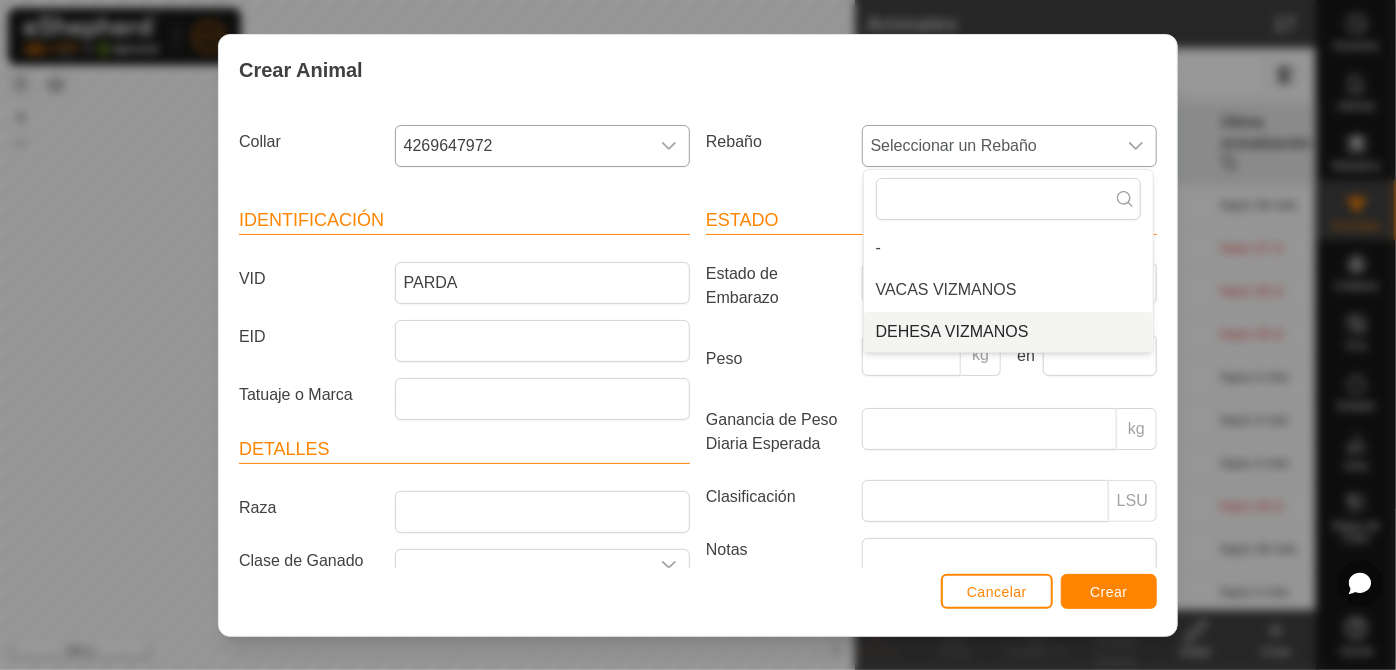 drag, startPoint x: 954, startPoint y: 324, endPoint x: 968, endPoint y: 344, distance: 24.41311 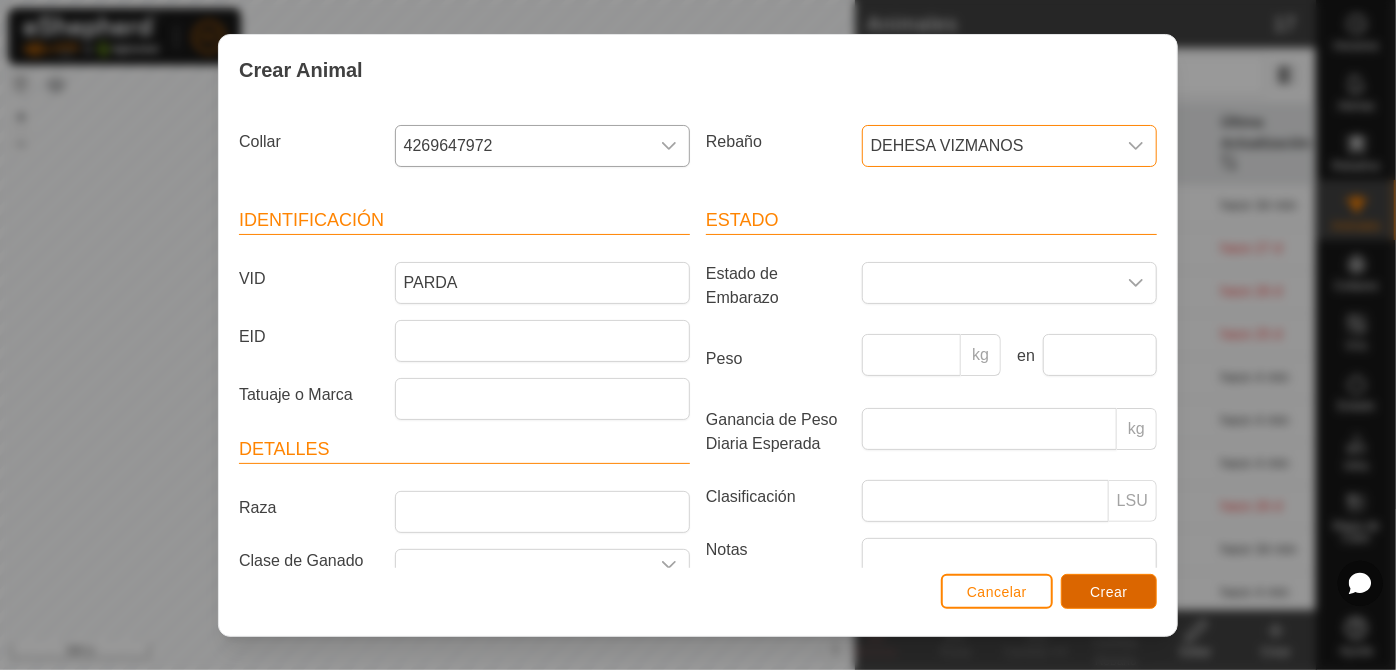 click on "Crear" at bounding box center (1109, 592) 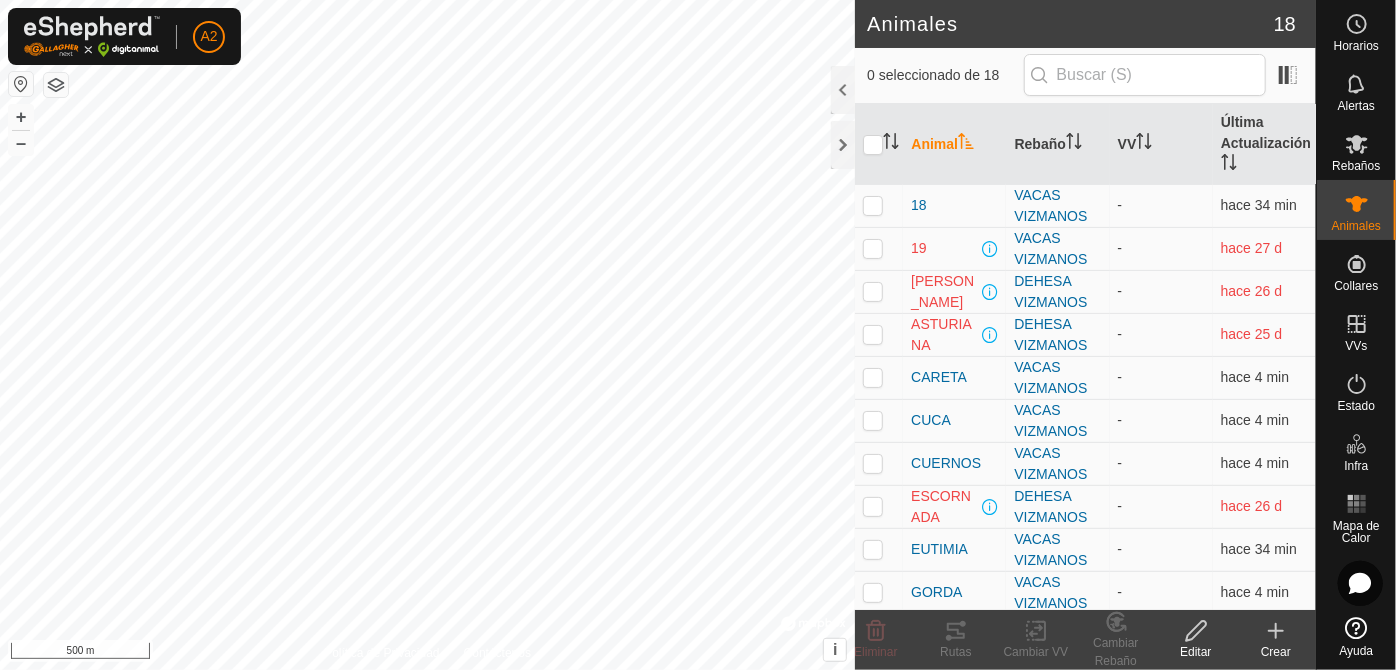 click 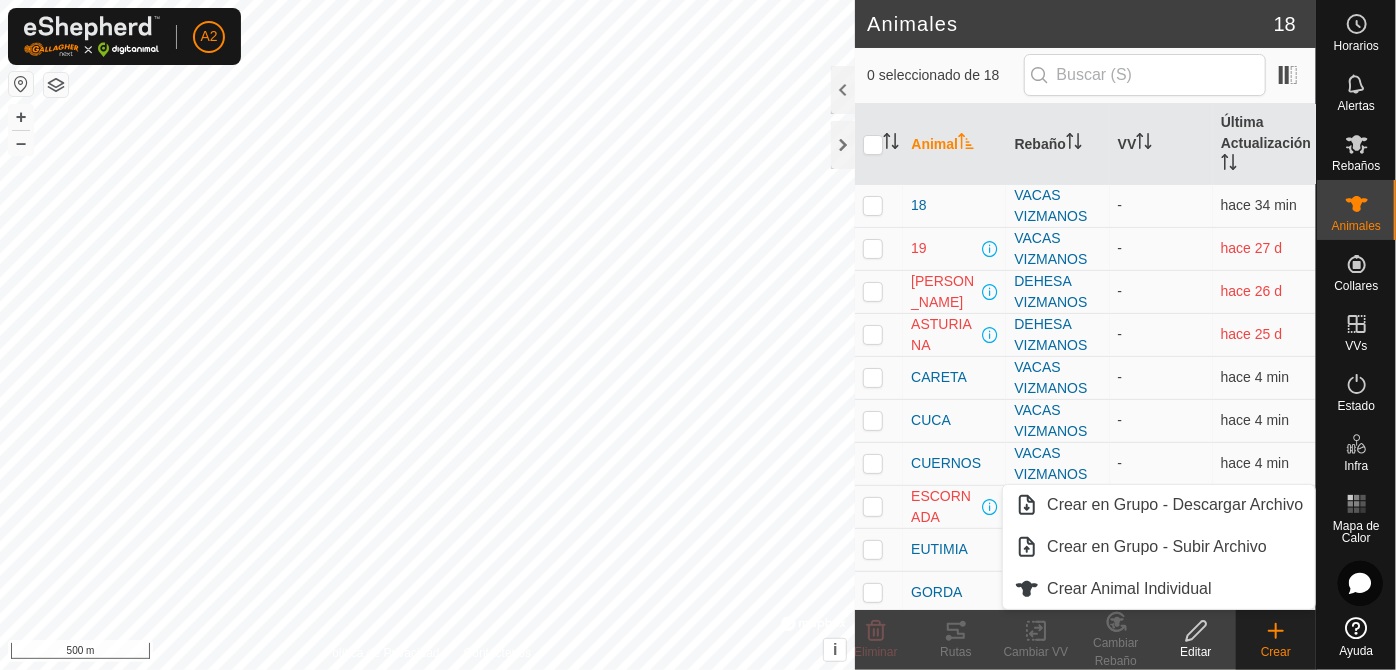 click 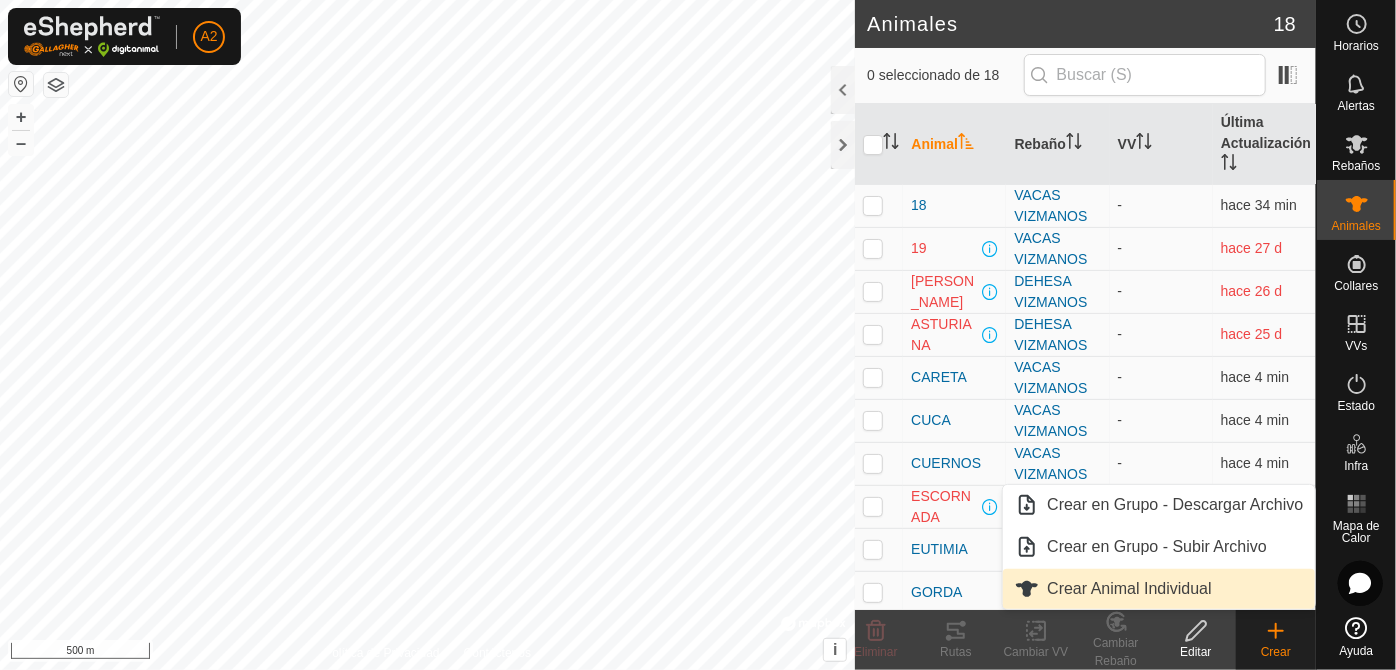 click on "Crear Animal Individual" at bounding box center (1159, 589) 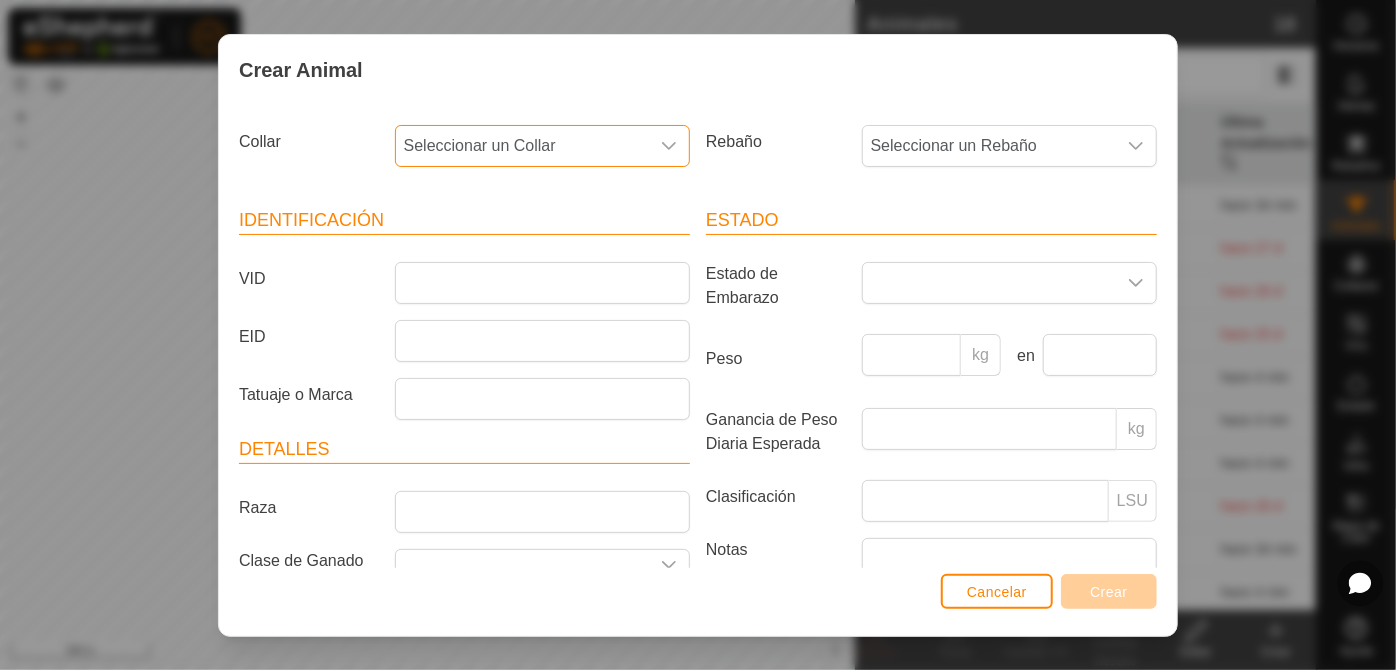 click on "Seleccionar un Collar" at bounding box center (522, 146) 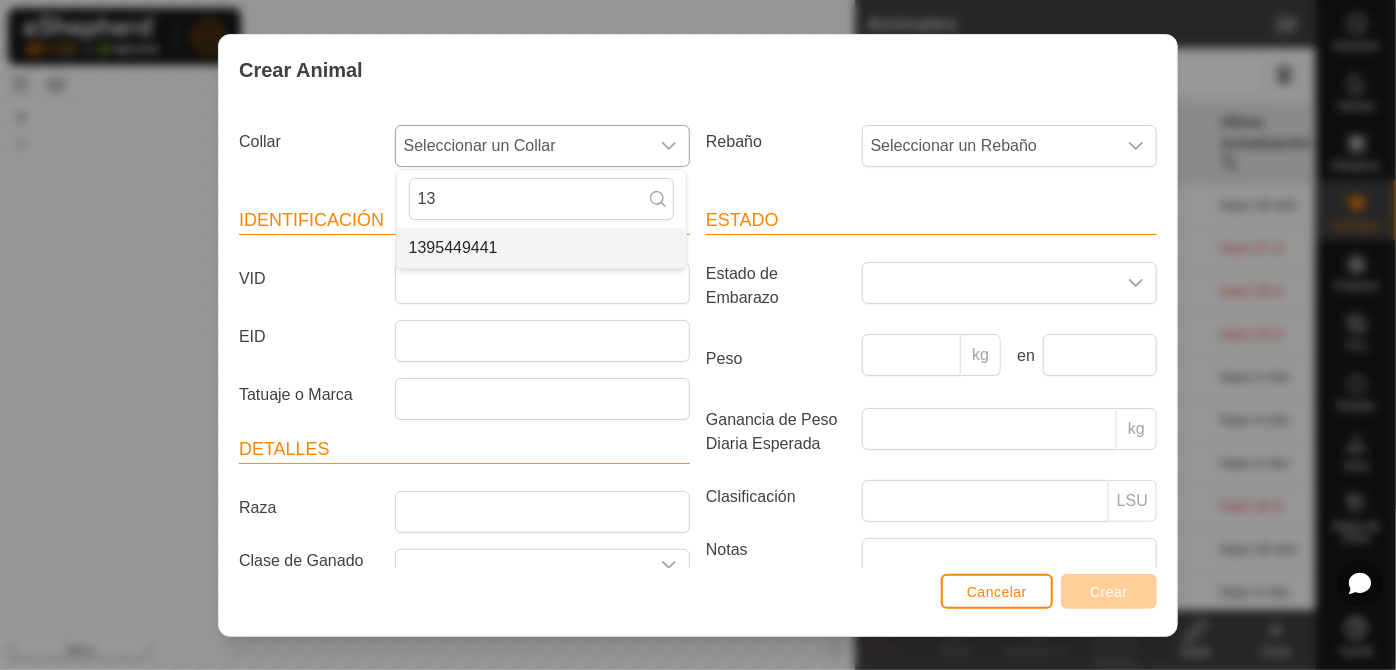 type on "13" 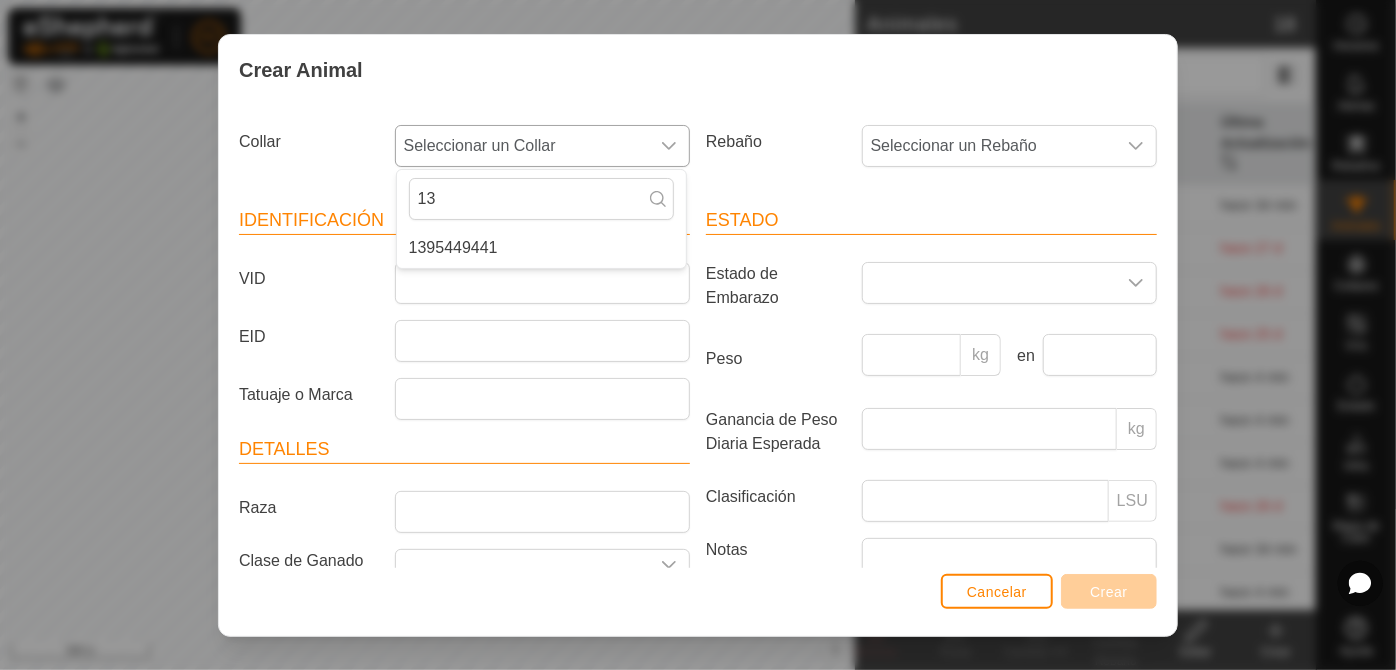 click on "1395449441" at bounding box center (541, 248) 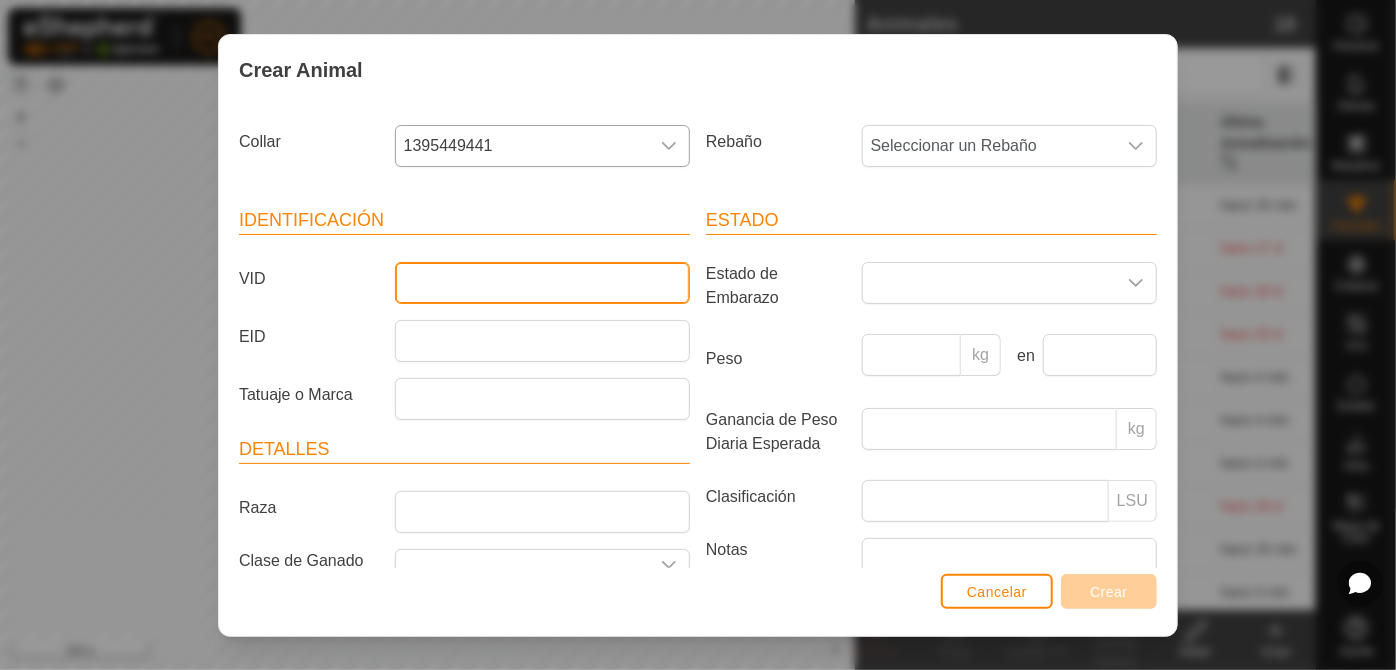 click on "VID" at bounding box center (542, 283) 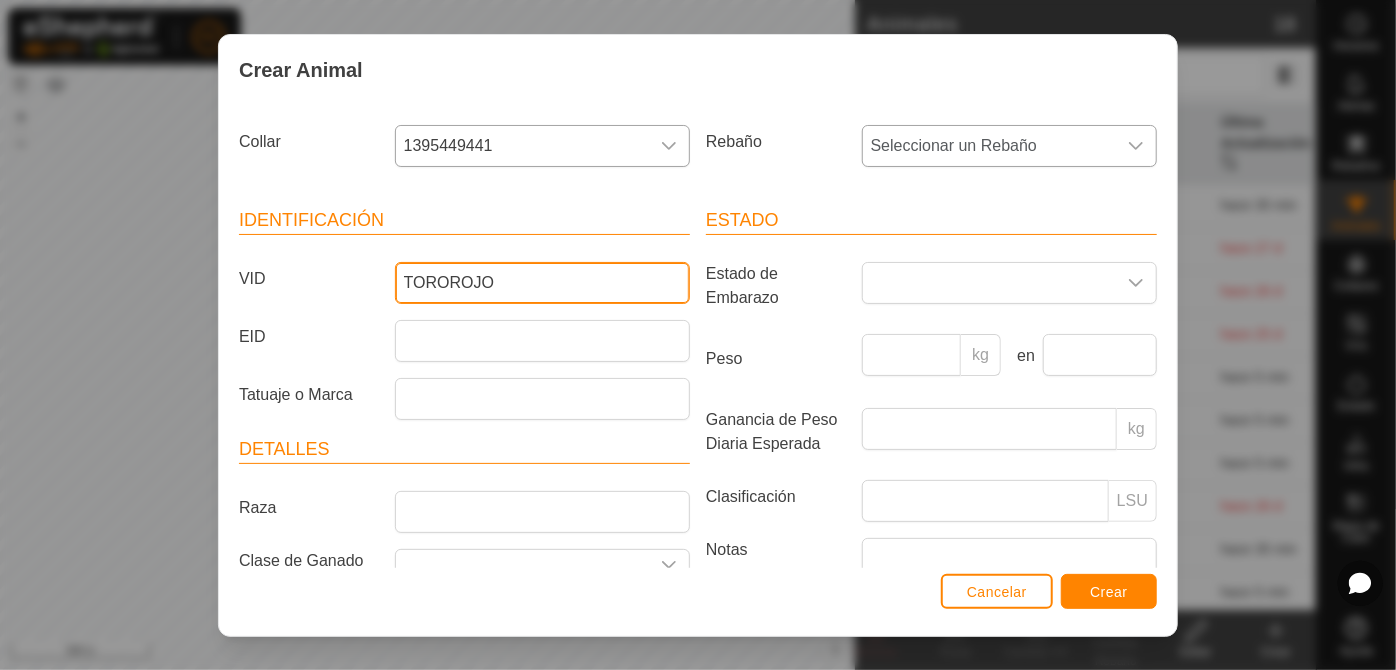 type on "TOROROJO" 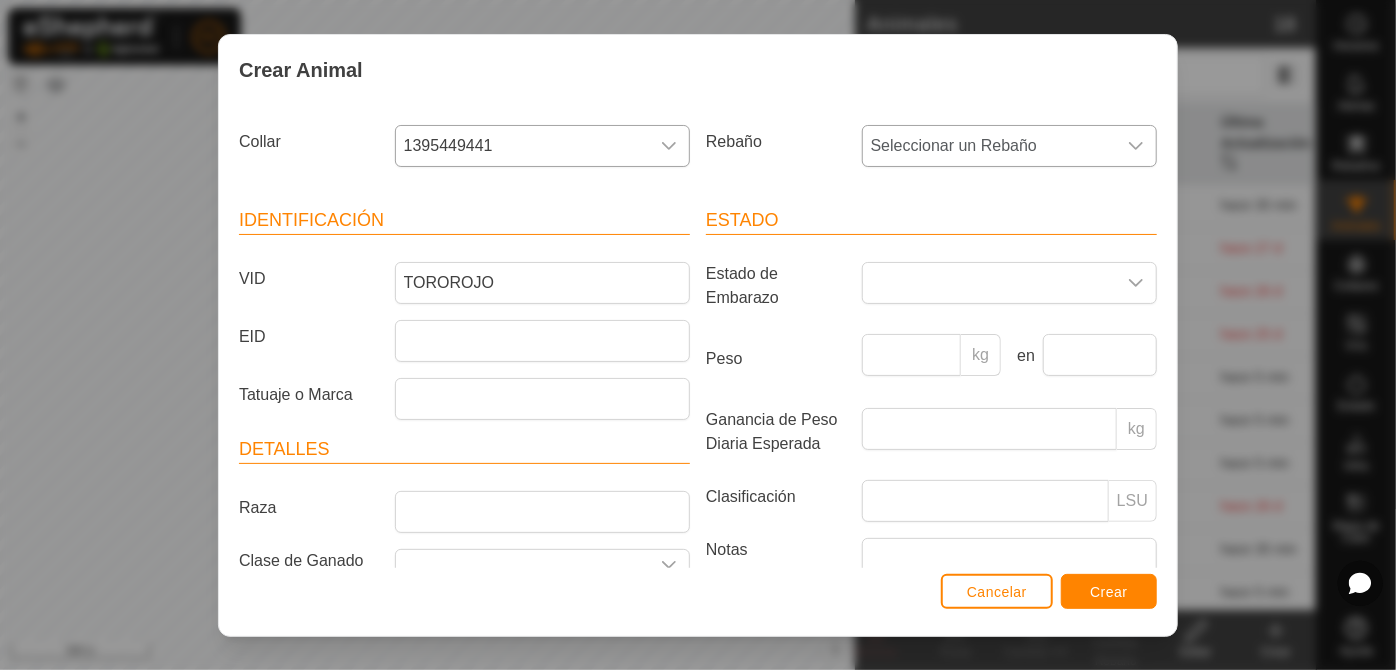 click on "Seleccionar un Rebaño" at bounding box center [989, 146] 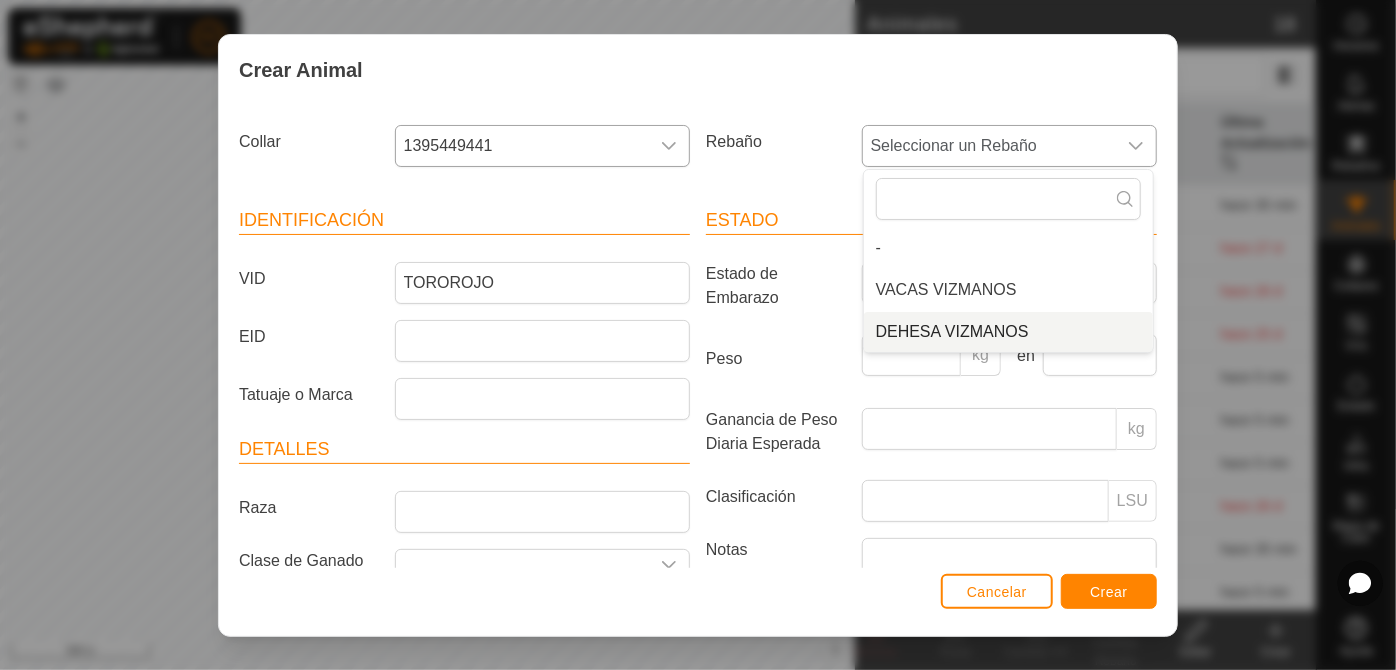 click on "DEHESA [PERSON_NAME]" at bounding box center [1008, 332] 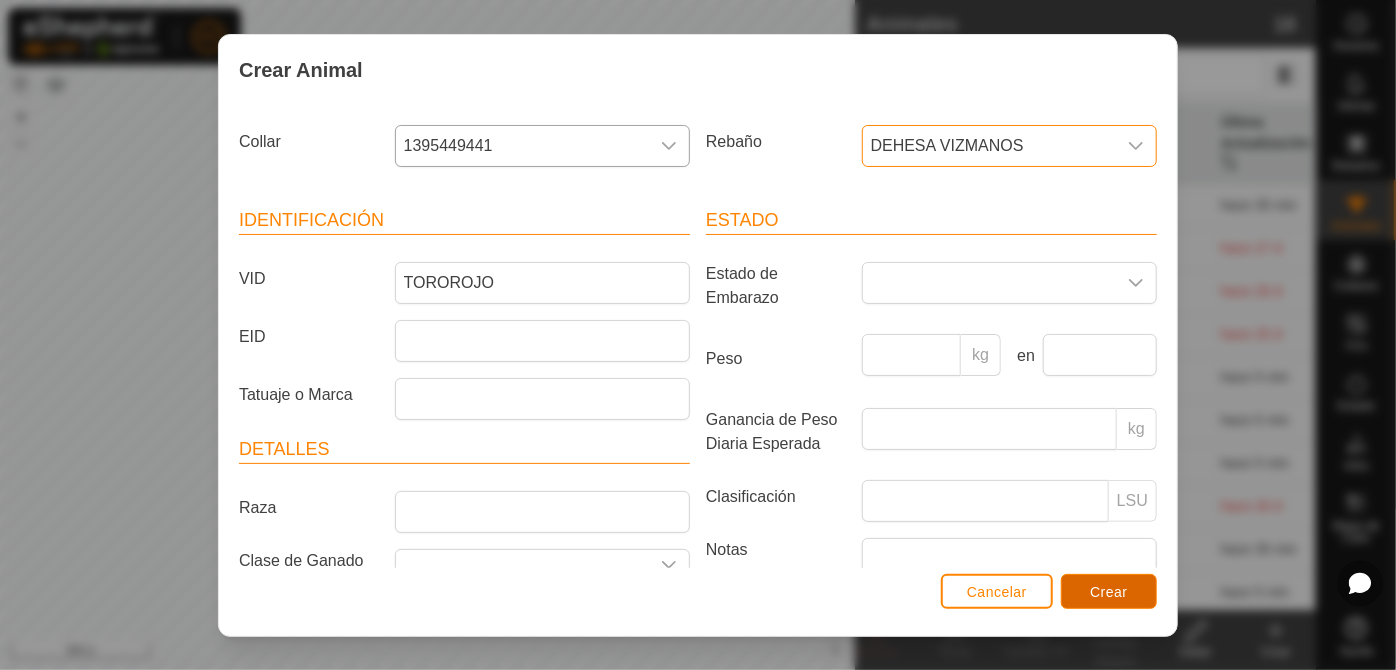 click on "Crear" at bounding box center [1109, 591] 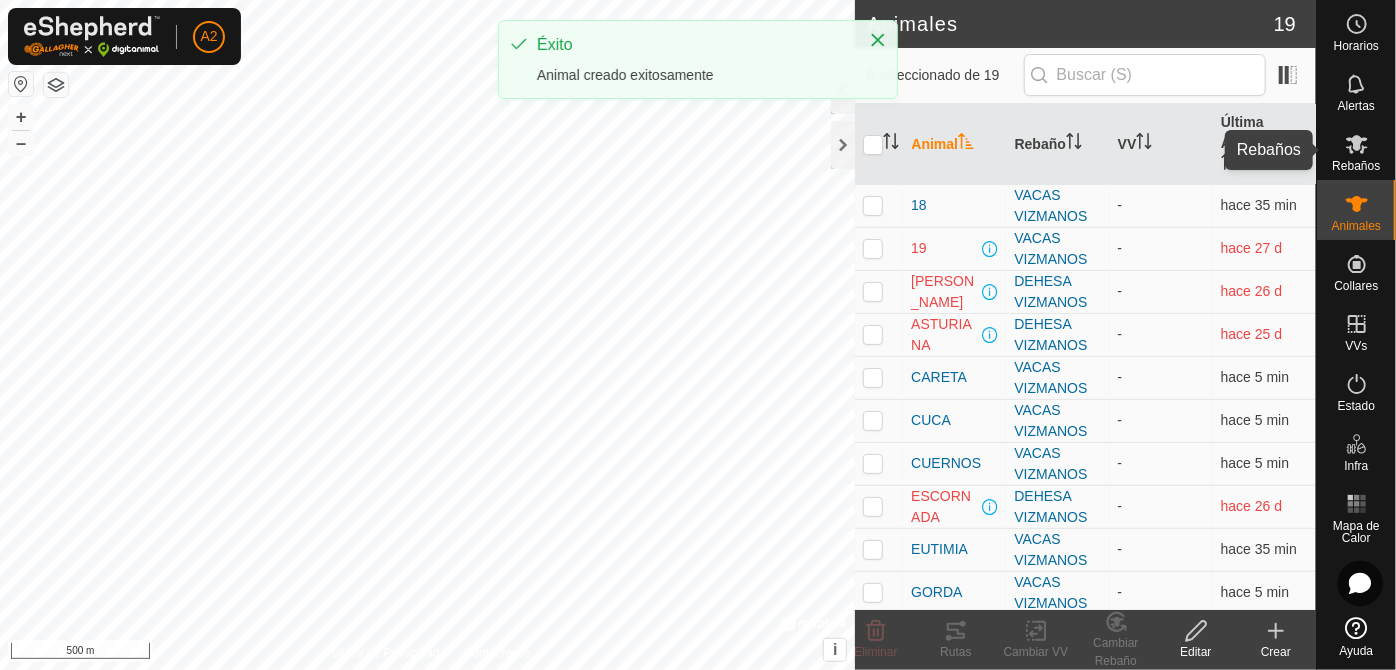 click on "Rebaños" at bounding box center (1356, 166) 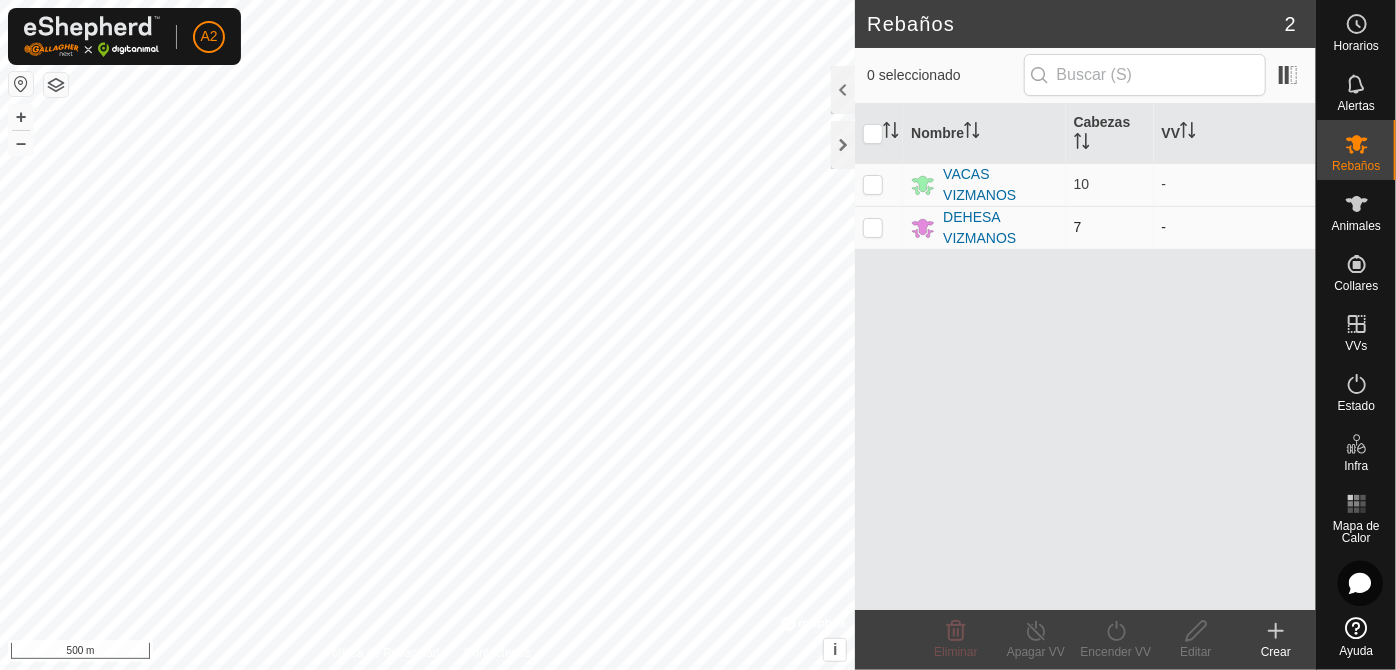 click at bounding box center [873, 227] 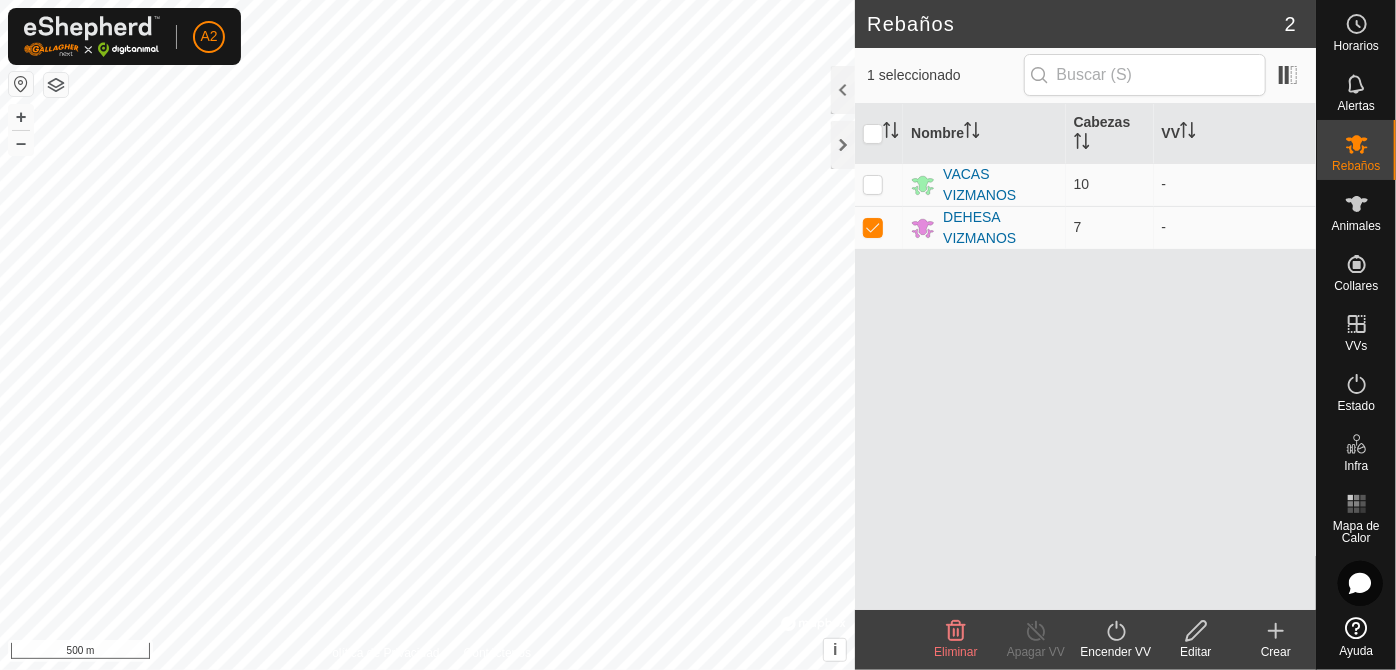 click on "Nombre   Cabezas   VV  VACAS VIZMANOS 10  -  DEHESA VIZMANOS 7  -" at bounding box center (1085, 357) 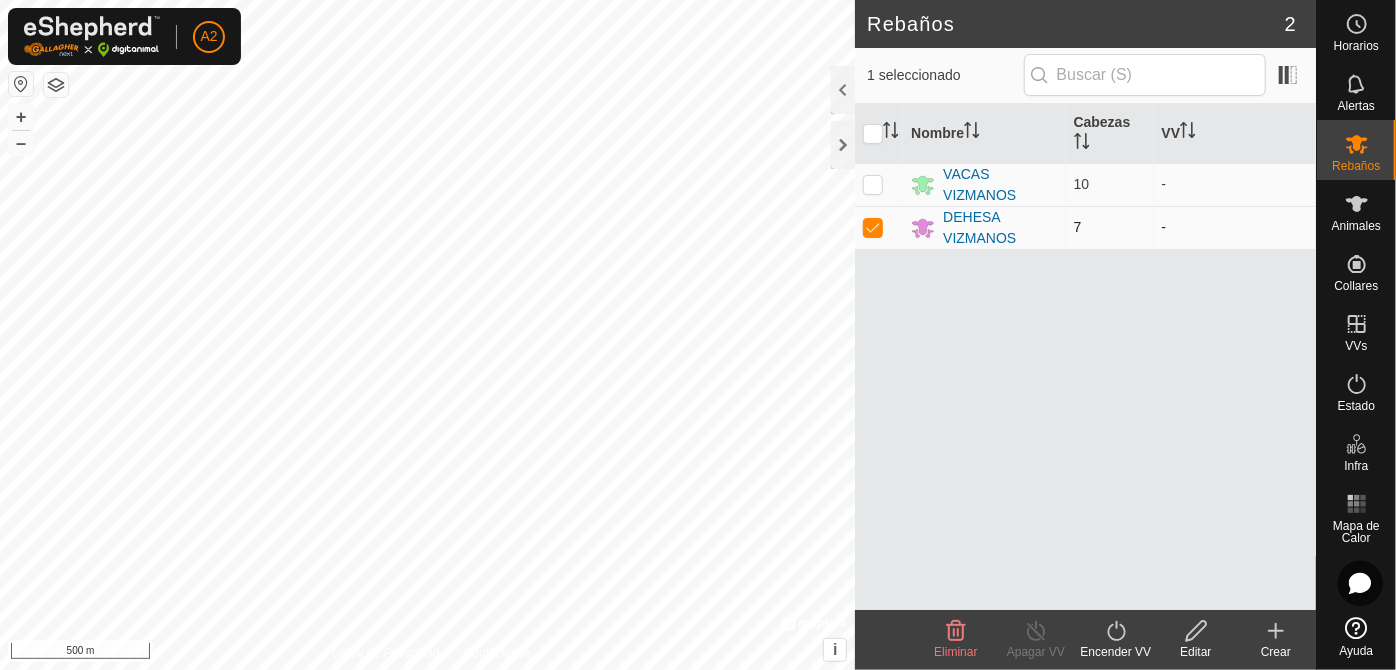 click at bounding box center (873, 227) 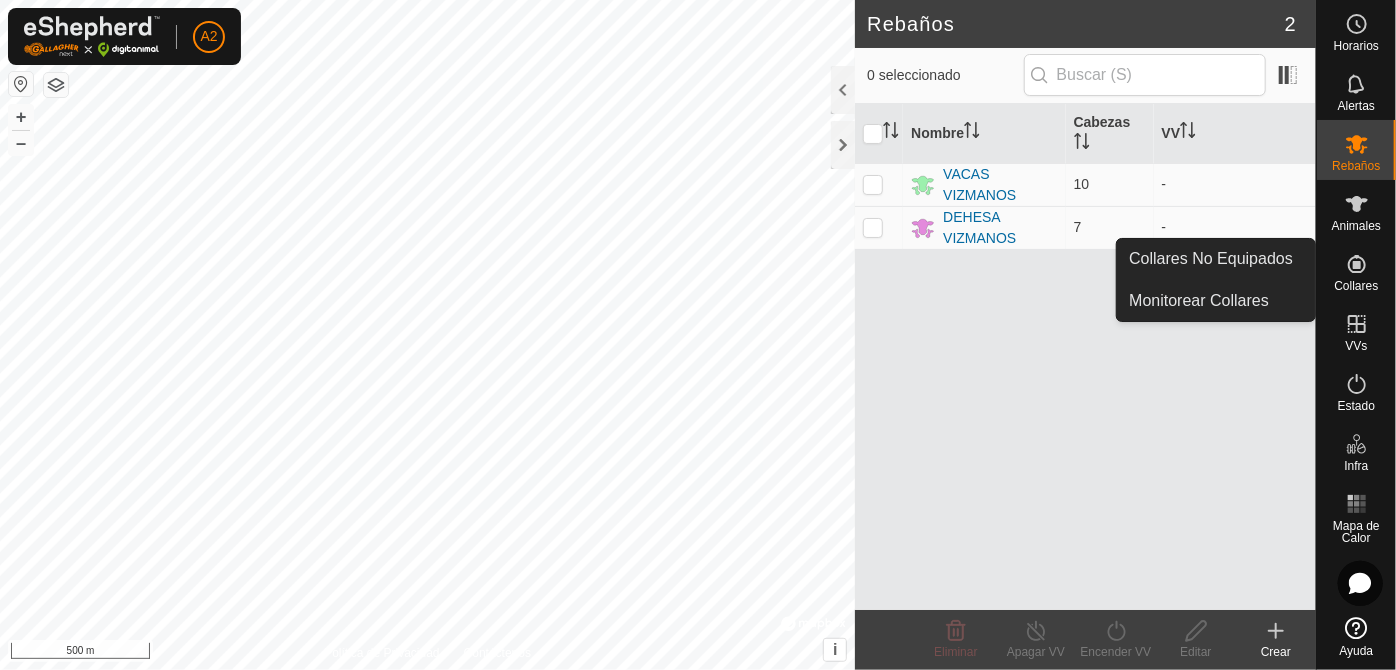 click 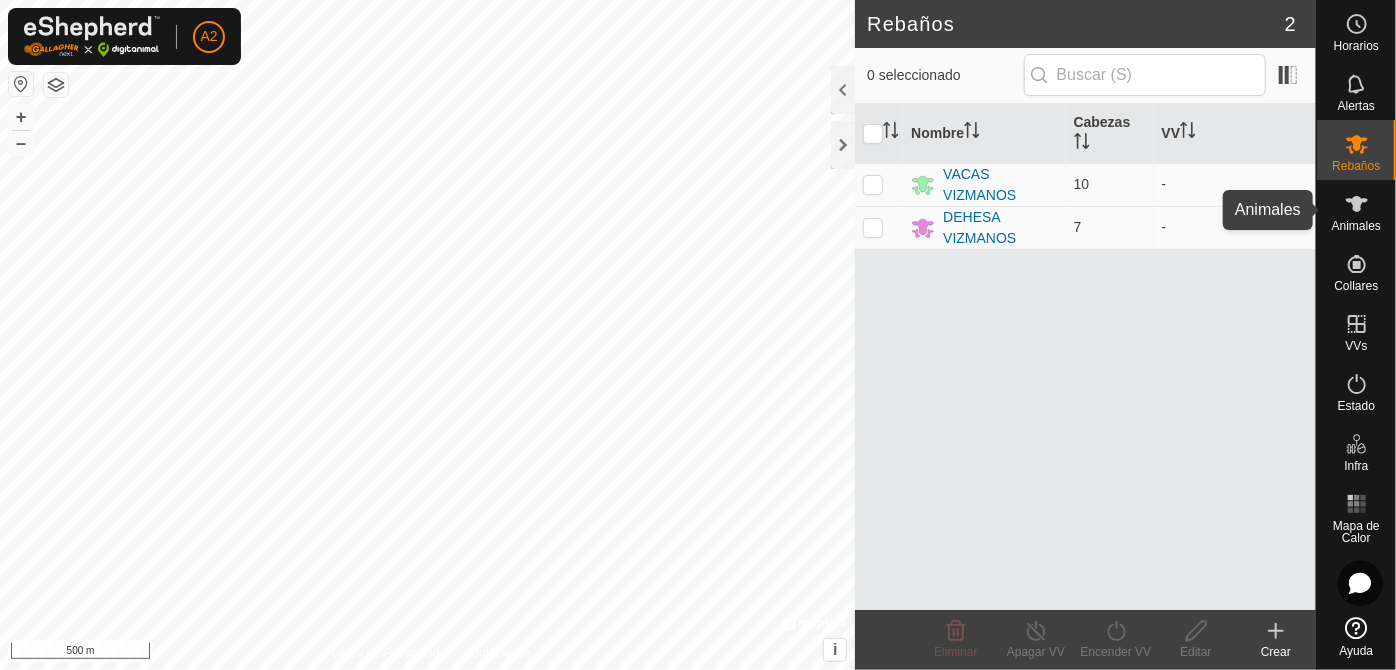 click 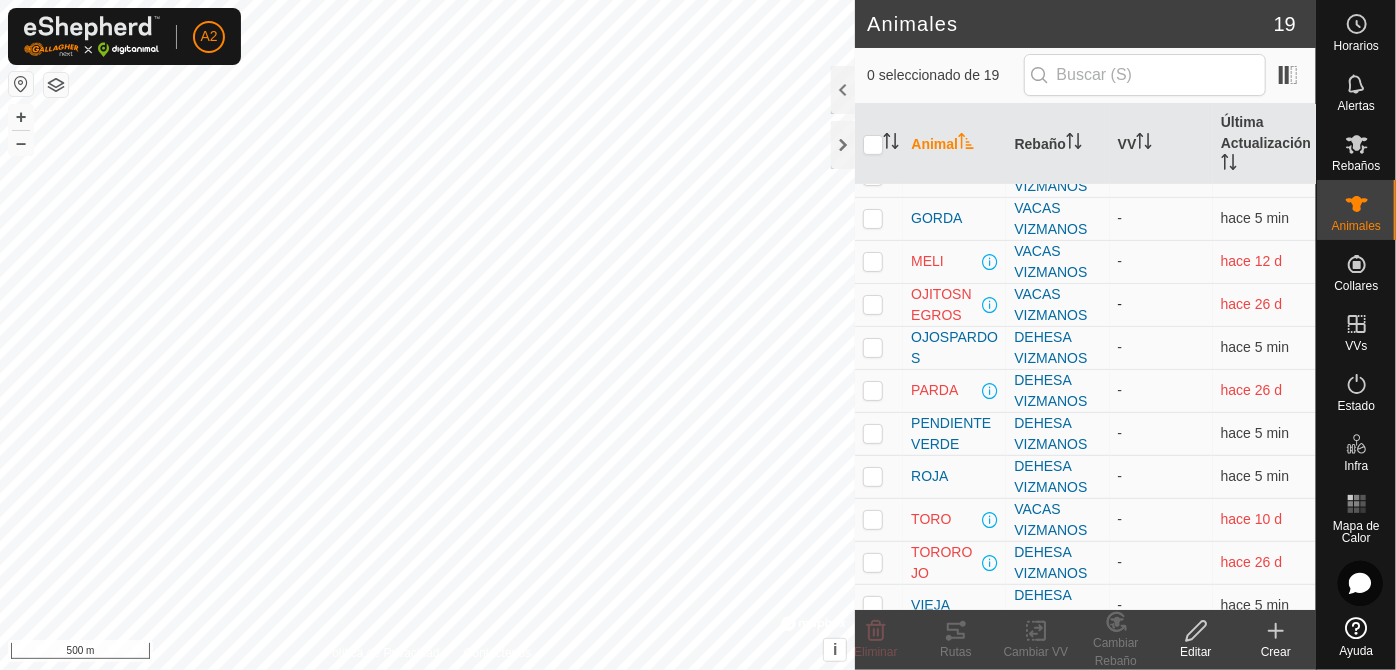 scroll, scrollTop: 384, scrollLeft: 0, axis: vertical 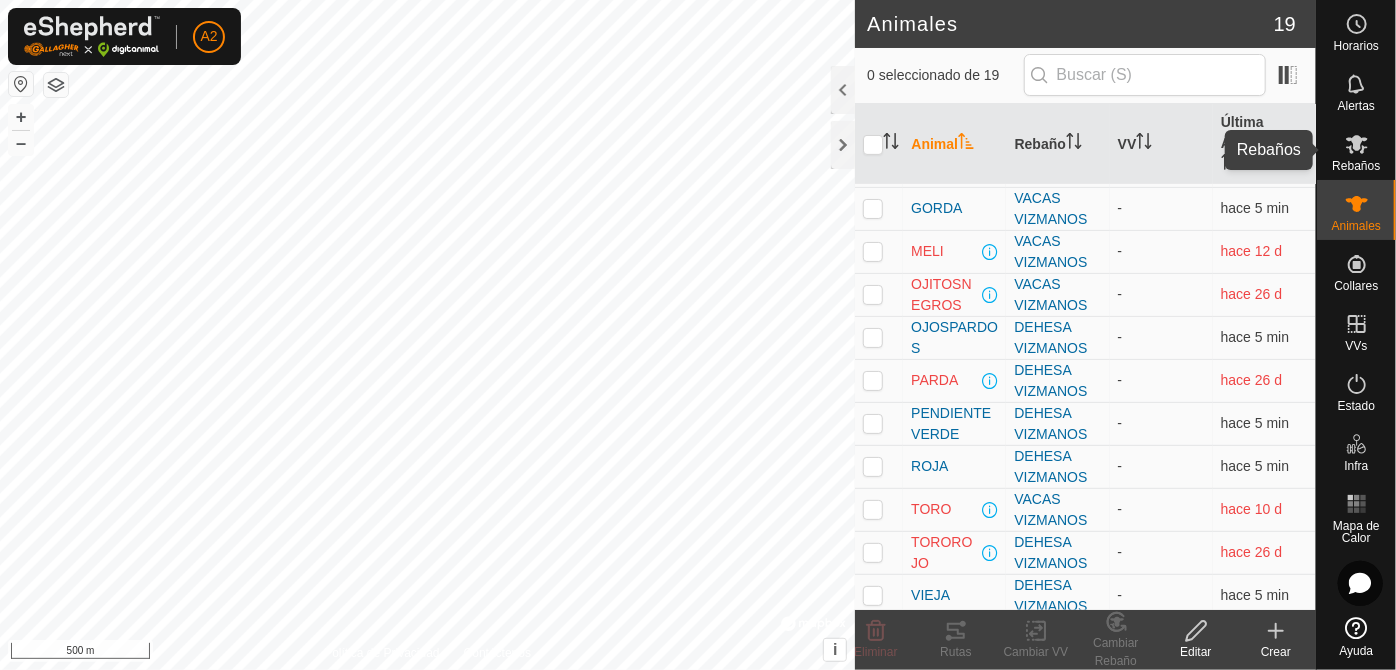 click 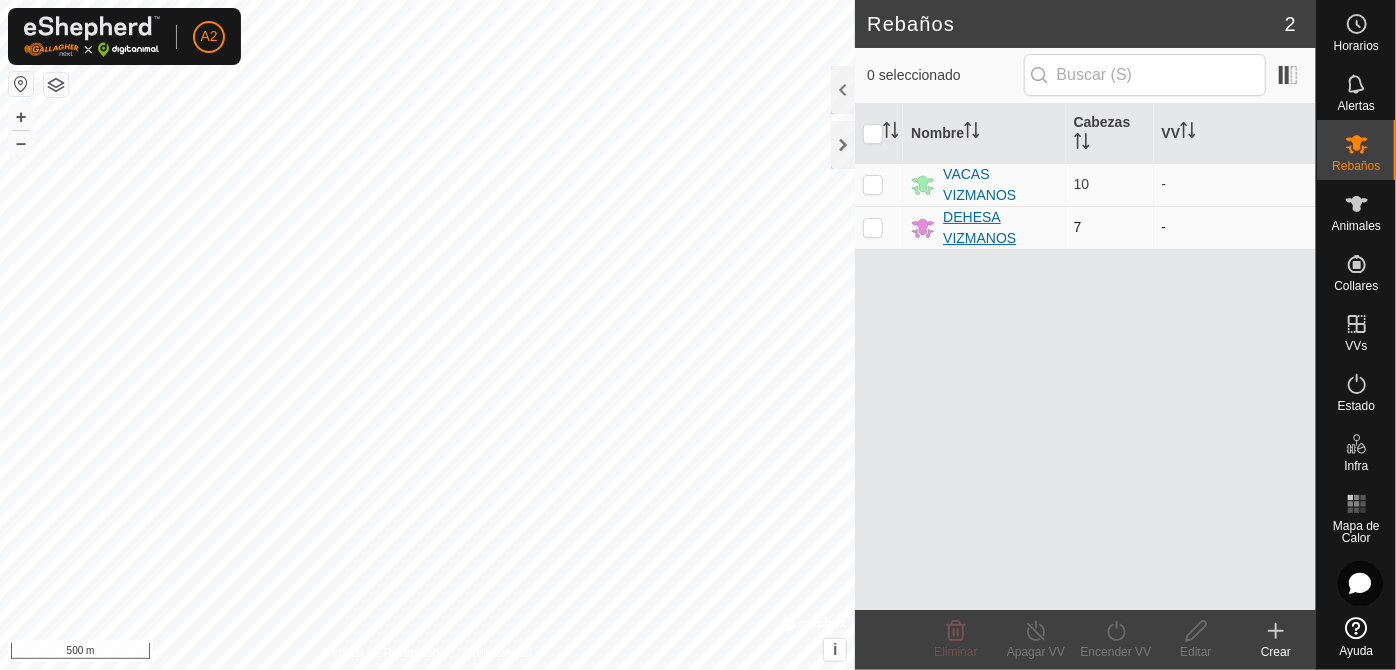 click on "DEHESA [PERSON_NAME]" at bounding box center (1000, 228) 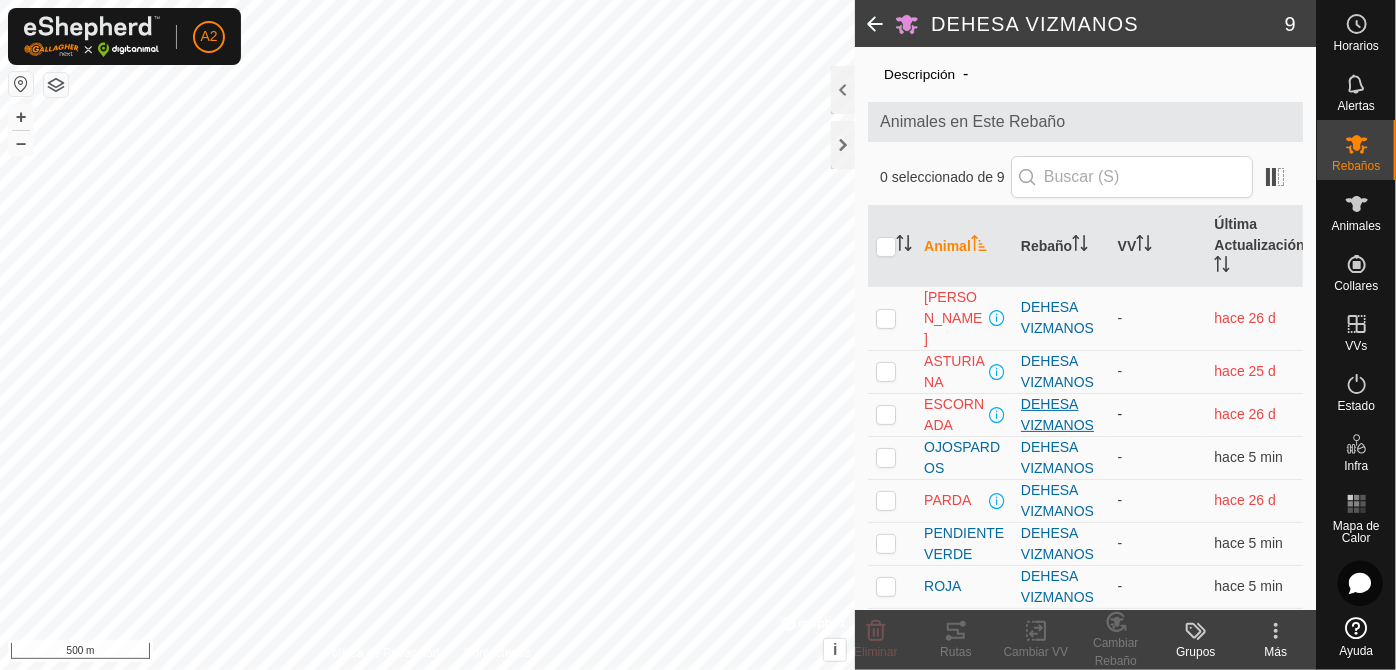scroll, scrollTop: 116, scrollLeft: 0, axis: vertical 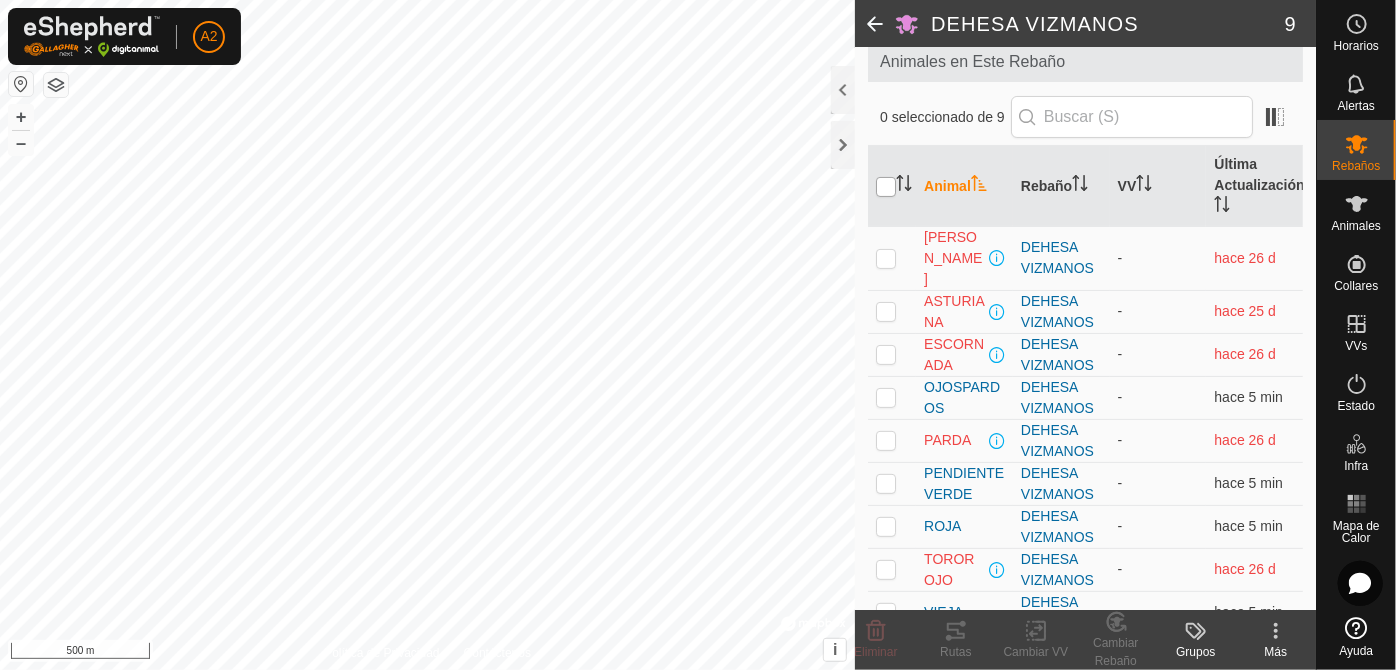 click at bounding box center (886, 187) 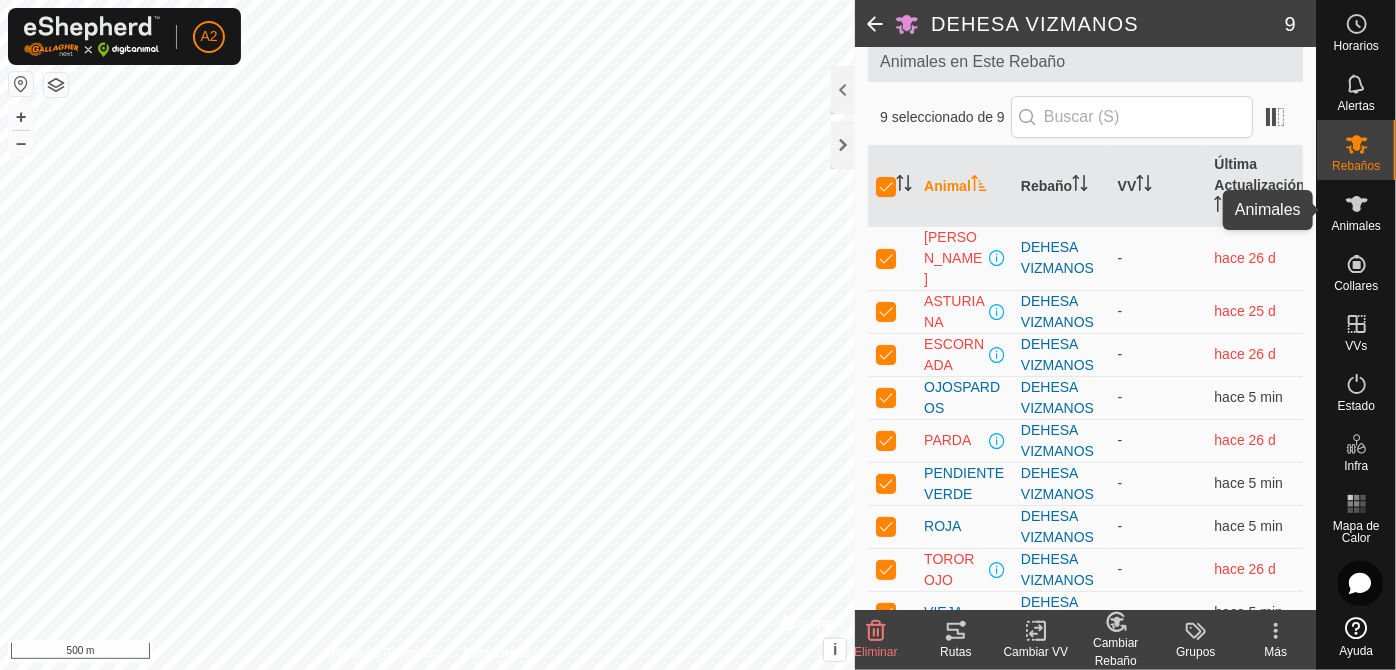 click 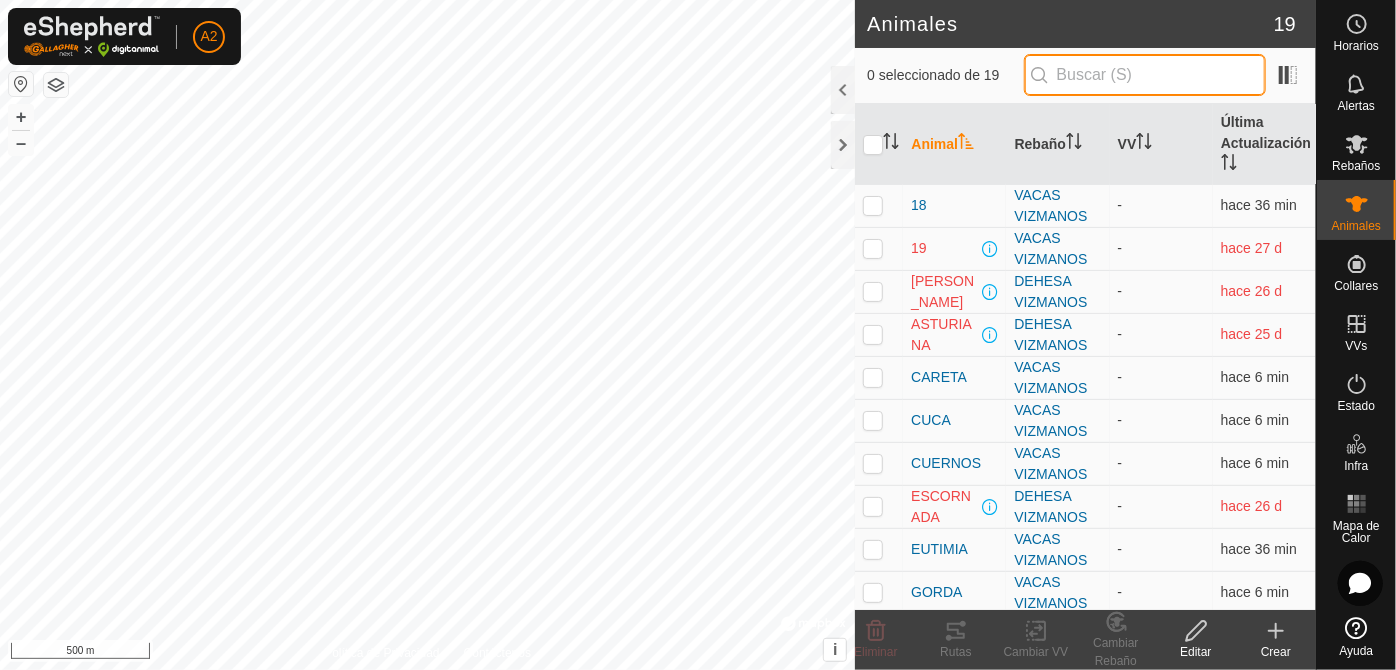 click at bounding box center [1145, 75] 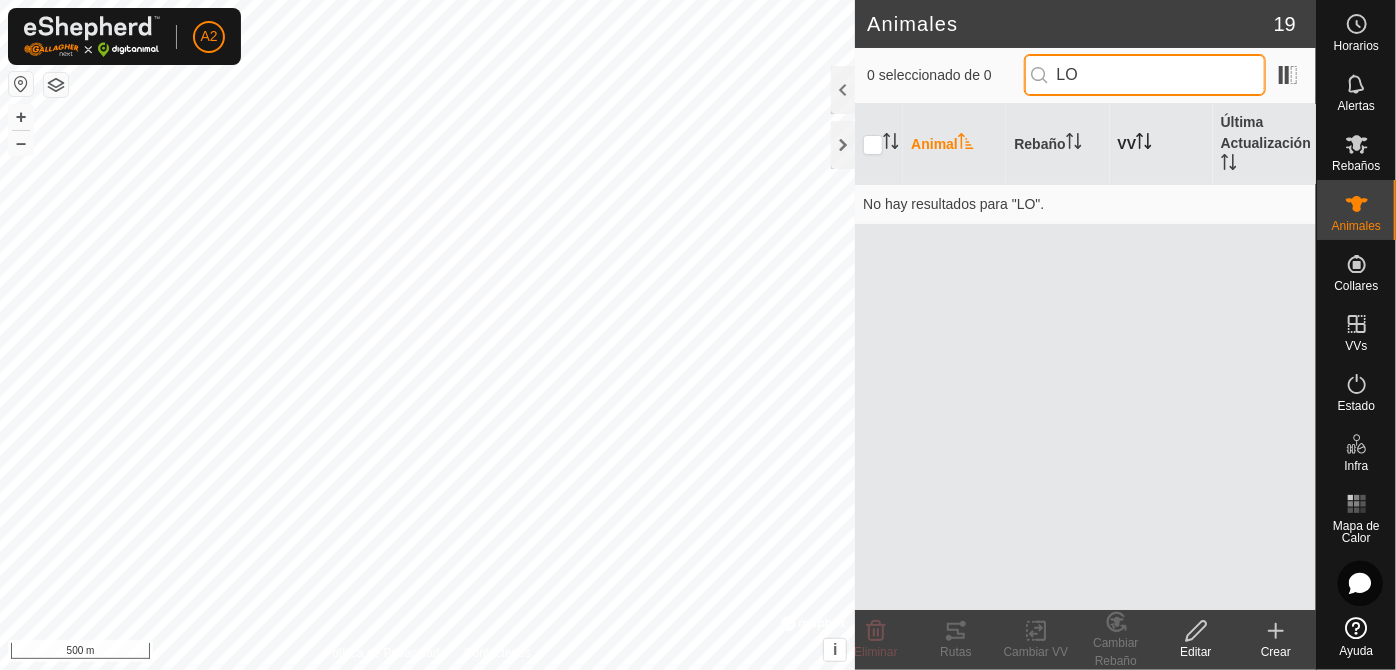 type on "L" 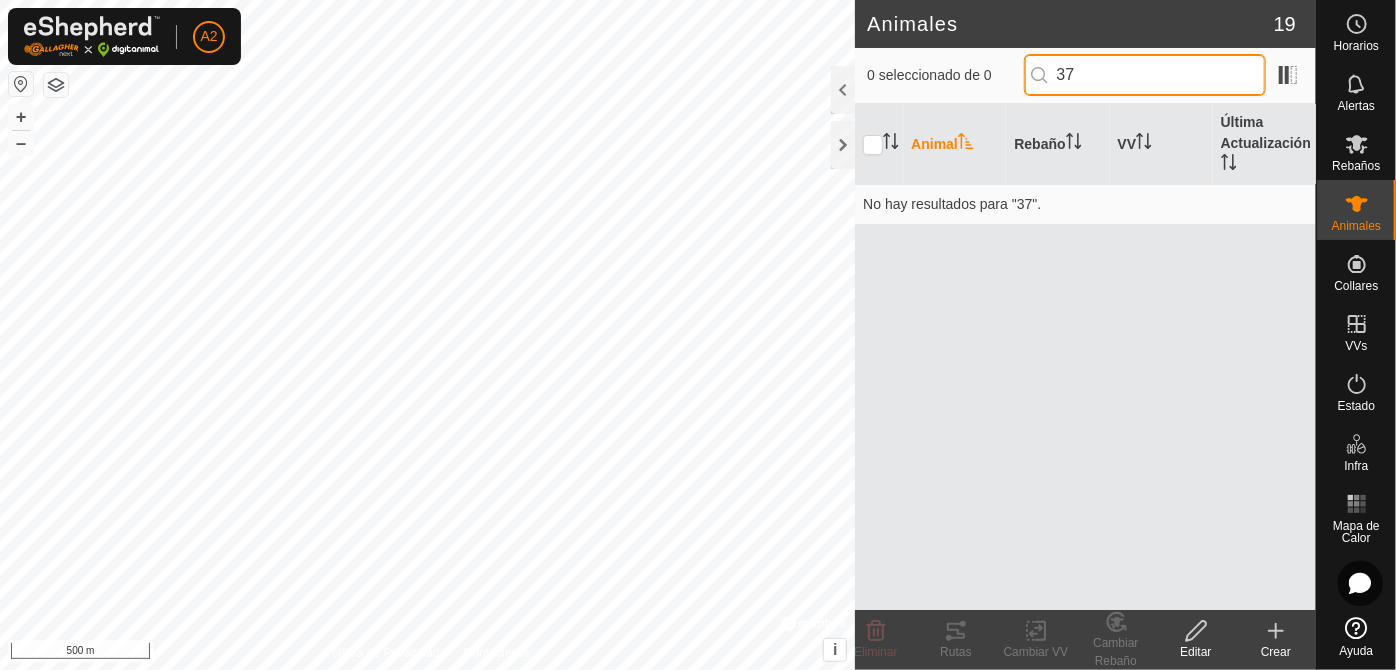 type on "37" 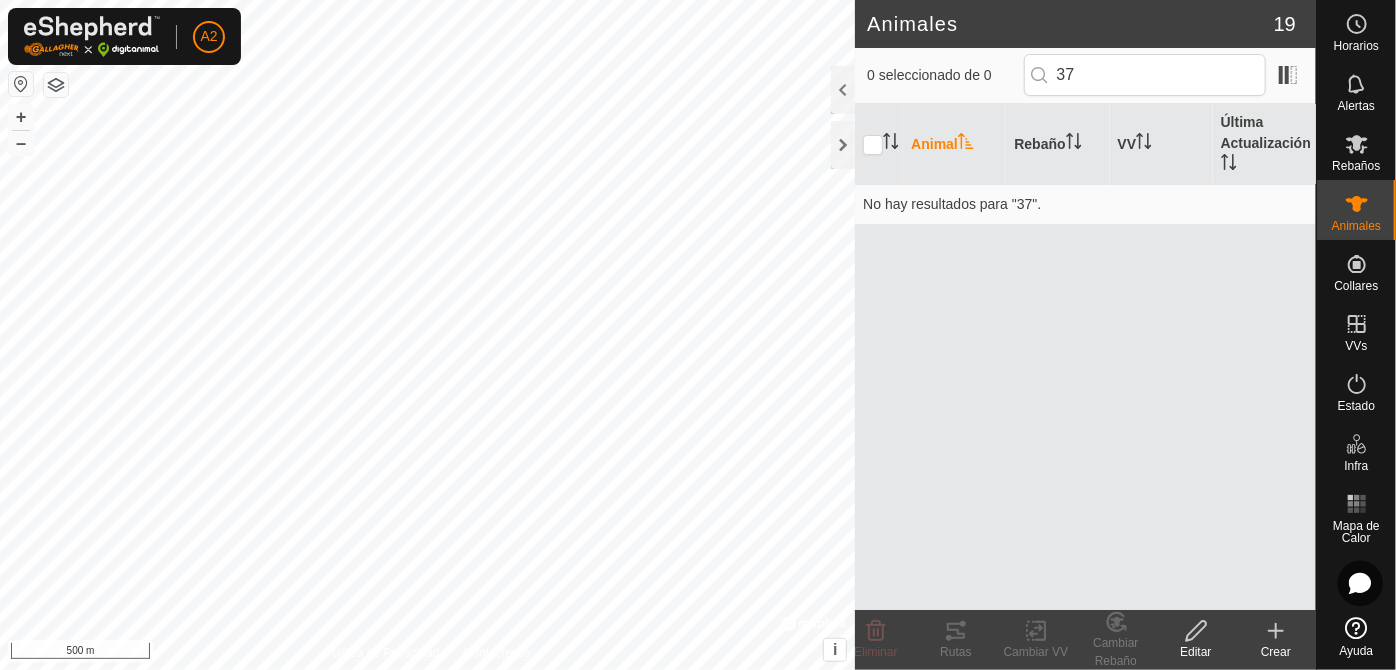 click 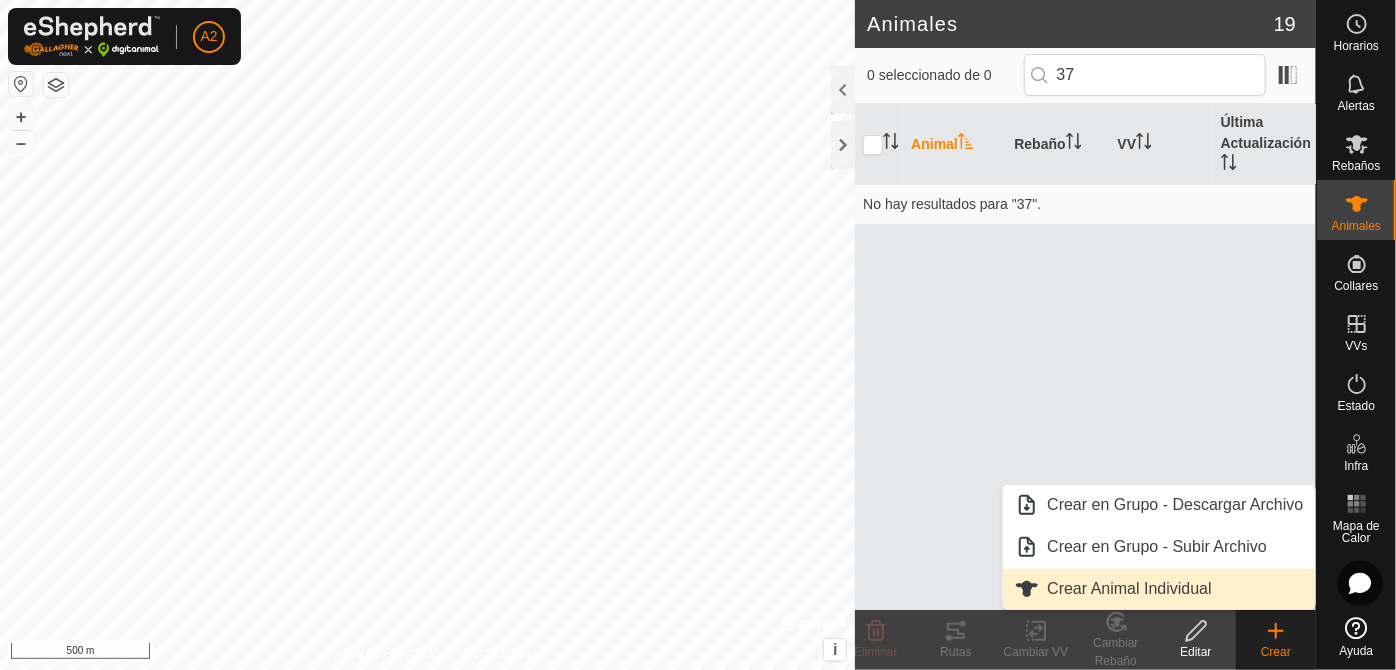 click on "Crear Animal Individual" at bounding box center [1159, 589] 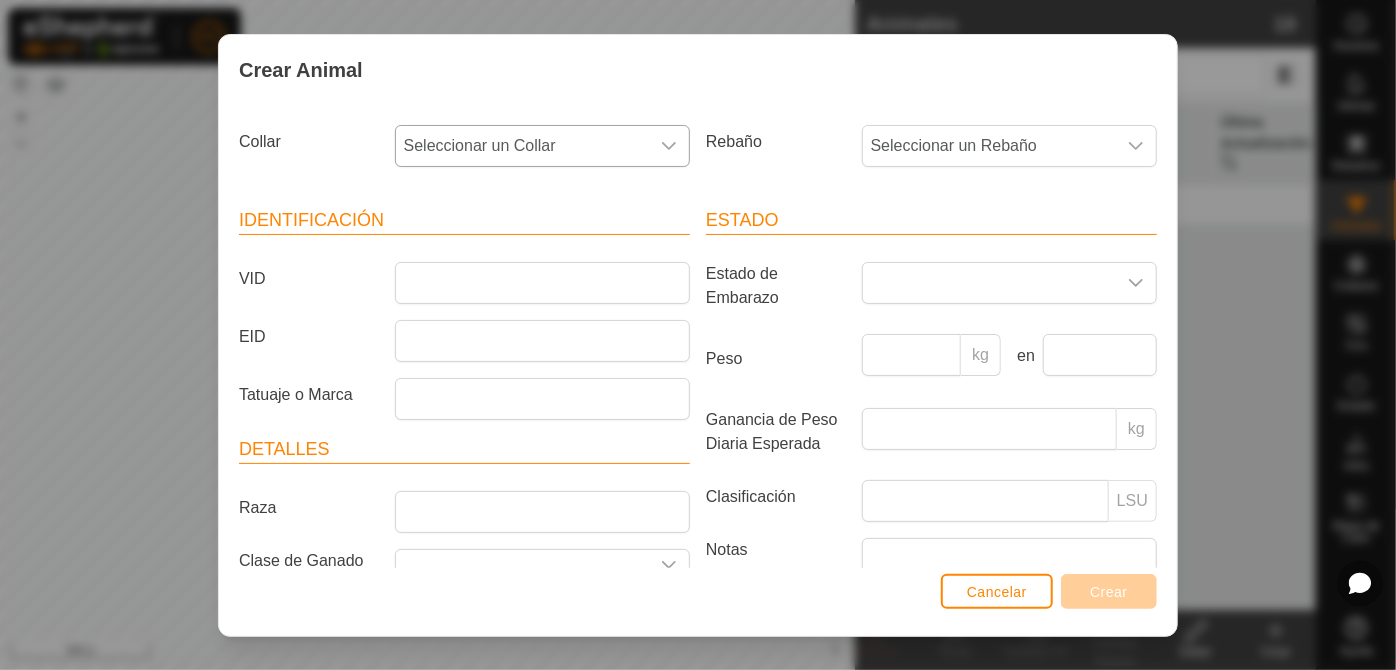 click on "Seleccionar un Collar" at bounding box center [522, 146] 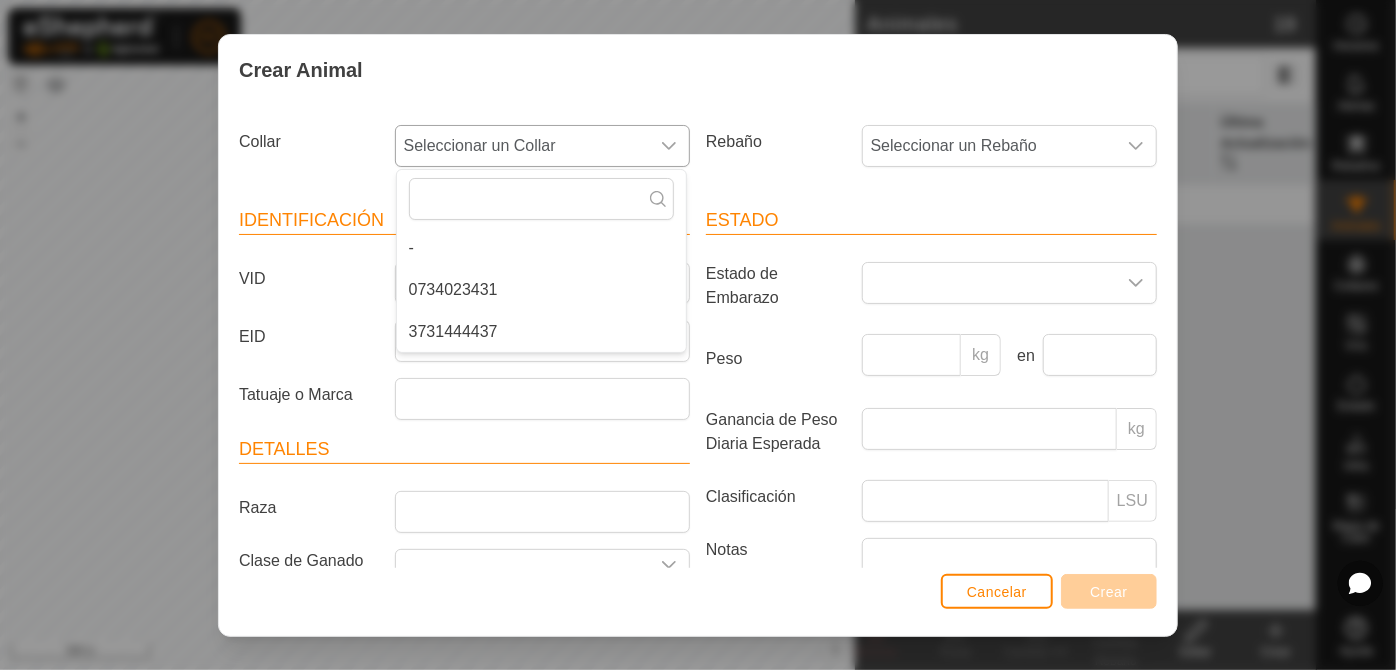click on "3731444437" at bounding box center (541, 332) 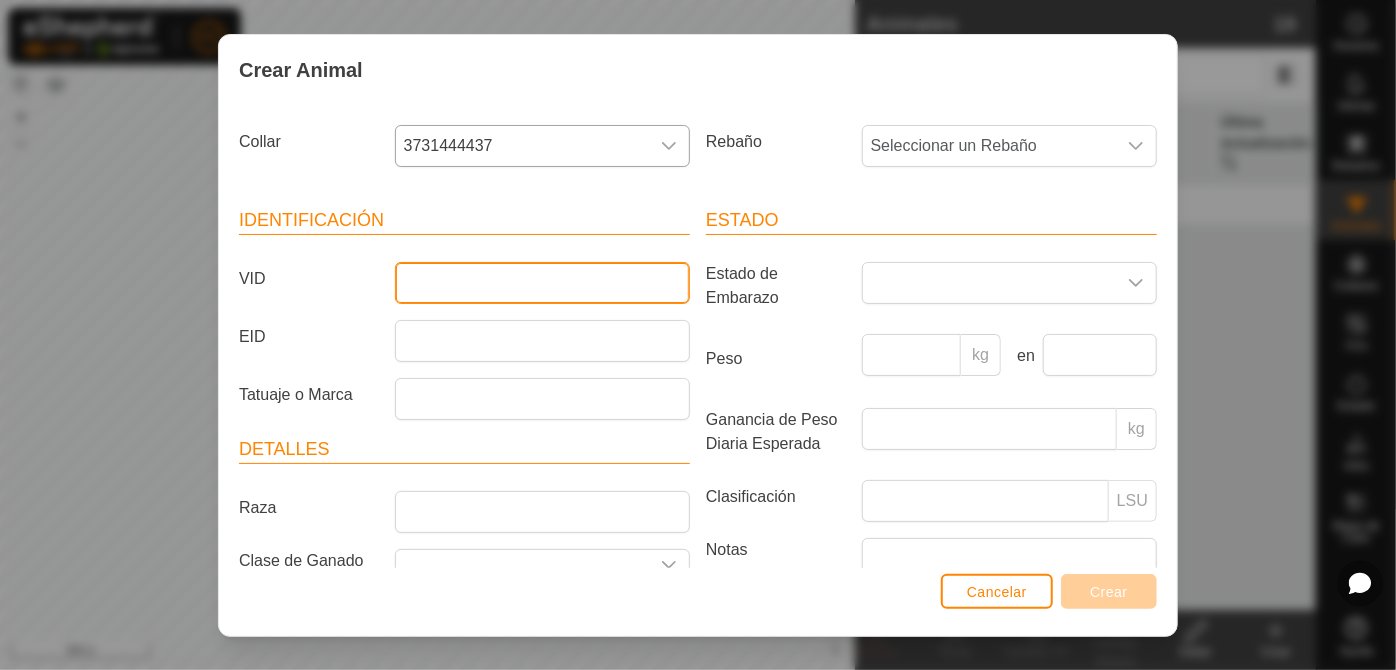 click on "VID" at bounding box center (542, 283) 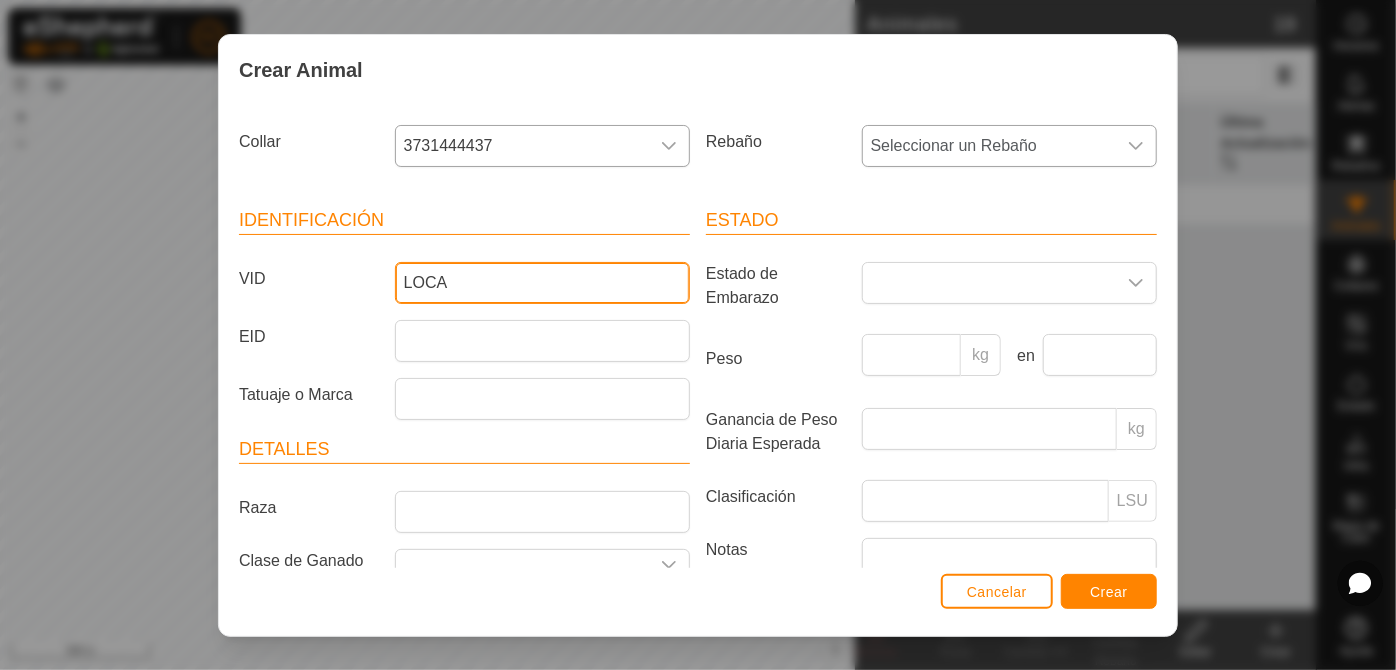 type on "LOCA" 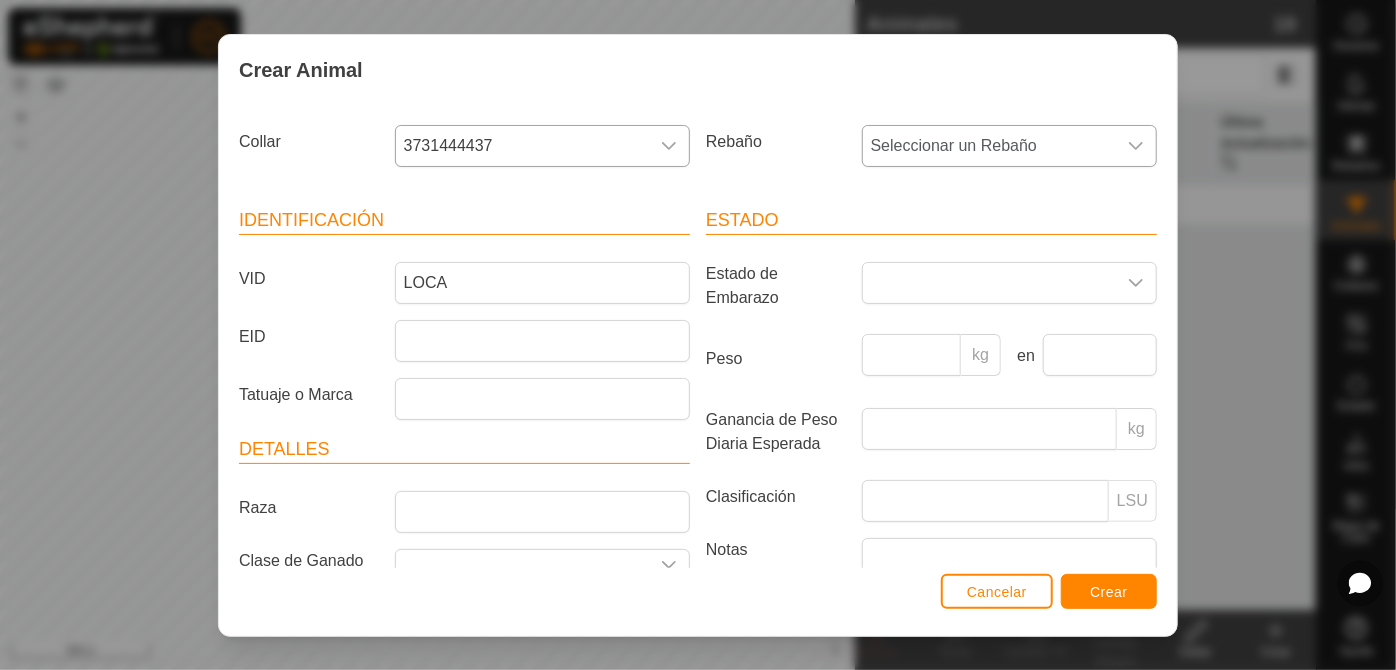 click on "Seleccionar un Rebaño" at bounding box center (989, 146) 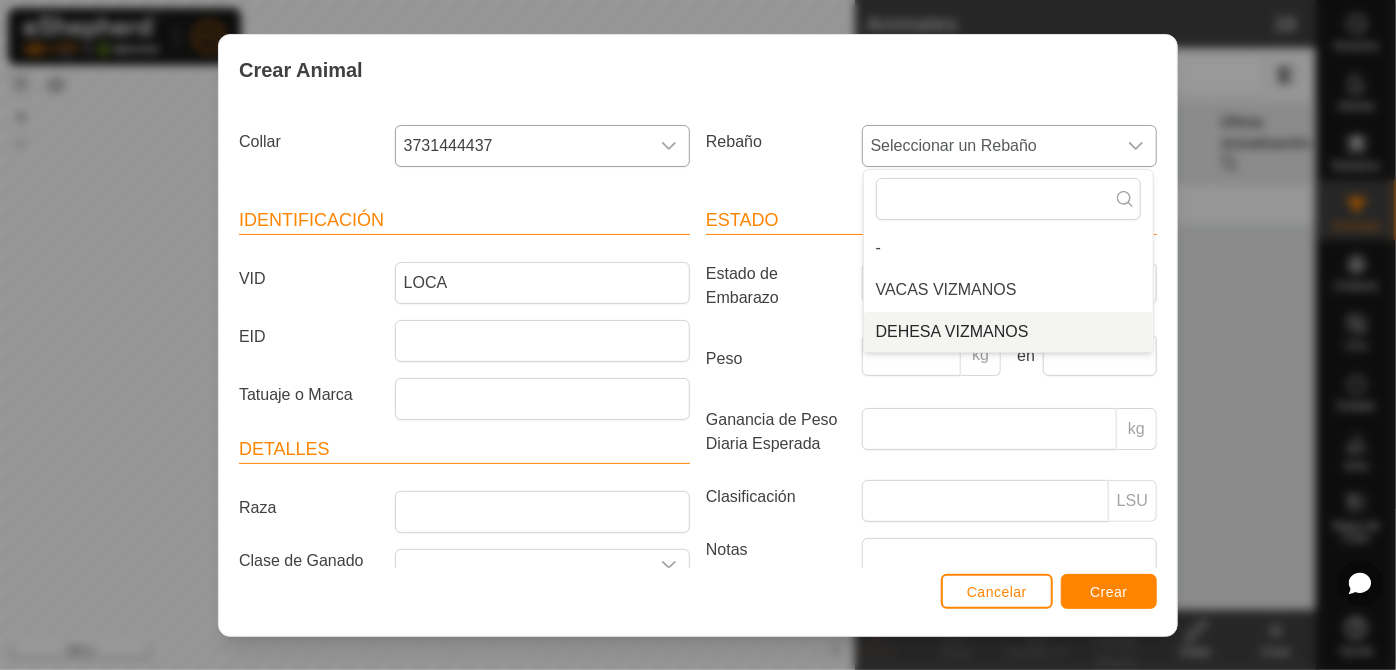 click on "DEHESA [PERSON_NAME]" at bounding box center [1008, 332] 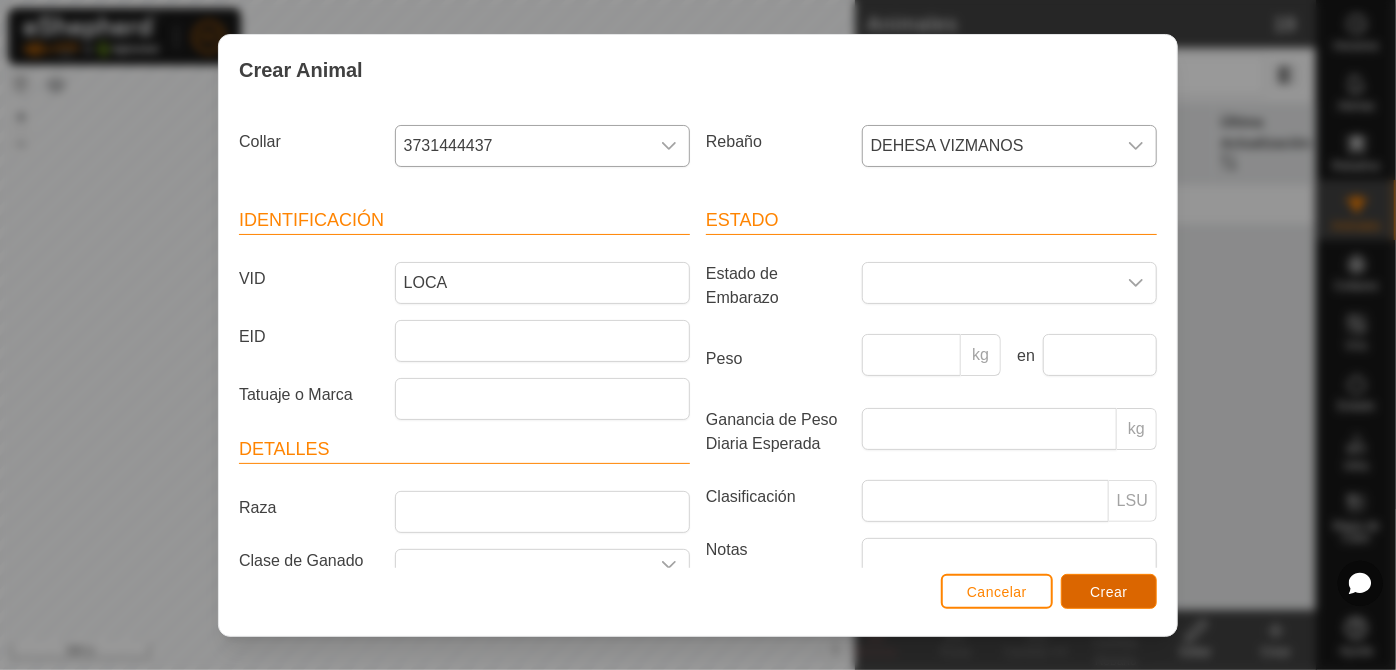 click on "Crear" at bounding box center (1109, 591) 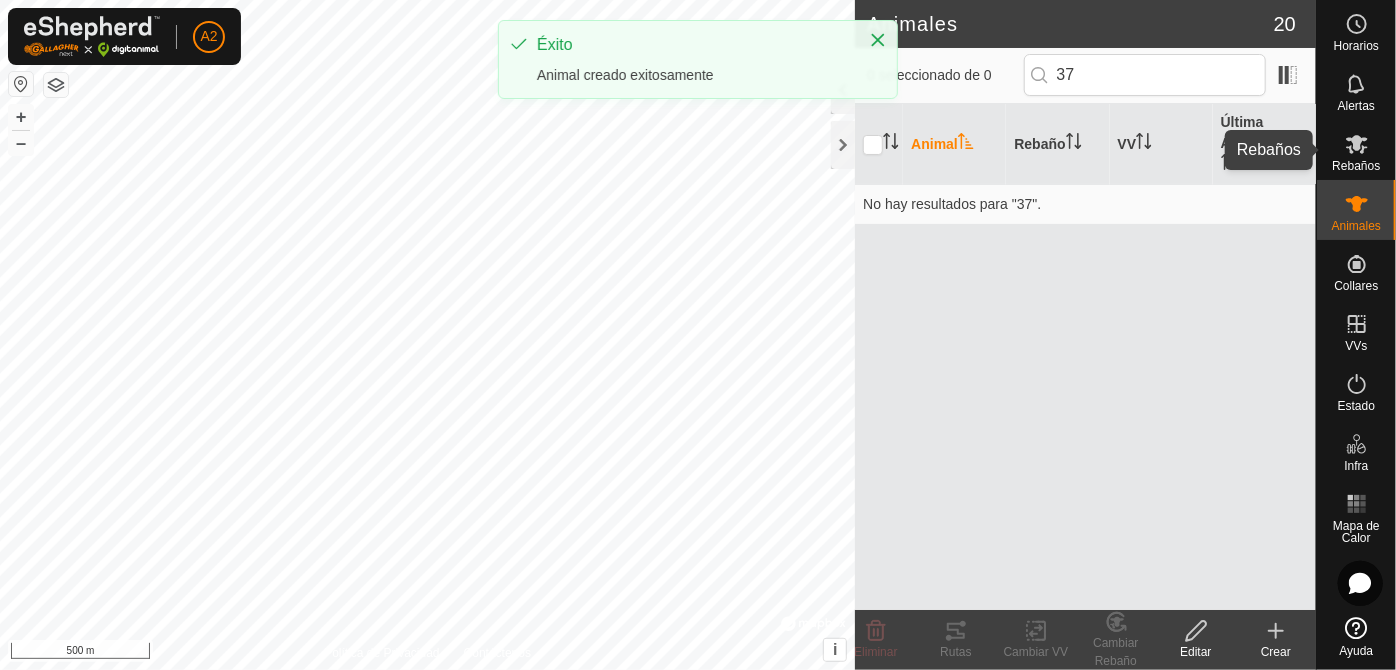 click on "Rebaños" at bounding box center (1356, 166) 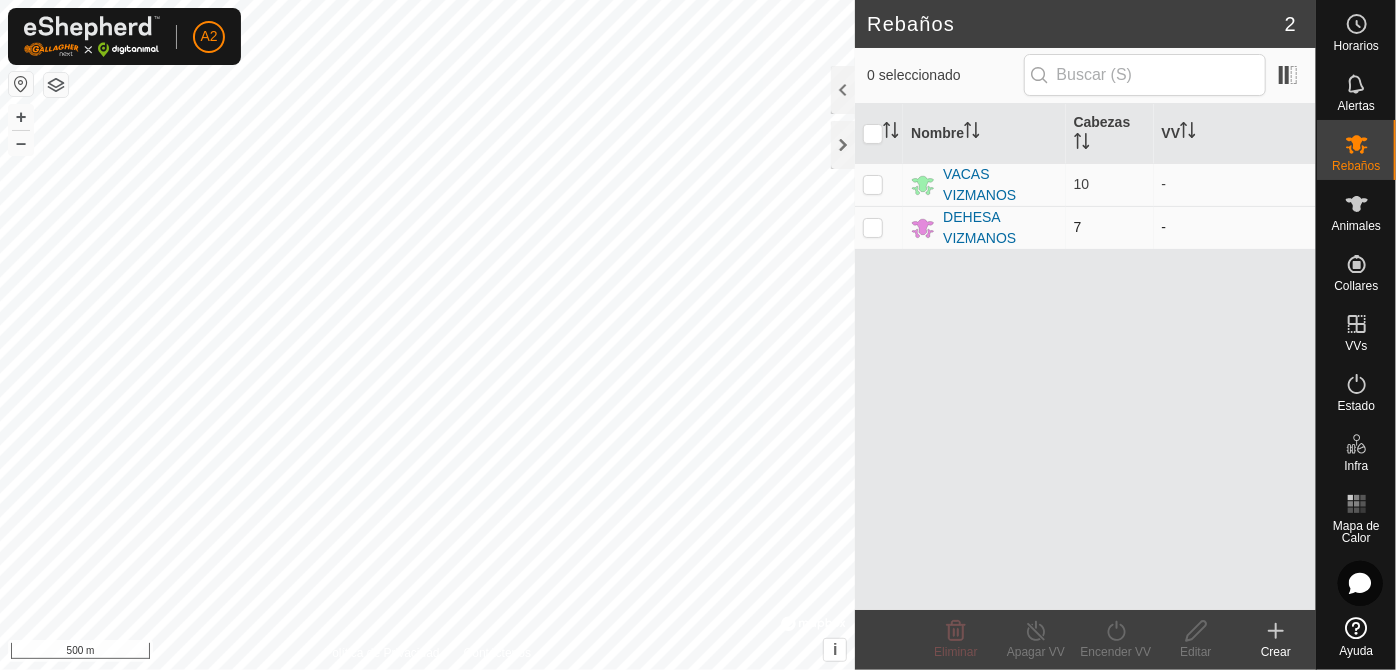 click at bounding box center (873, 227) 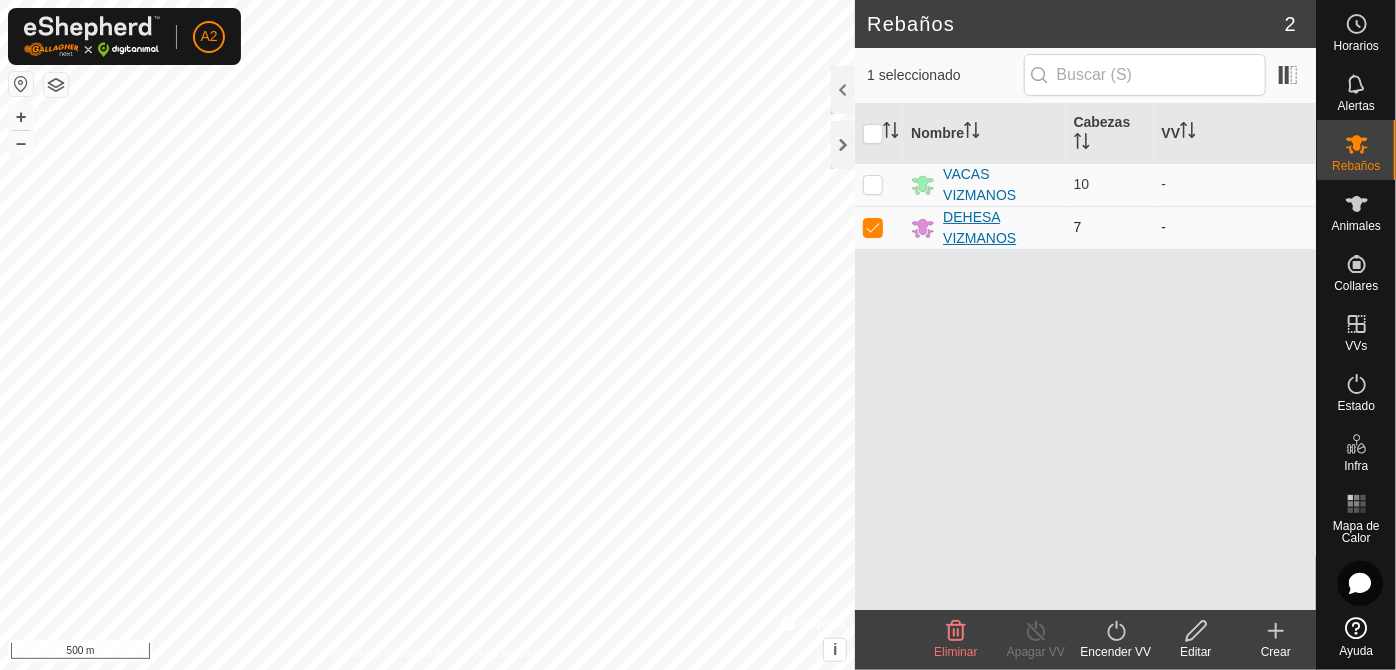 drag, startPoint x: 881, startPoint y: 221, endPoint x: 977, endPoint y: 231, distance: 96.519424 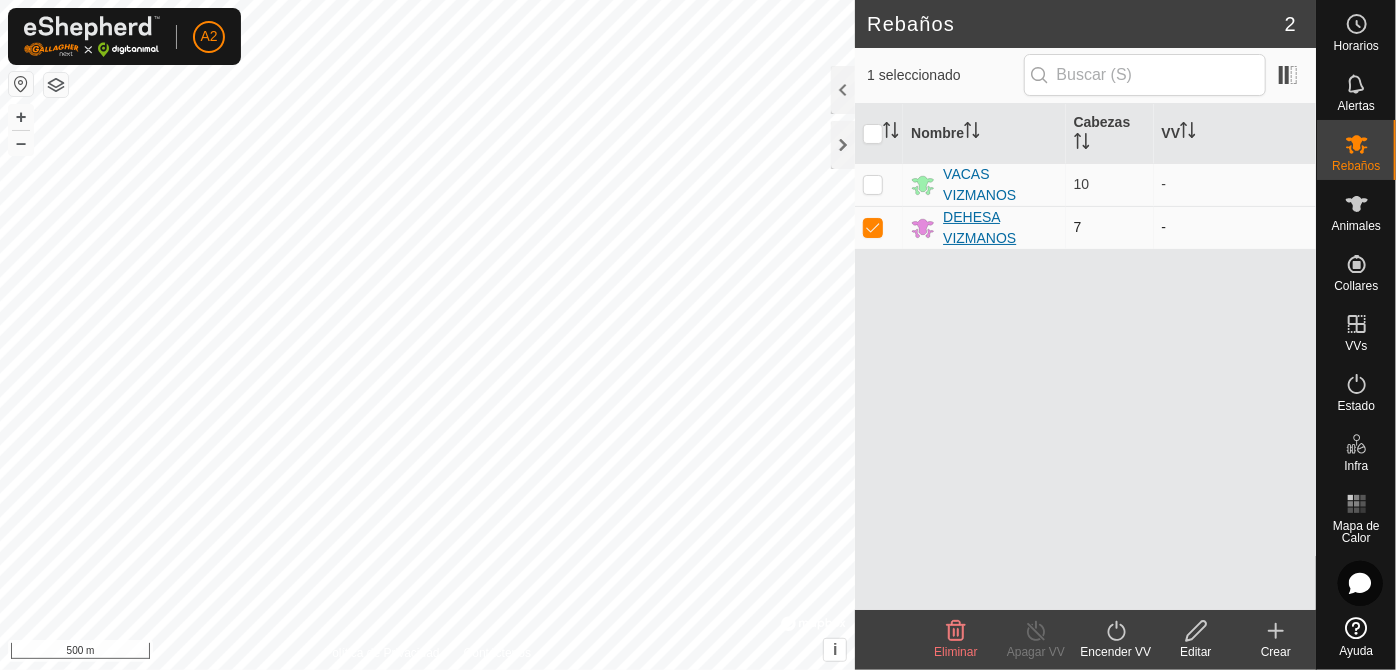 click at bounding box center (879, 227) 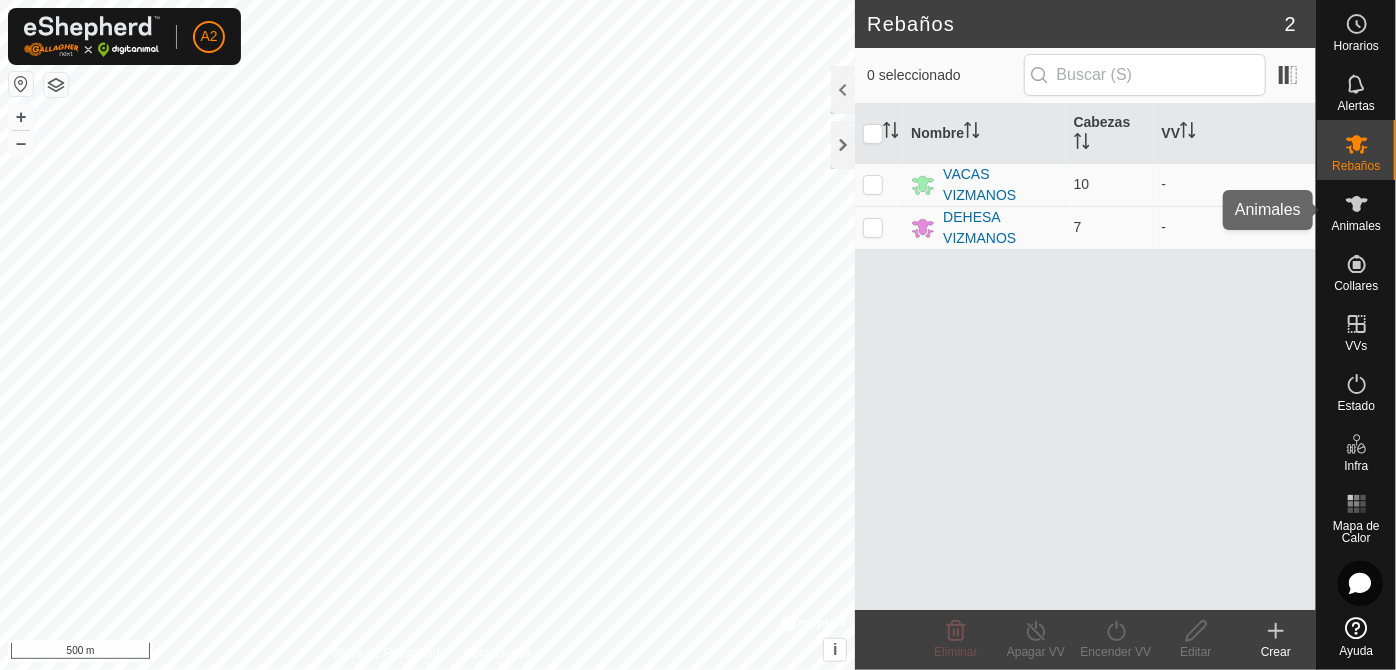 click on "Animales" at bounding box center (1356, 226) 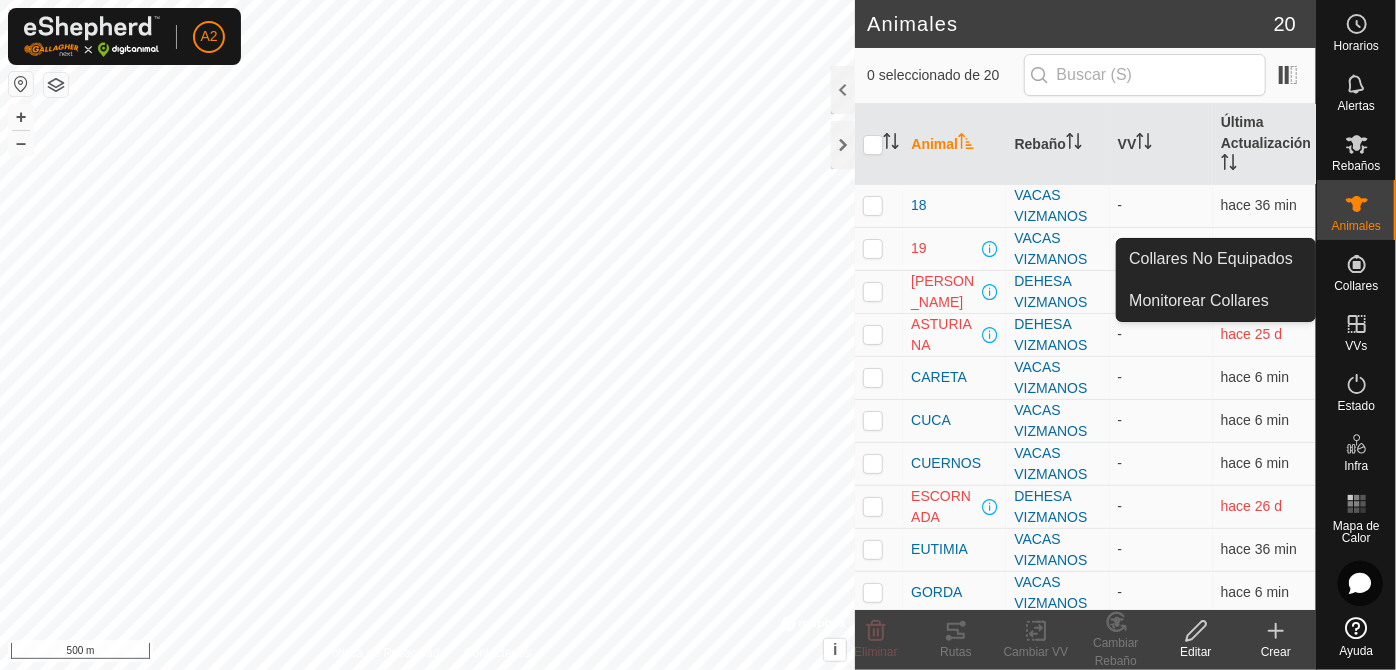 click 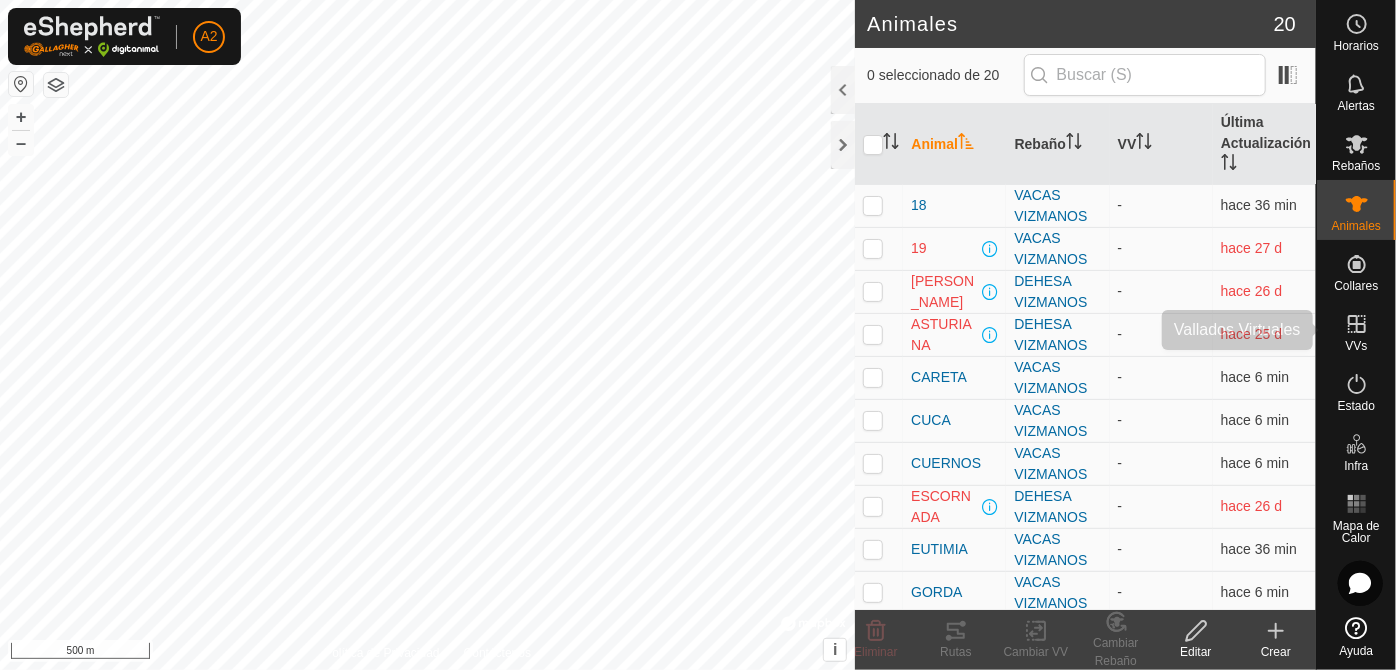 click on "VVs" at bounding box center (1356, 346) 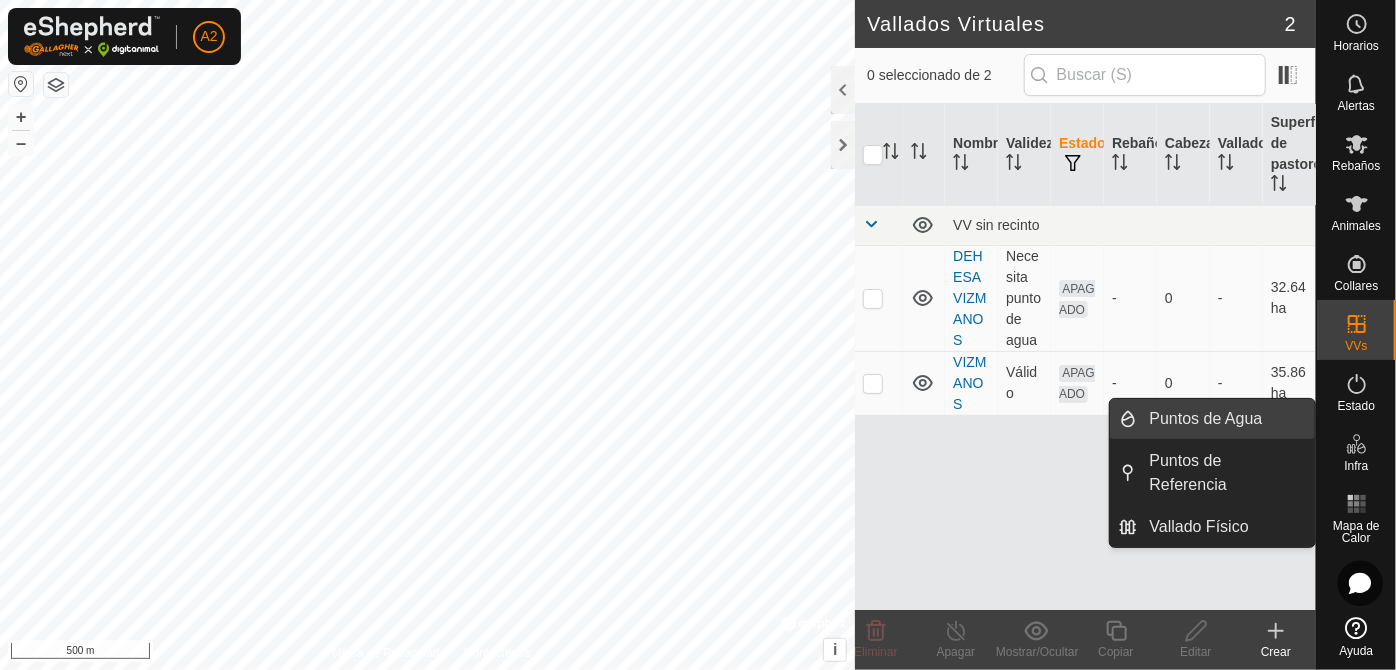 click on "Puntos de Agua" at bounding box center [1226, 419] 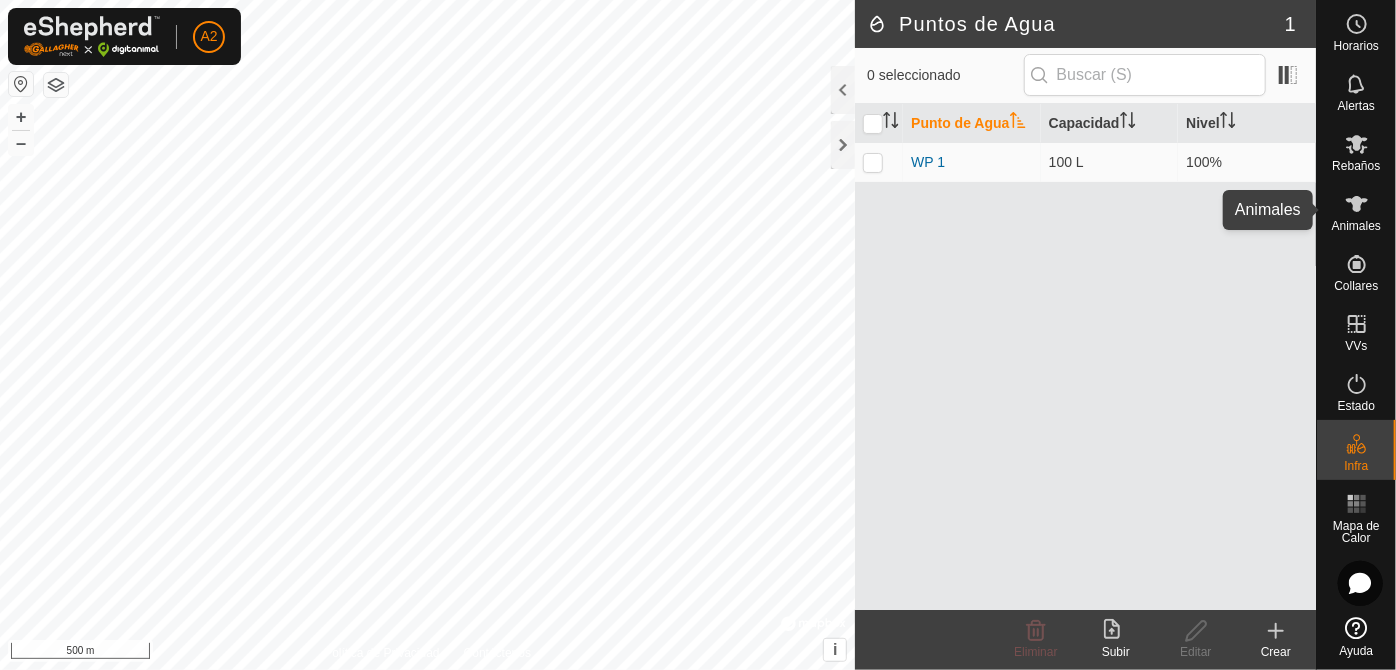 click on "Animales" at bounding box center (1356, 226) 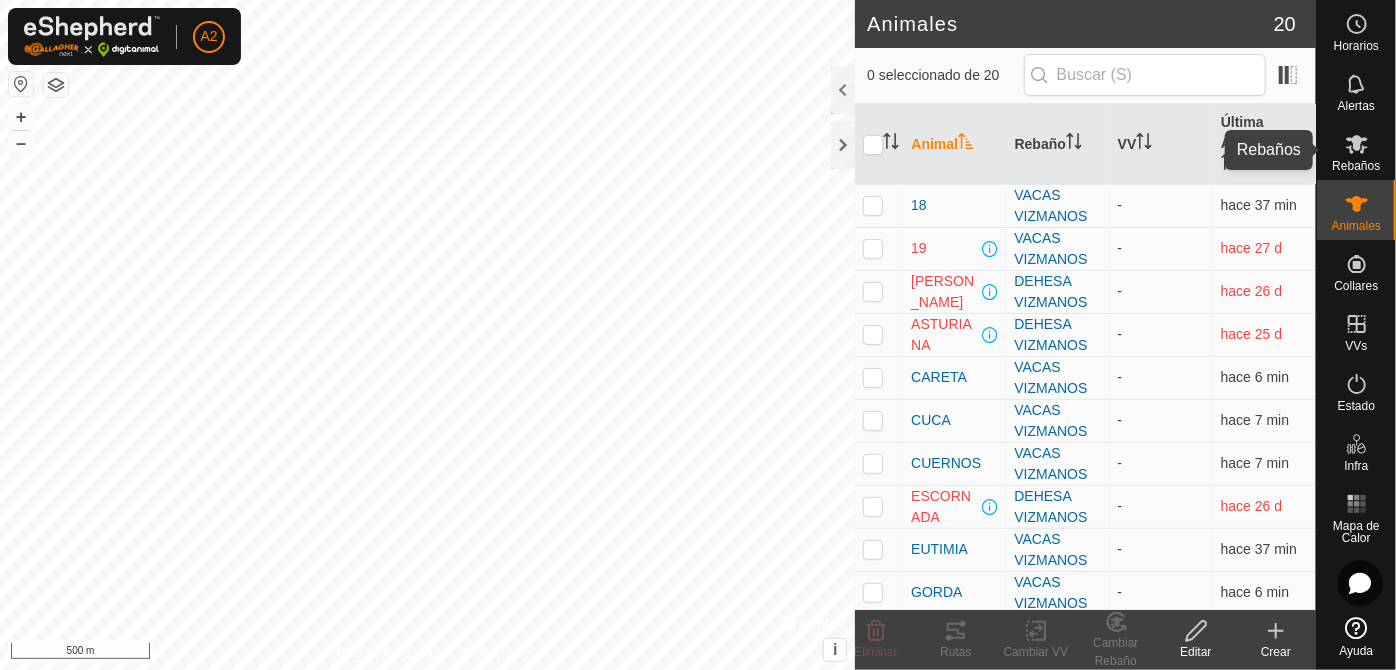 click on "Rebaños" at bounding box center (1356, 166) 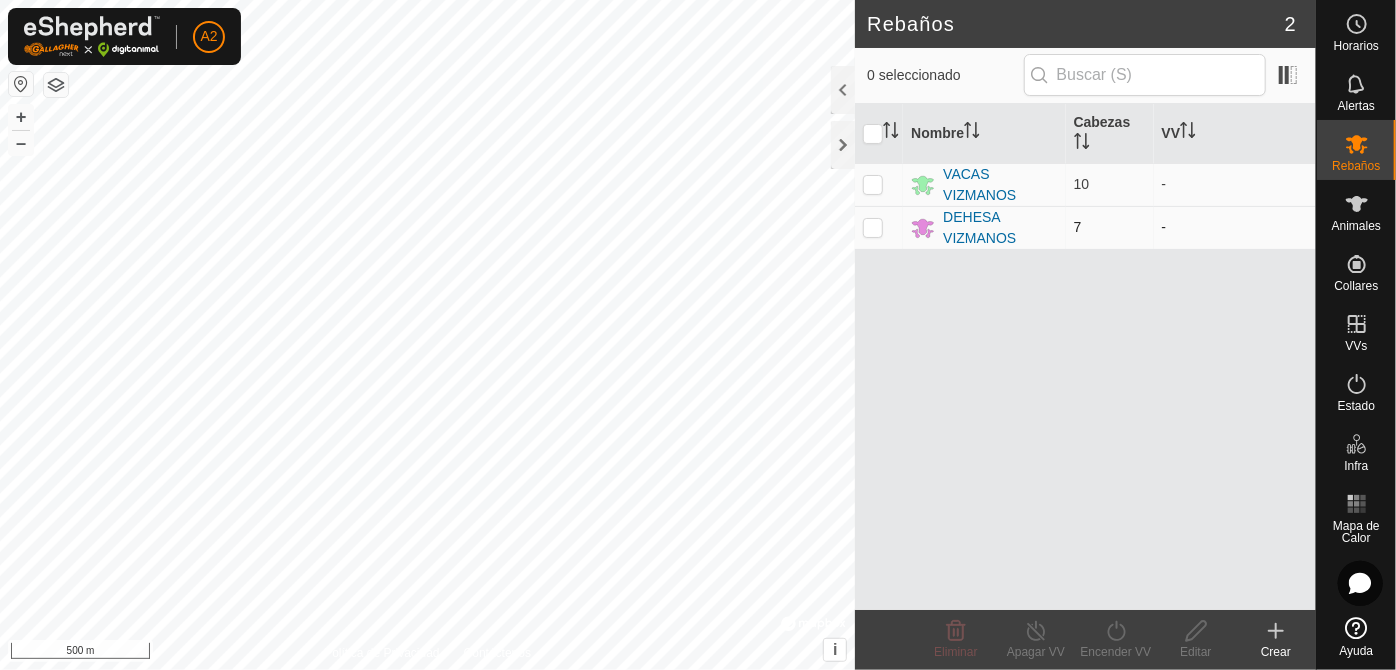 click at bounding box center [873, 227] 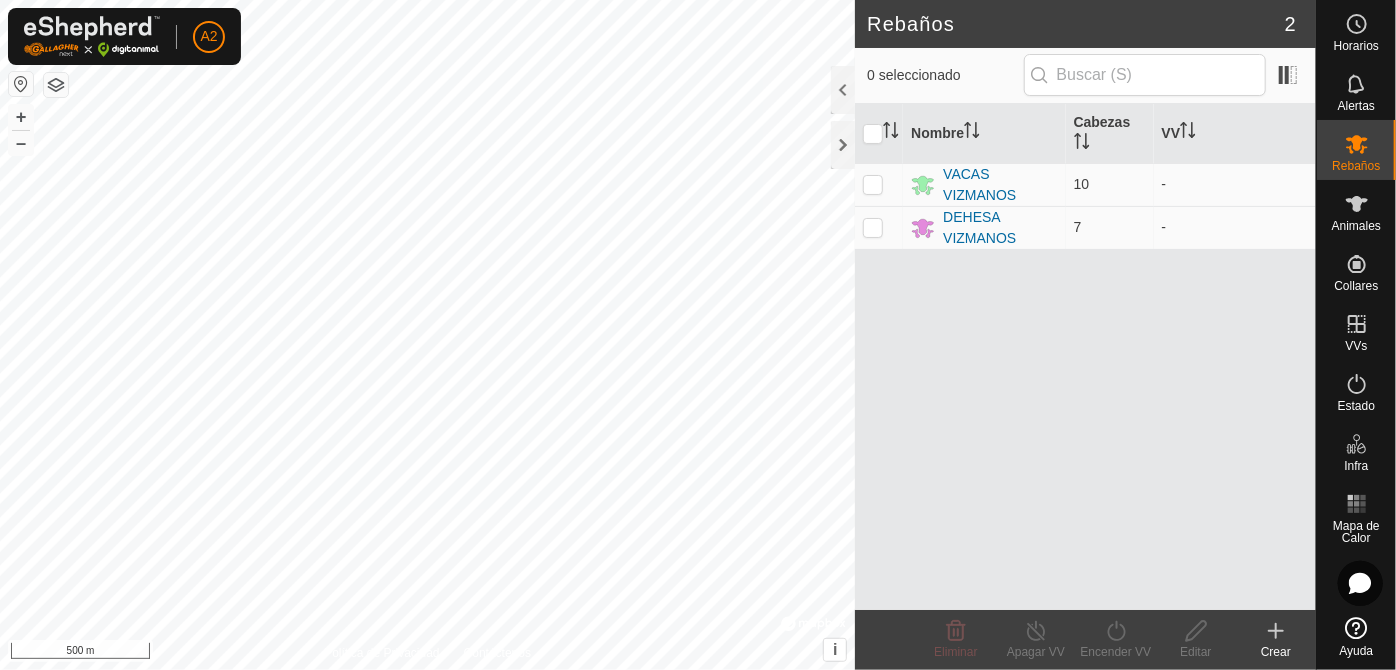checkbox on "true" 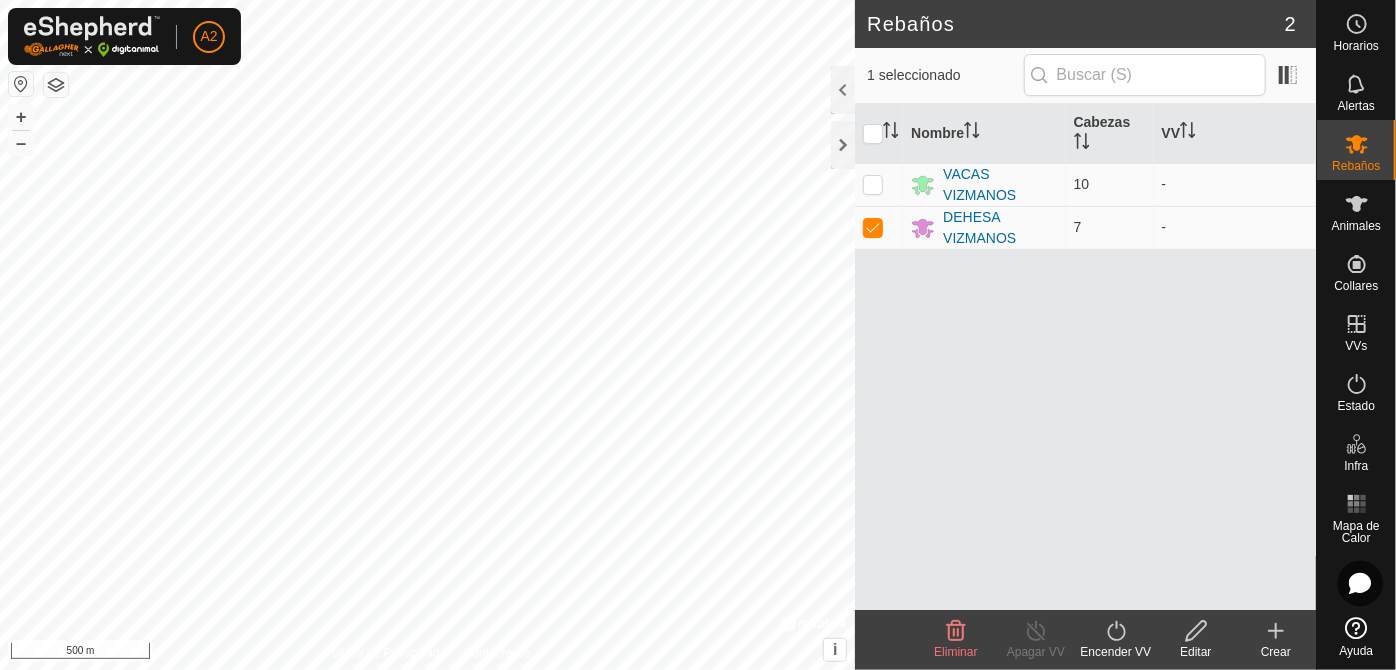 click 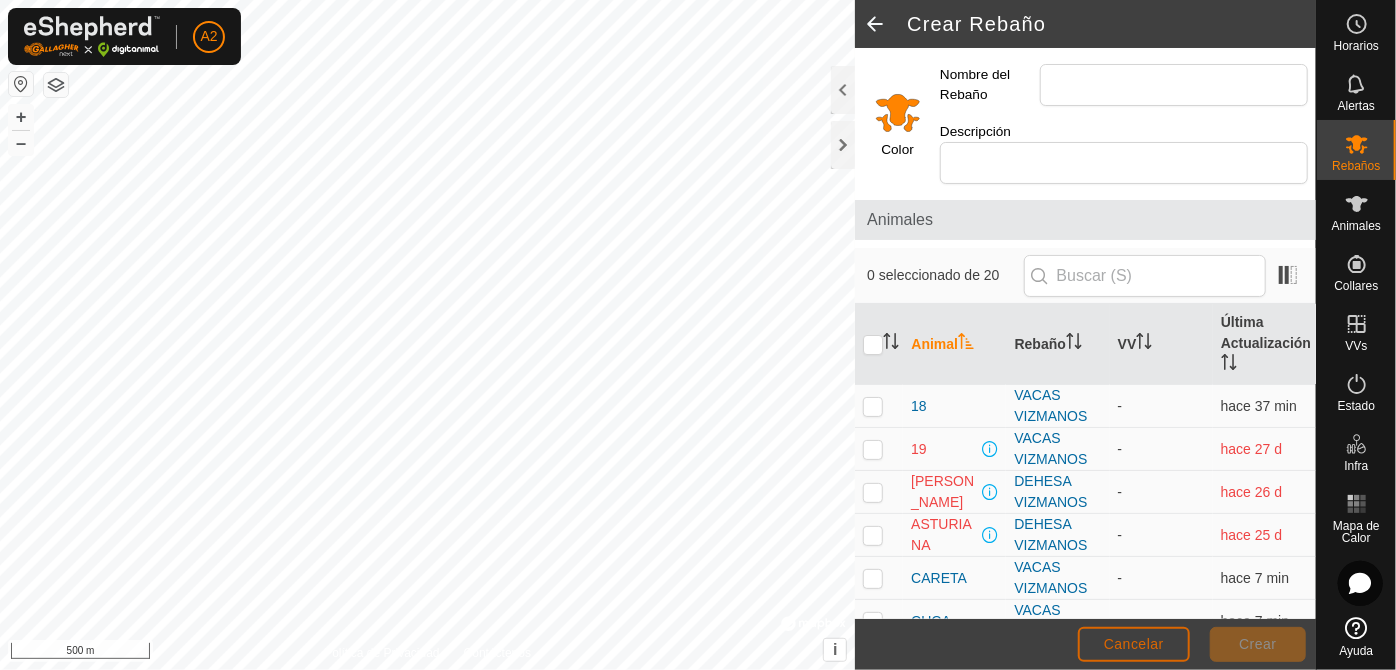 click on "Cancelar" 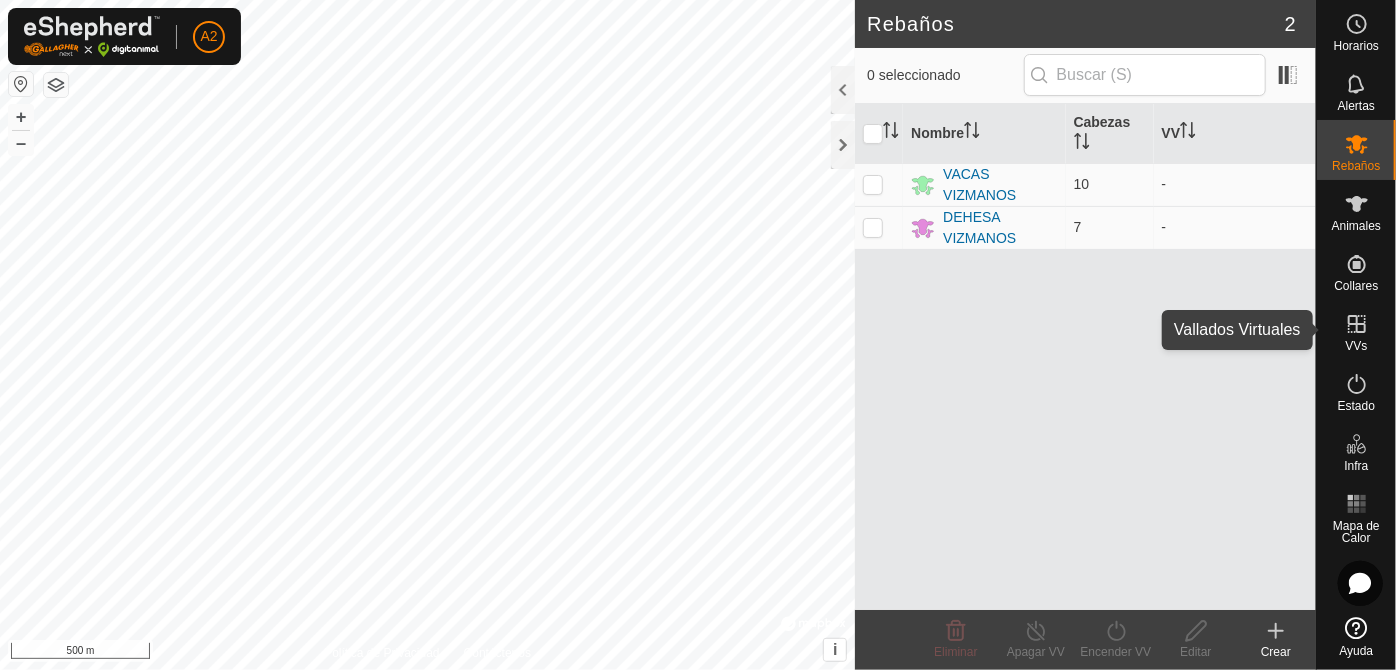 click 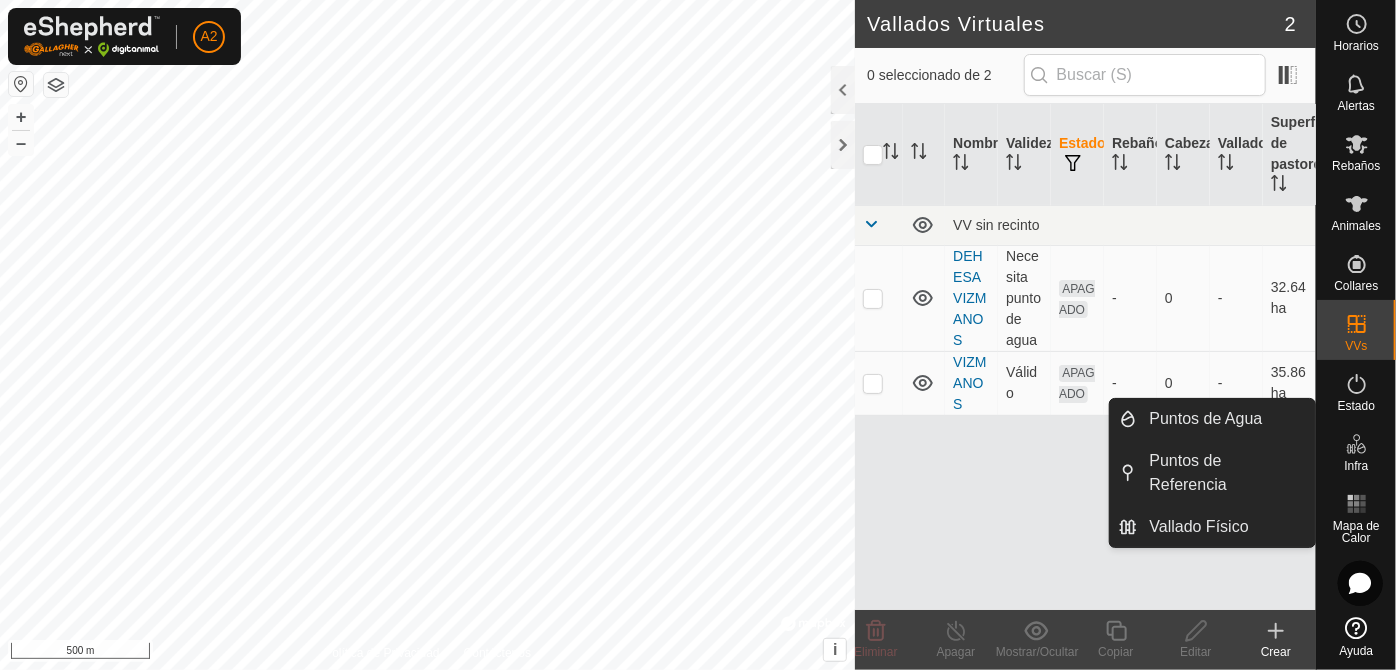 click 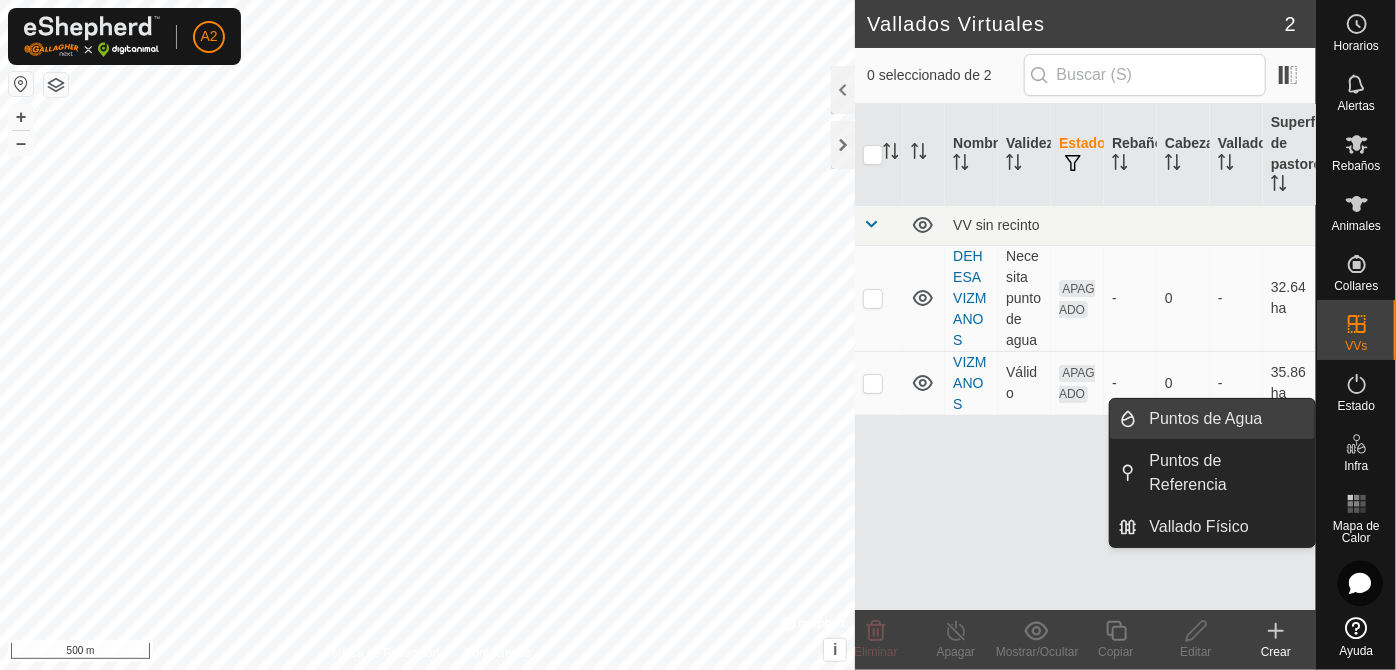 click on "Puntos de Agua" at bounding box center (1226, 419) 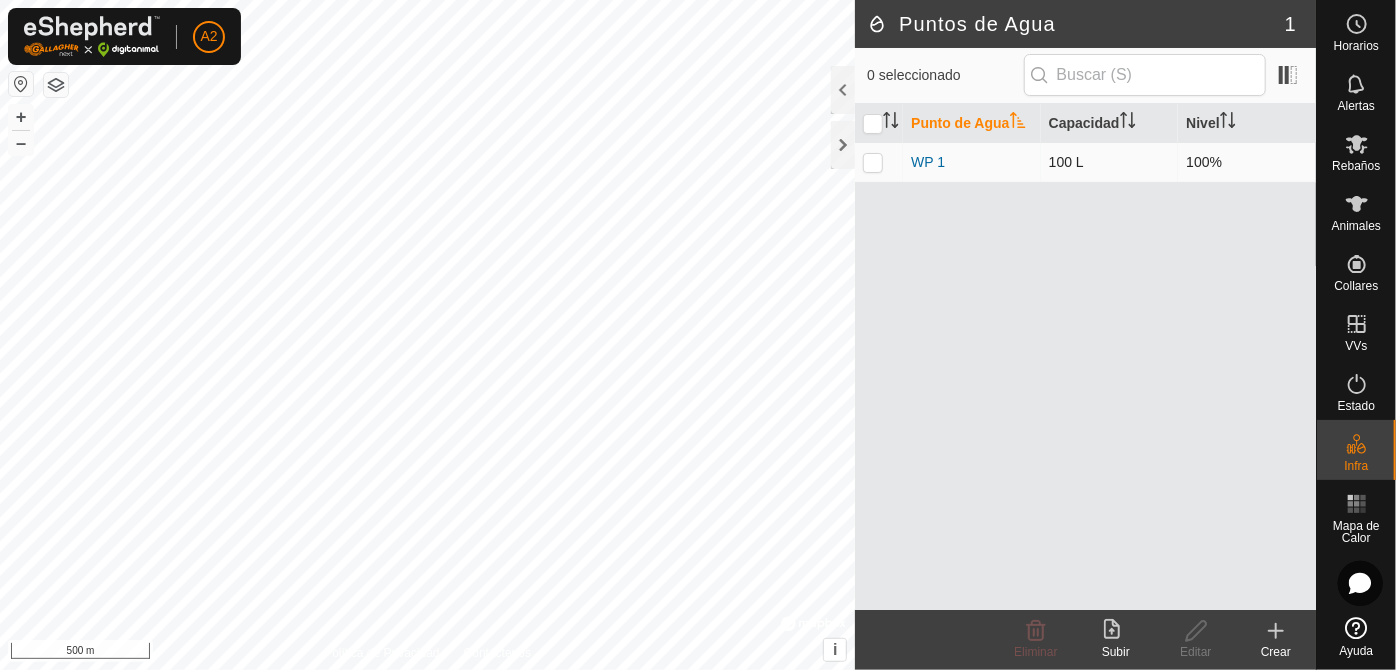 click at bounding box center (873, 162) 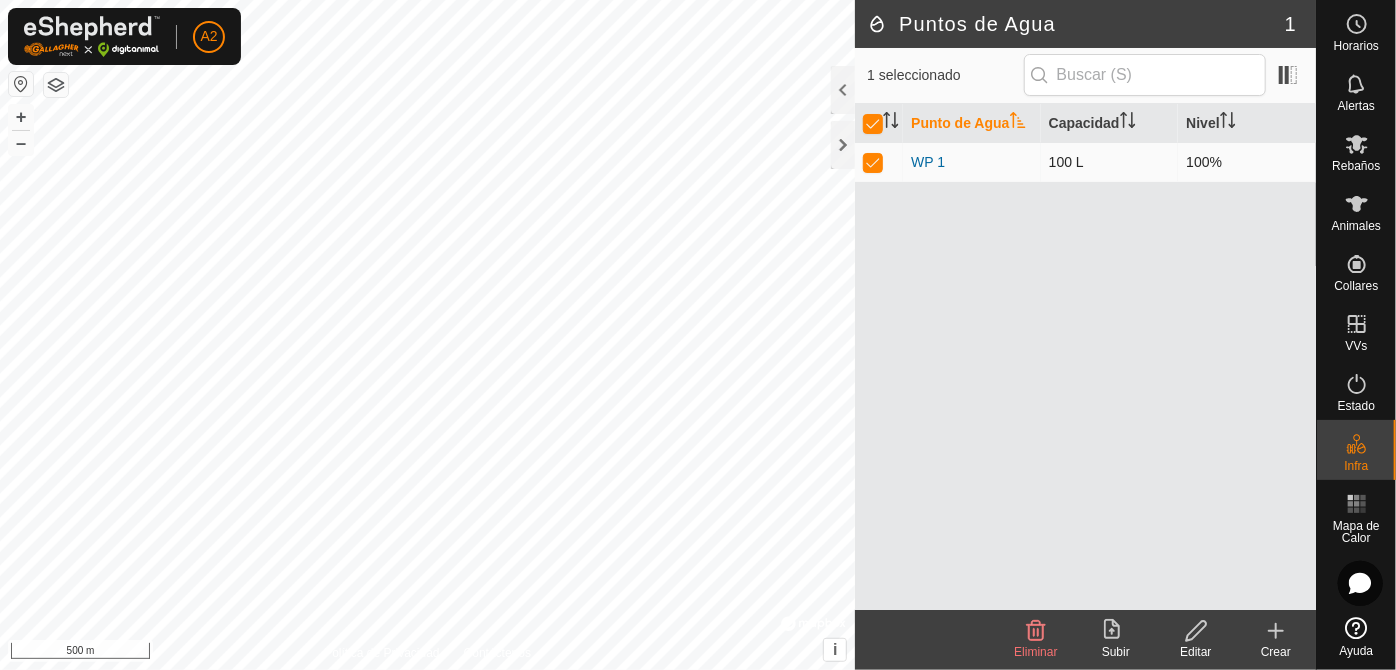 click at bounding box center (873, 162) 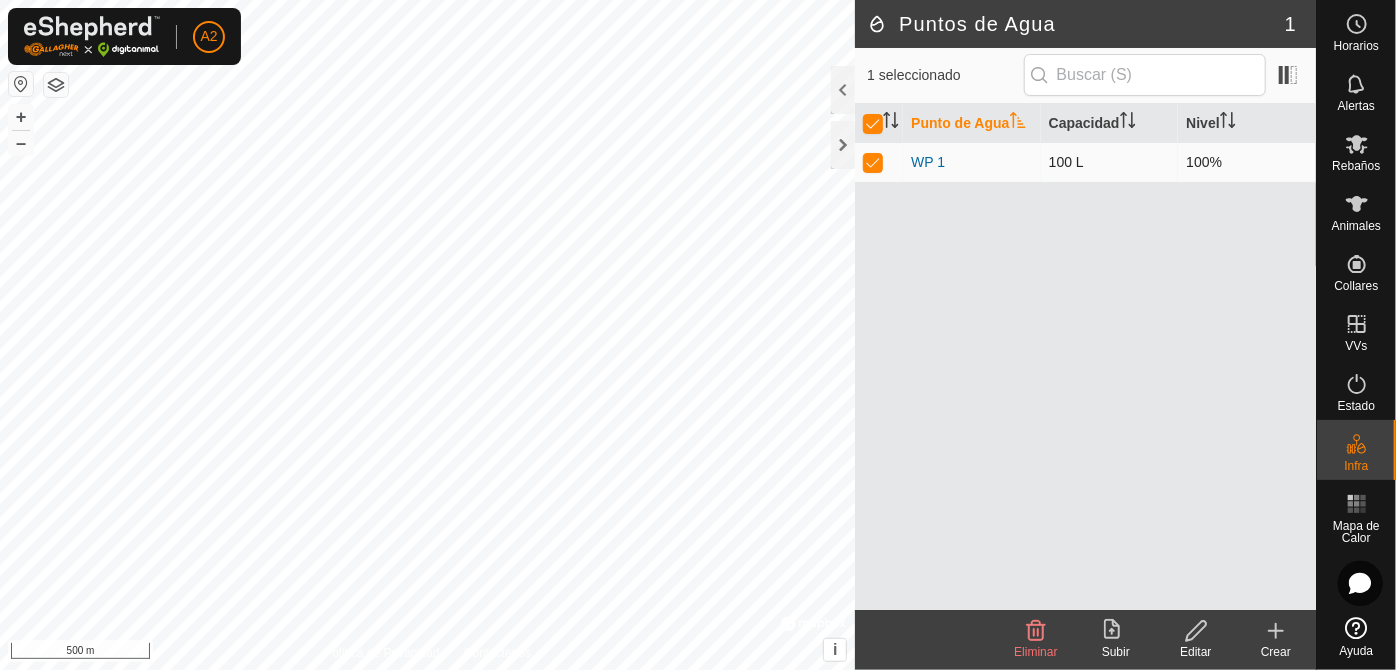 checkbox on "false" 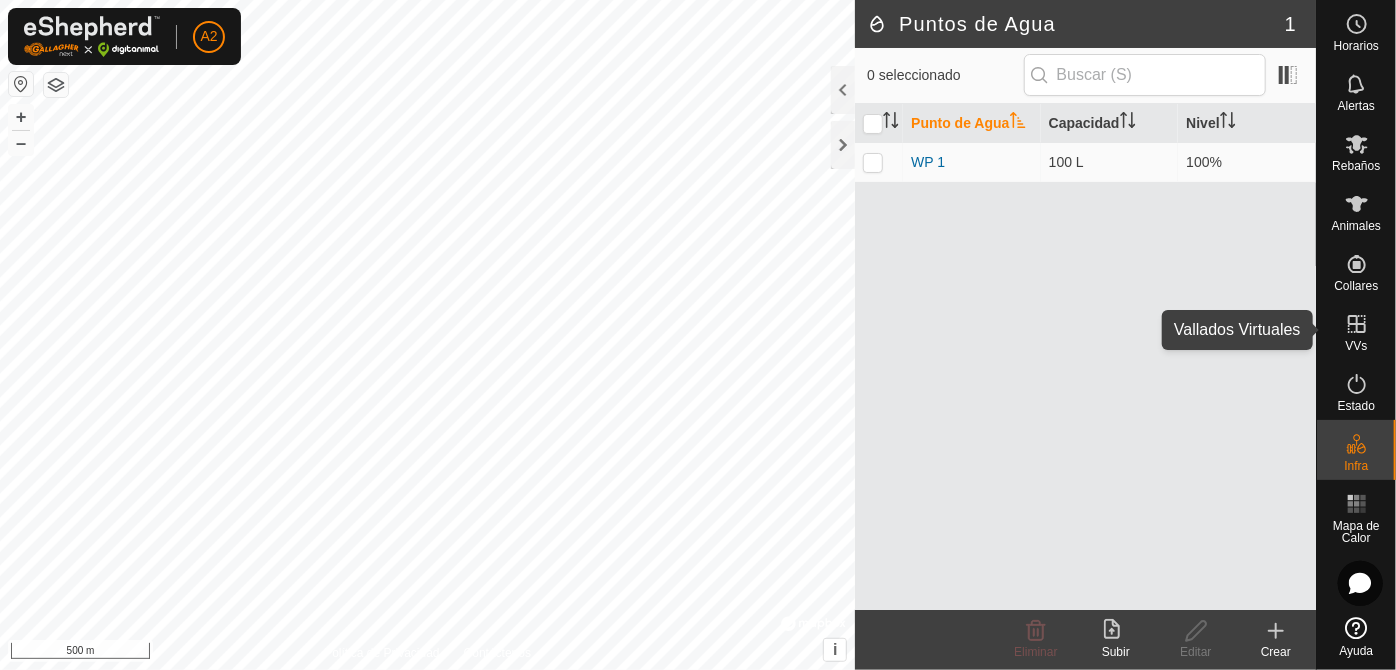 click 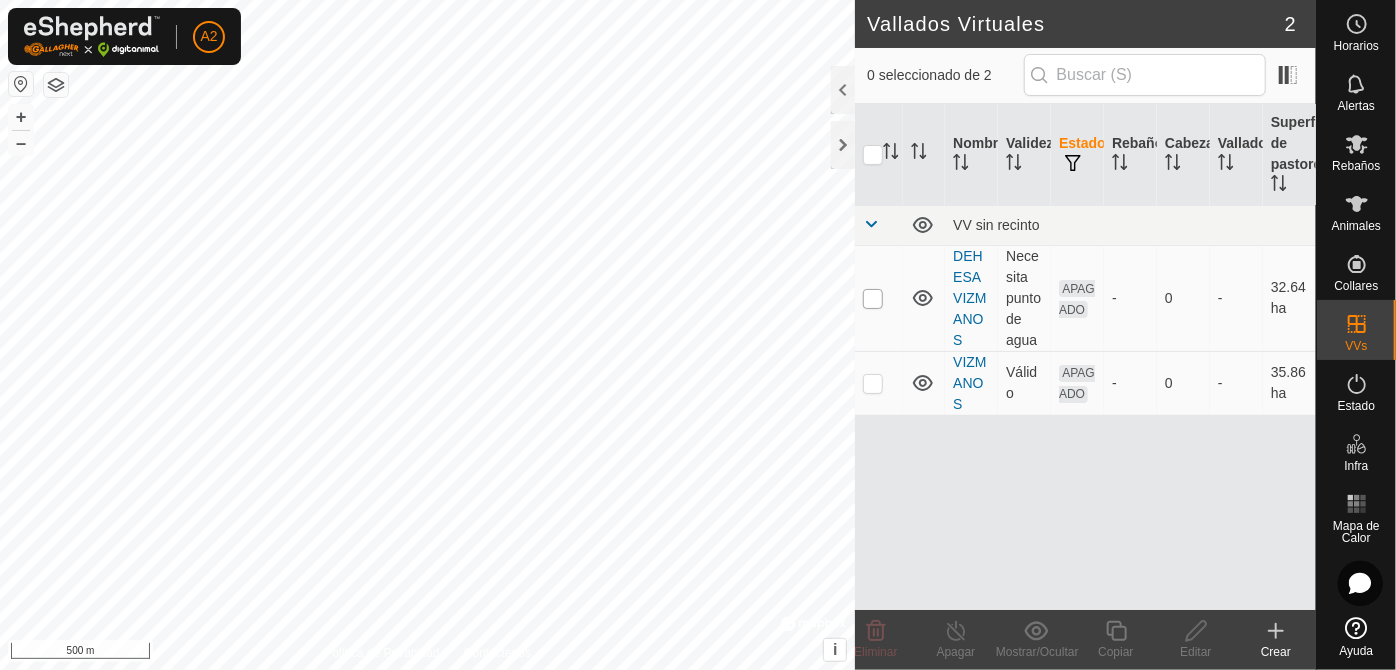 click at bounding box center [873, 299] 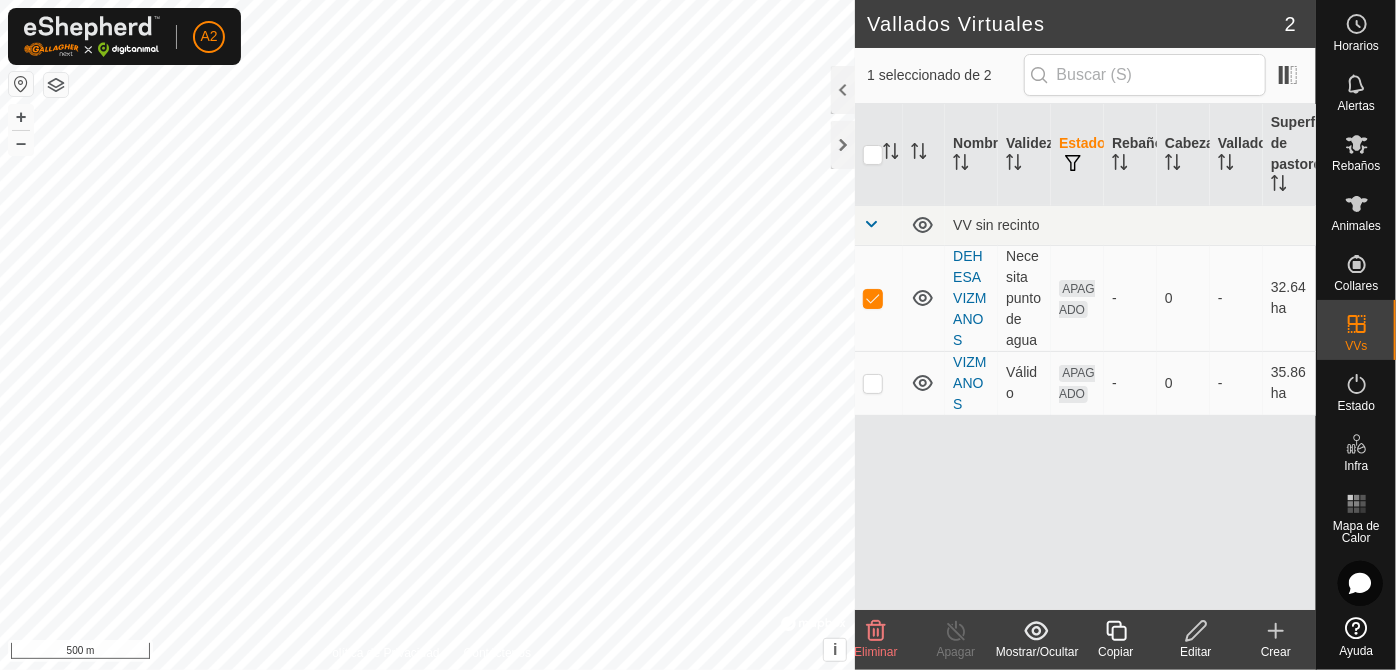 click 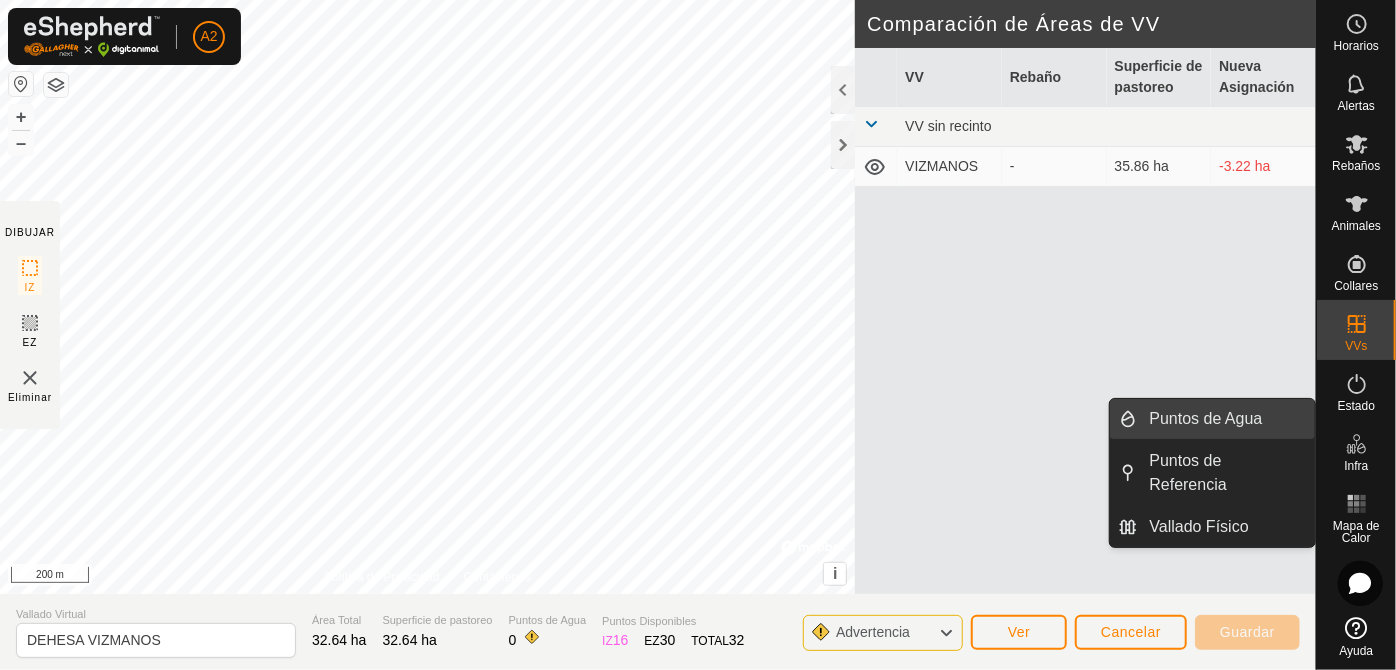 click on "Puntos de Agua" at bounding box center [1226, 419] 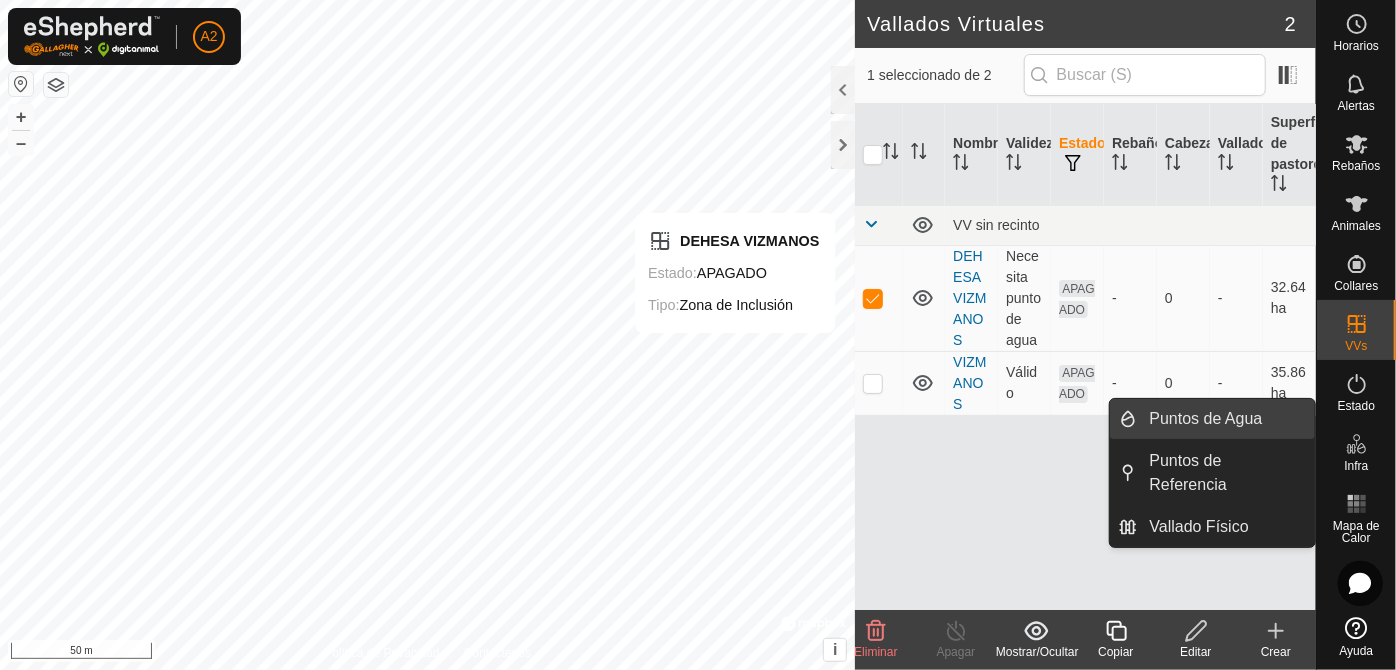click on "Puntos de Agua" at bounding box center (1226, 419) 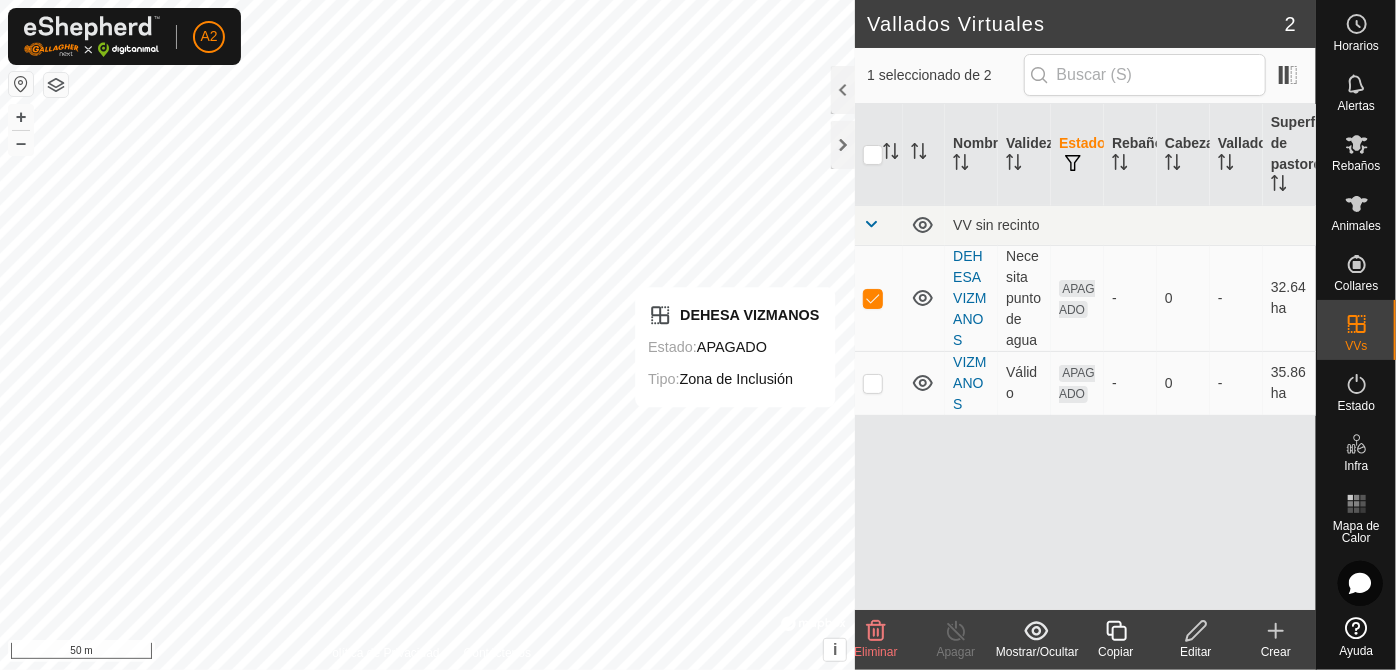 click on "Editar" 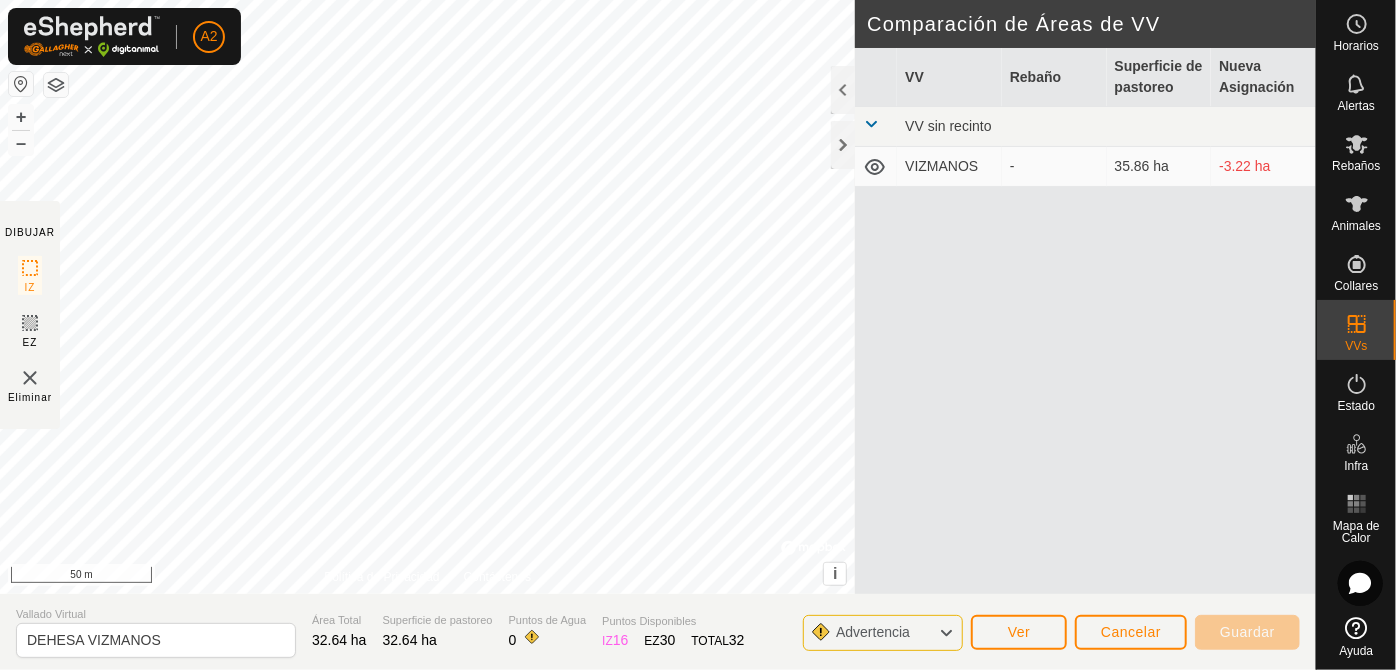 click 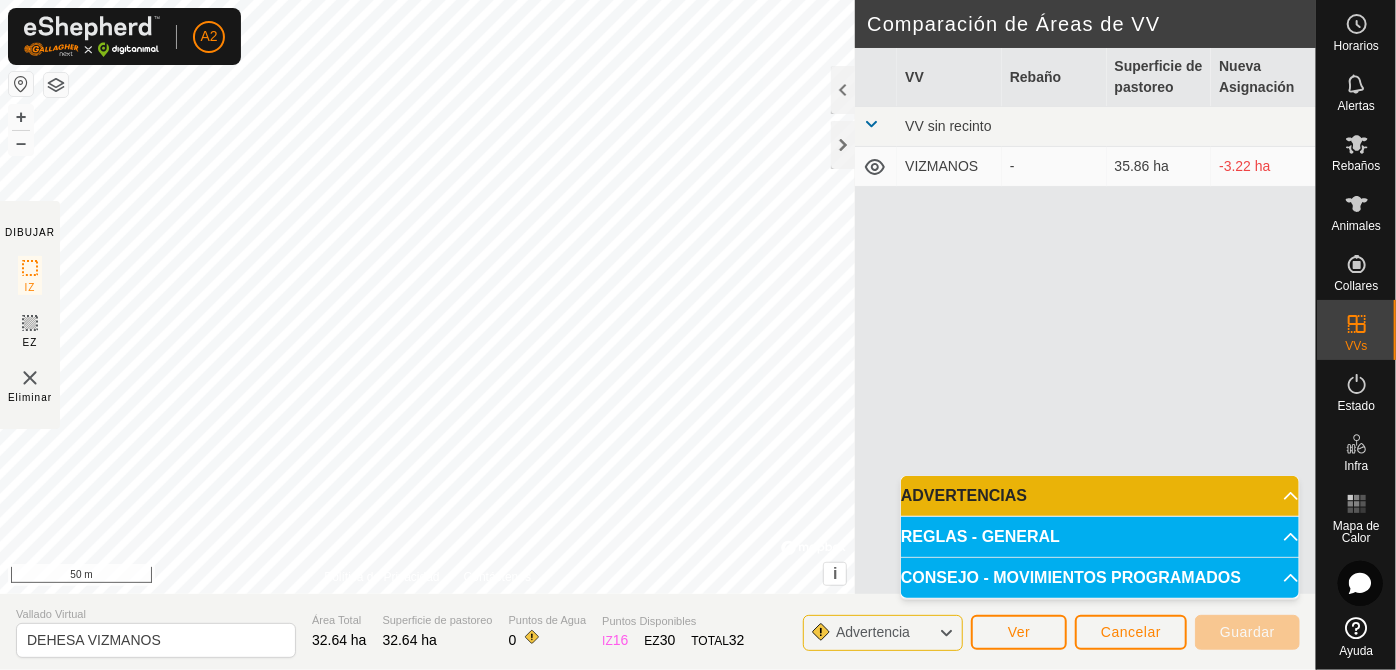 click 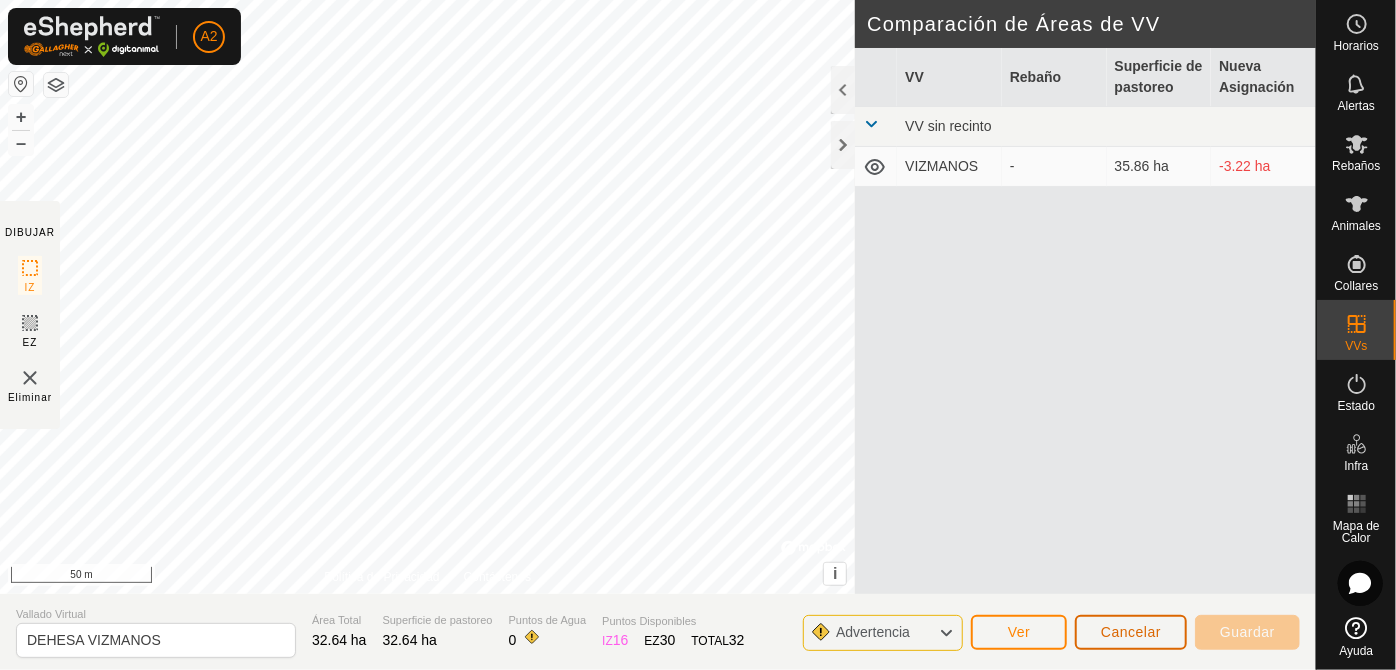 click on "Cancelar" 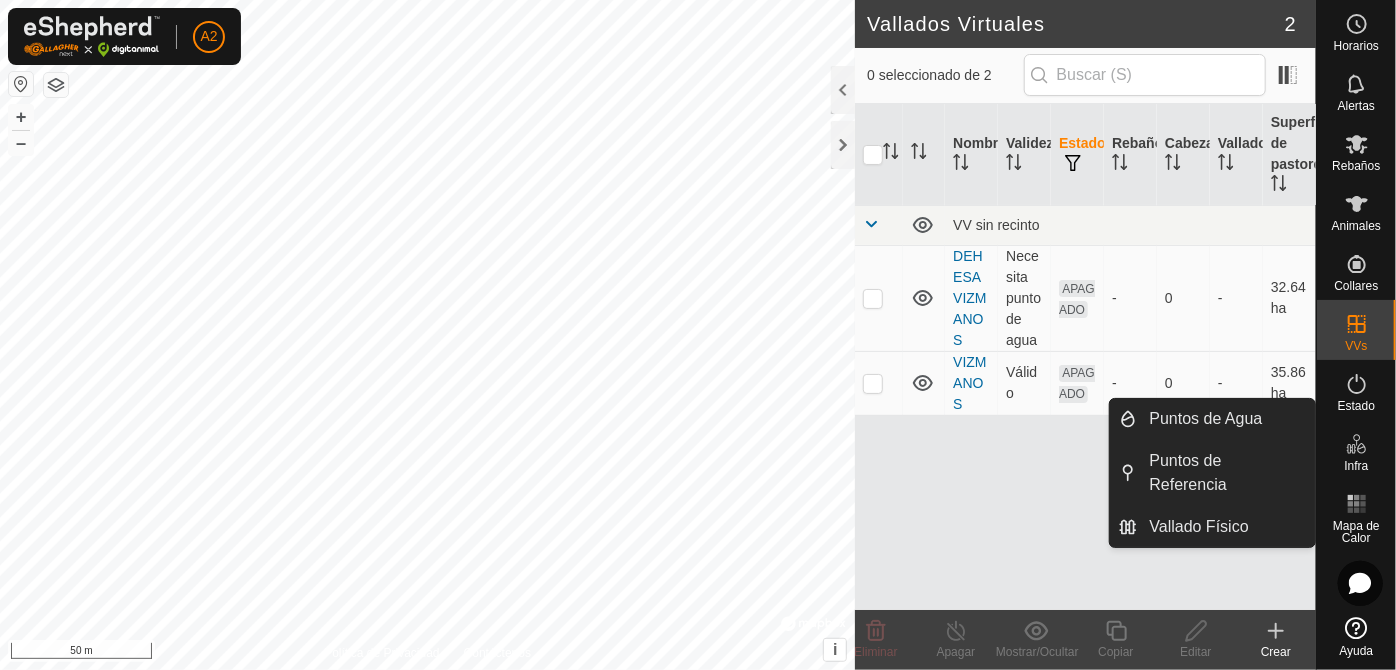 click 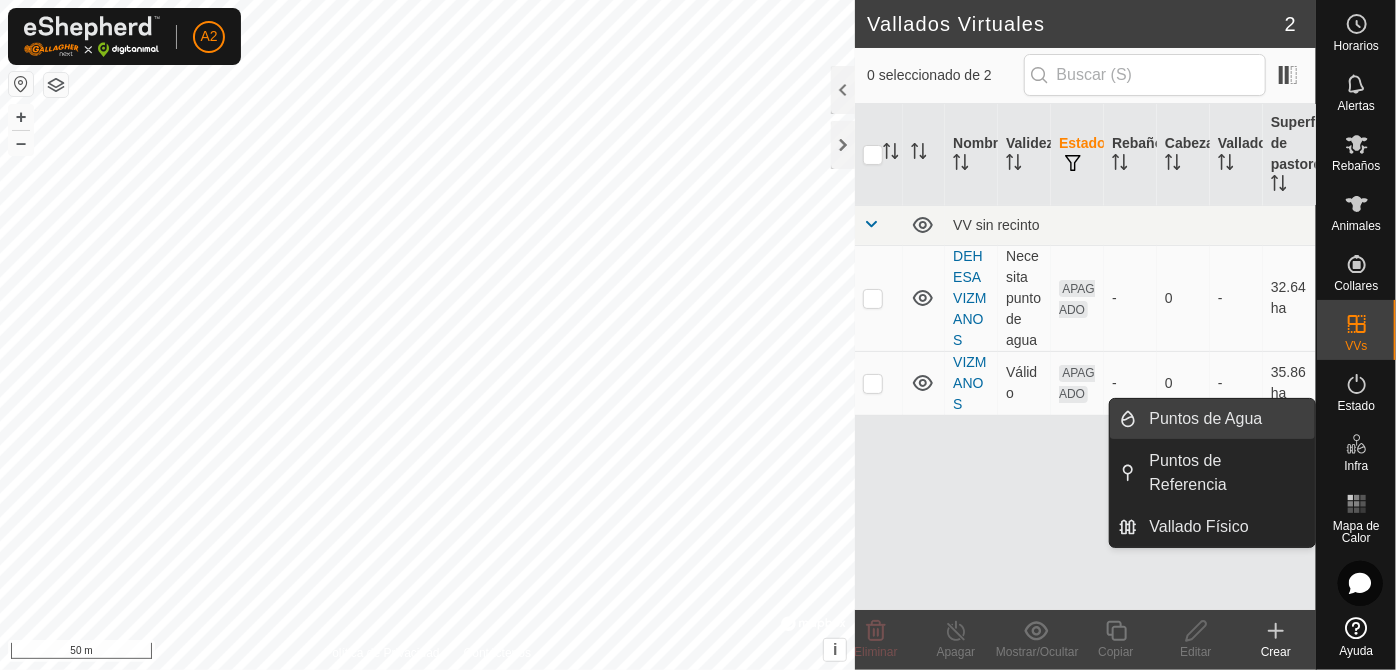 click on "Puntos de Agua" at bounding box center [1226, 419] 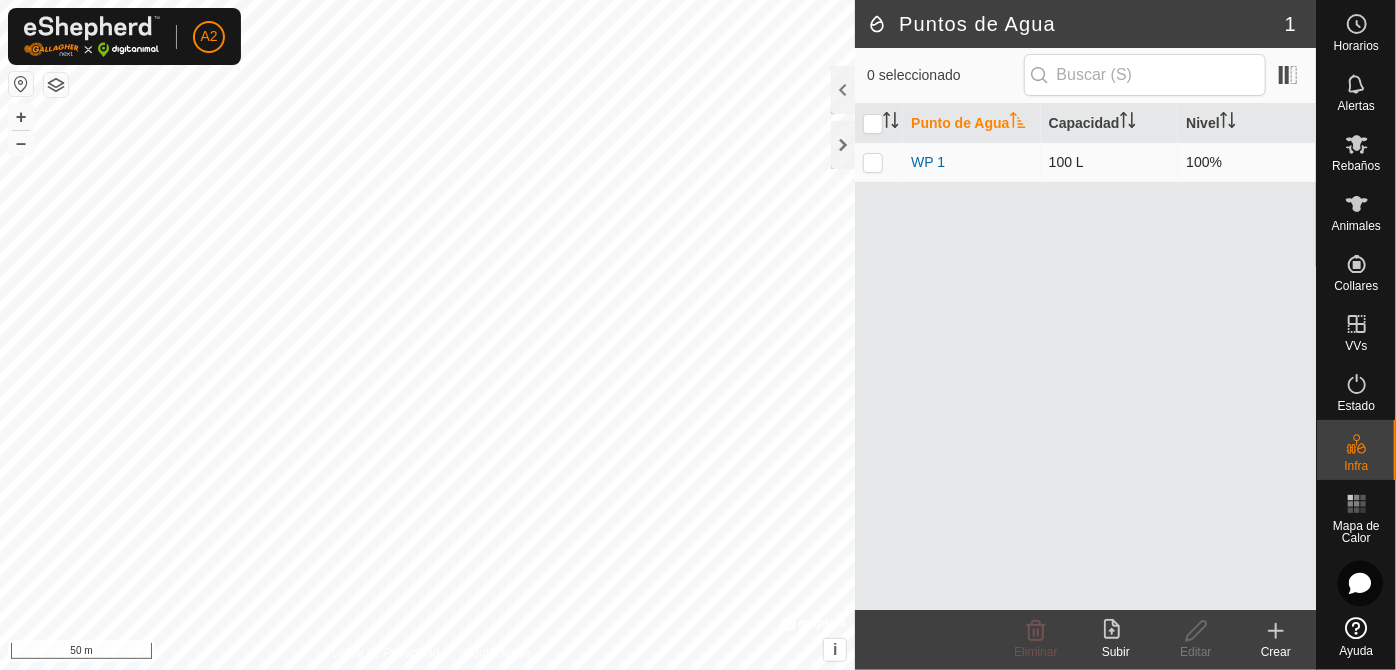 click at bounding box center [879, 162] 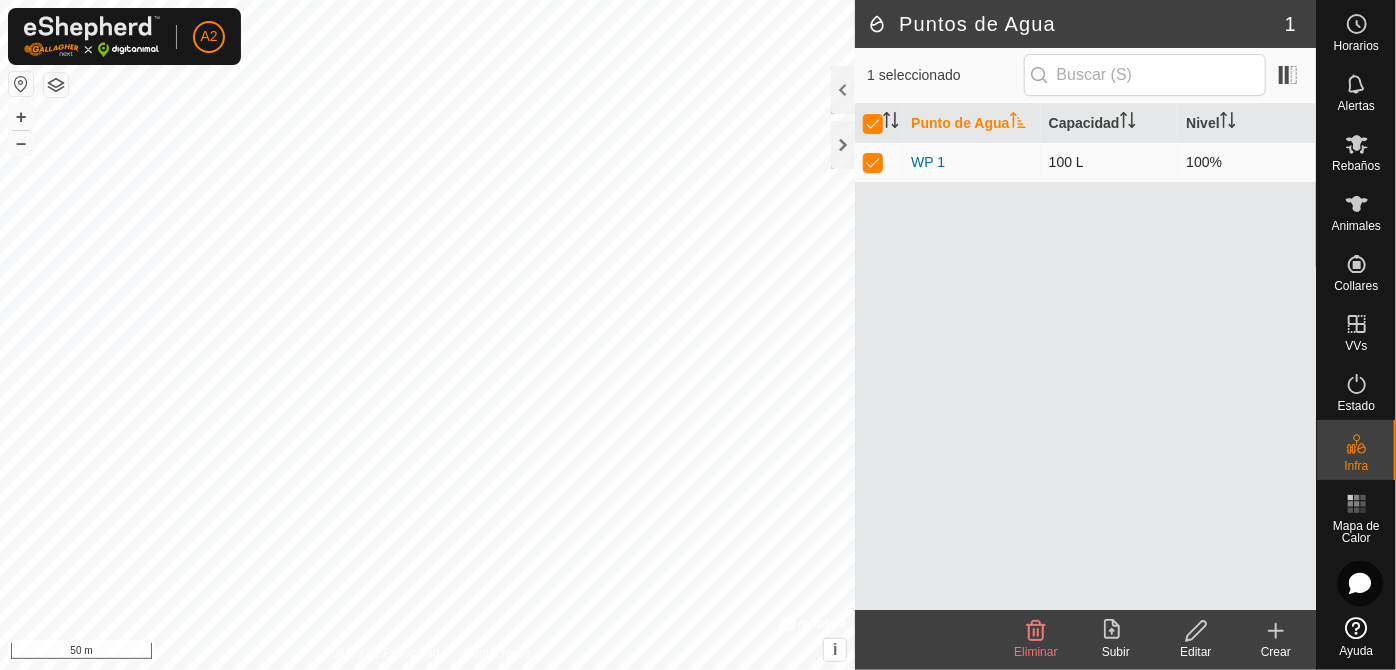 click at bounding box center [879, 162] 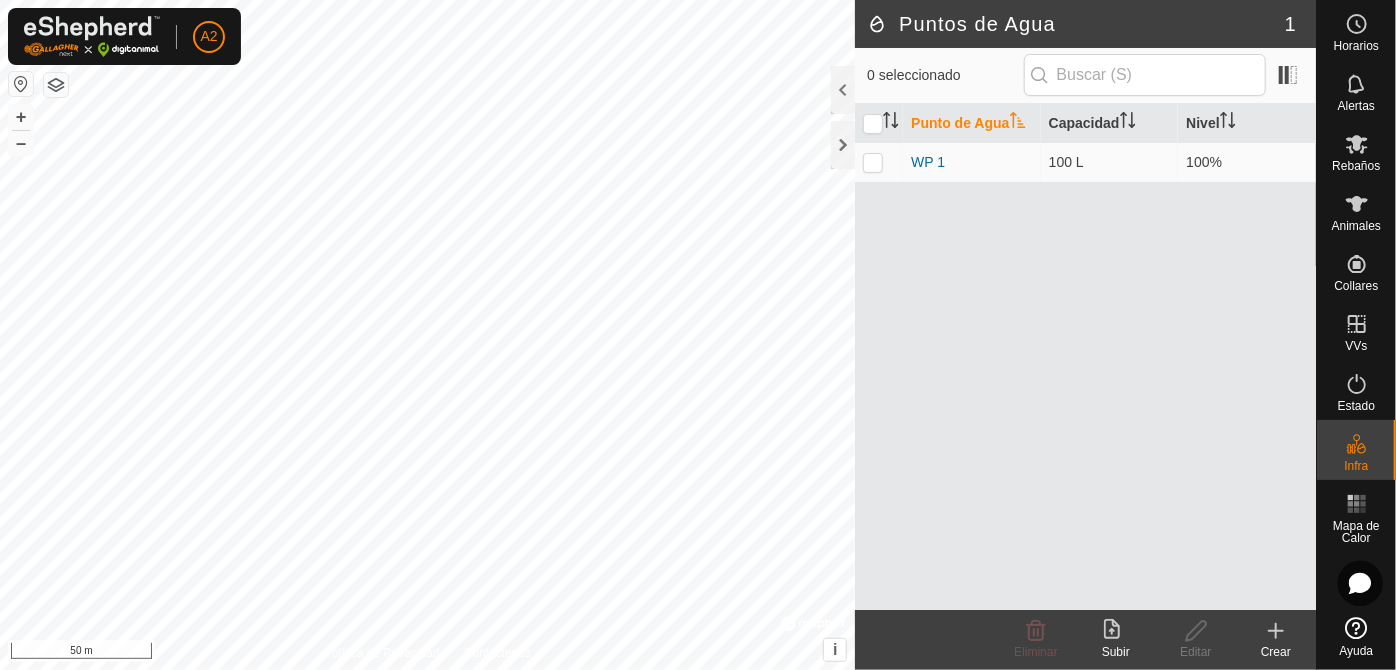 click 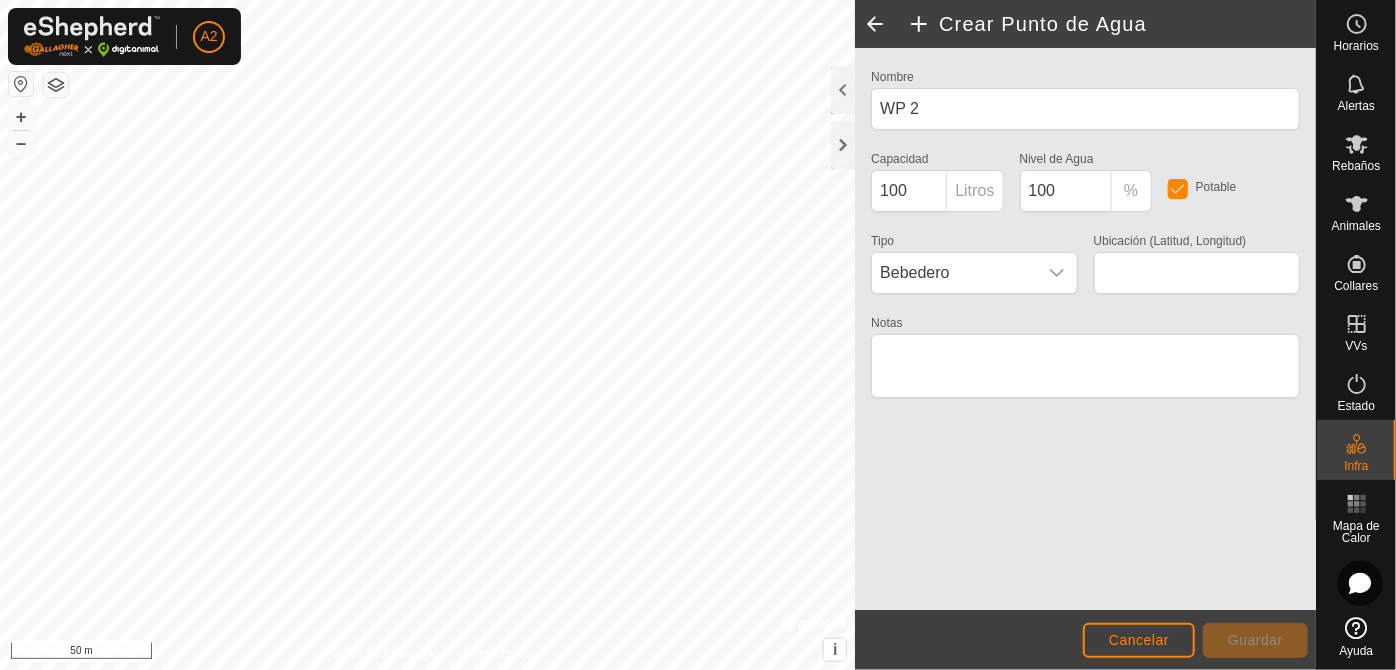 type on "42.027734, -2.419128" 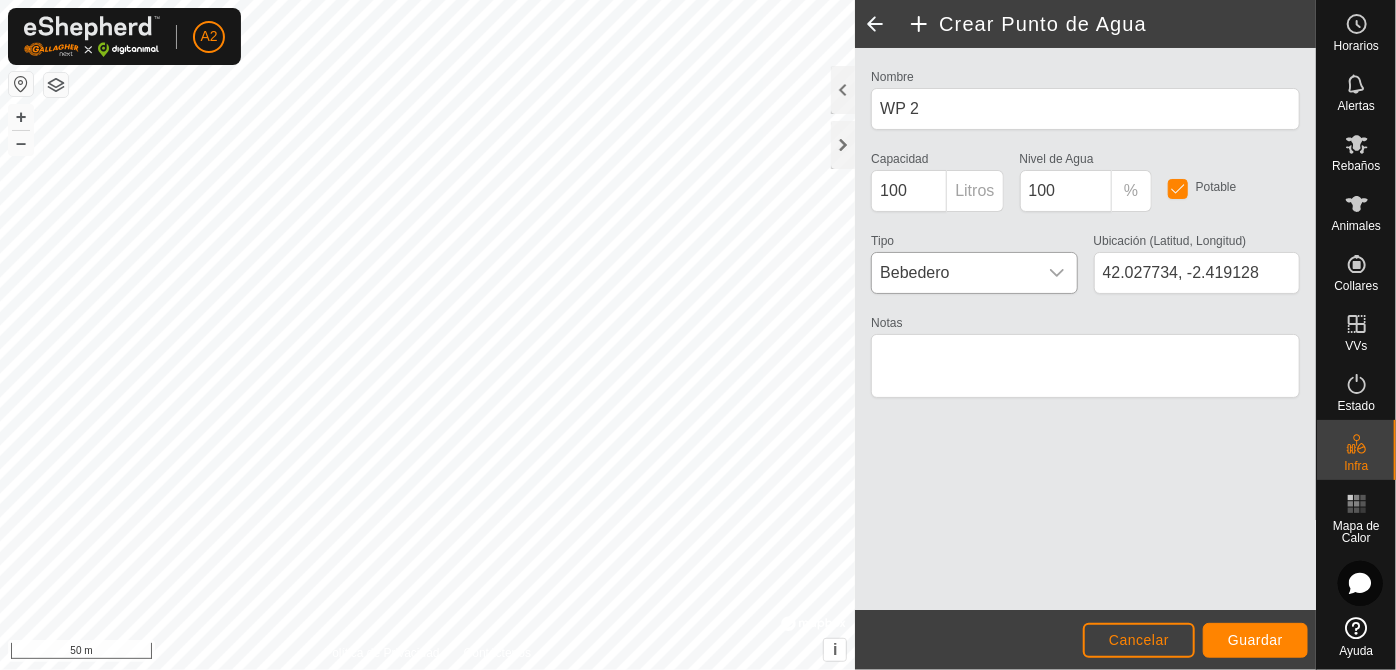 click at bounding box center [1057, 273] 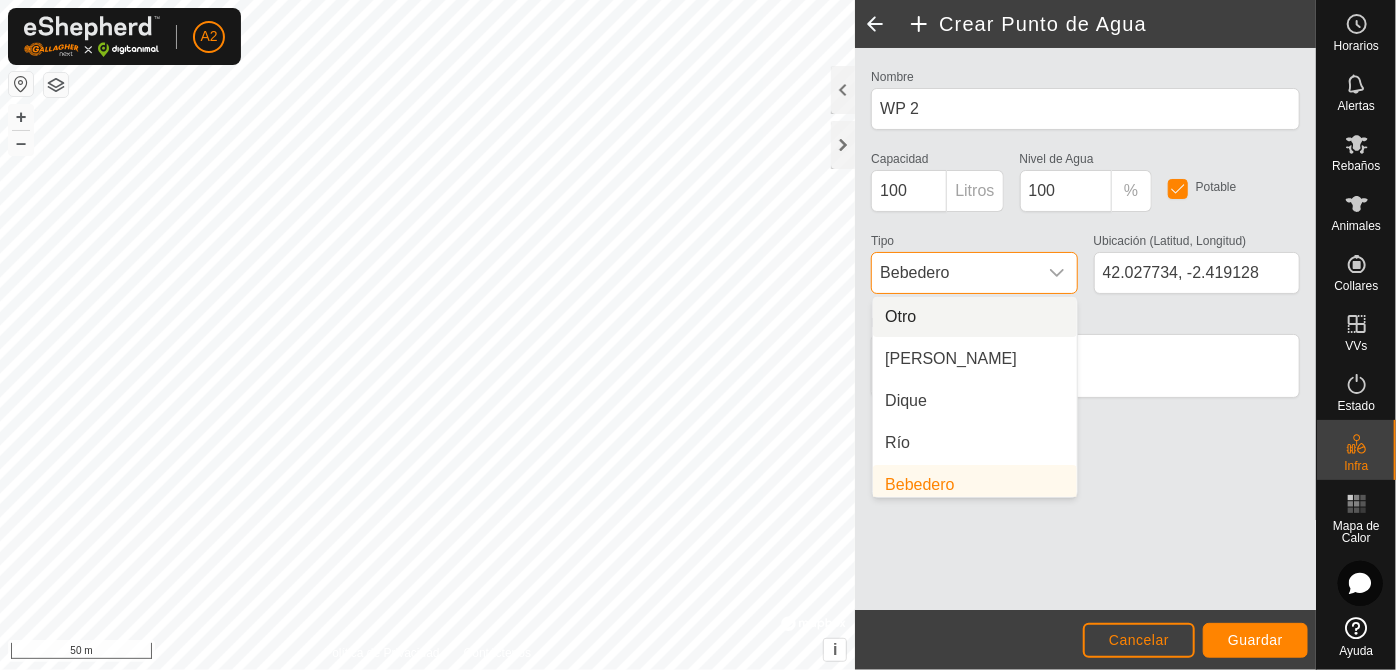 scroll, scrollTop: 8, scrollLeft: 0, axis: vertical 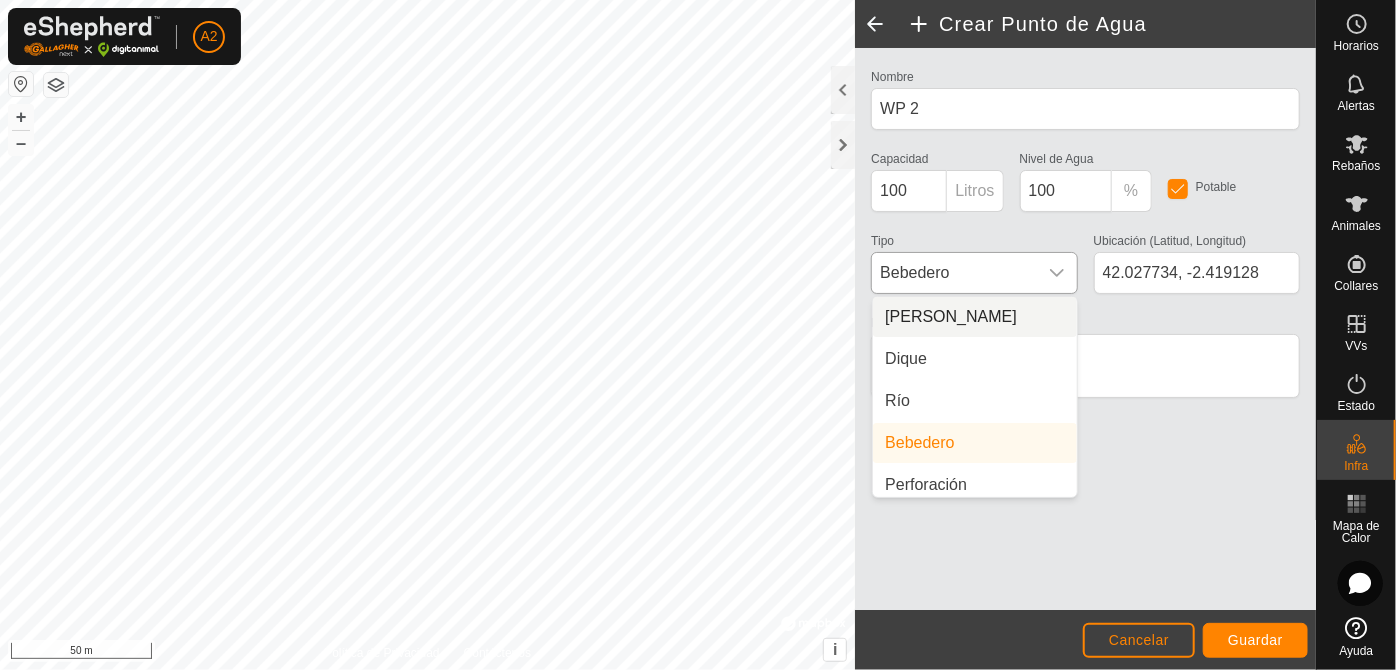 click at bounding box center [1057, 273] 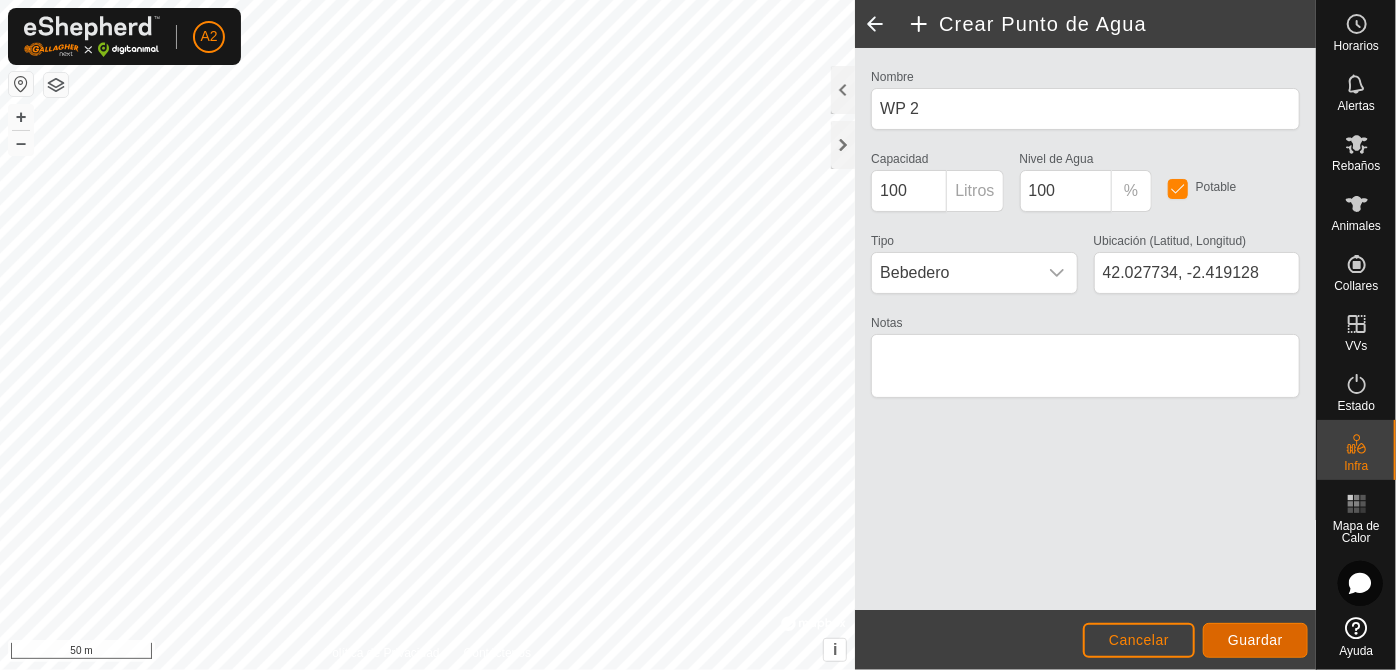click on "Guardar" 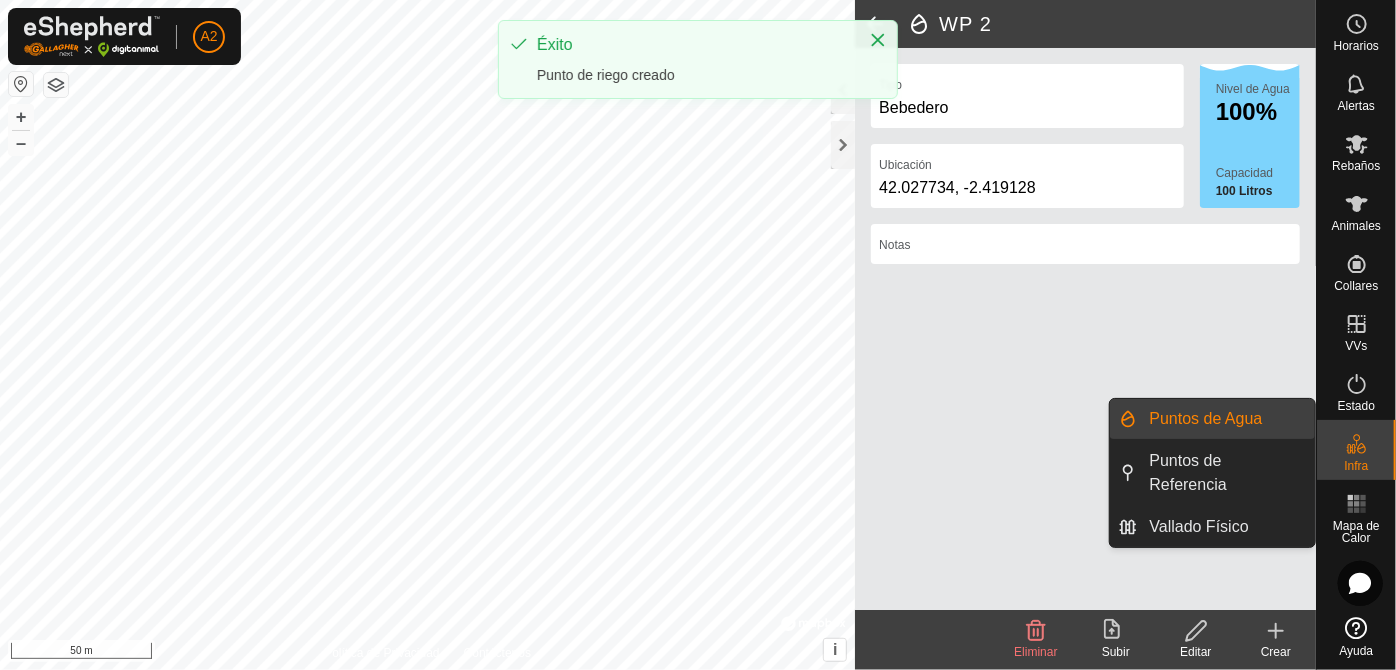 click 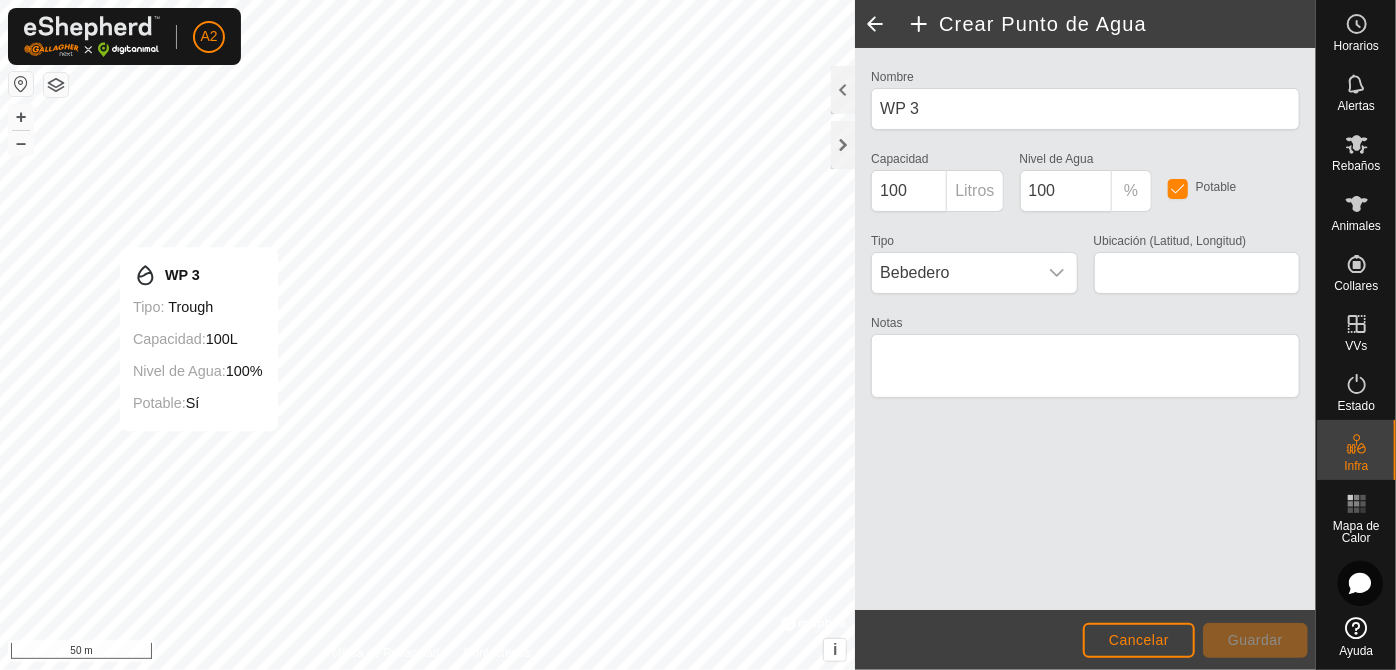 type on "42.027706, -2.418994" 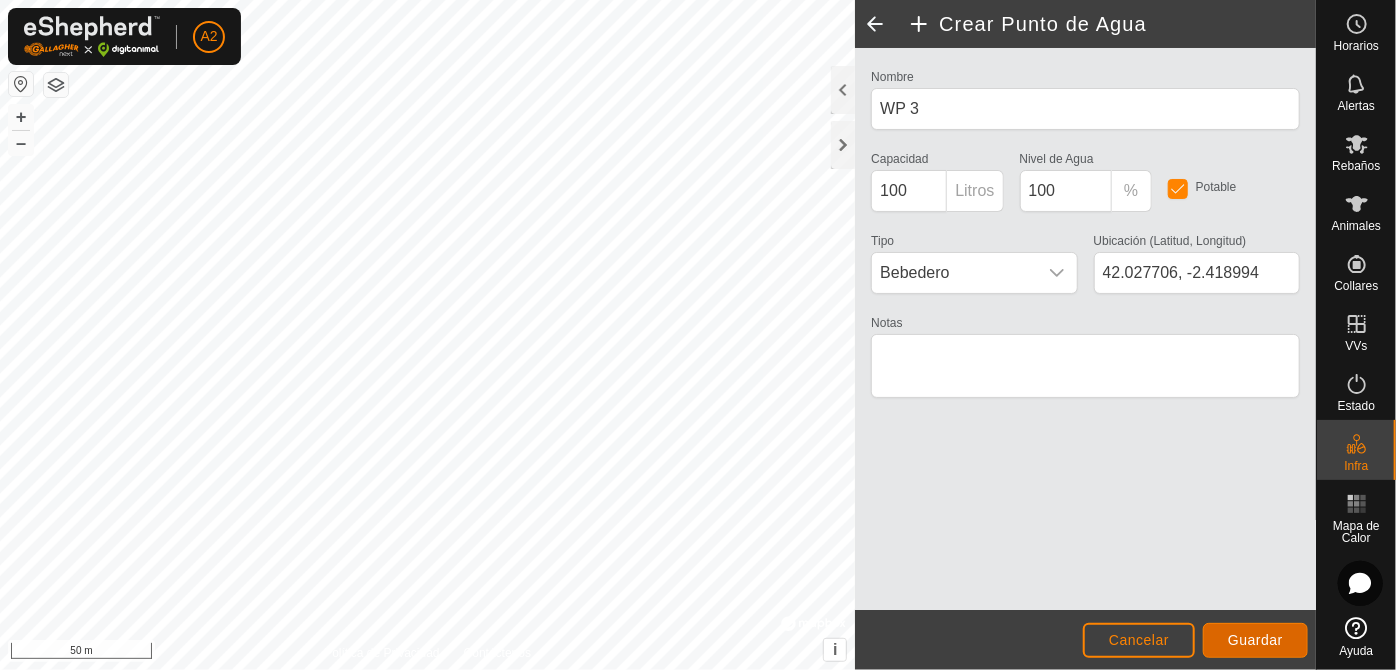 click on "Guardar" 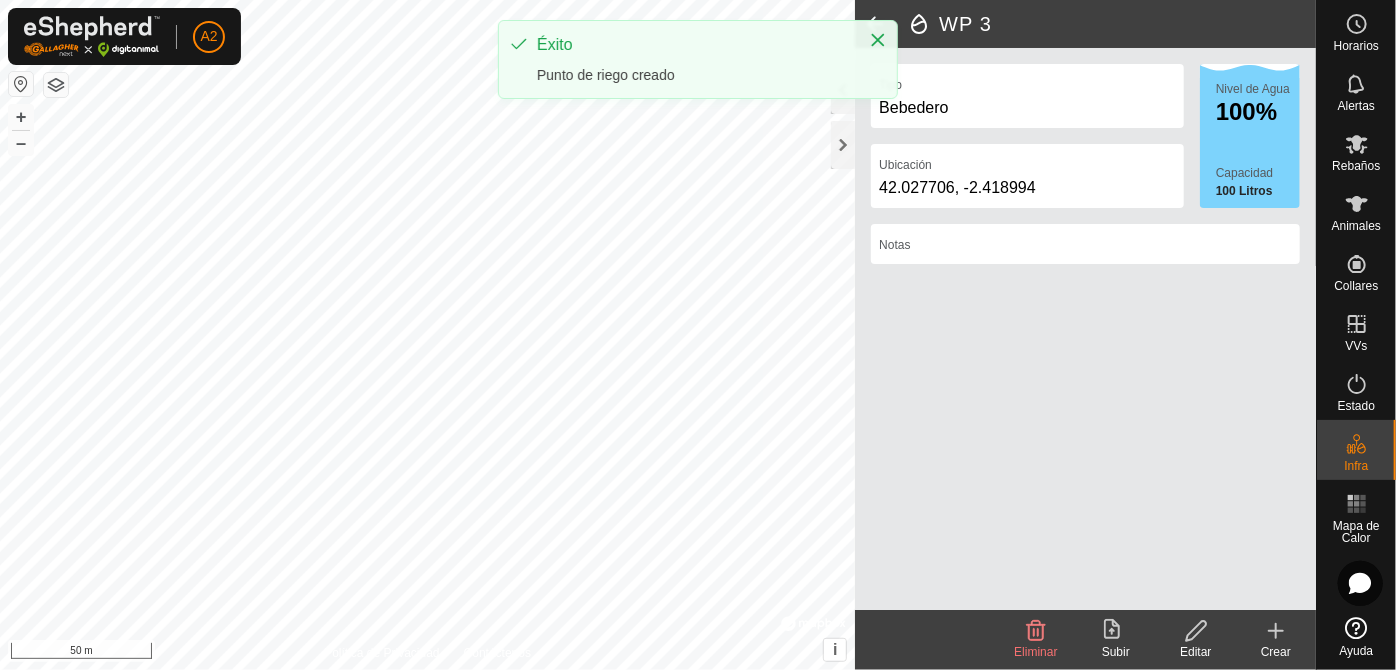 click 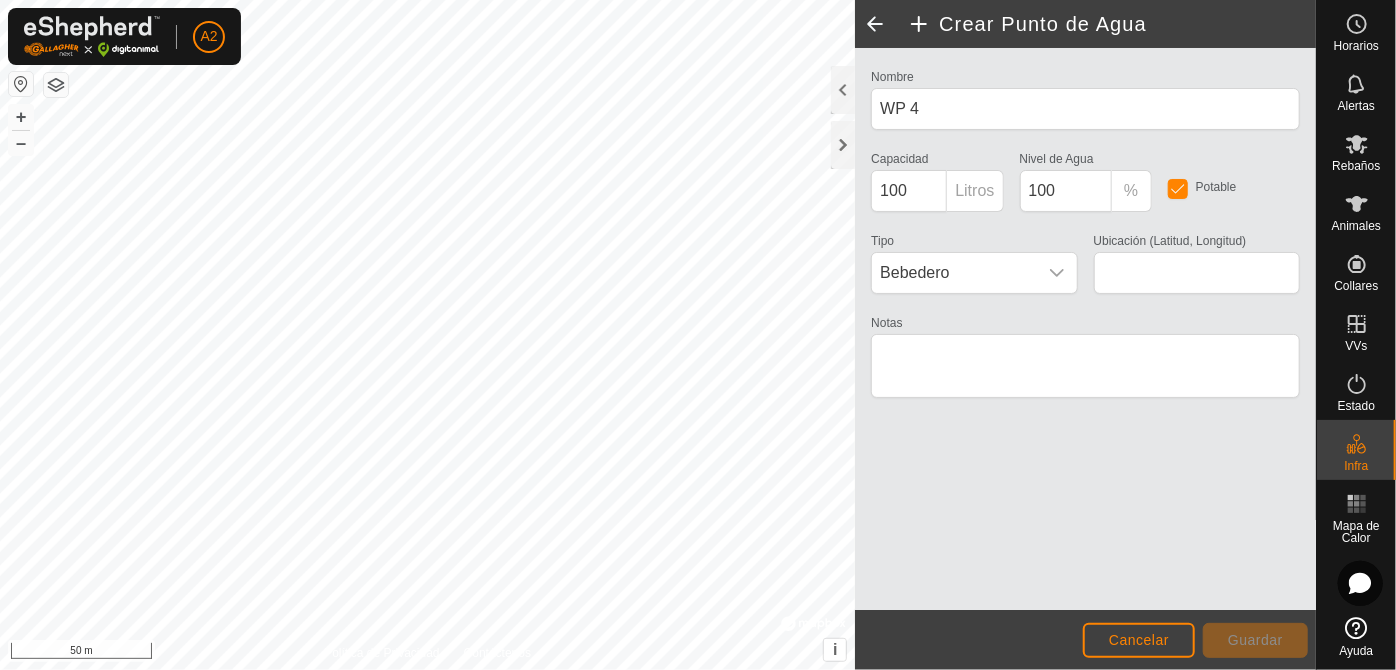 type on "42.027817, -2.419028" 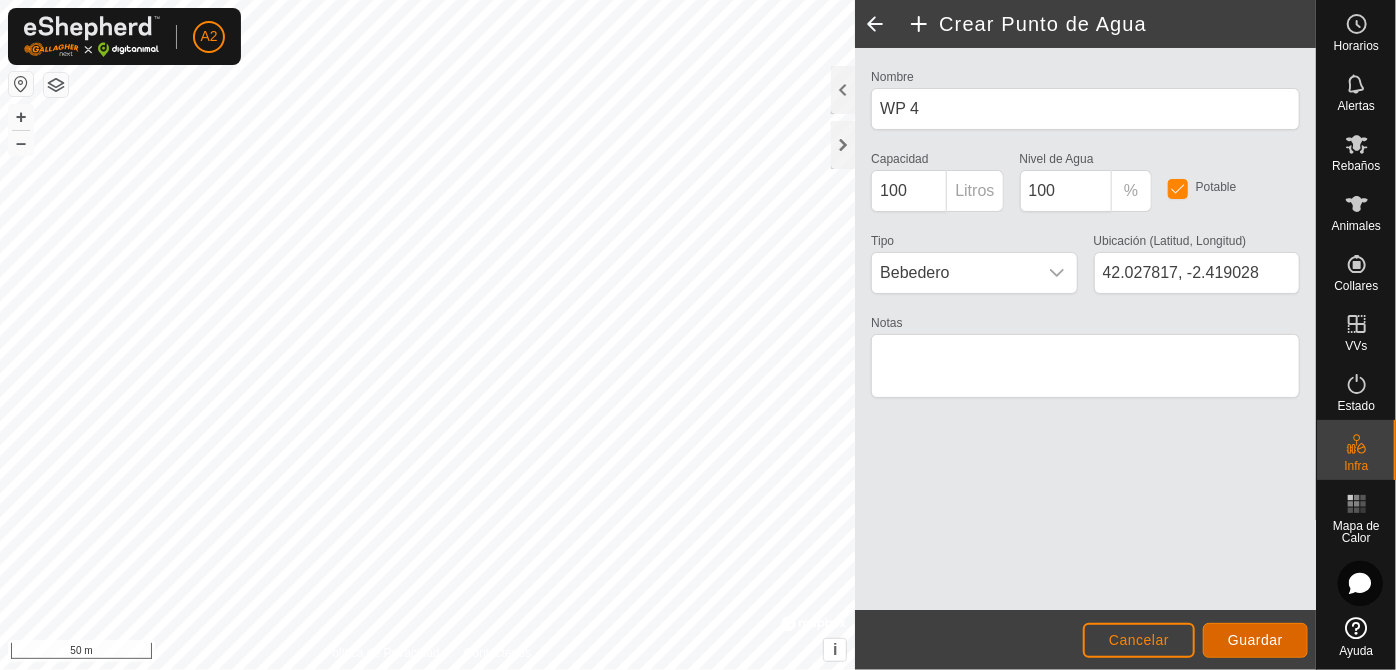 click on "Guardar" 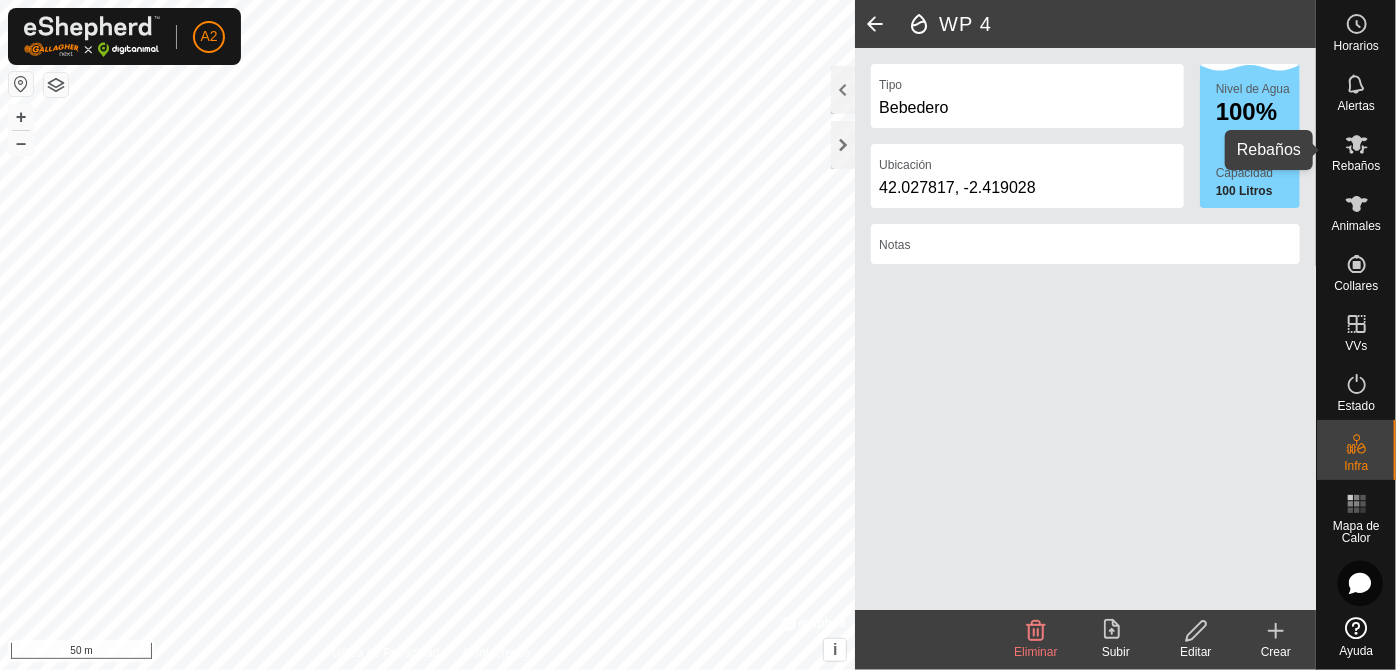 click on "Rebaños" at bounding box center (1356, 166) 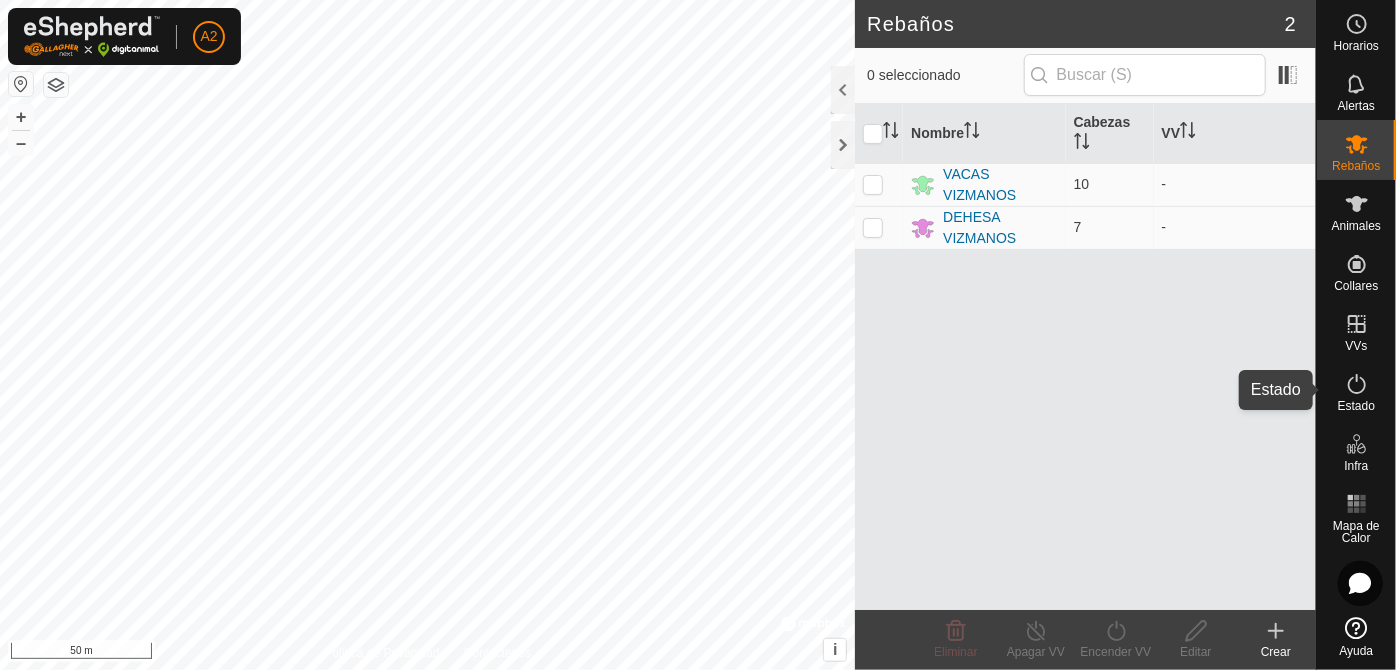 click on "Estado" at bounding box center (1356, 406) 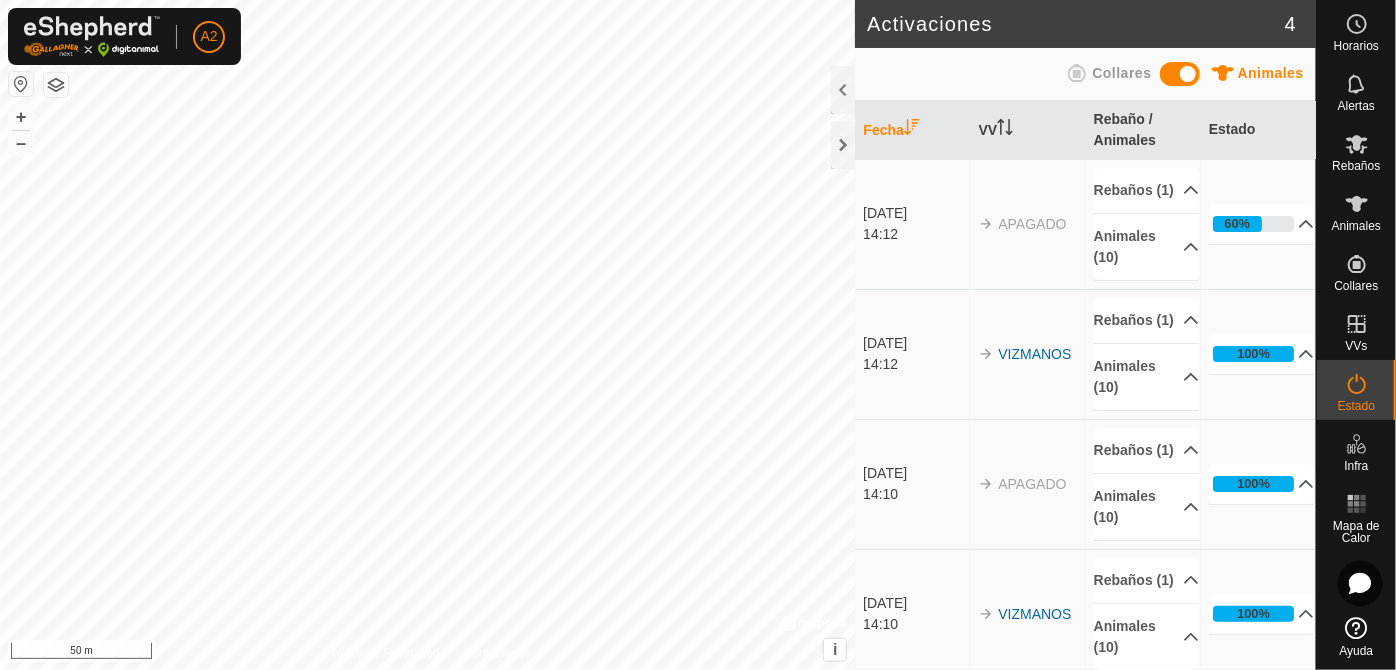 click 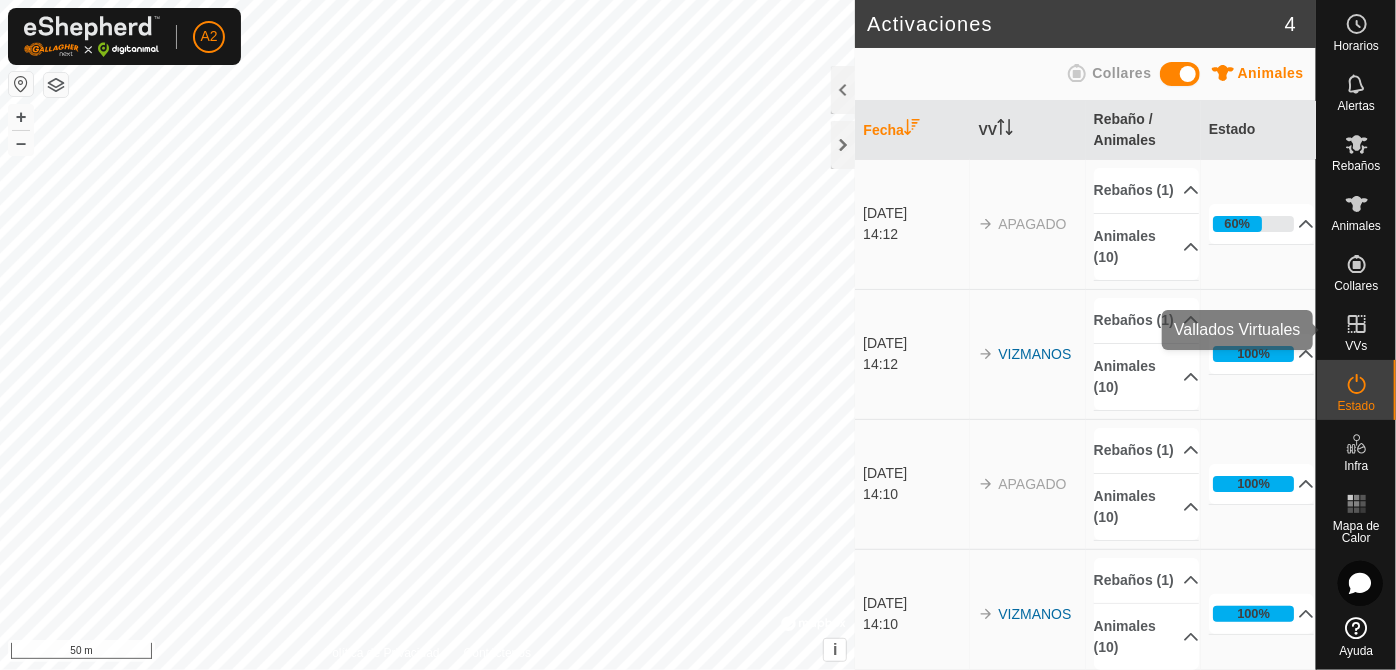 click on "VVs" at bounding box center (1356, 330) 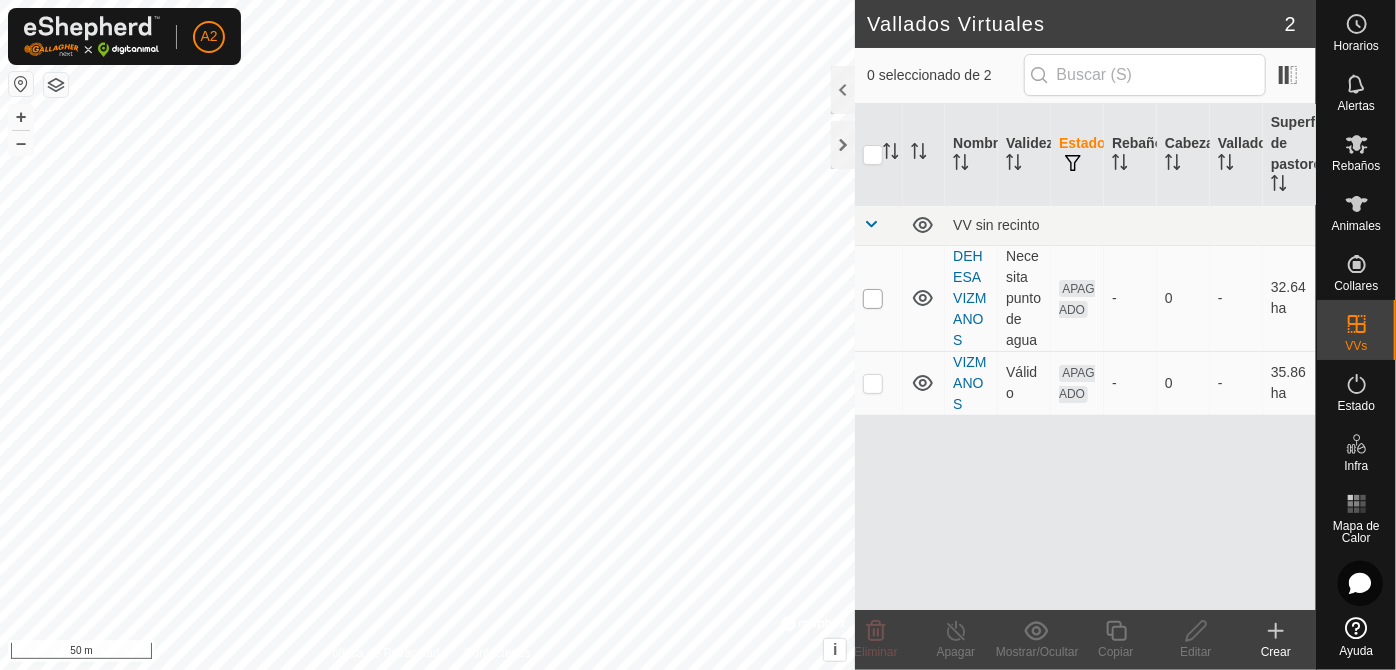 click at bounding box center (873, 299) 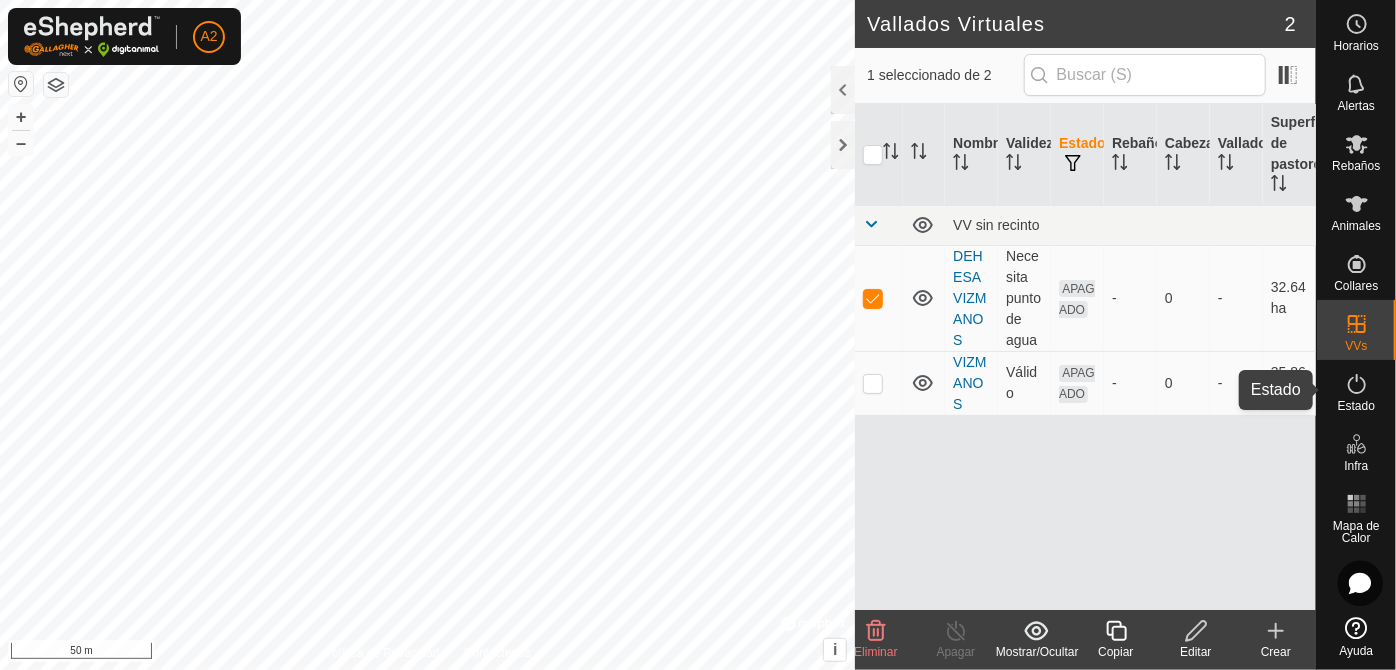 click at bounding box center [1357, 384] 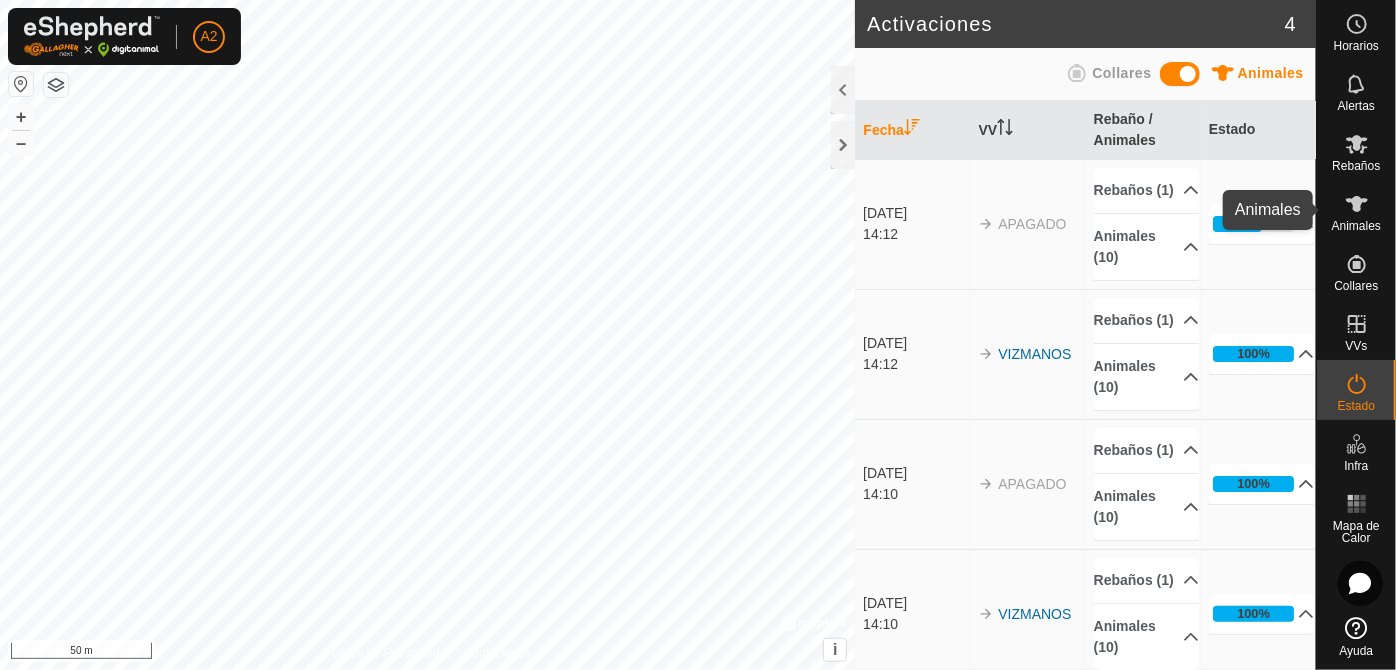click at bounding box center (1357, 204) 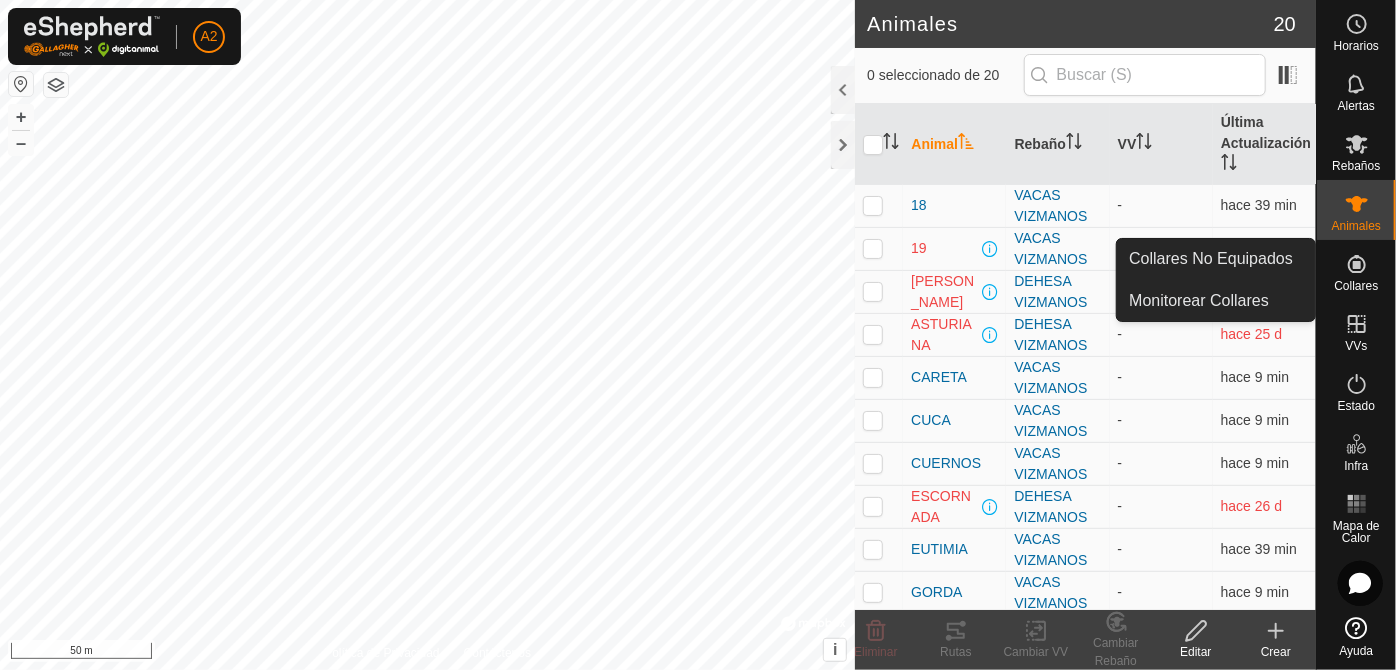 click at bounding box center (1357, 264) 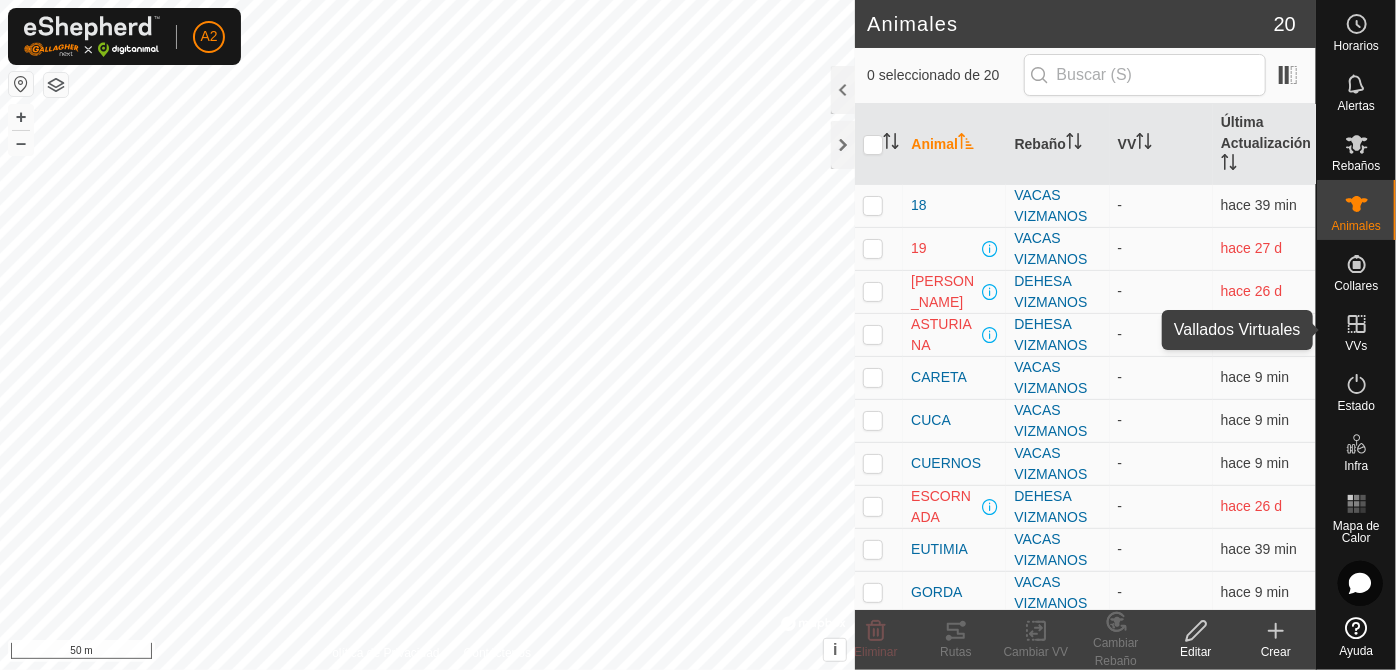 click 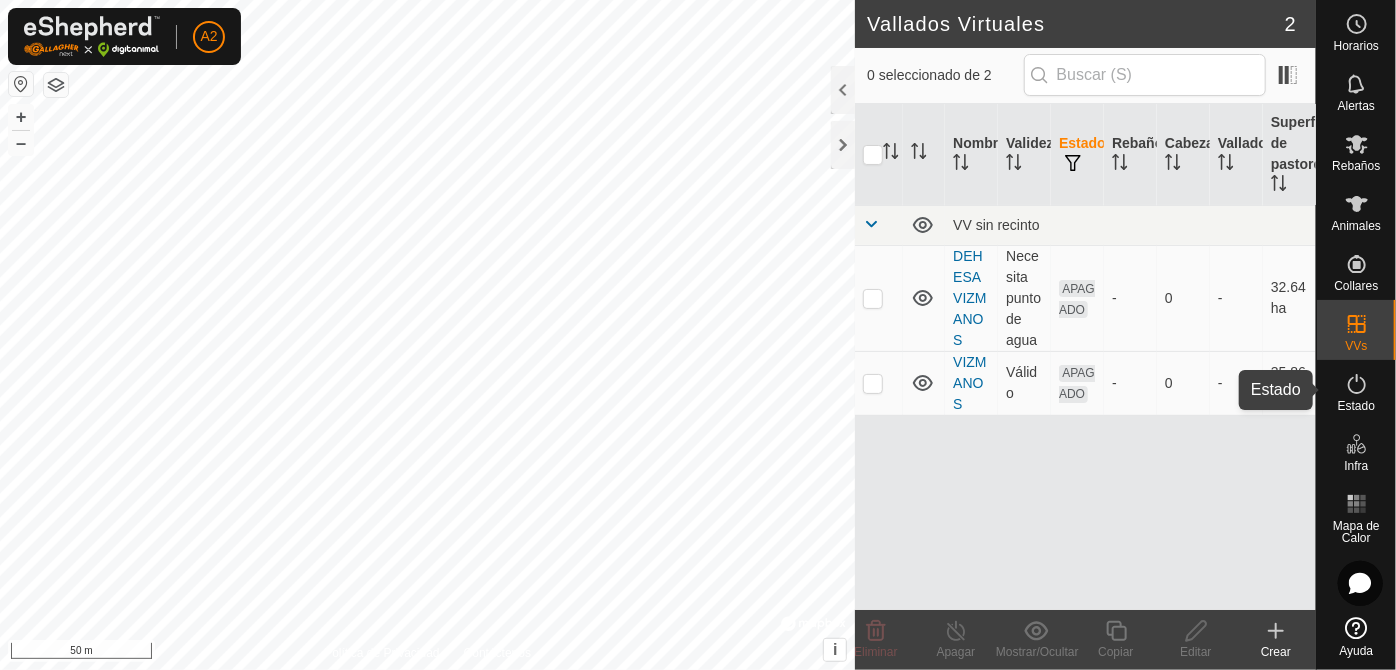 click at bounding box center (1357, 384) 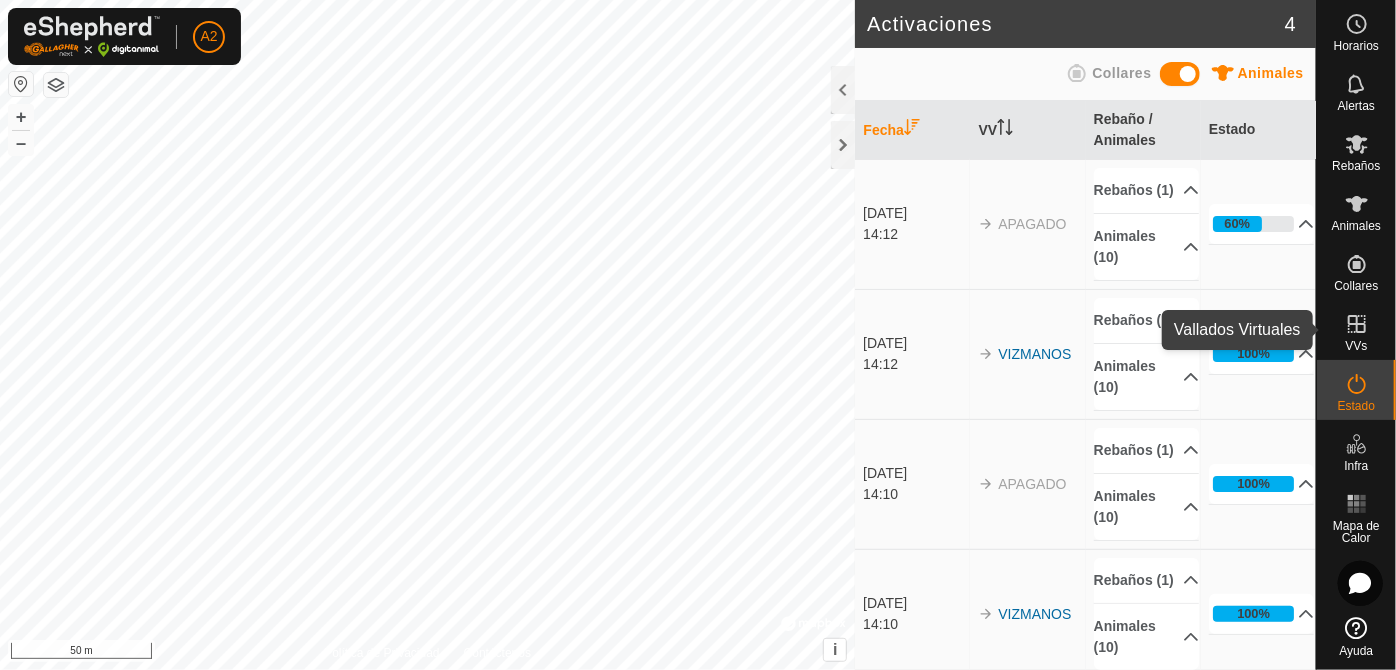 click on "VVs" at bounding box center [1356, 346] 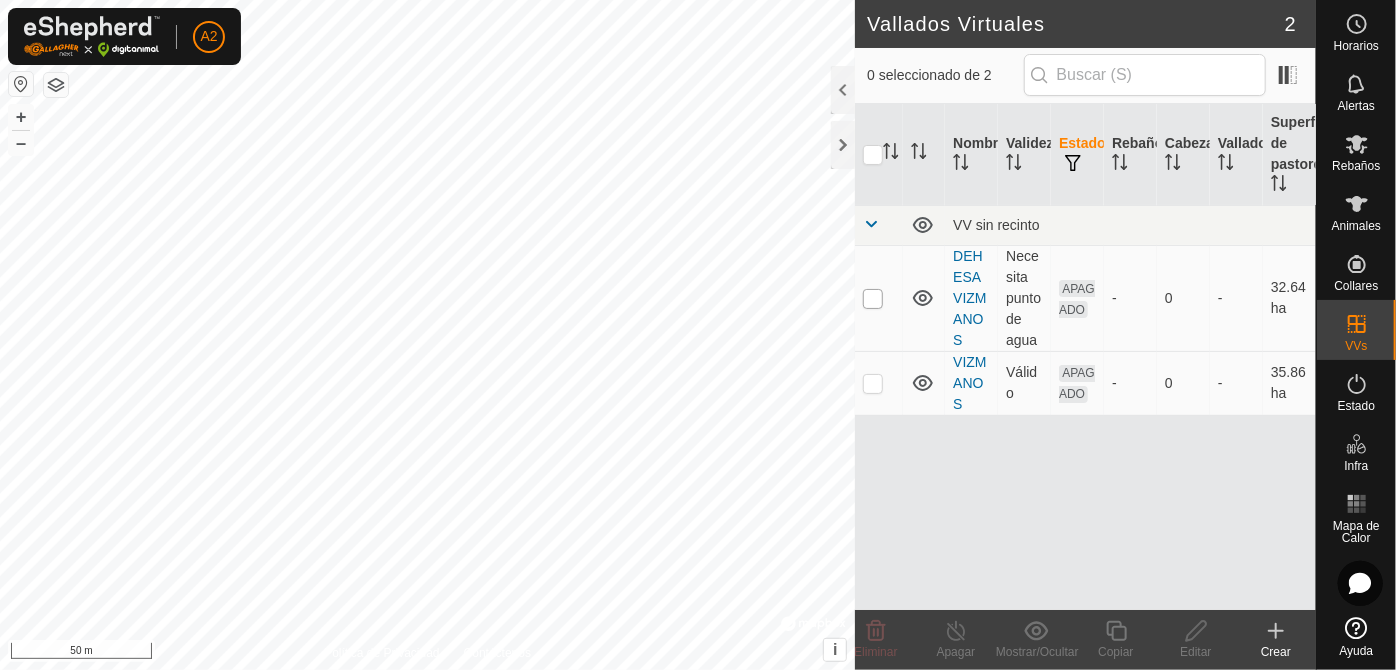 click at bounding box center [873, 299] 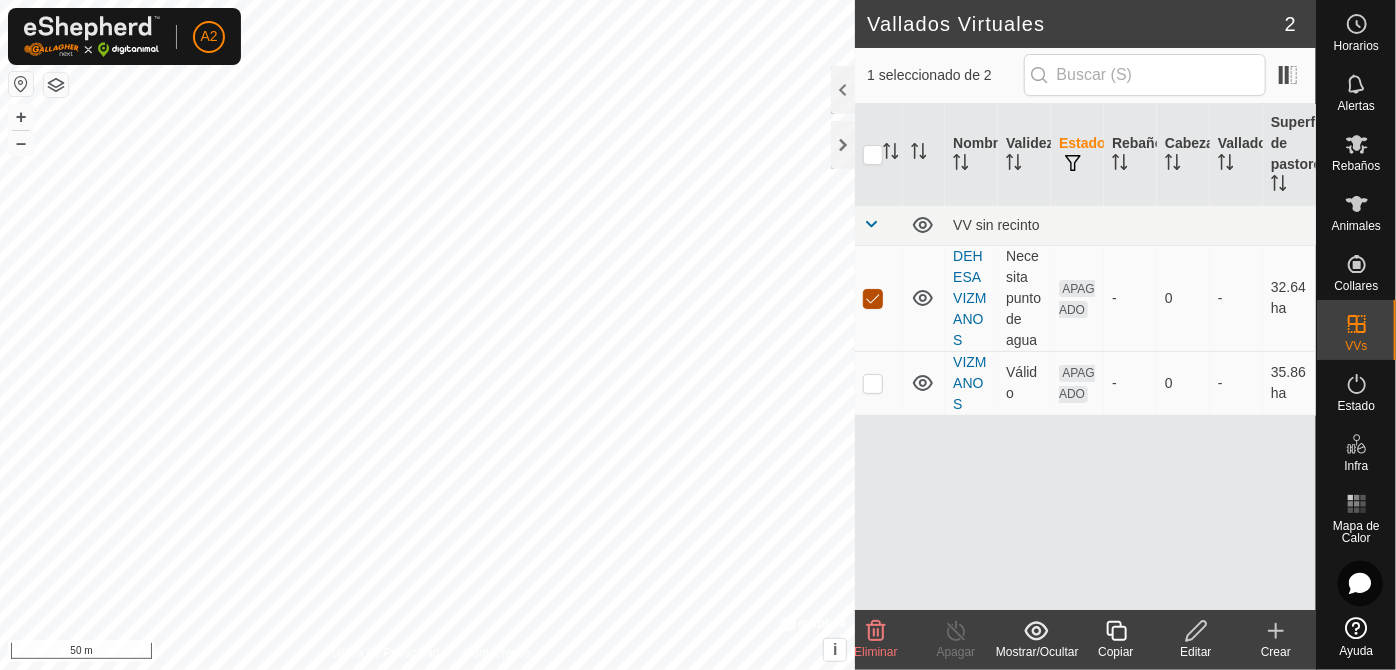 click at bounding box center [873, 299] 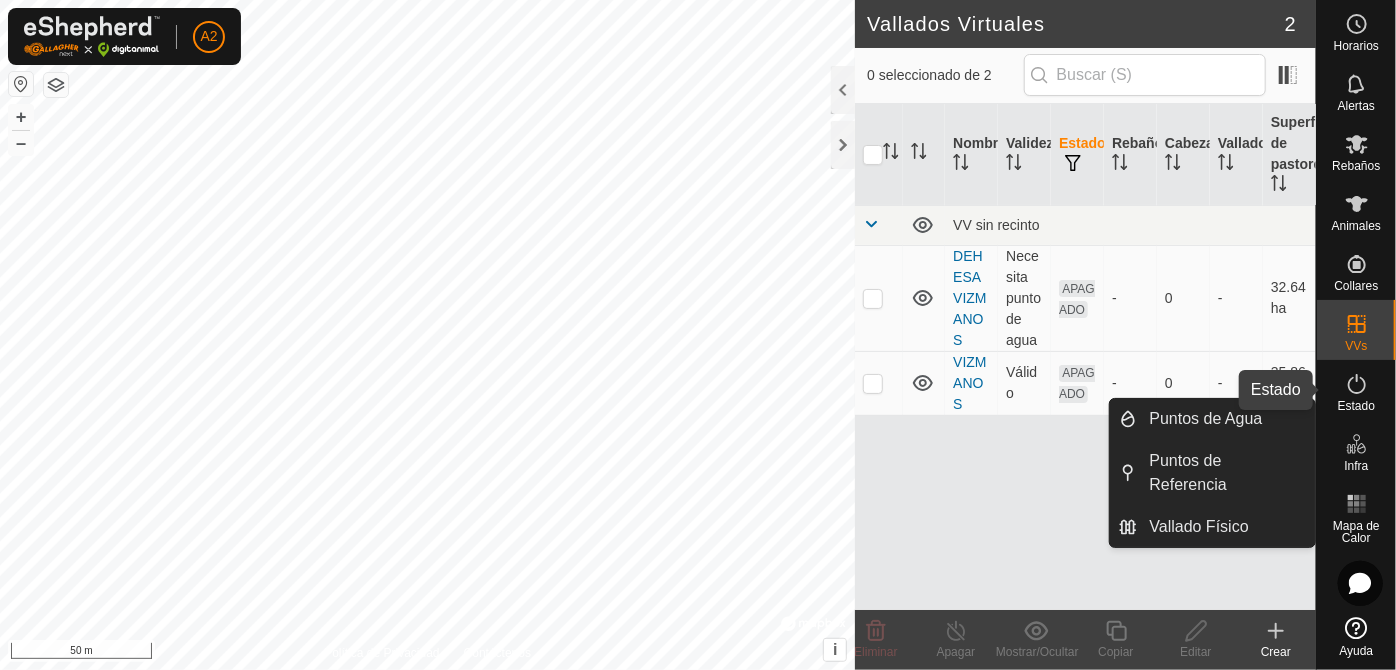 click at bounding box center (1357, 384) 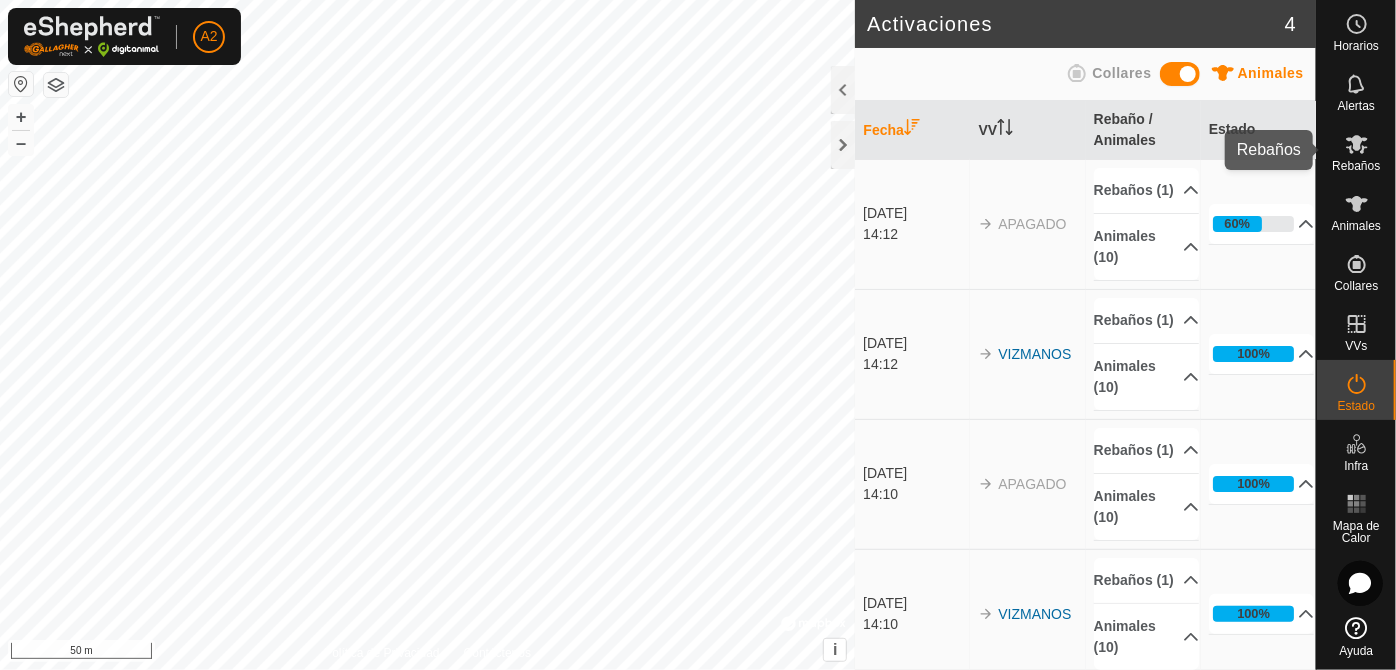 click 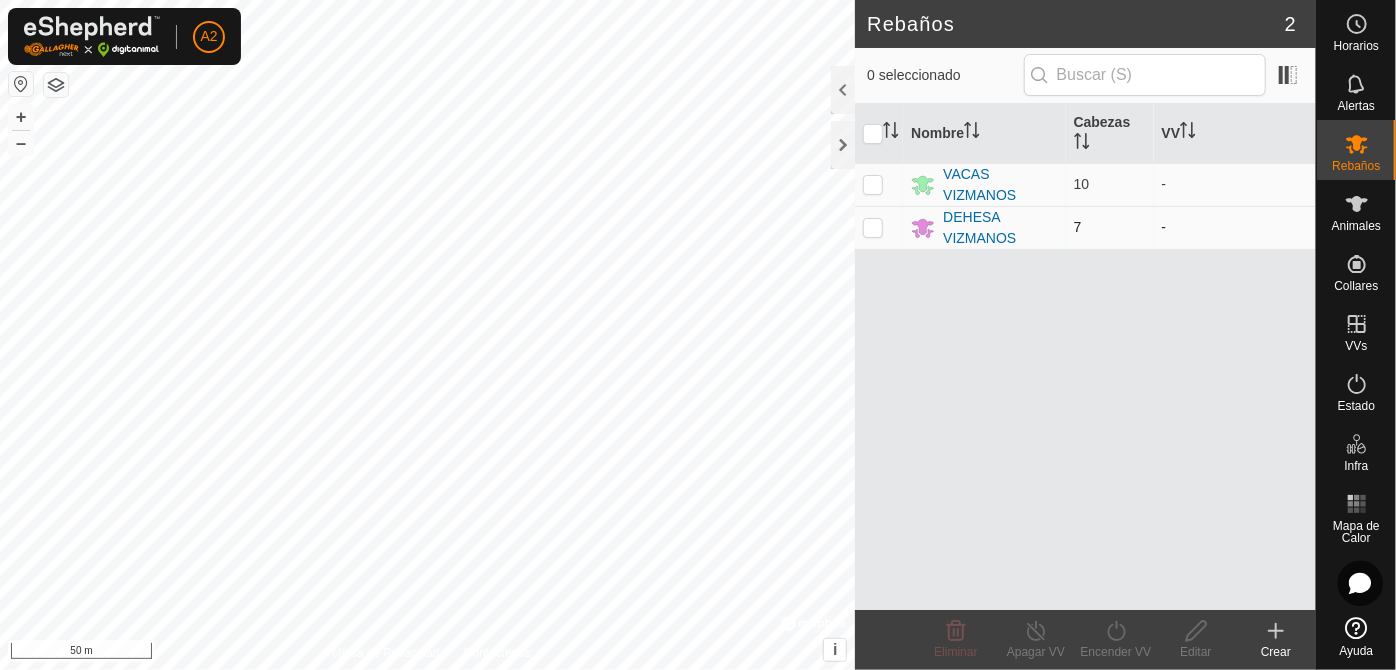 click at bounding box center [873, 227] 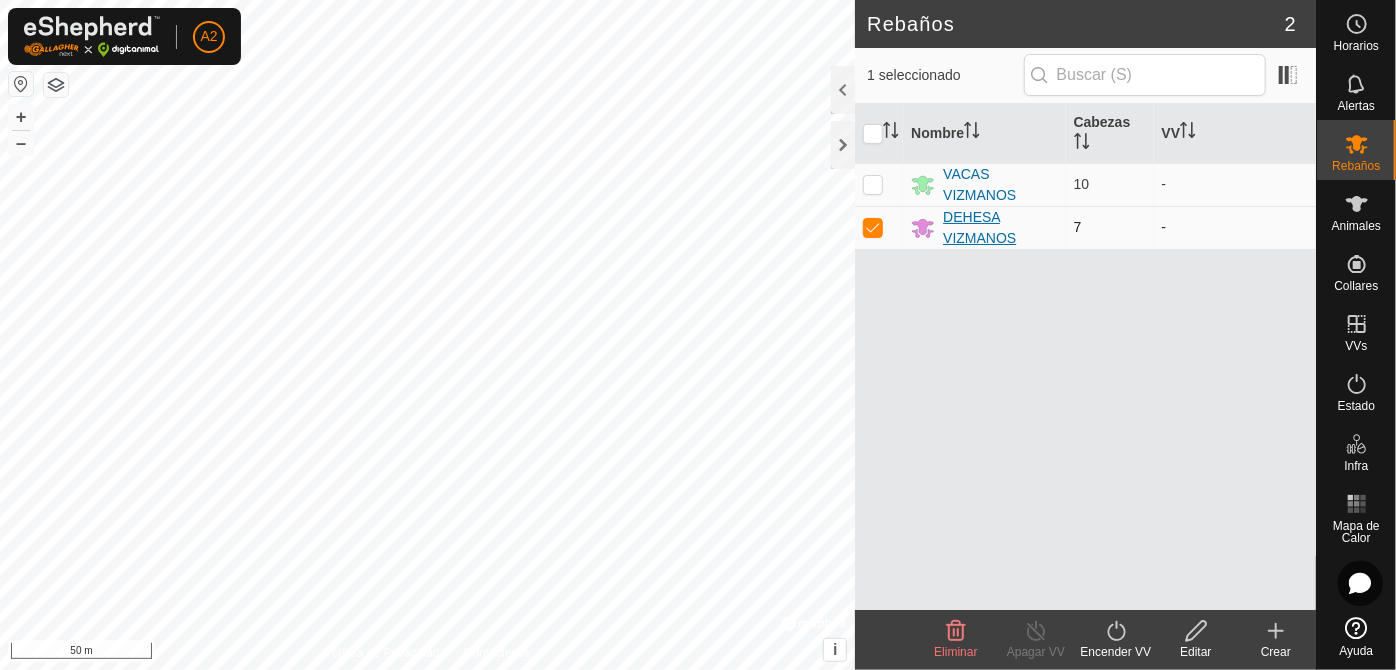 drag, startPoint x: 881, startPoint y: 231, endPoint x: 949, endPoint y: 237, distance: 68.26419 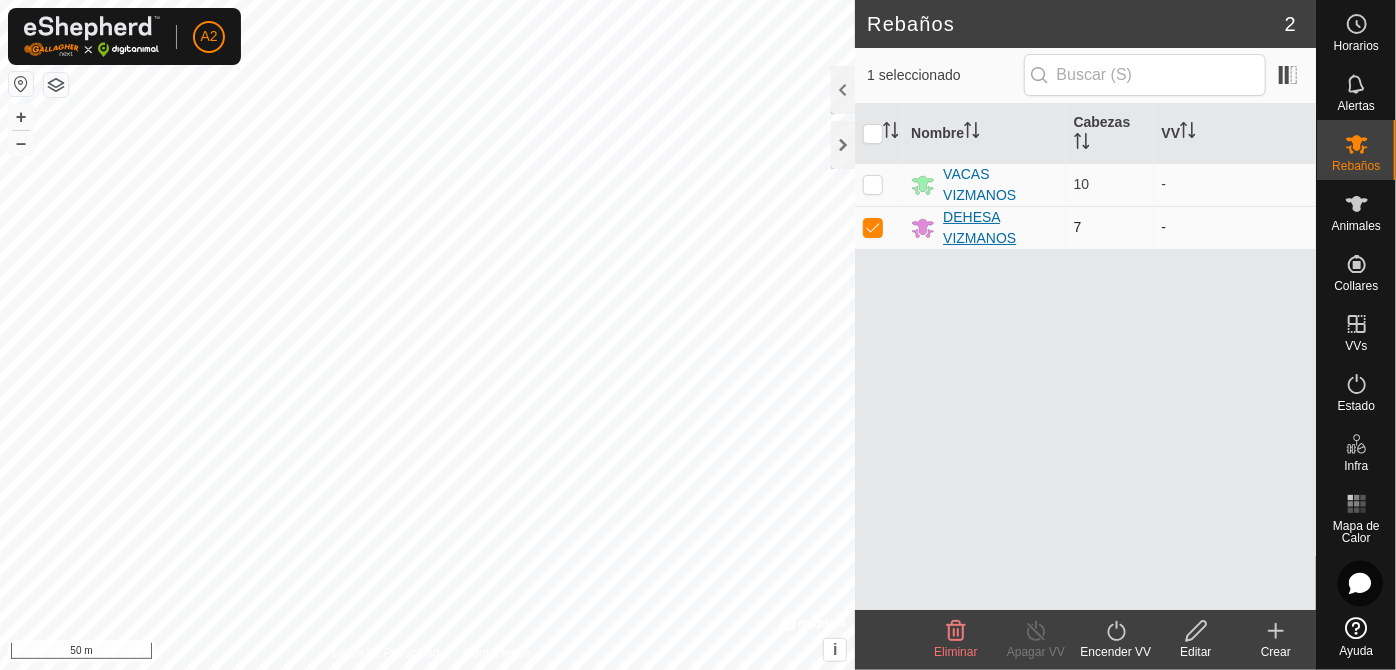 click at bounding box center [873, 227] 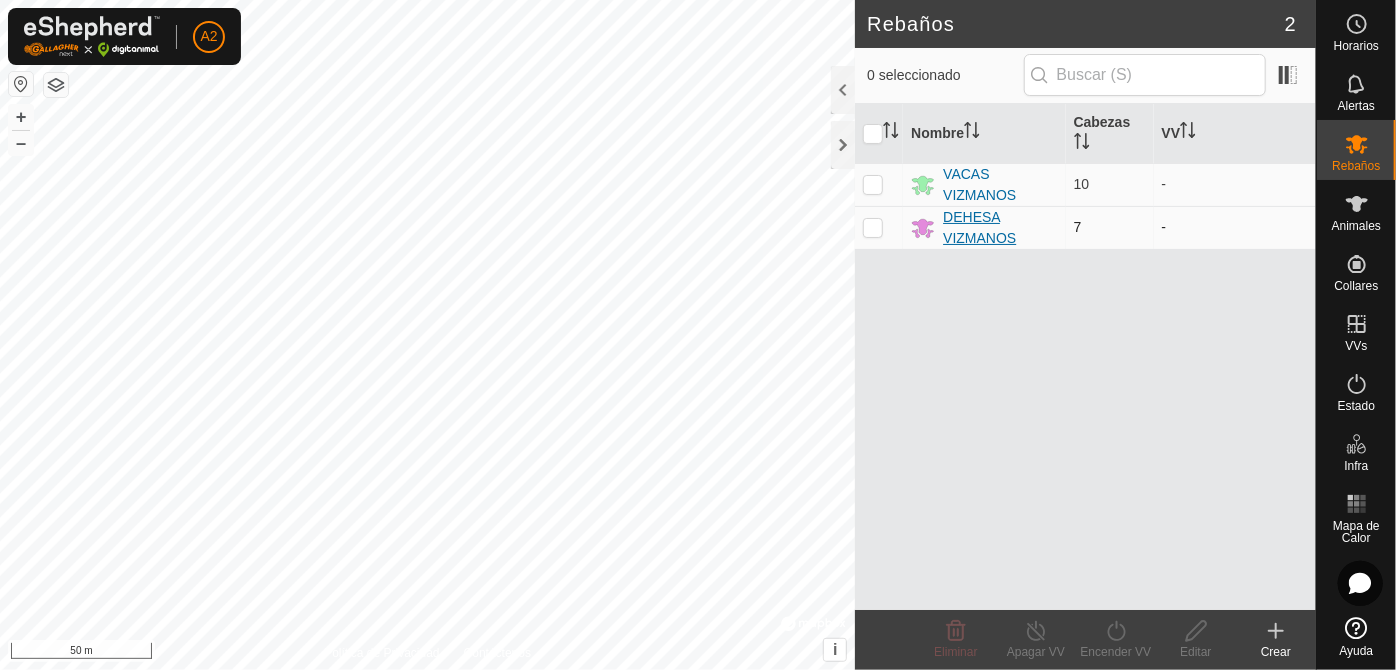 click on "DEHESA [PERSON_NAME]" at bounding box center [1000, 228] 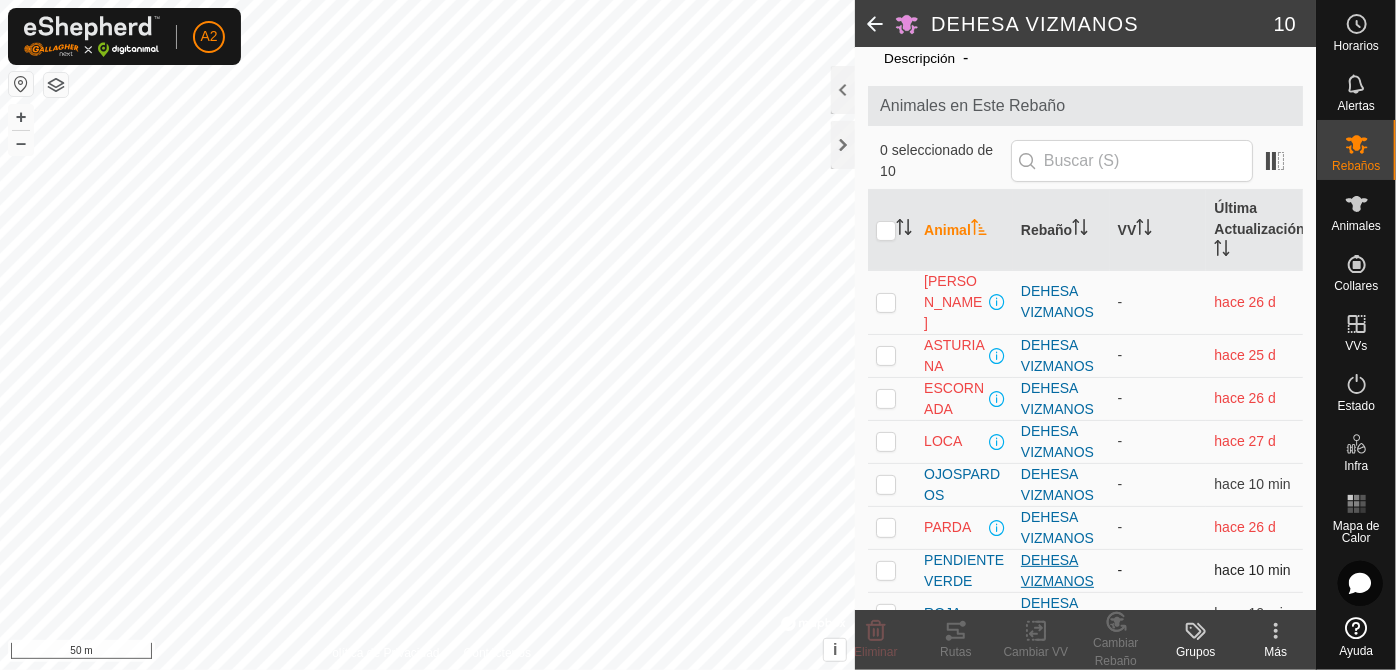 scroll, scrollTop: 159, scrollLeft: 0, axis: vertical 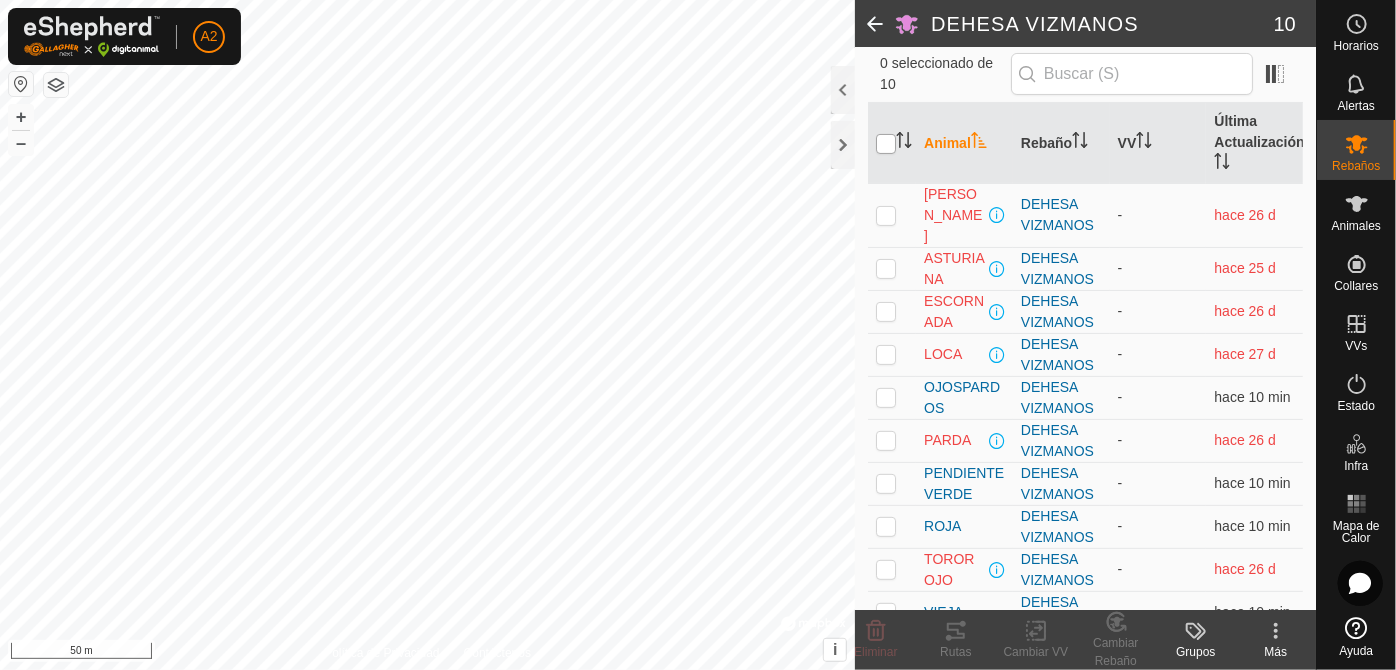 click at bounding box center (886, 144) 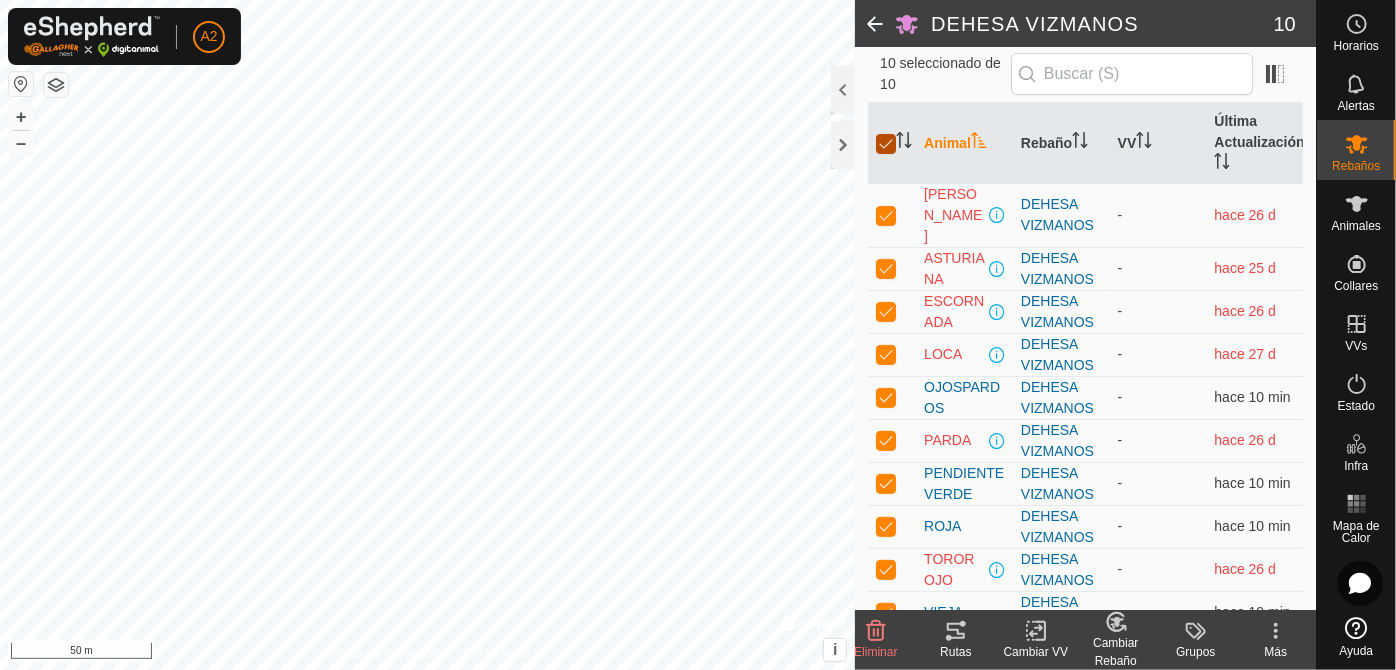 click at bounding box center [886, 144] 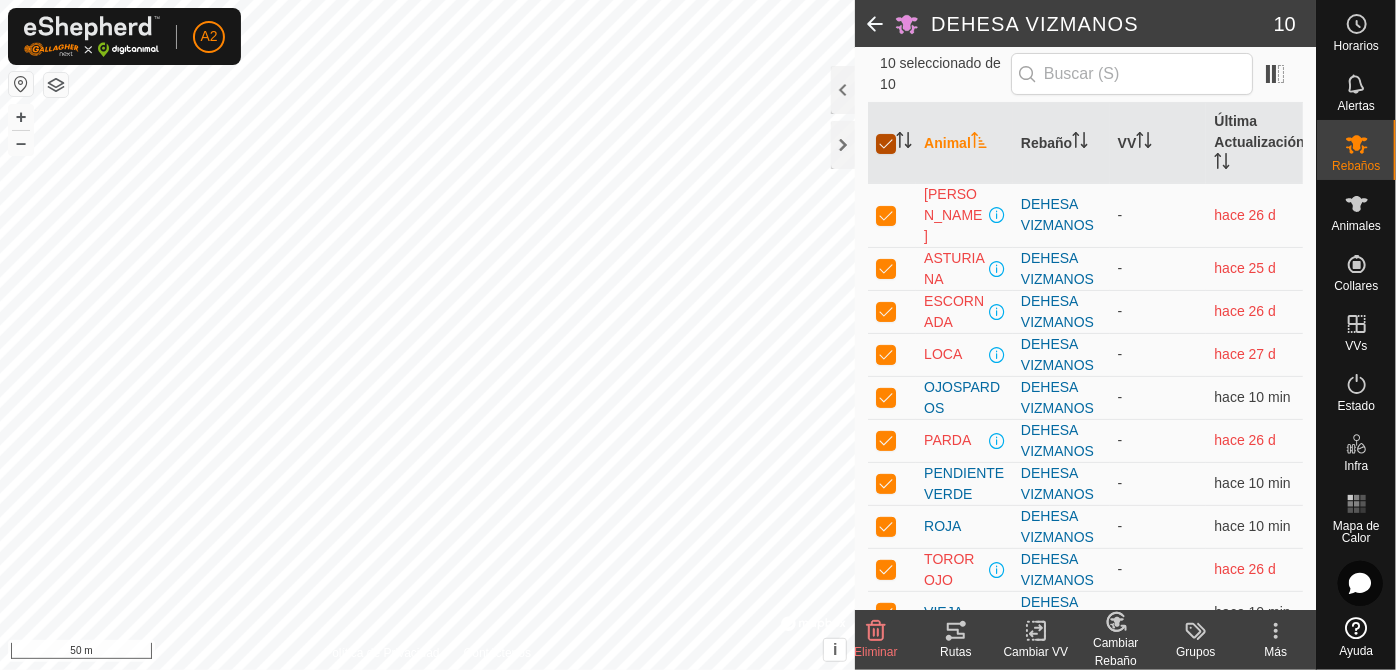 checkbox on "false" 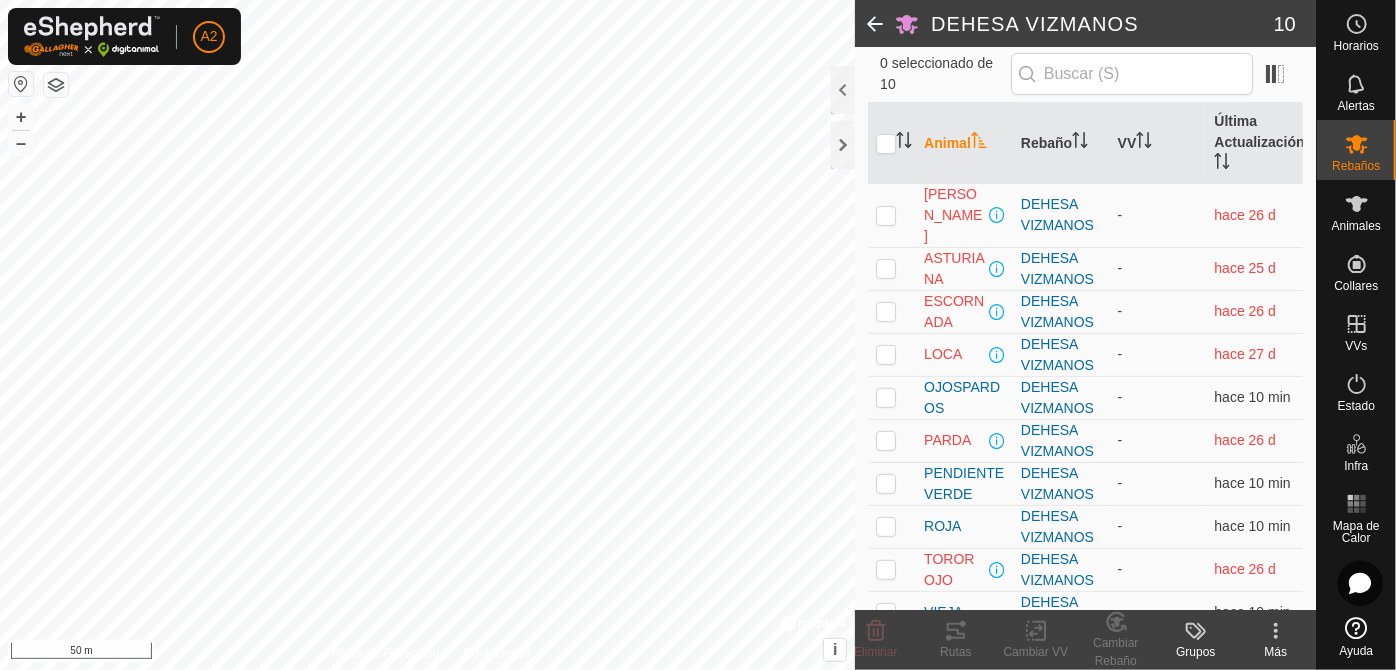 click 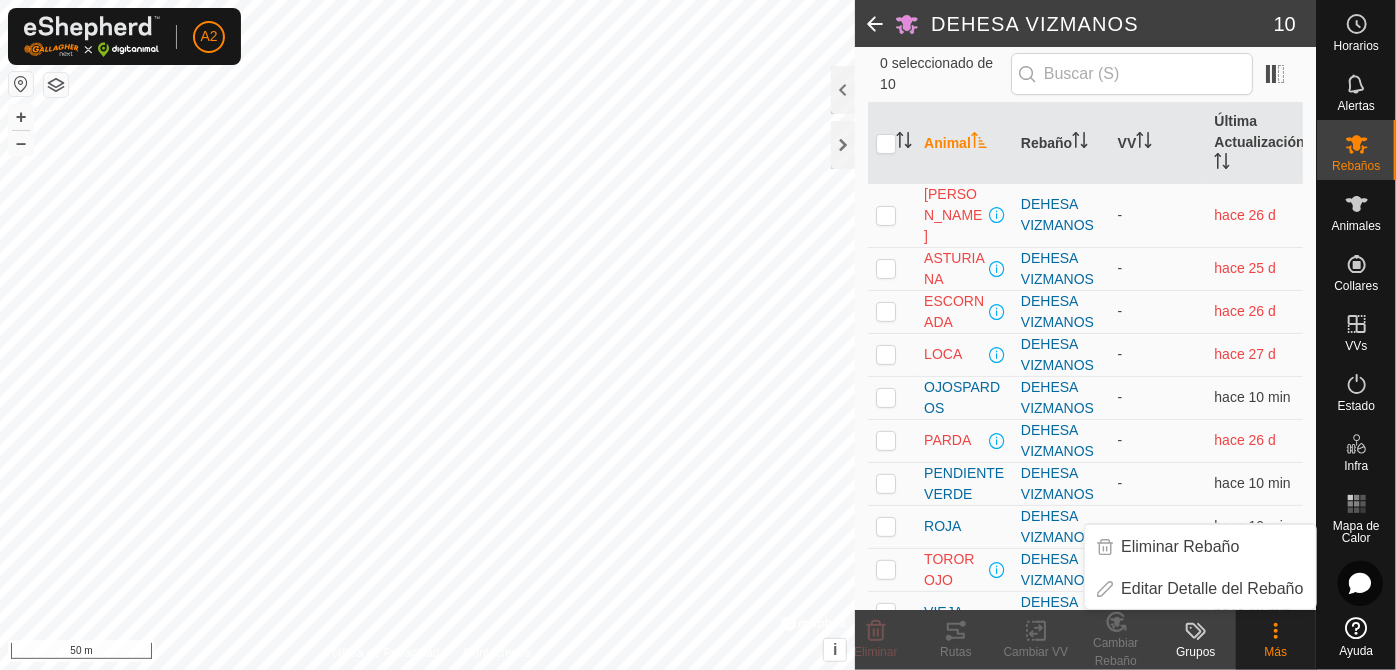 click 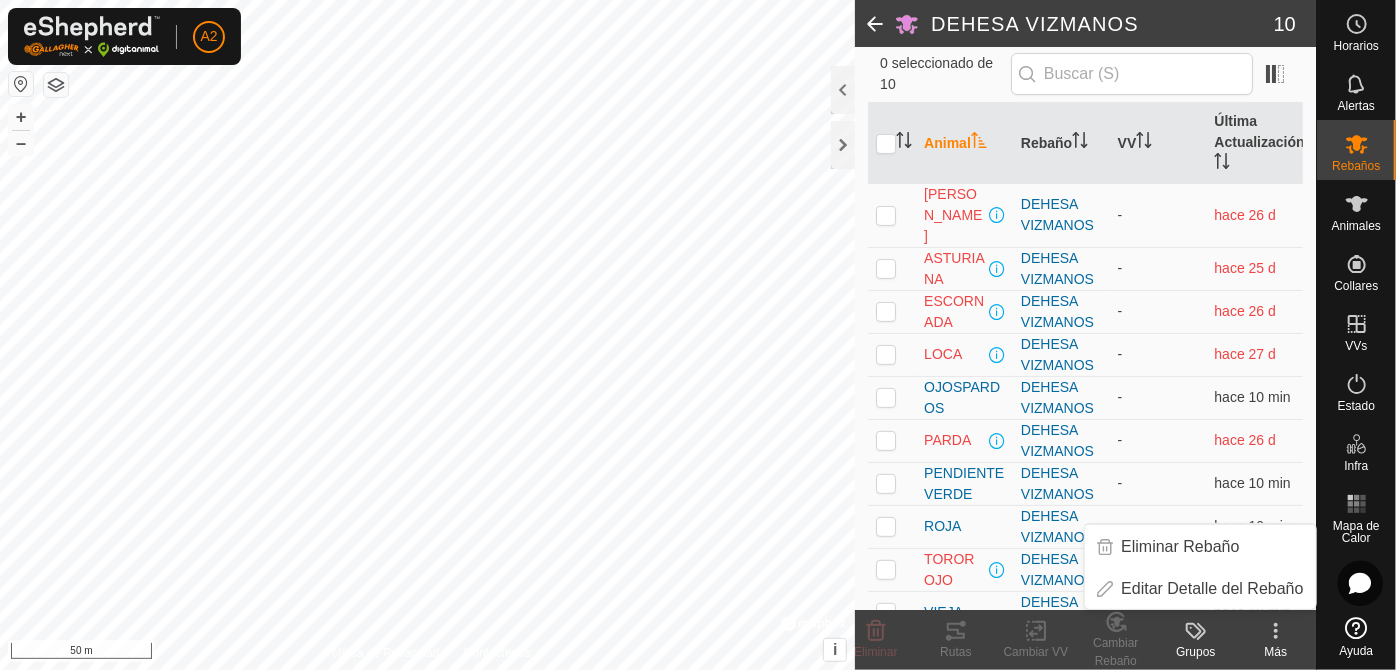 click 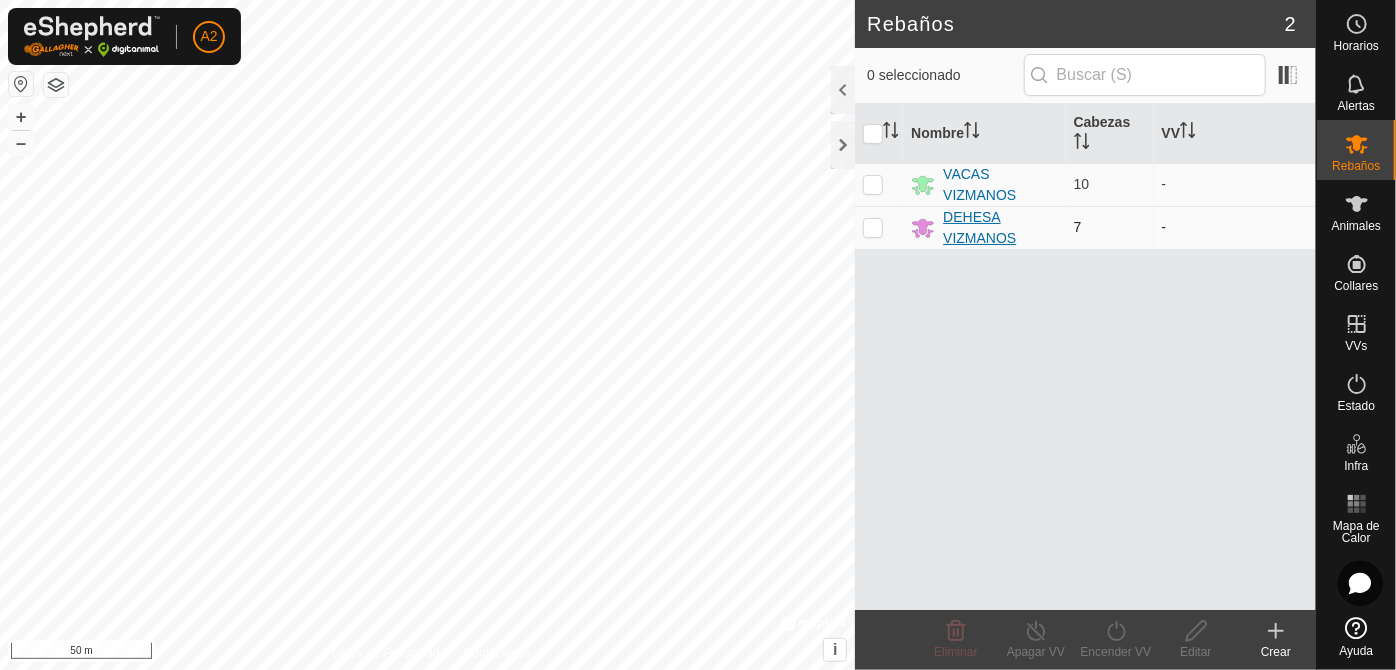 click on "DEHESA [PERSON_NAME]" at bounding box center [1000, 228] 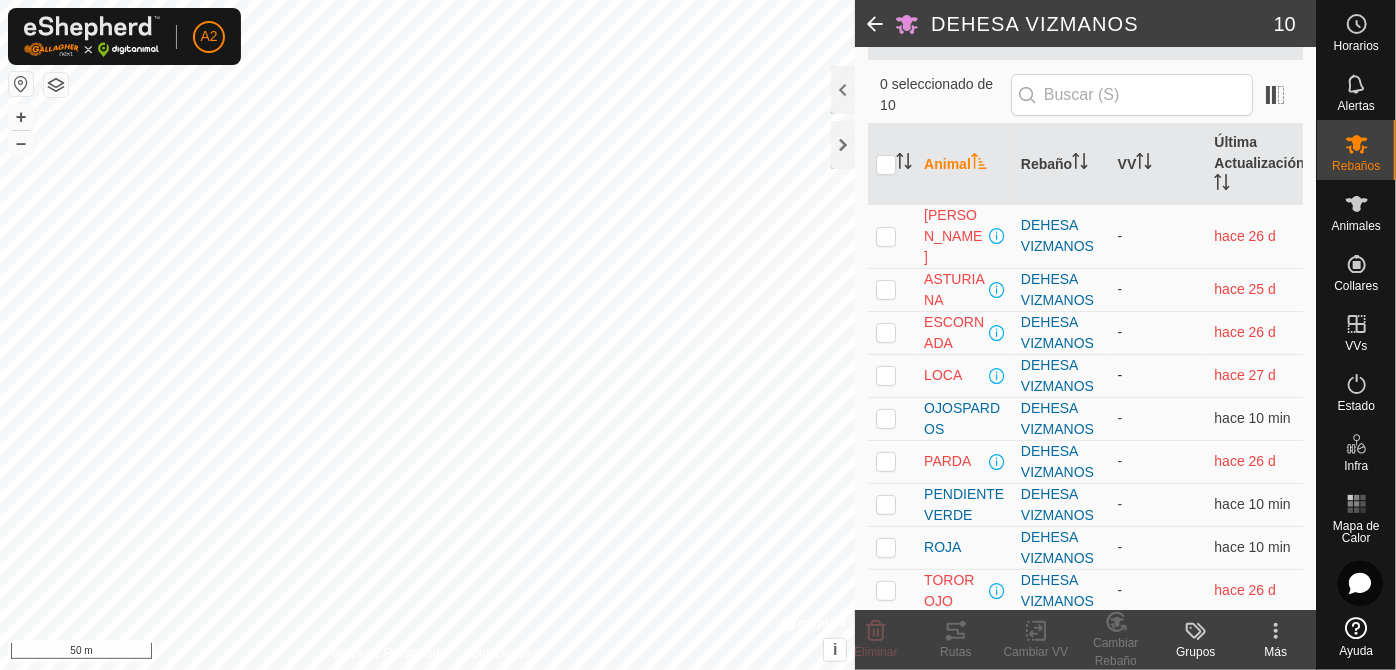 scroll, scrollTop: 159, scrollLeft: 0, axis: vertical 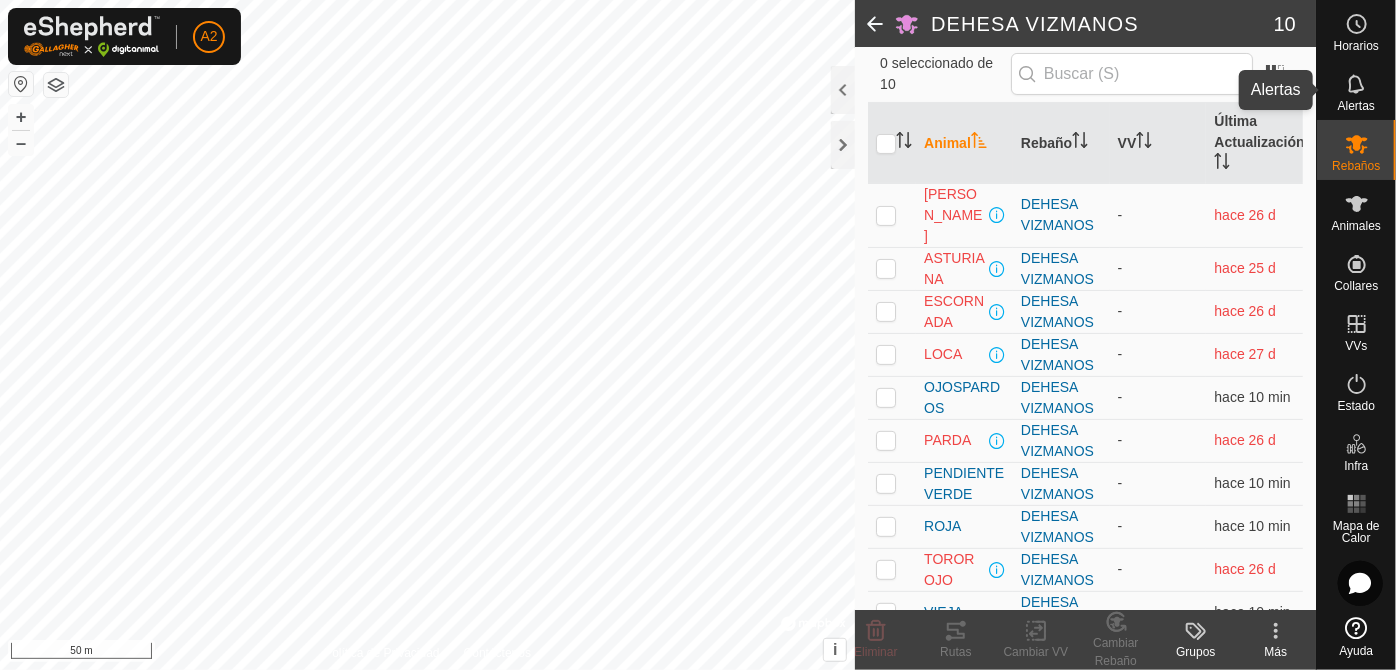 click 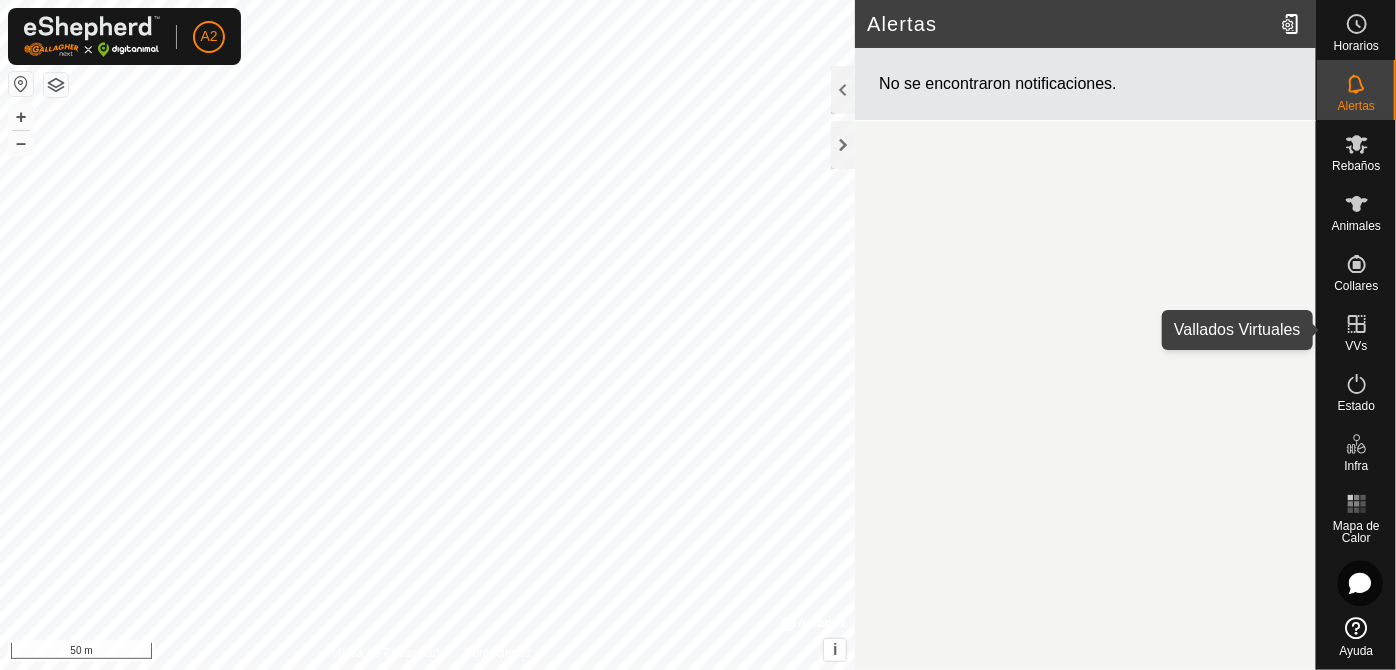 click 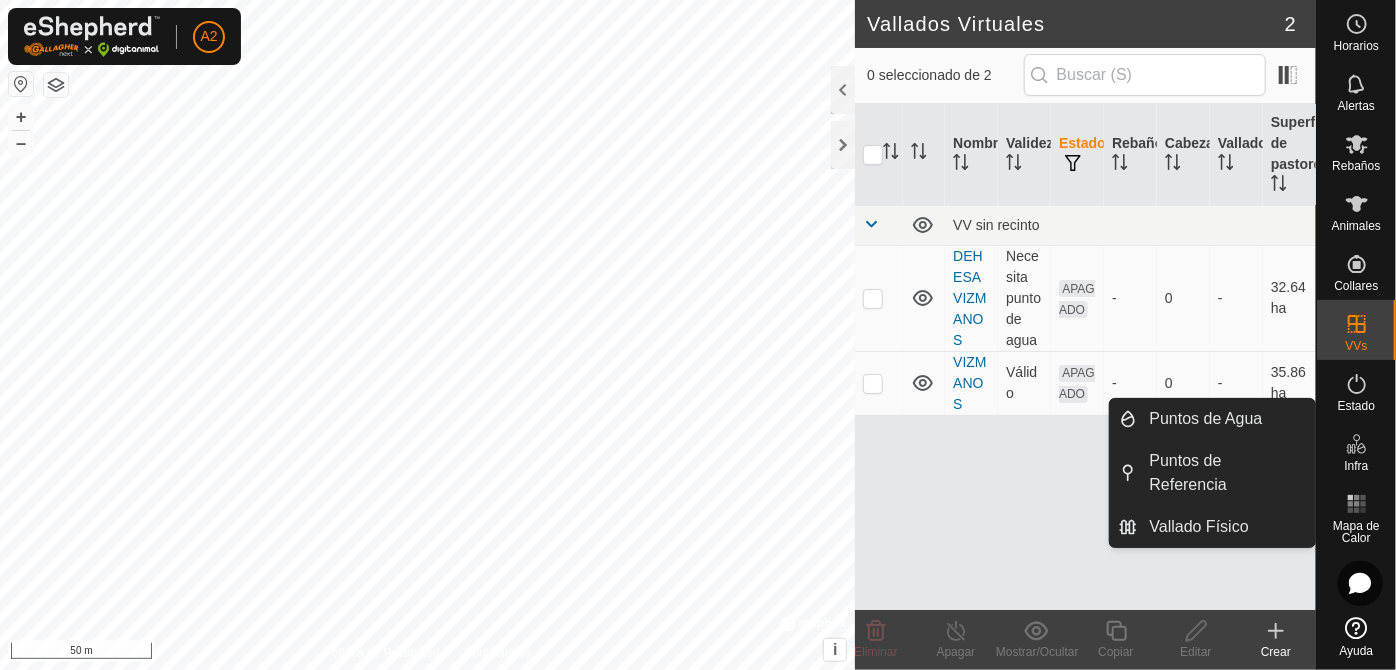 click at bounding box center (1357, 444) 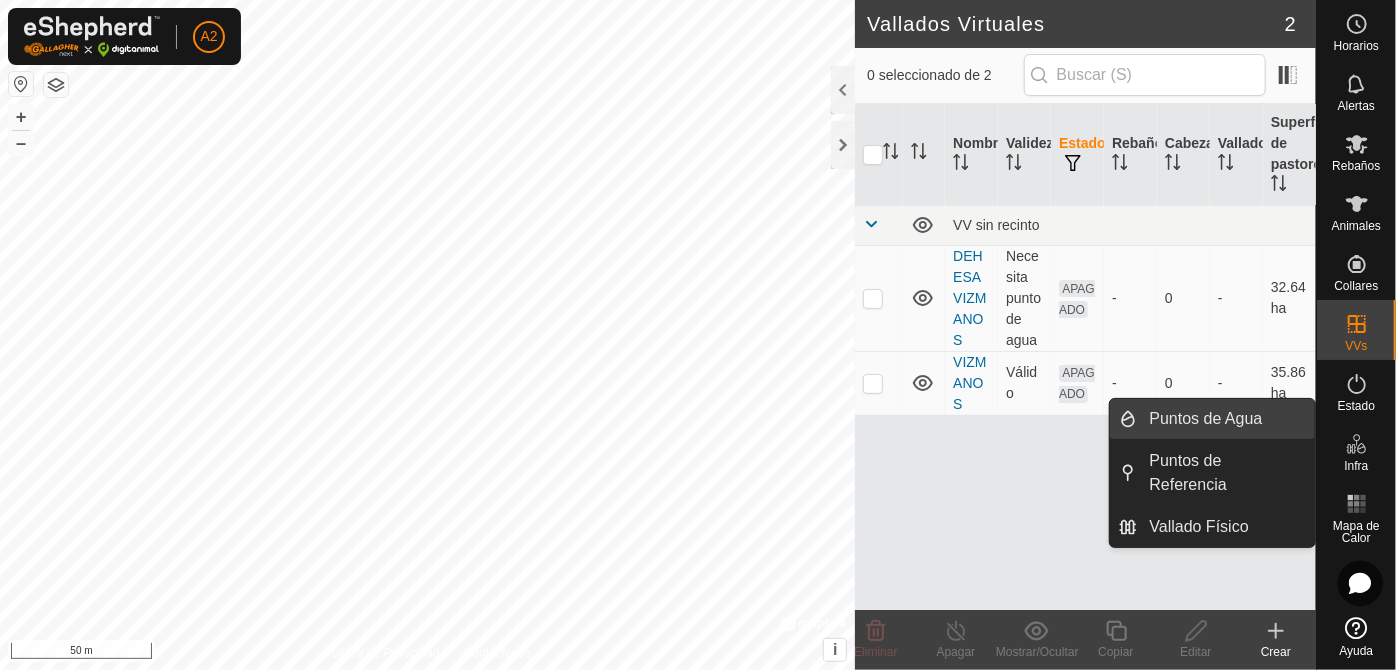 click on "Puntos de Agua" at bounding box center (1226, 419) 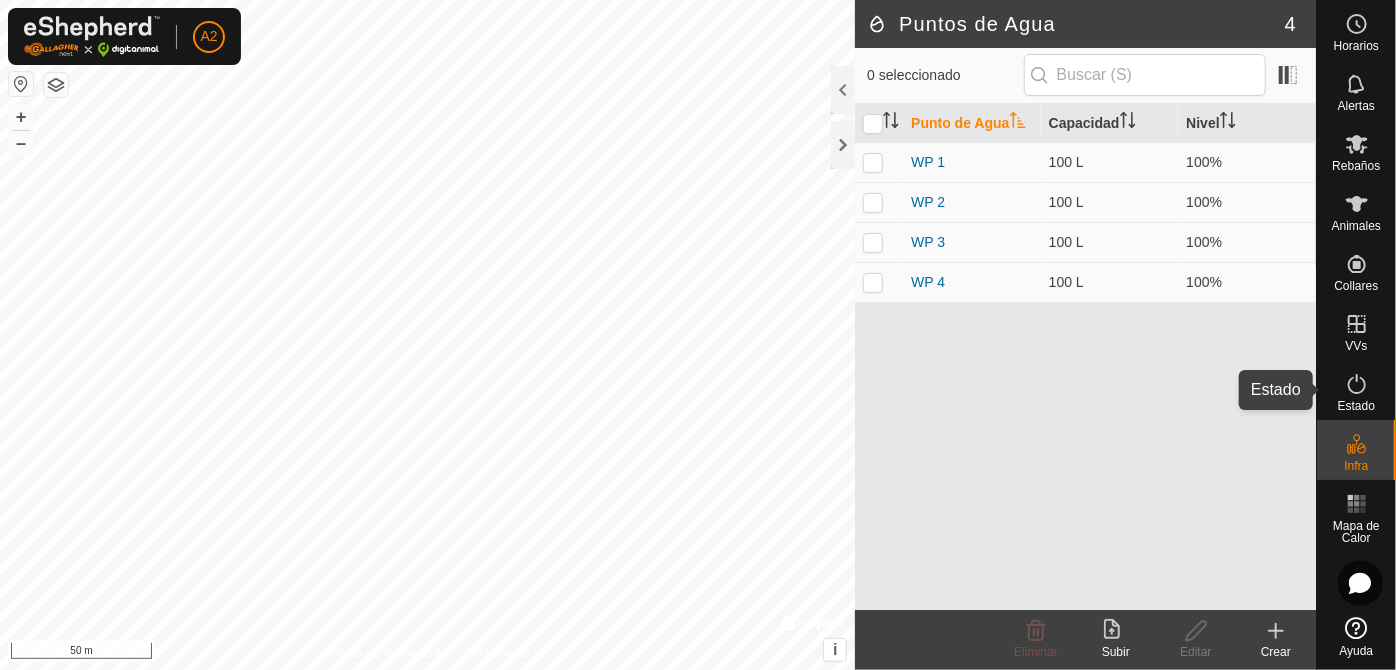 click 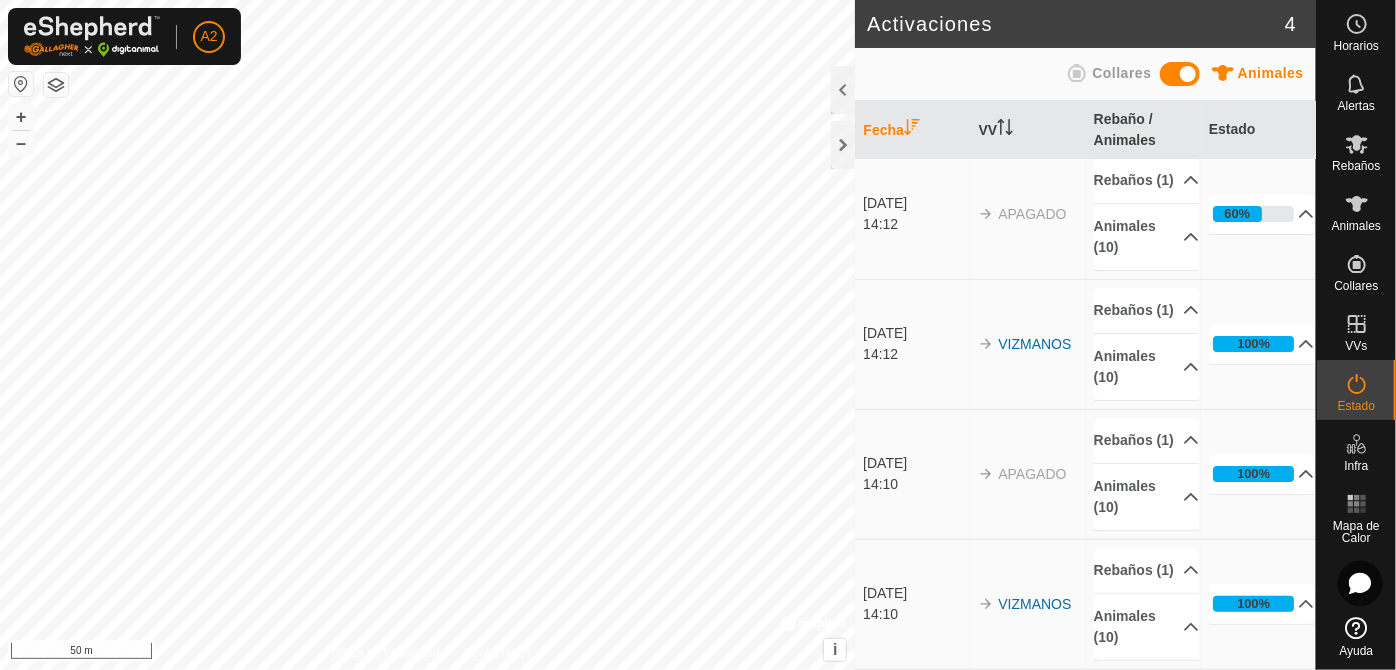 scroll, scrollTop: 0, scrollLeft: 0, axis: both 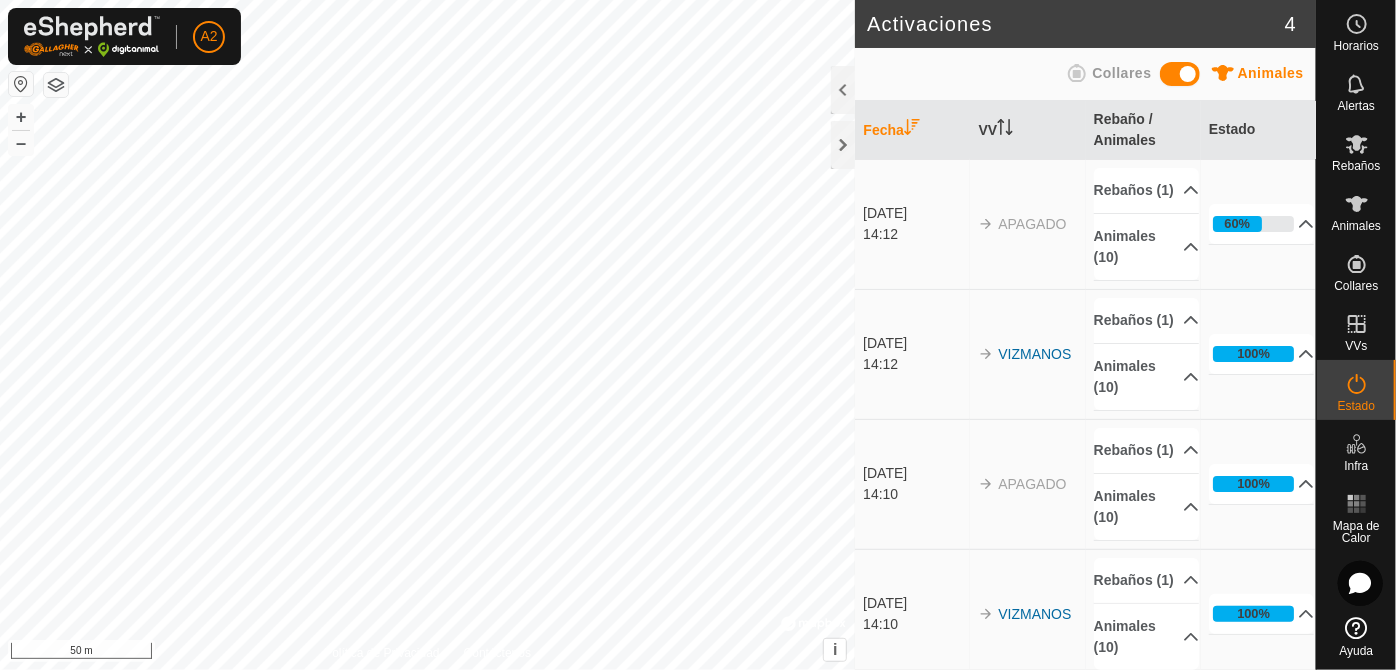 click at bounding box center [1180, 74] 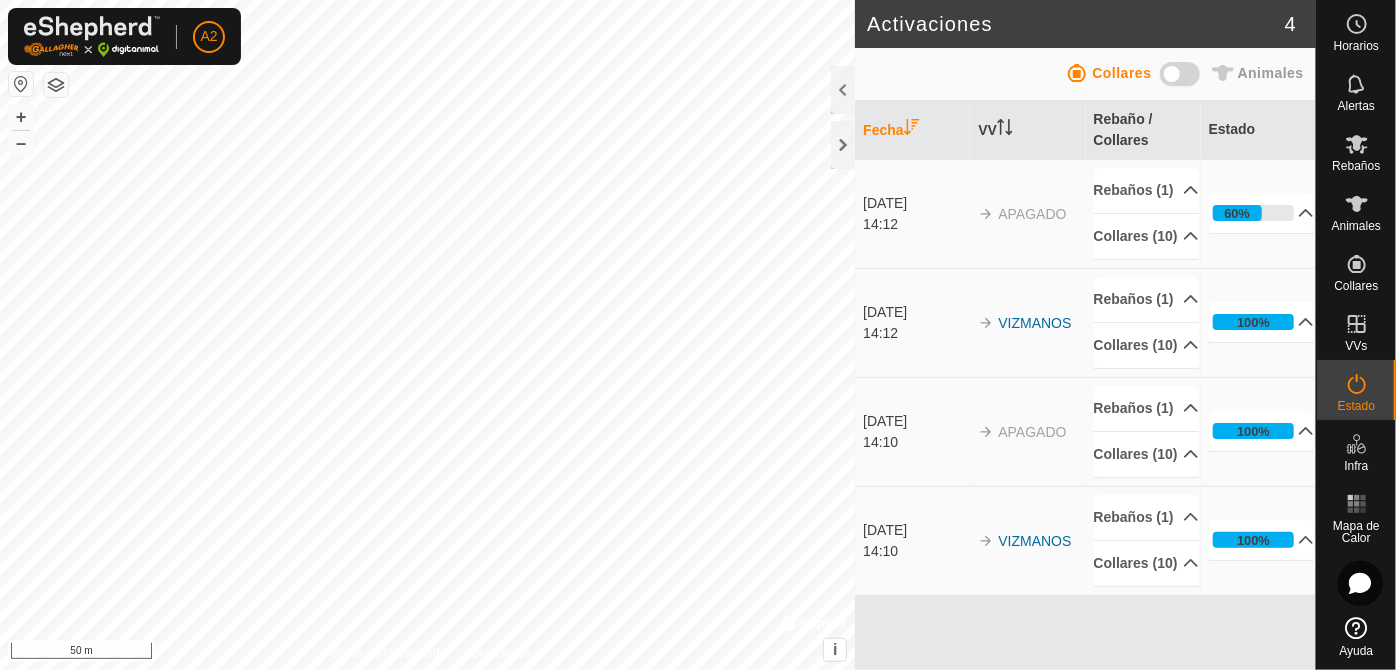 click at bounding box center [1180, 74] 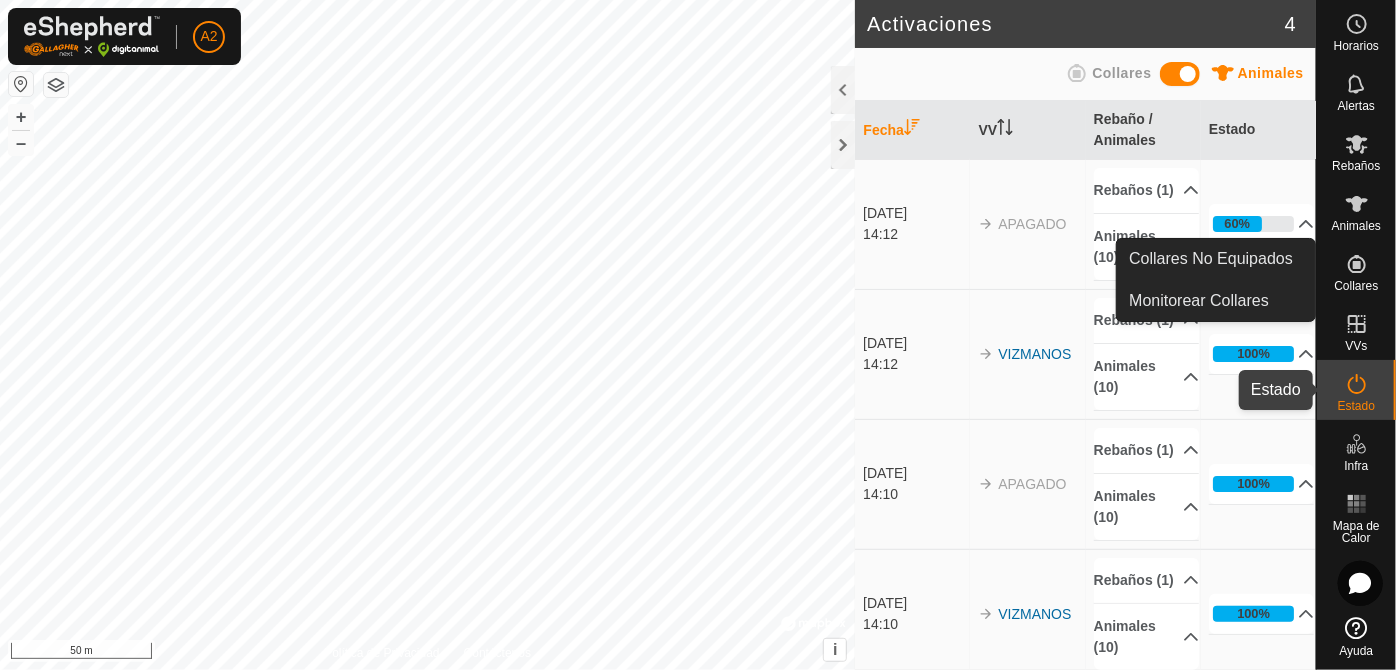 click on "Estado" at bounding box center [1356, 406] 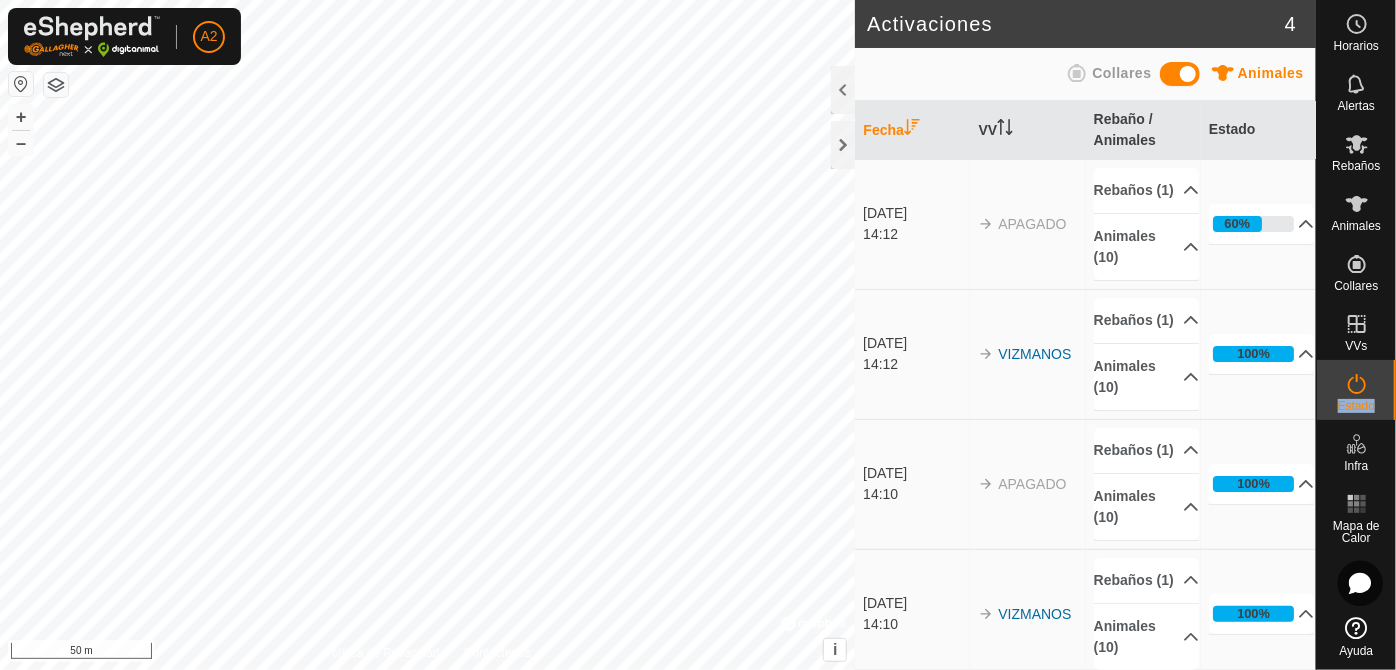 click on "Estado" at bounding box center [1356, 406] 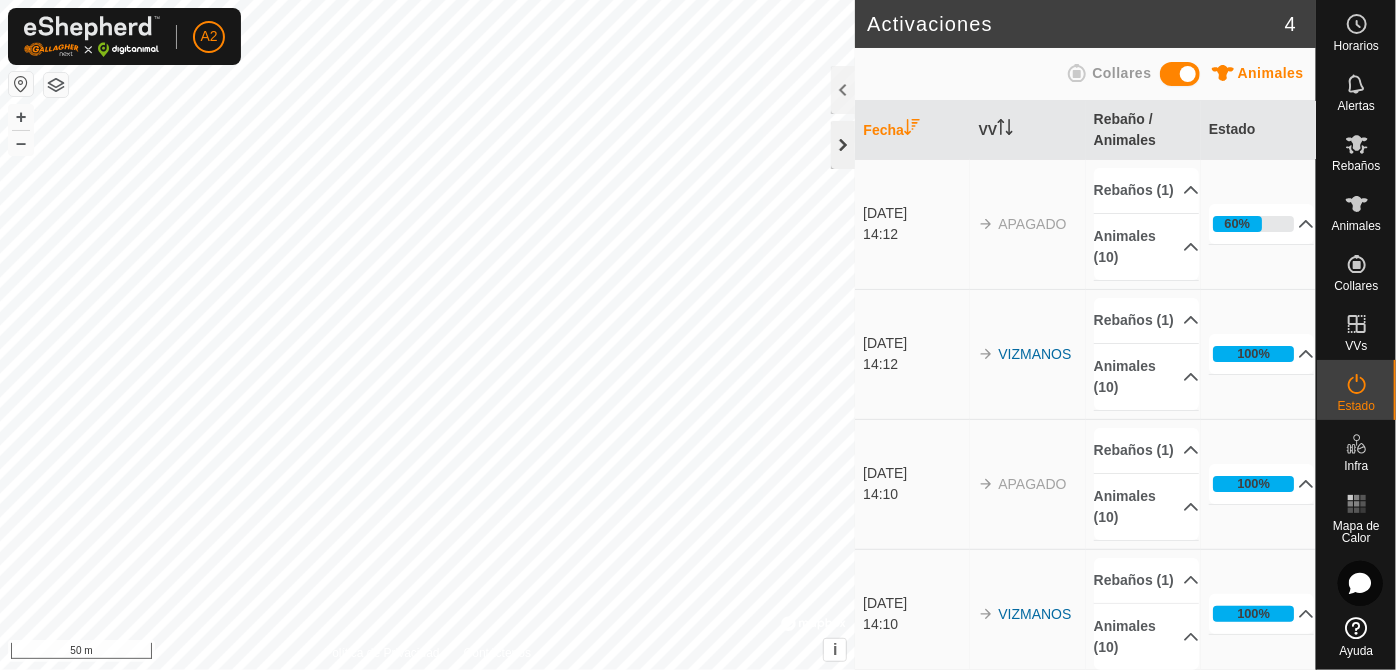 click 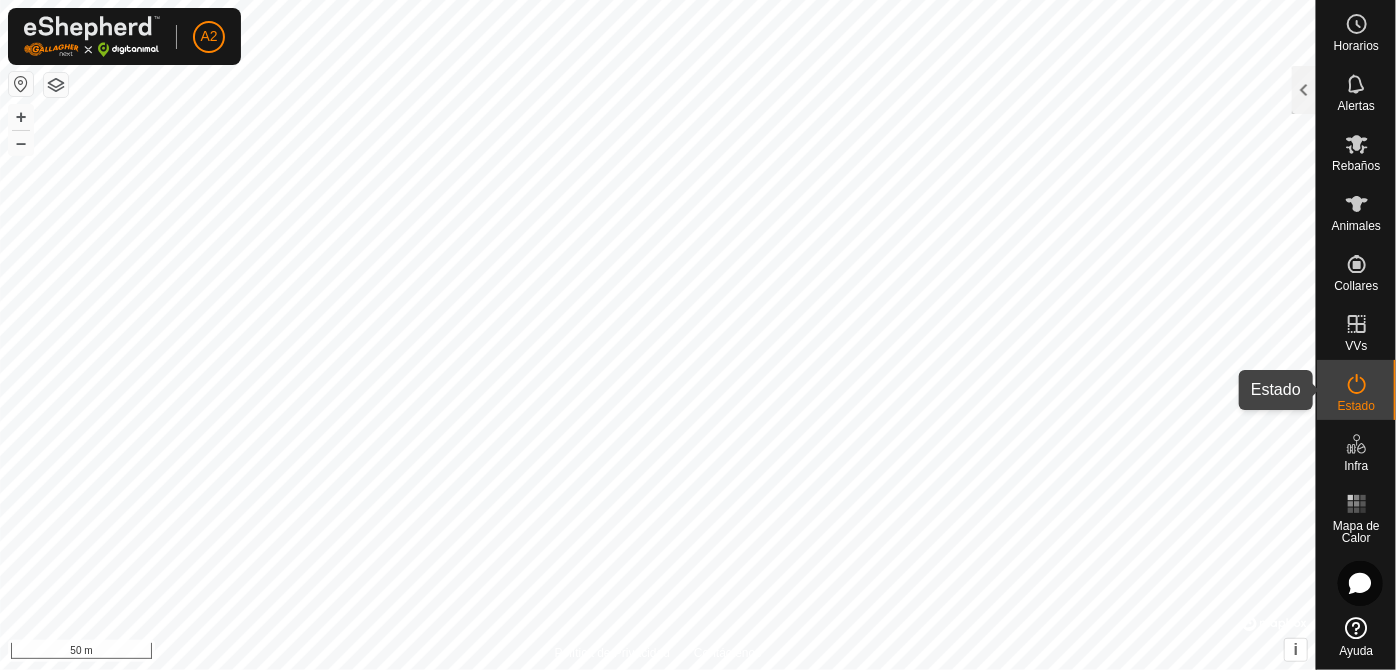 click 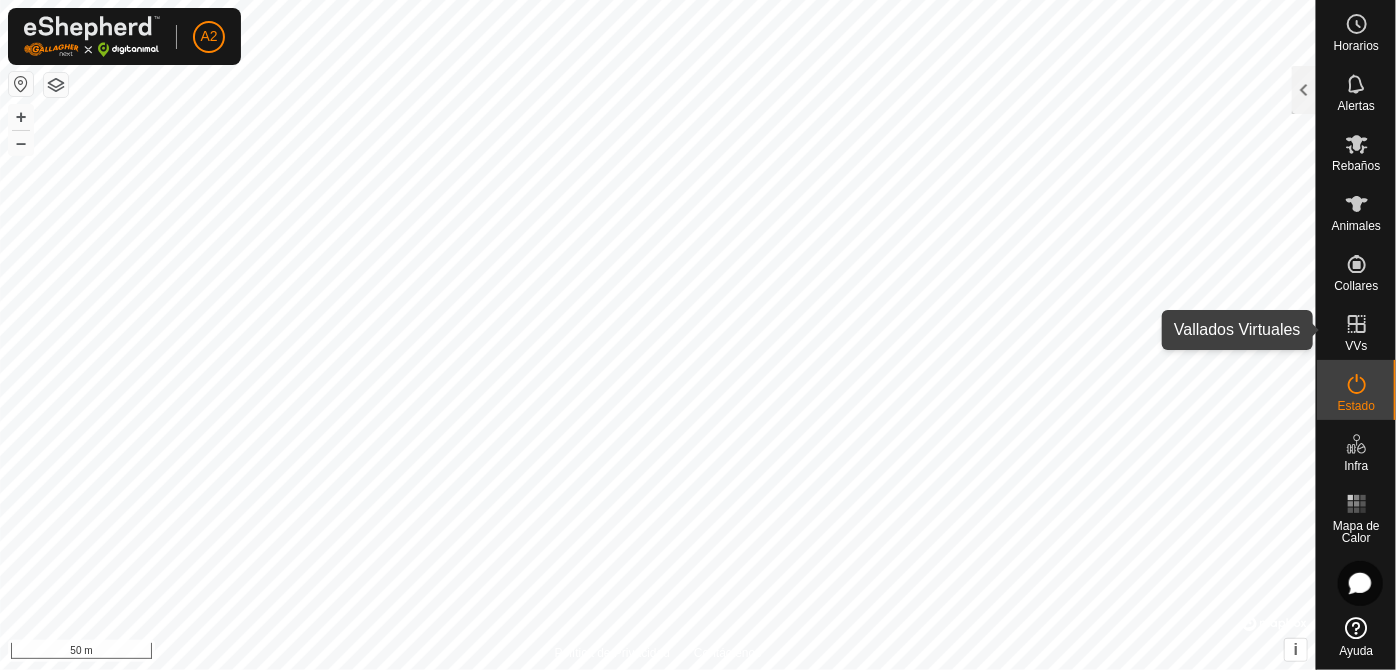 click 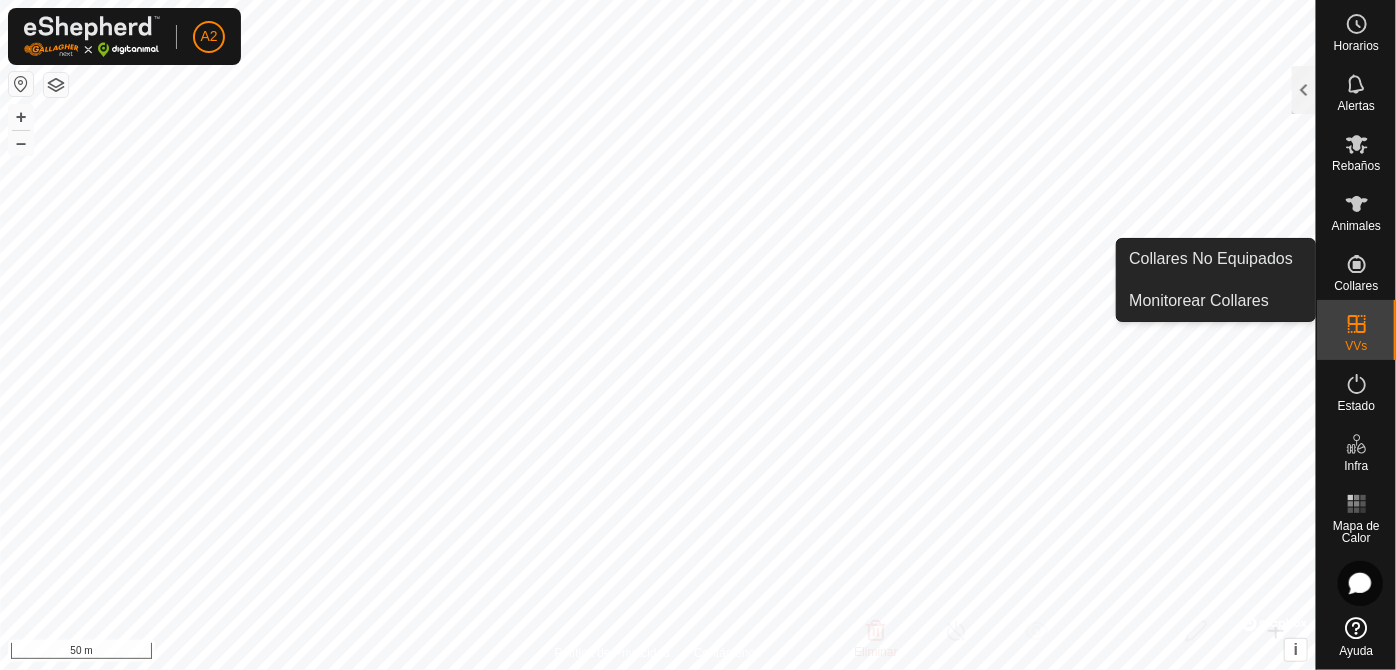 click at bounding box center [1357, 264] 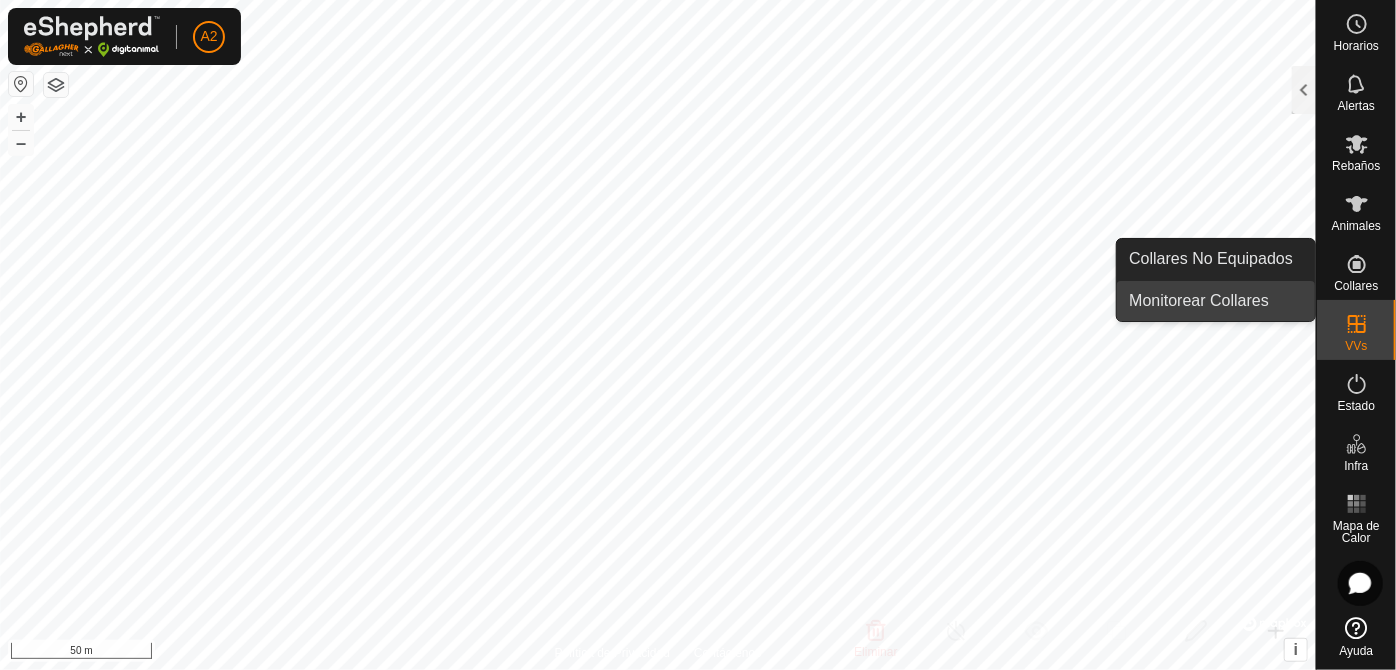 click on "Monitorear Collares" at bounding box center (1216, 301) 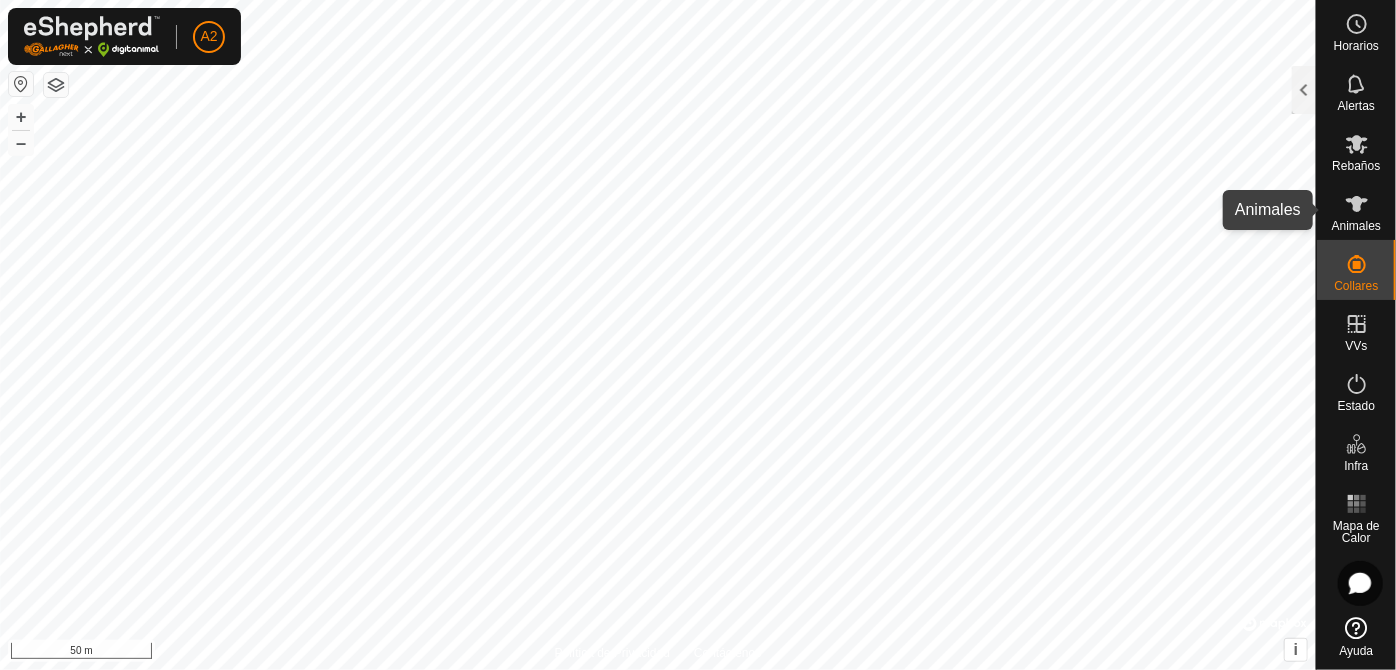 click on "Animales" at bounding box center [1356, 226] 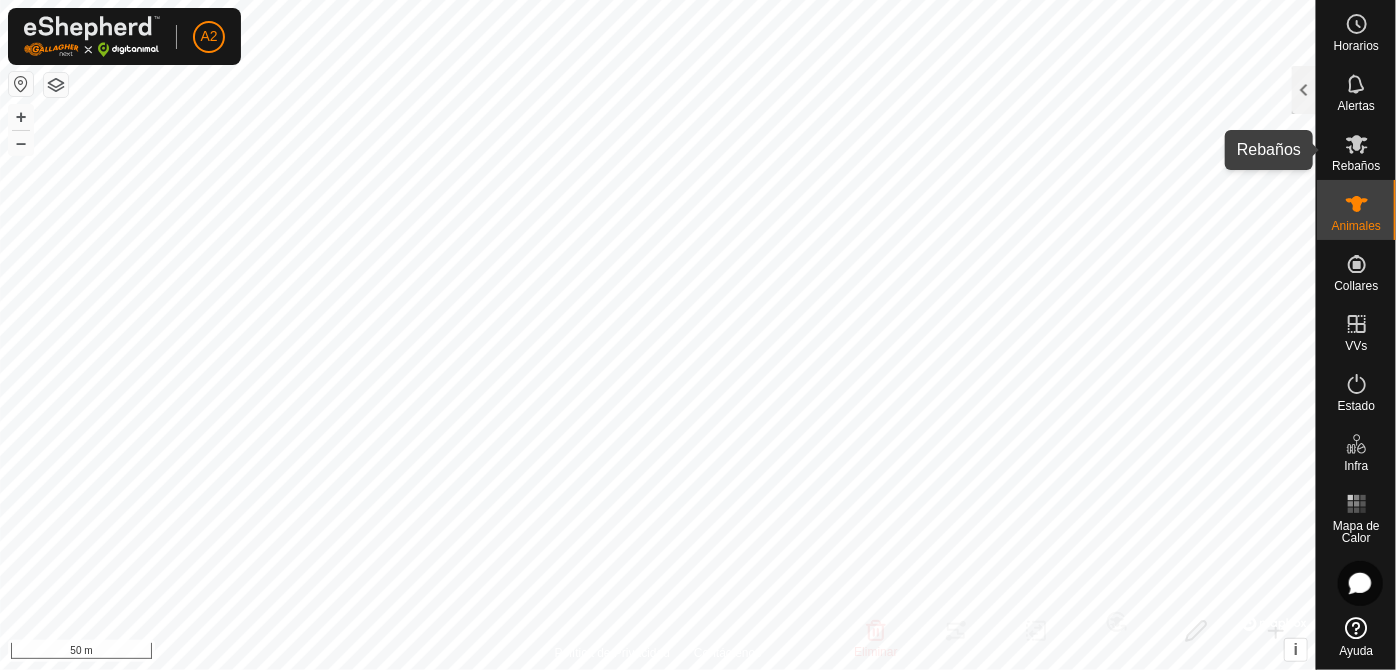 click at bounding box center [1357, 144] 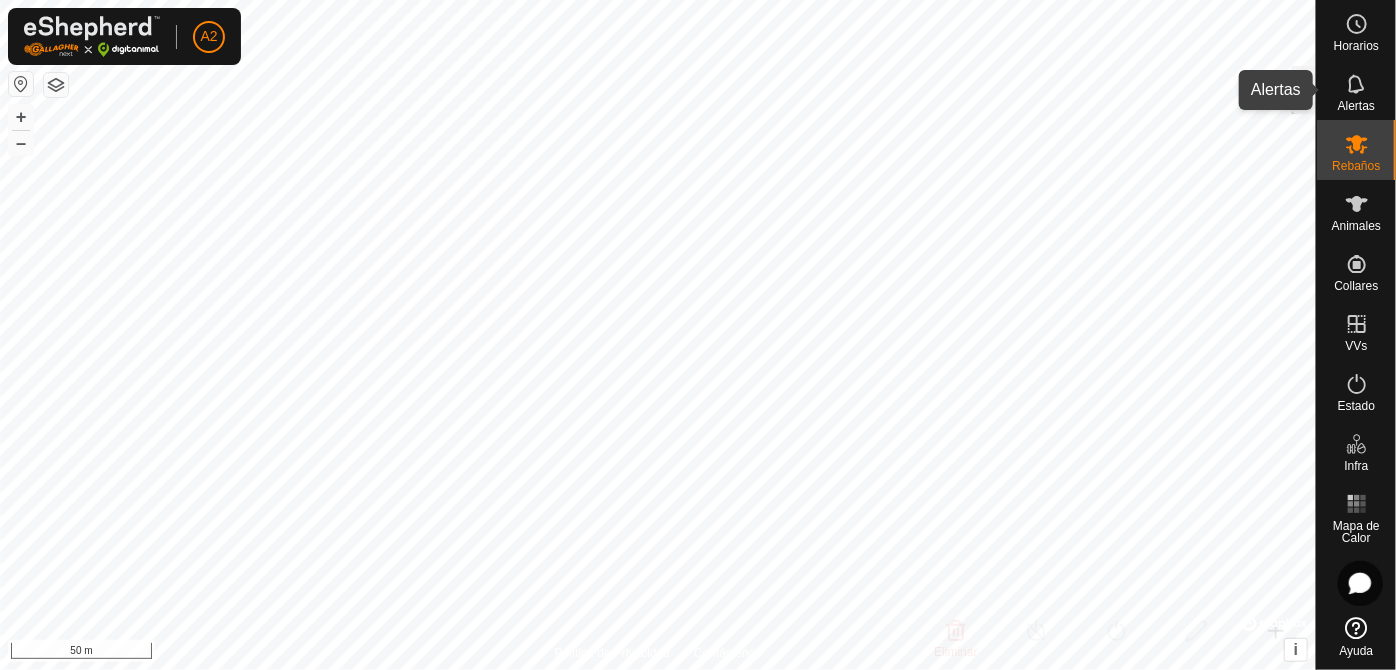 click 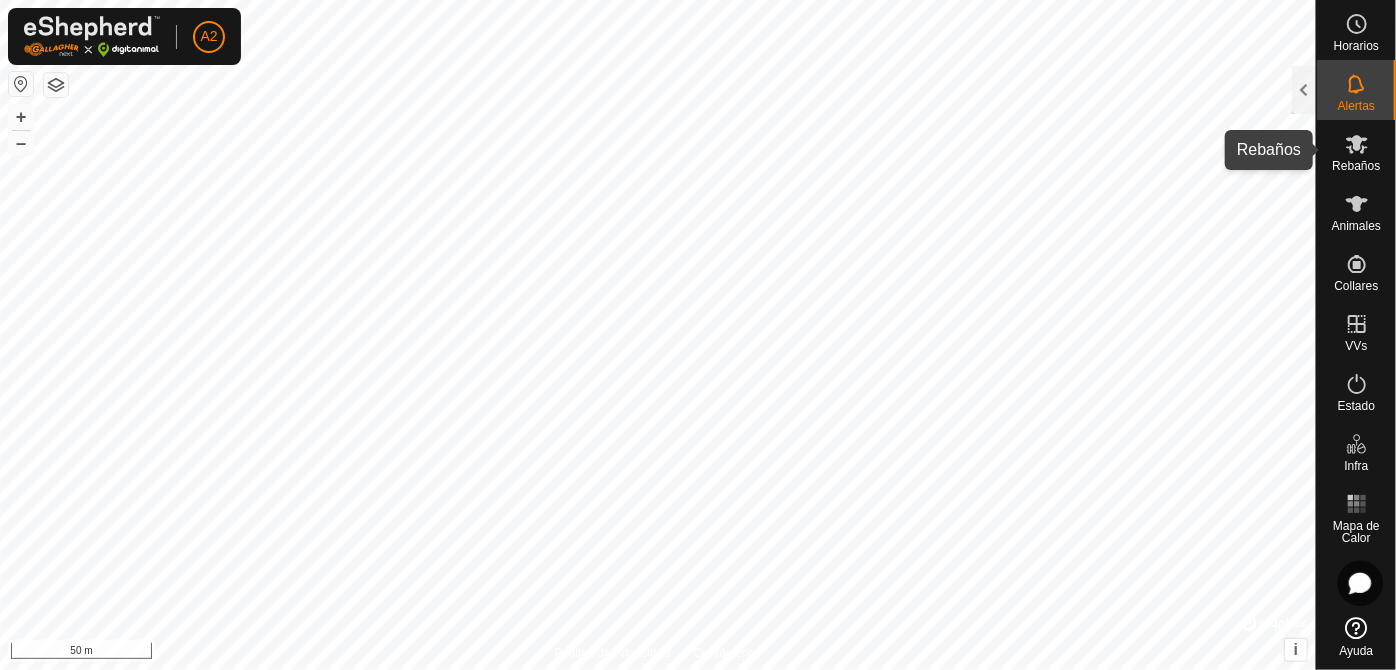 click 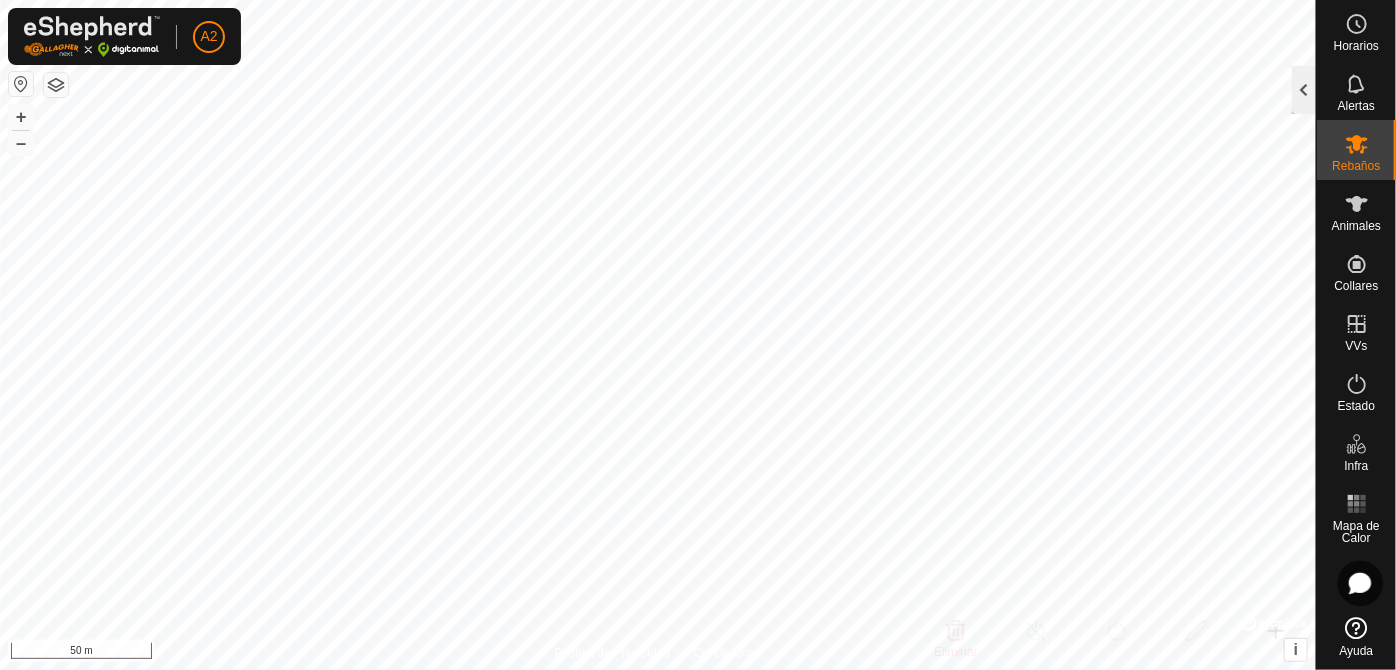 click 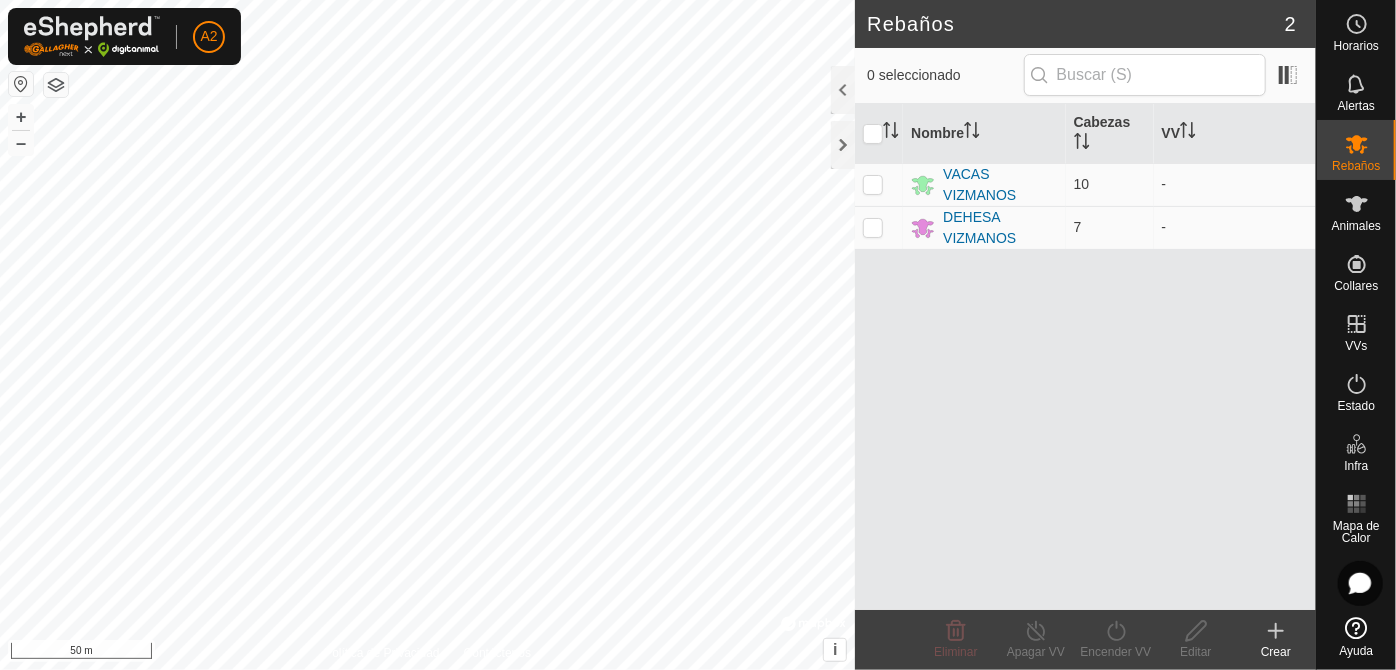 click 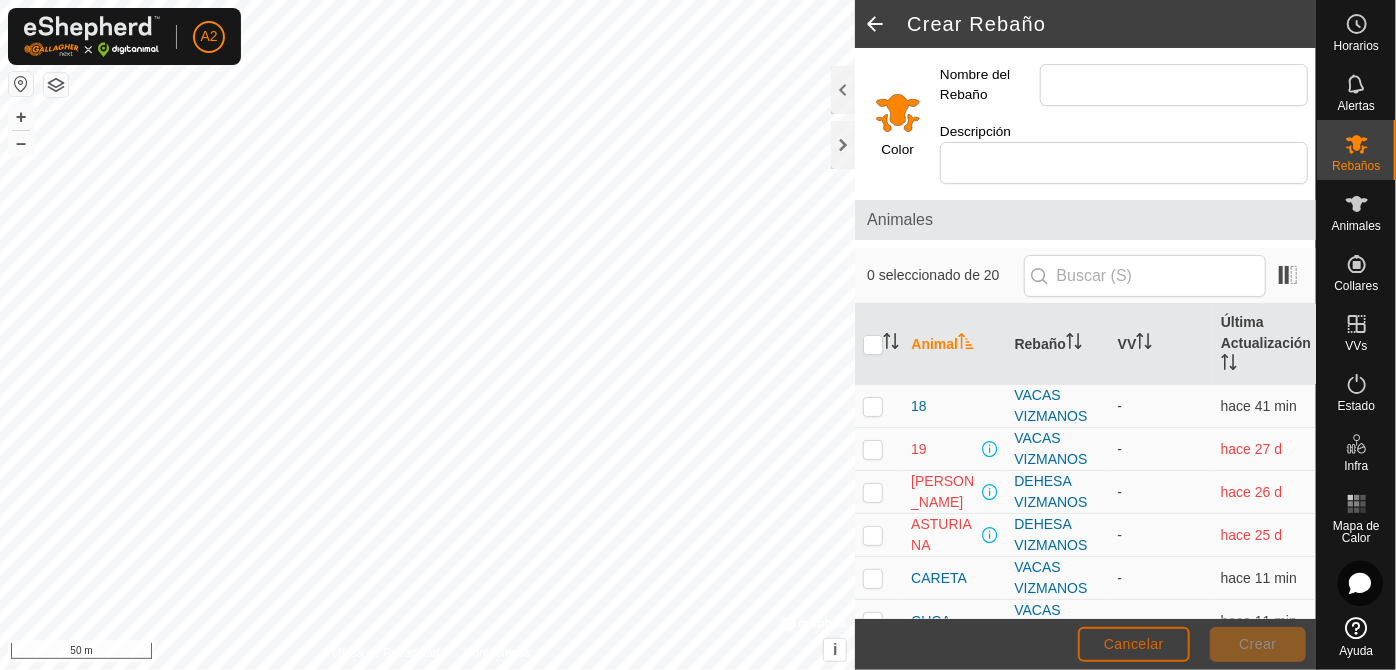click on "Cancelar" 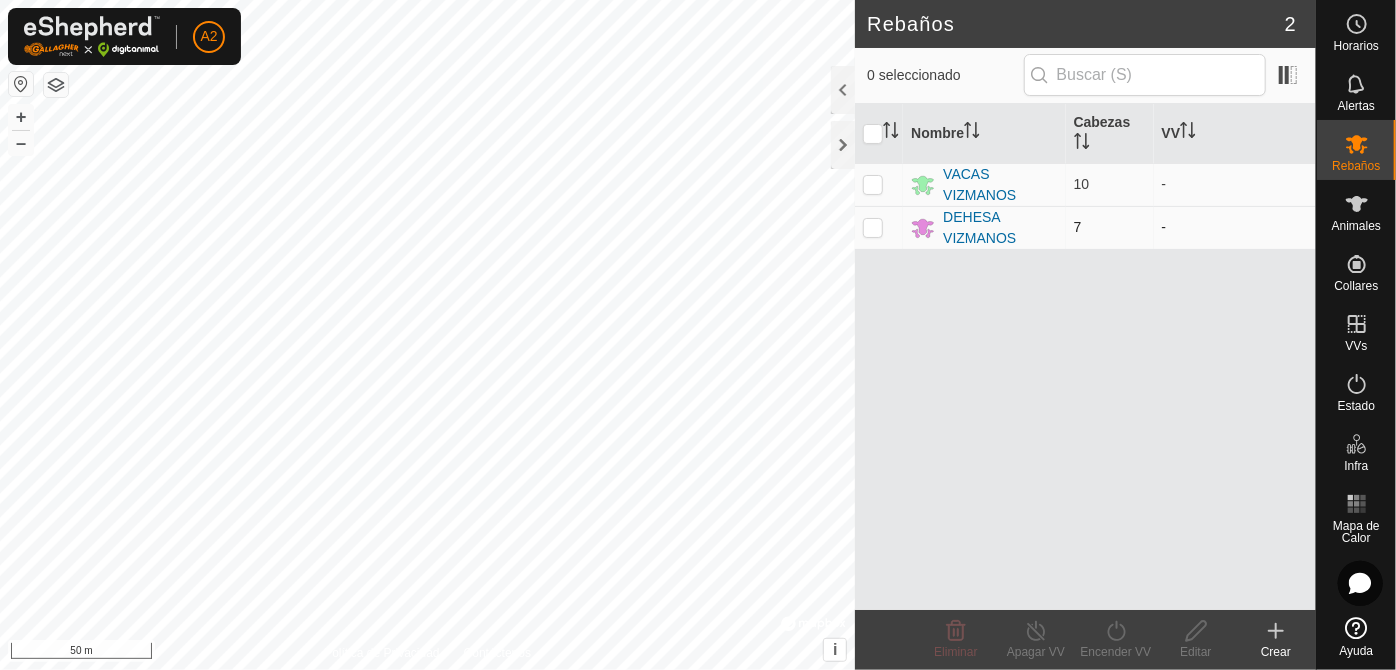 click at bounding box center (873, 227) 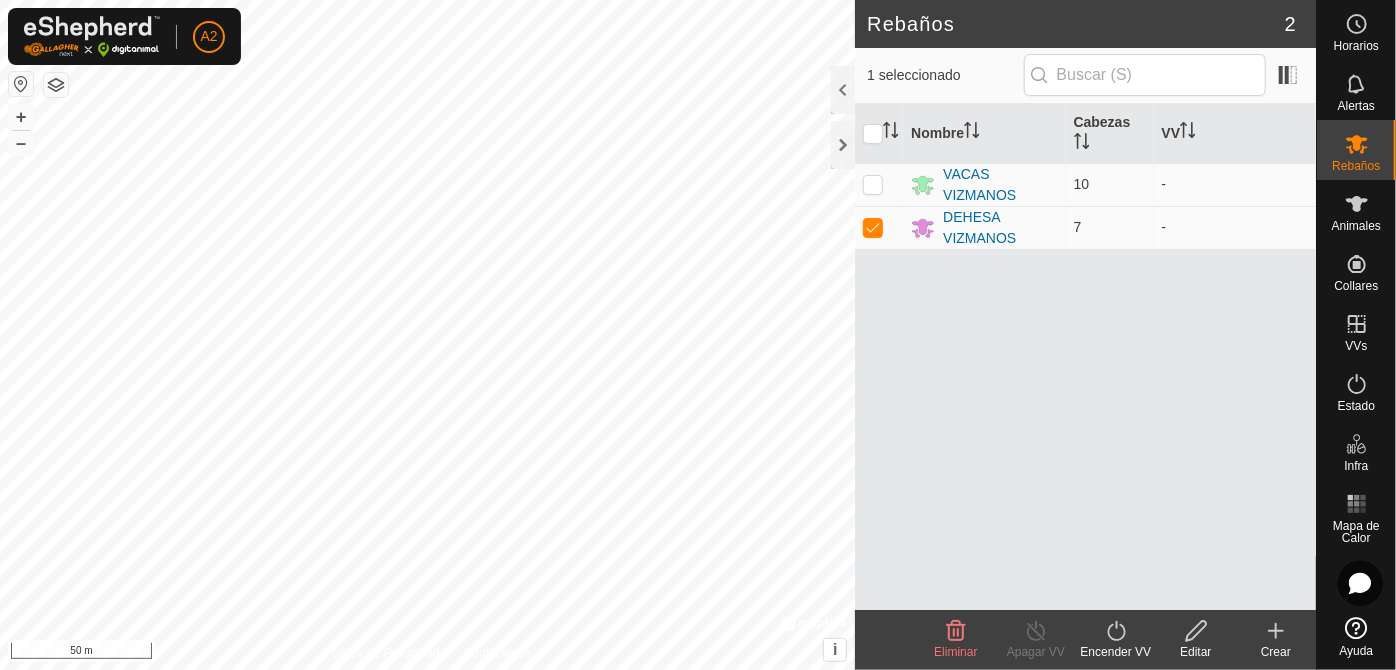 click 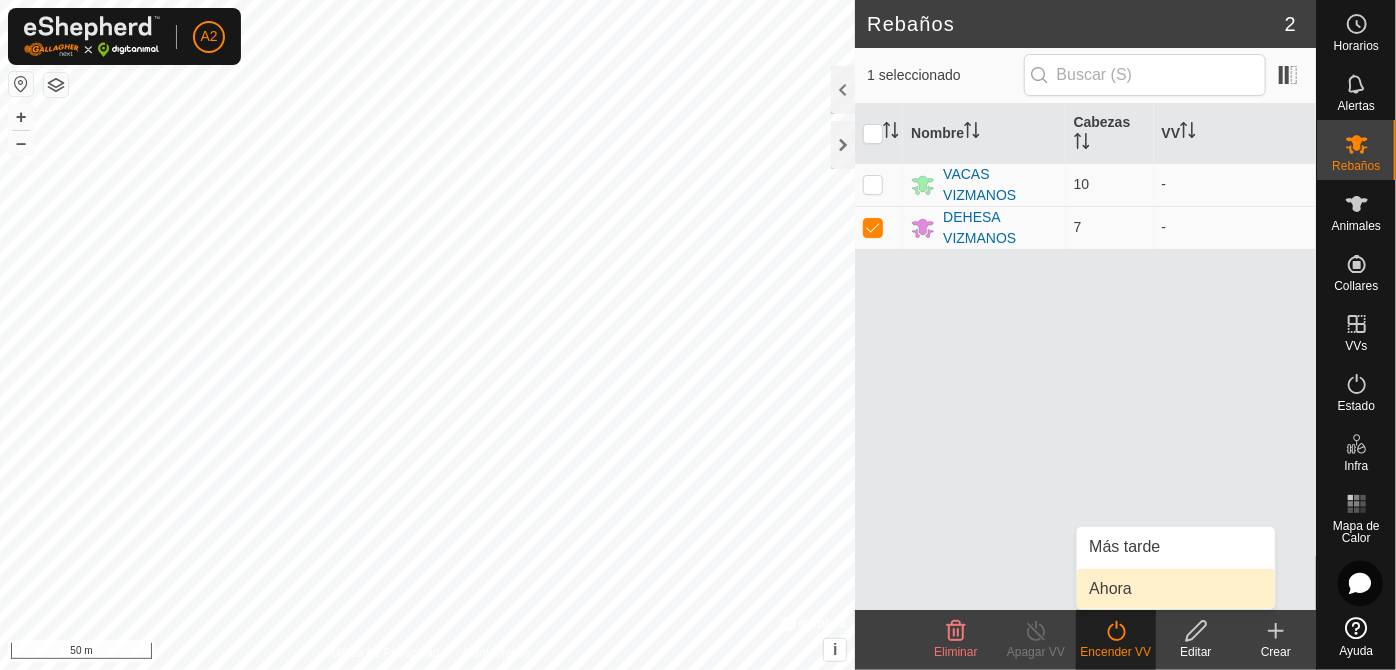 click on "Ahora" at bounding box center [1176, 589] 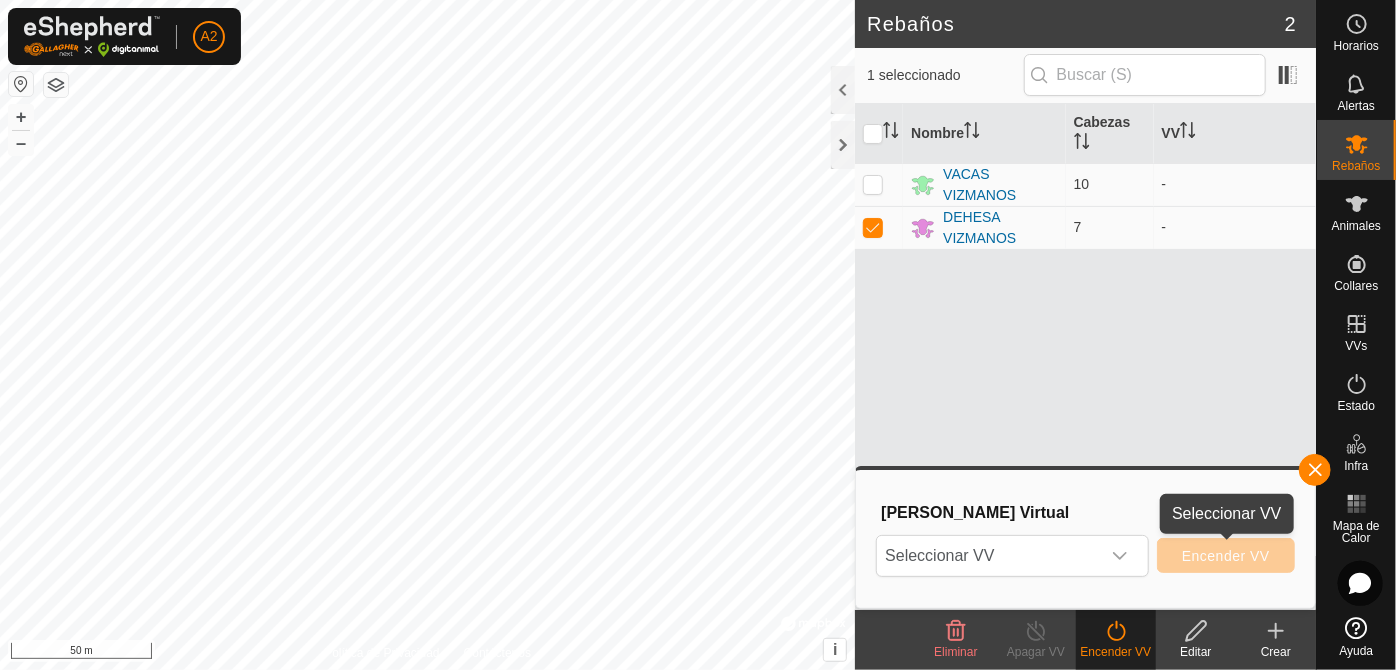 click on "Encender VV" at bounding box center [1226, 556] 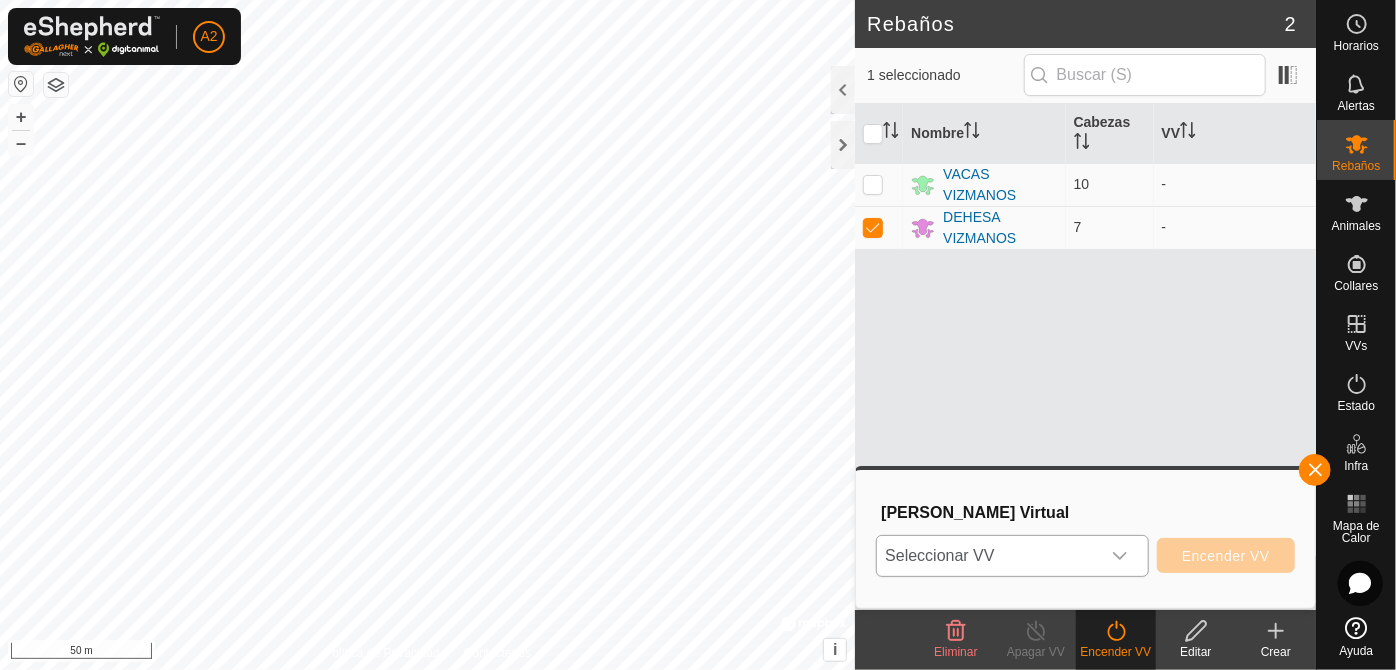 click at bounding box center [1120, 556] 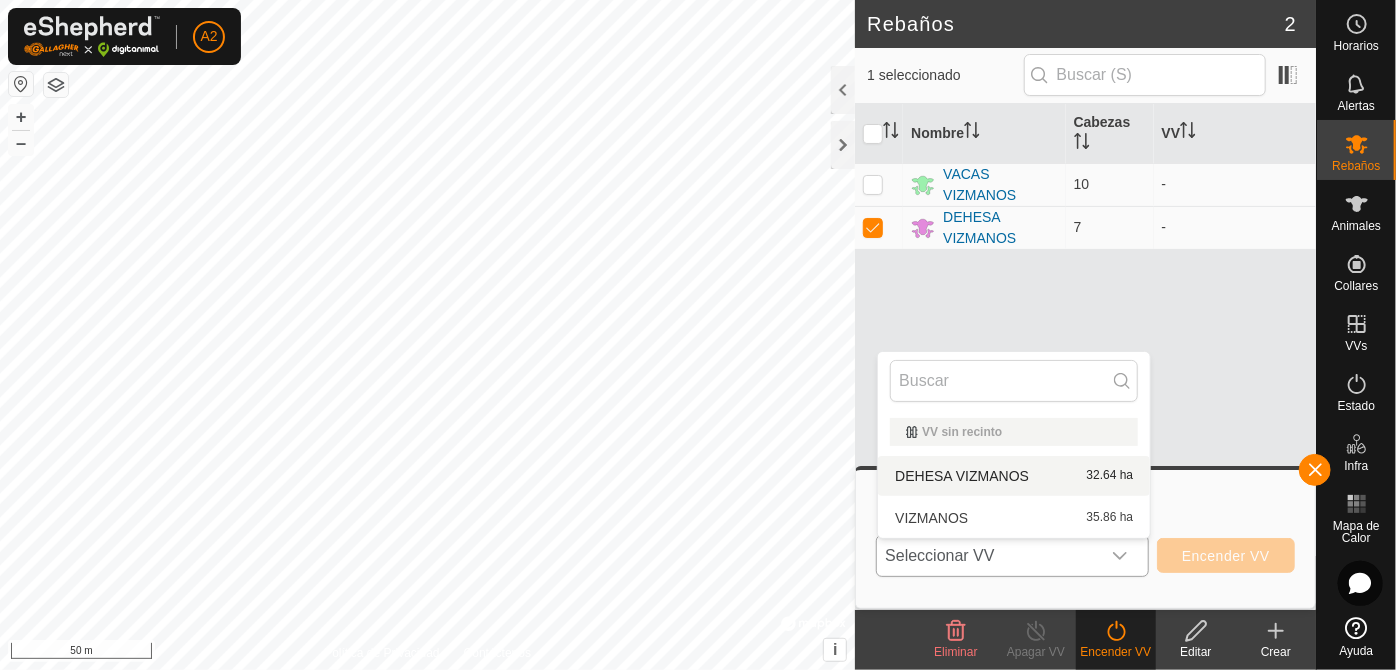 click on "DEHESA VIZMANOS  32.64 ha" at bounding box center (1014, 476) 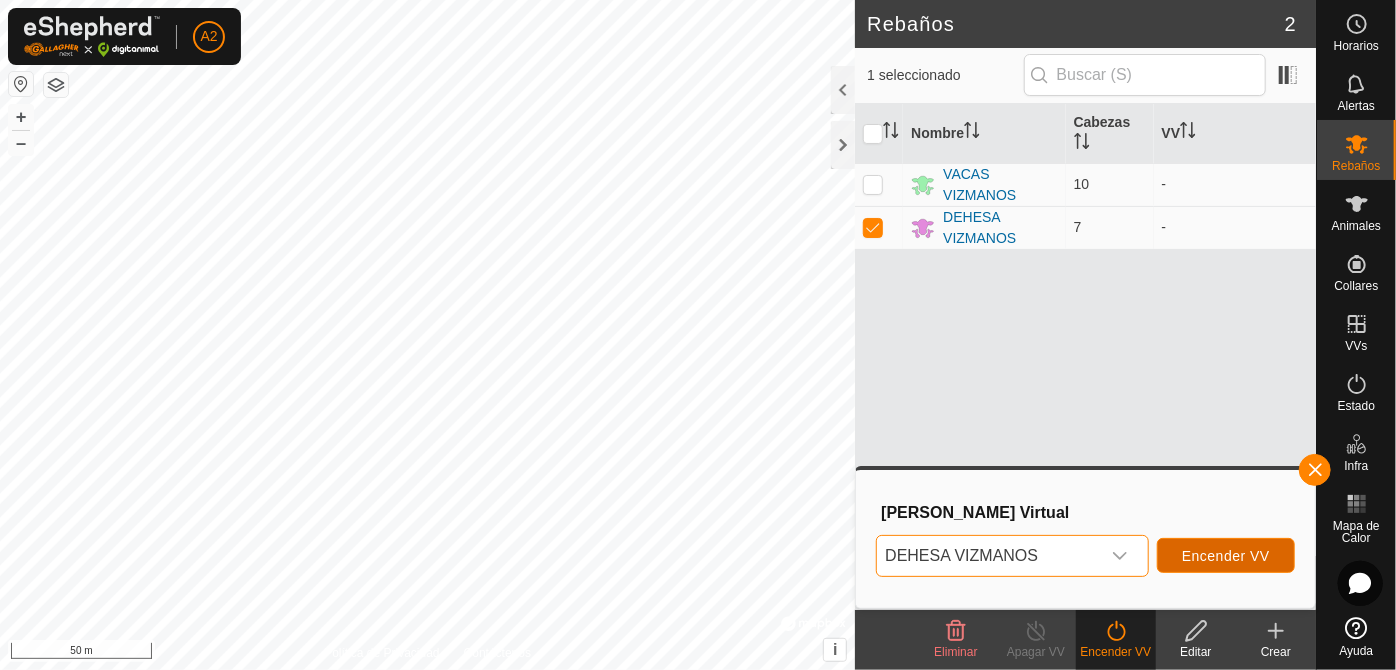 click on "Encender VV" at bounding box center (1226, 555) 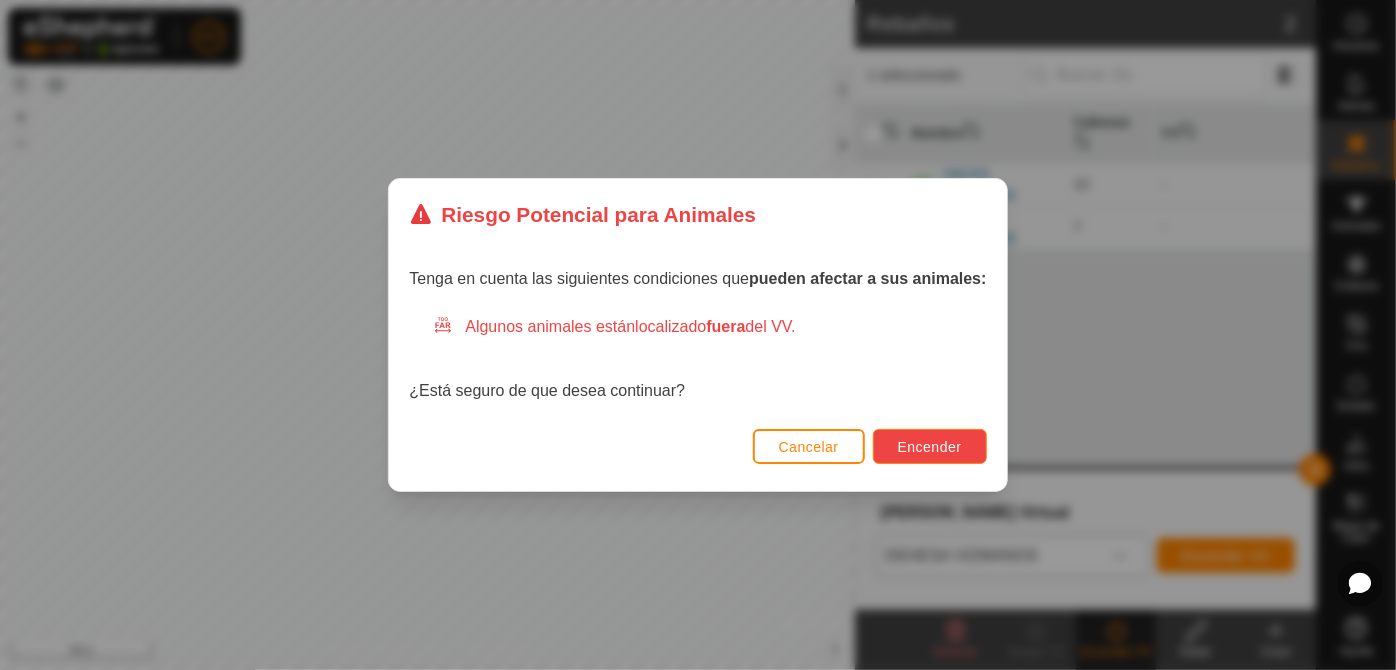 click on "Encender" at bounding box center [930, 447] 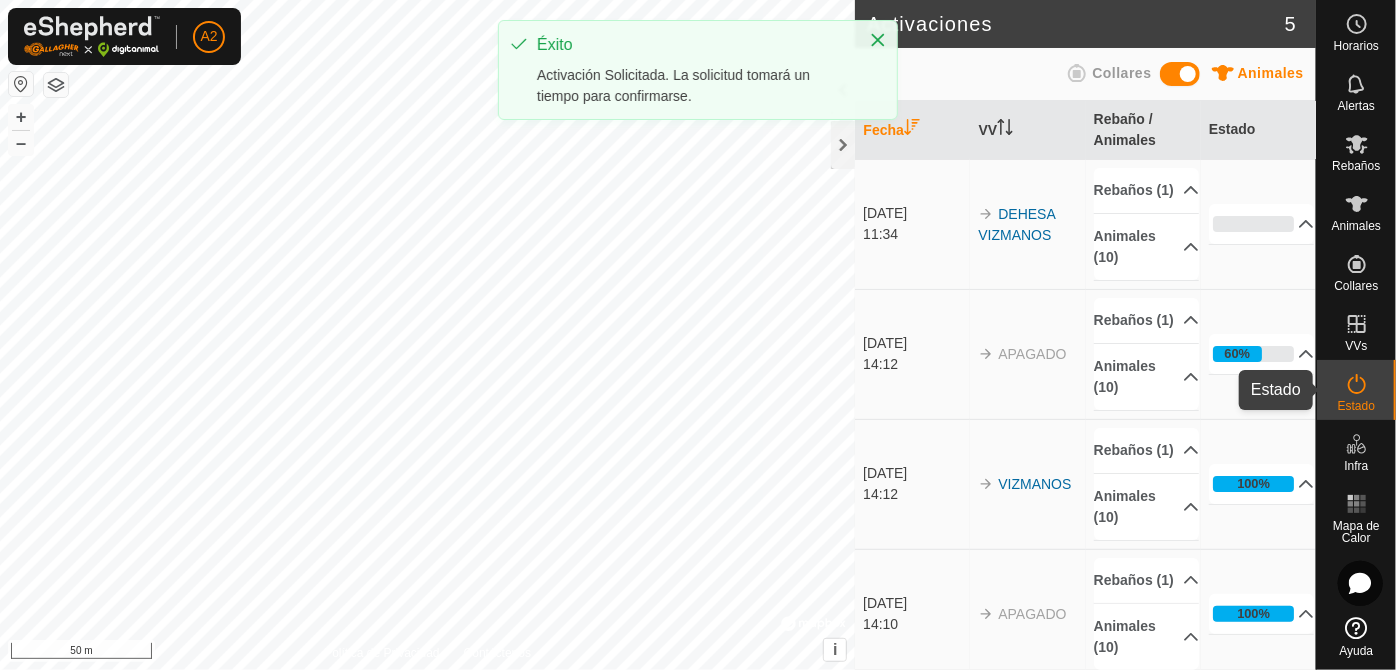 click 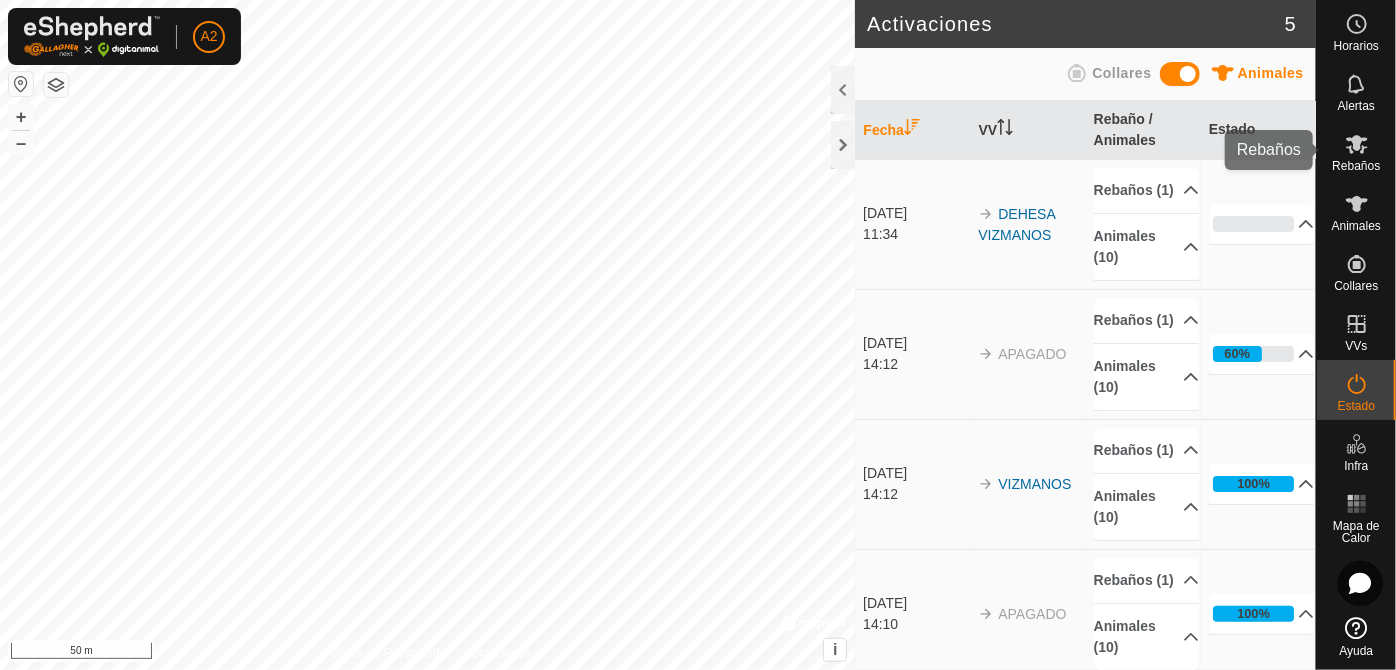 click on "Rebaños" at bounding box center (1356, 166) 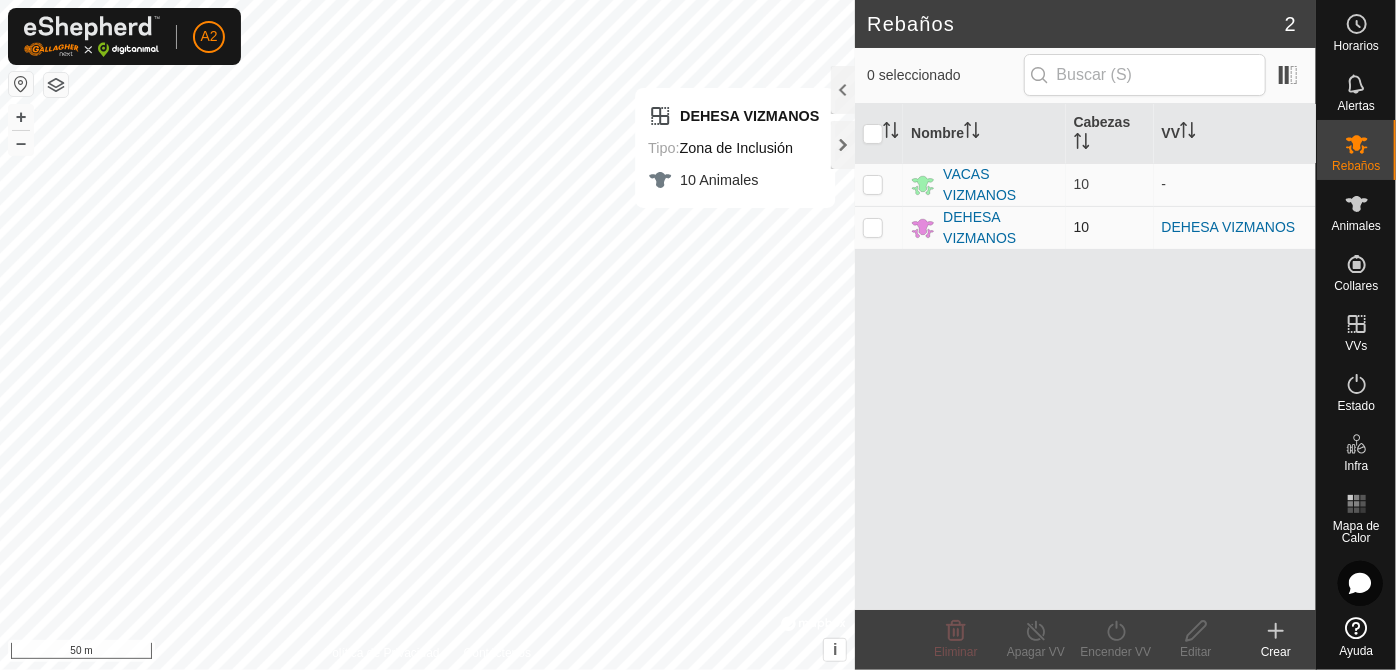click at bounding box center [873, 227] 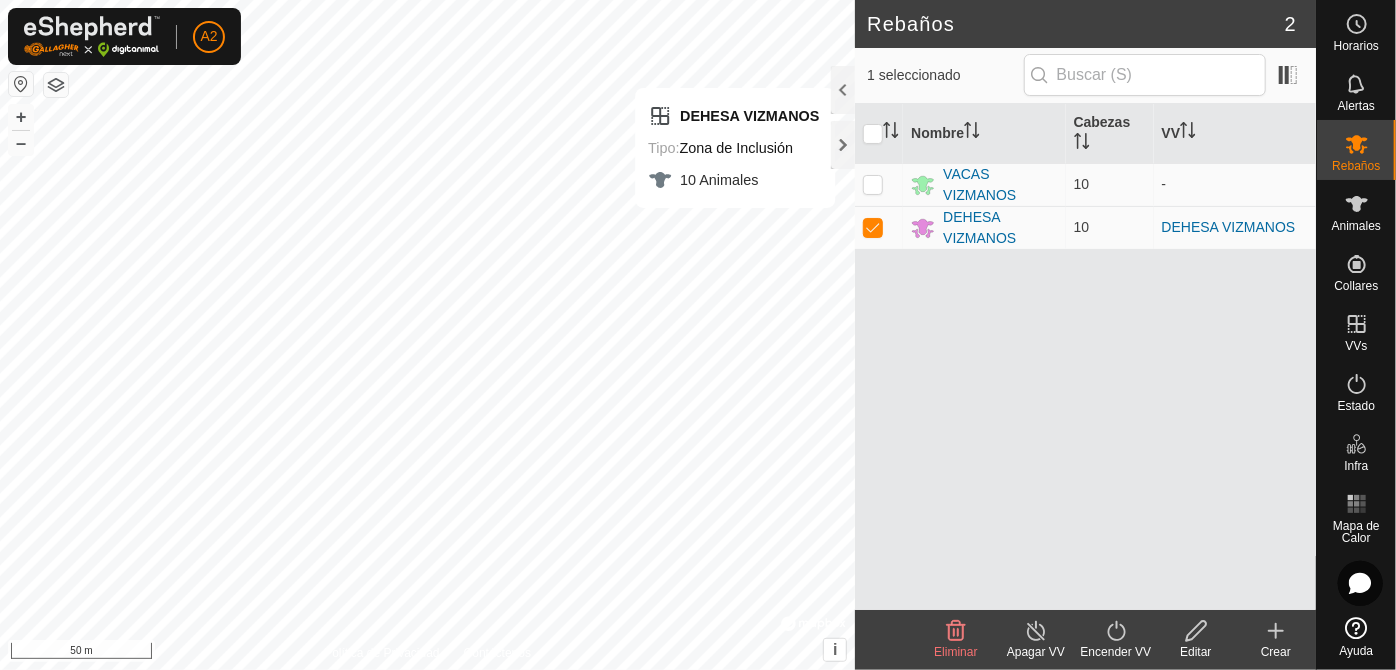 click 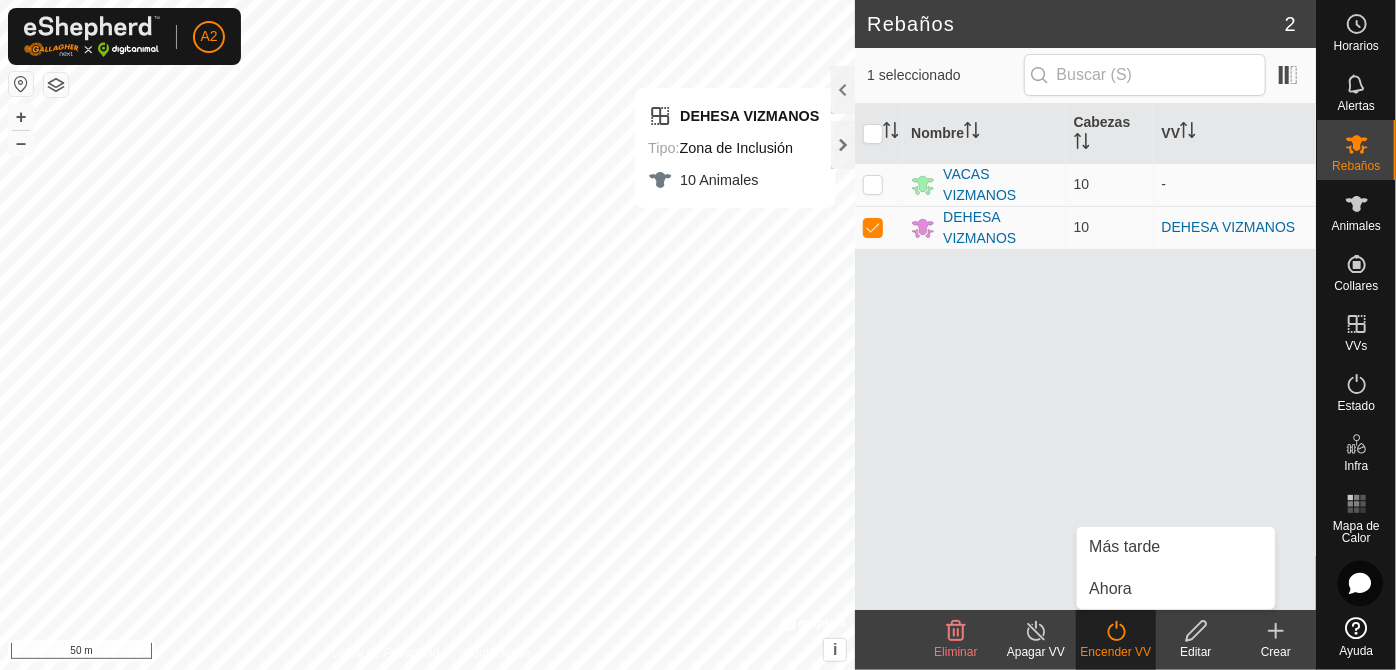 click on "Apagar VV" 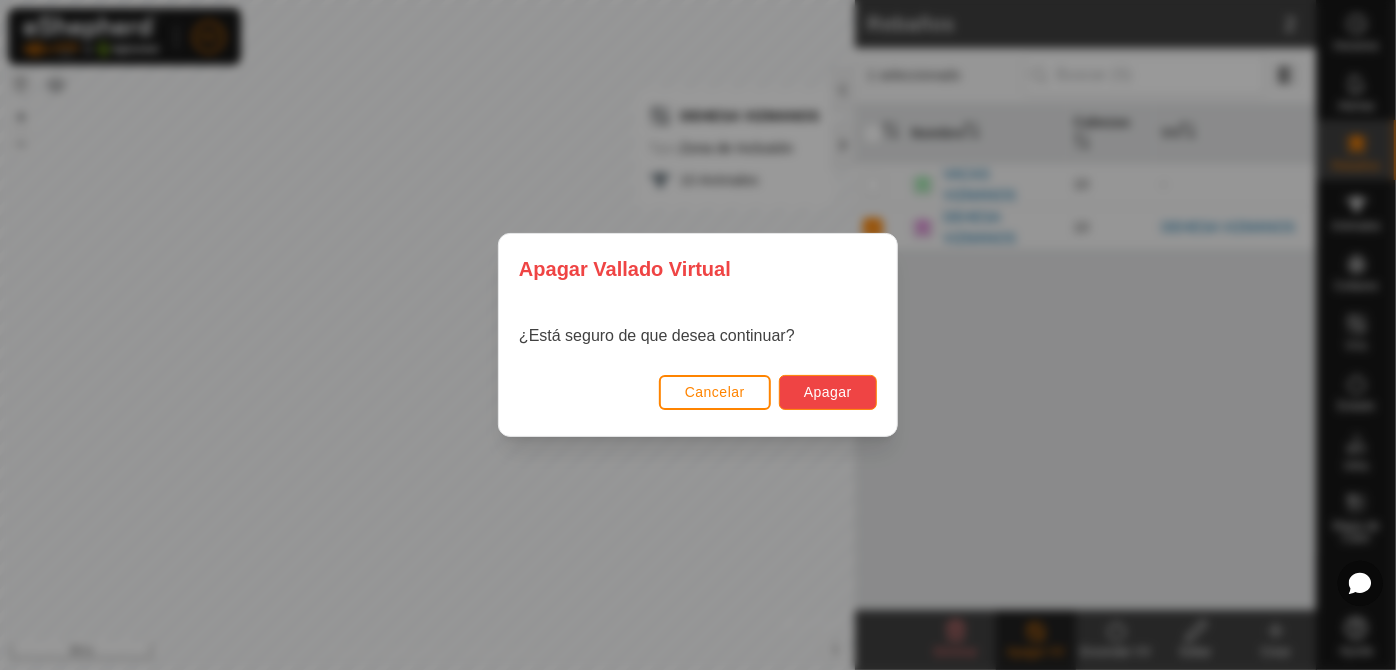 click on "Apagar" at bounding box center [828, 392] 